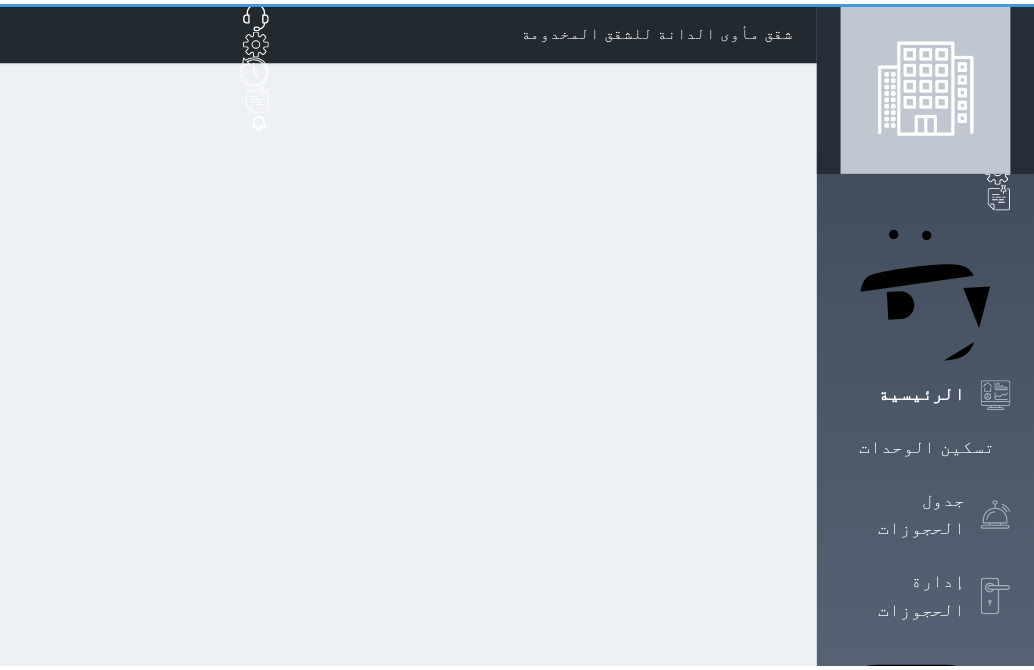 scroll, scrollTop: 0, scrollLeft: 0, axis: both 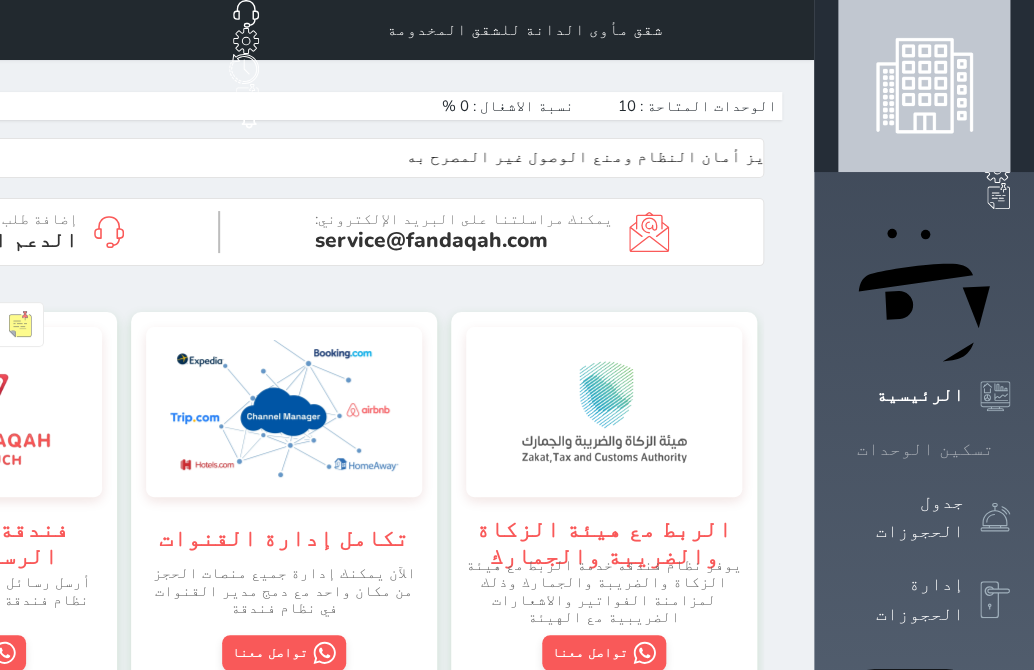 click on "تسكين الوحدات" at bounding box center [925, 449] 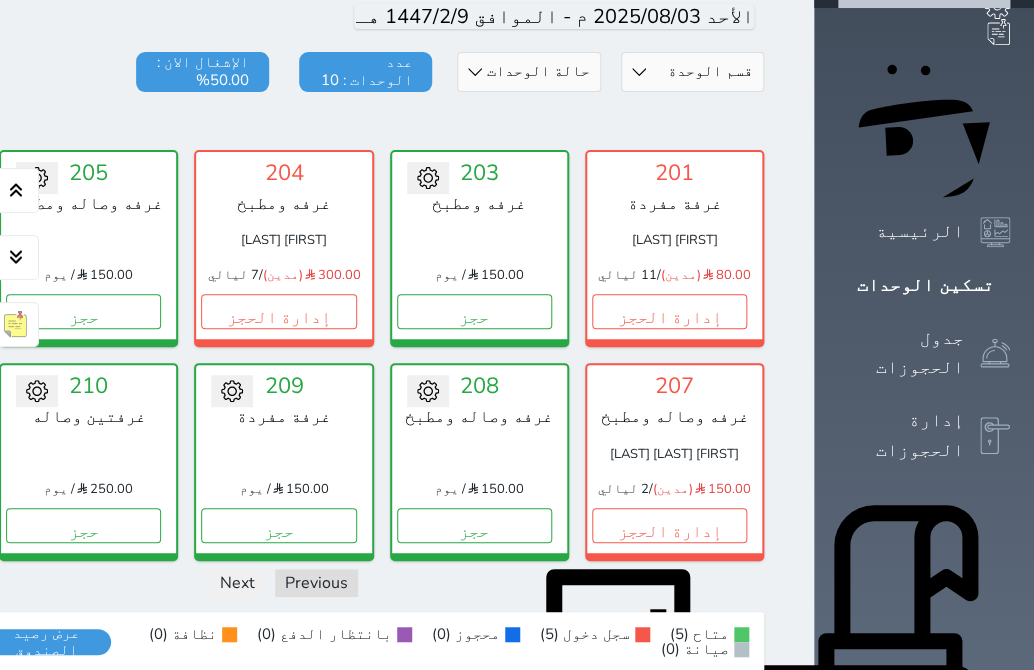 scroll, scrollTop: 0, scrollLeft: 0, axis: both 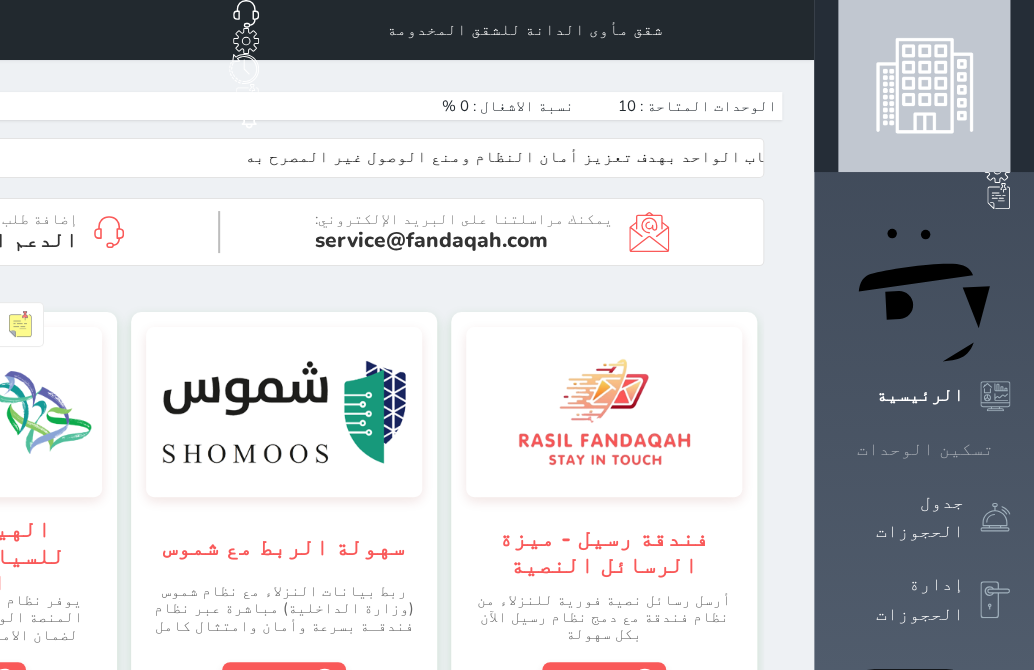 click on "تسكين الوحدات" at bounding box center (925, 449) 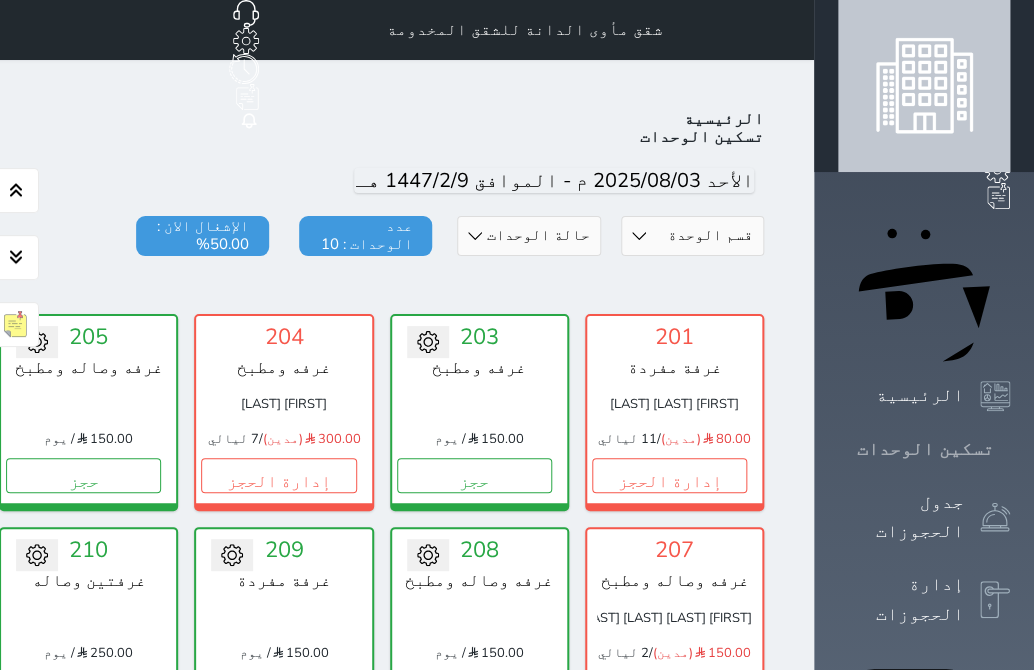 scroll, scrollTop: 78, scrollLeft: 0, axis: vertical 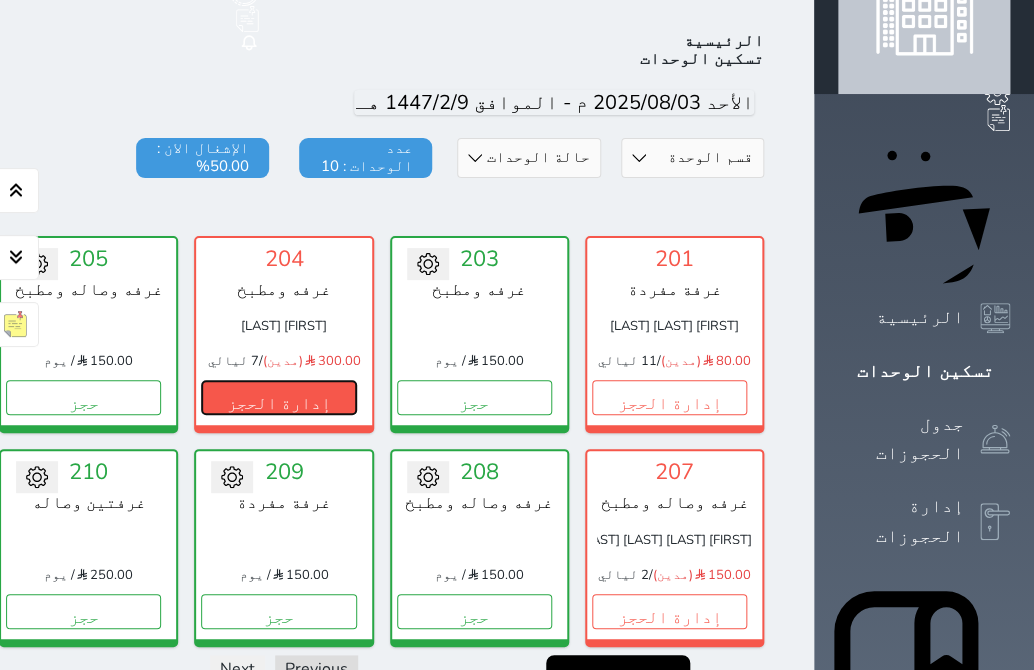 click on "إدارة الحجز" at bounding box center [278, 397] 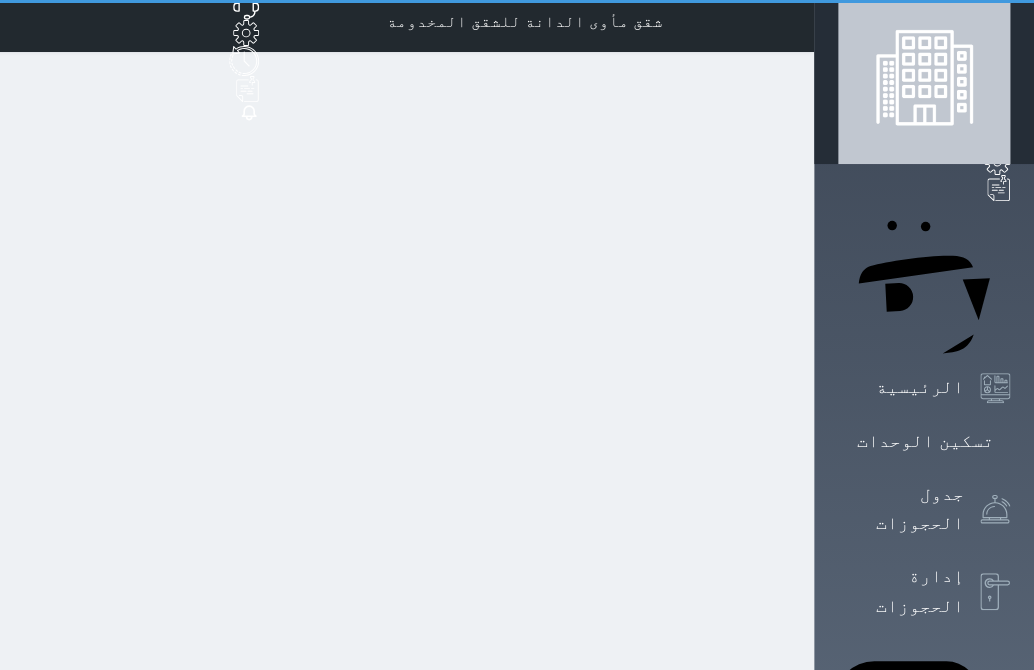 scroll, scrollTop: 0, scrollLeft: 0, axis: both 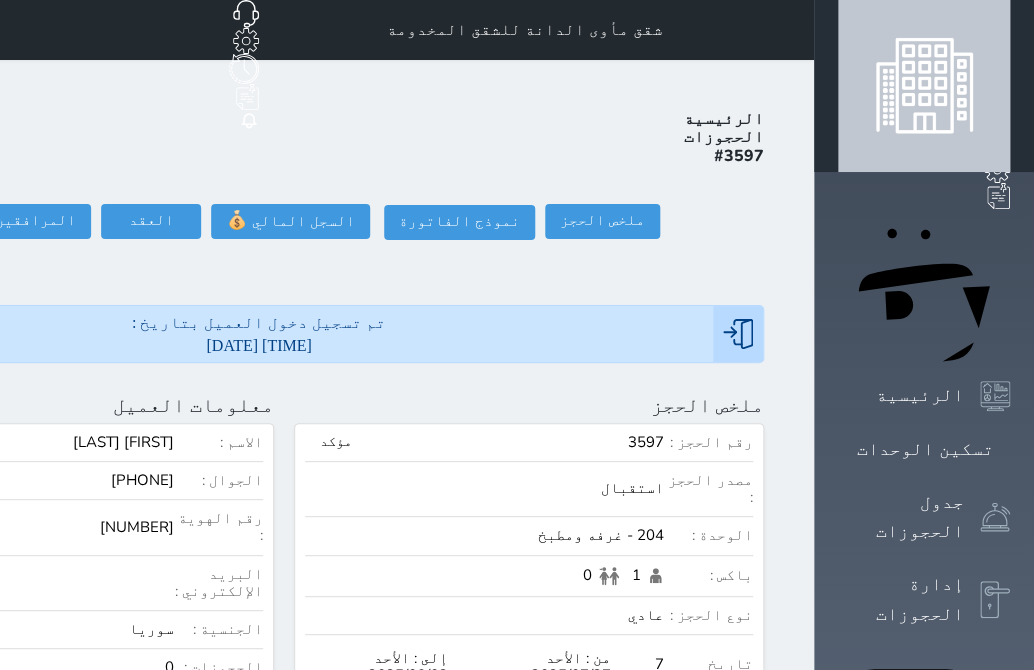 select 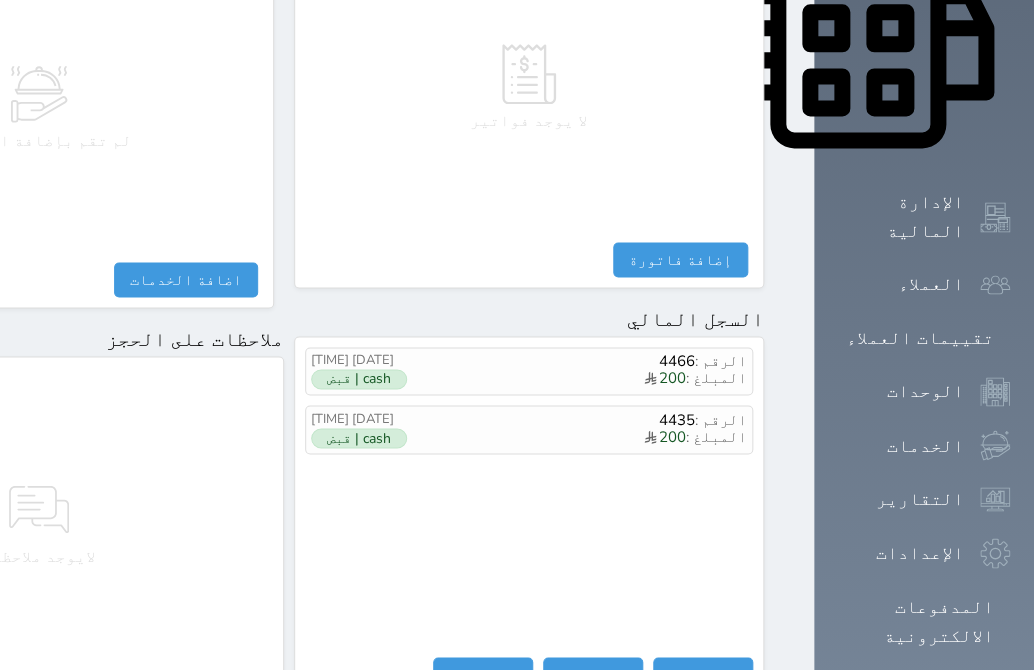 scroll, scrollTop: 1109, scrollLeft: 0, axis: vertical 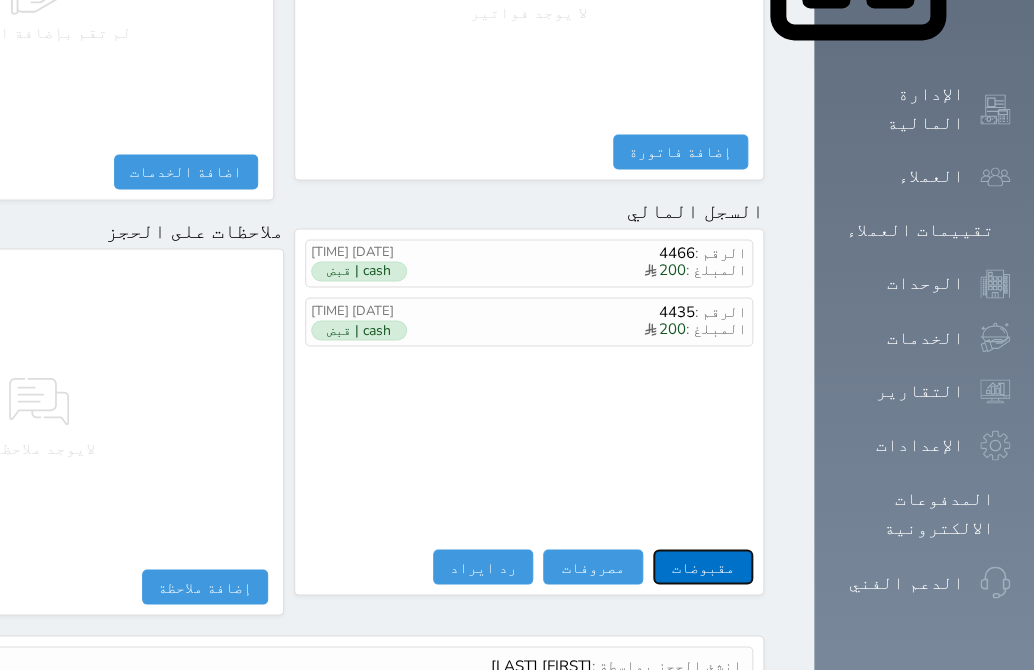 click on "مقبوضات" at bounding box center (703, 566) 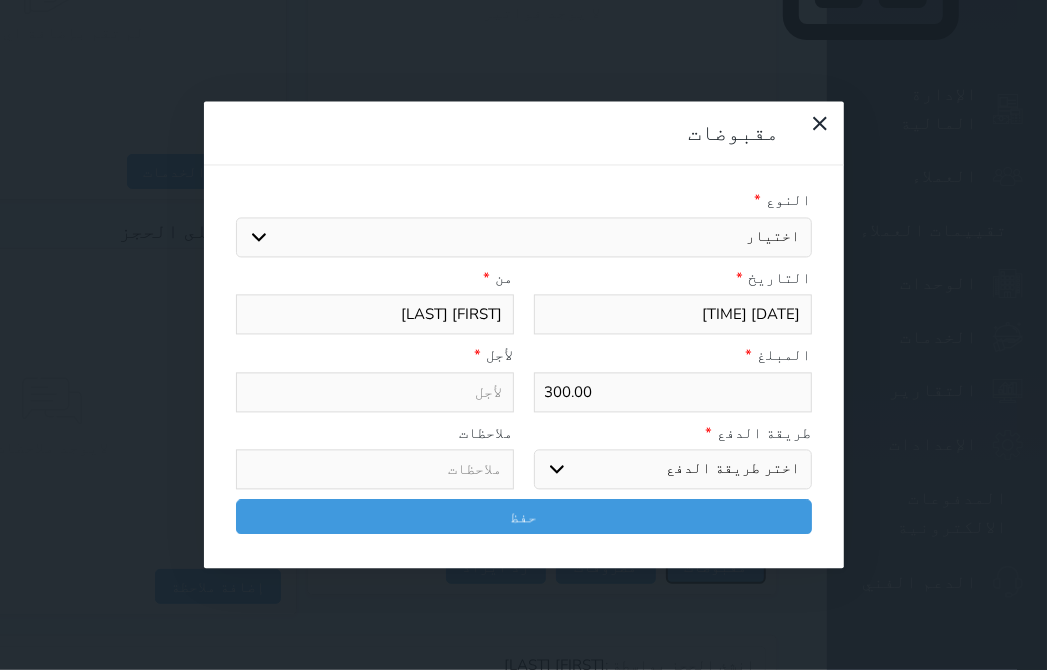 select 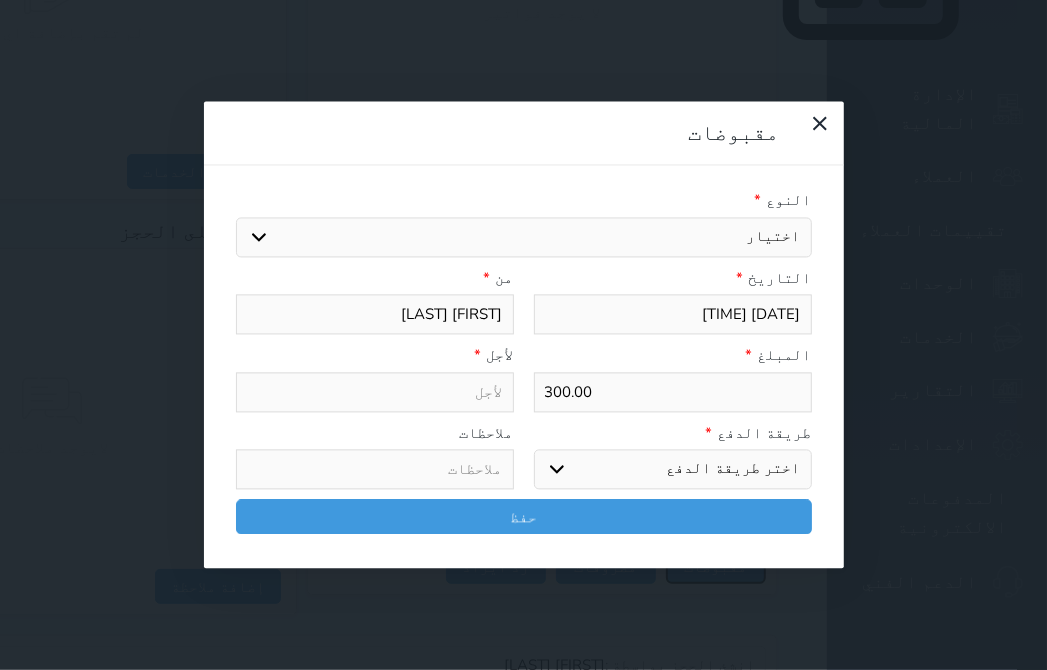 select 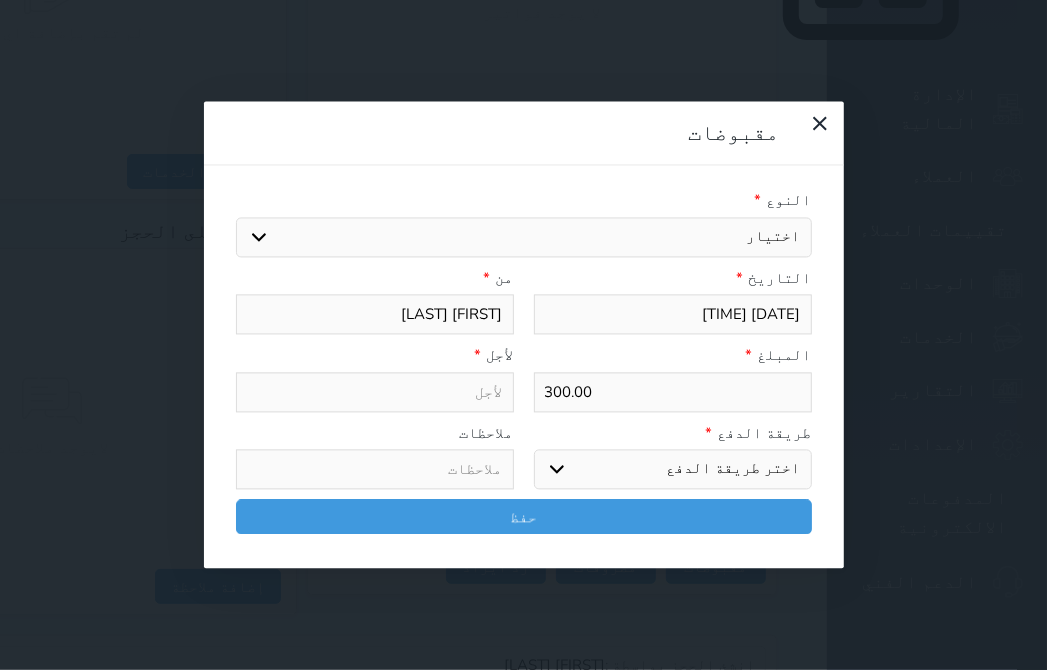 drag, startPoint x: 771, startPoint y: 134, endPoint x: 771, endPoint y: 147, distance: 13 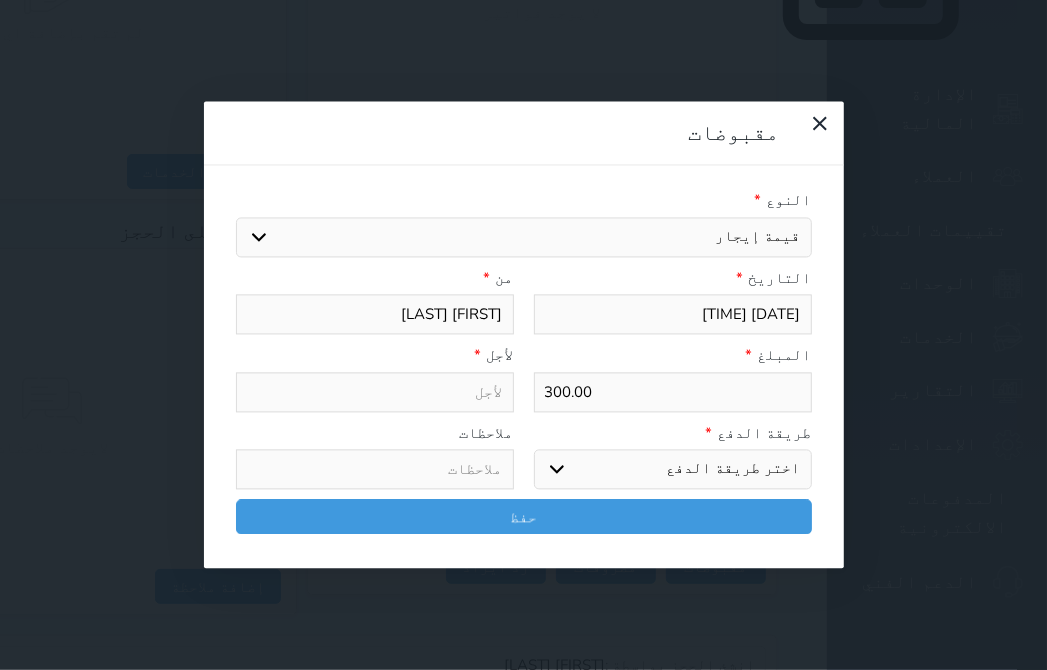 click on "اختيار   مقبوضات عامة قيمة إيجار فواتير تامين عربون لا ينطبق آخر مغسلة واي فاي - الإنترنت مواقف السيارات طعام الأغذية والمشروبات مشروبات المشروبات الباردة المشروبات الساخنة الإفطار غداء عشاء مخبز و كعك حمام سباحة الصالة الرياضية سبا و خدمات الجمال اختيار وإسقاط (خدمات النقل) ميني بار كابل - تلفزيون سرير إضافي تصفيف الشعر التسوق خدمات الجولات السياحية المنظمة خدمات الدليل السياحي" at bounding box center (524, 237) 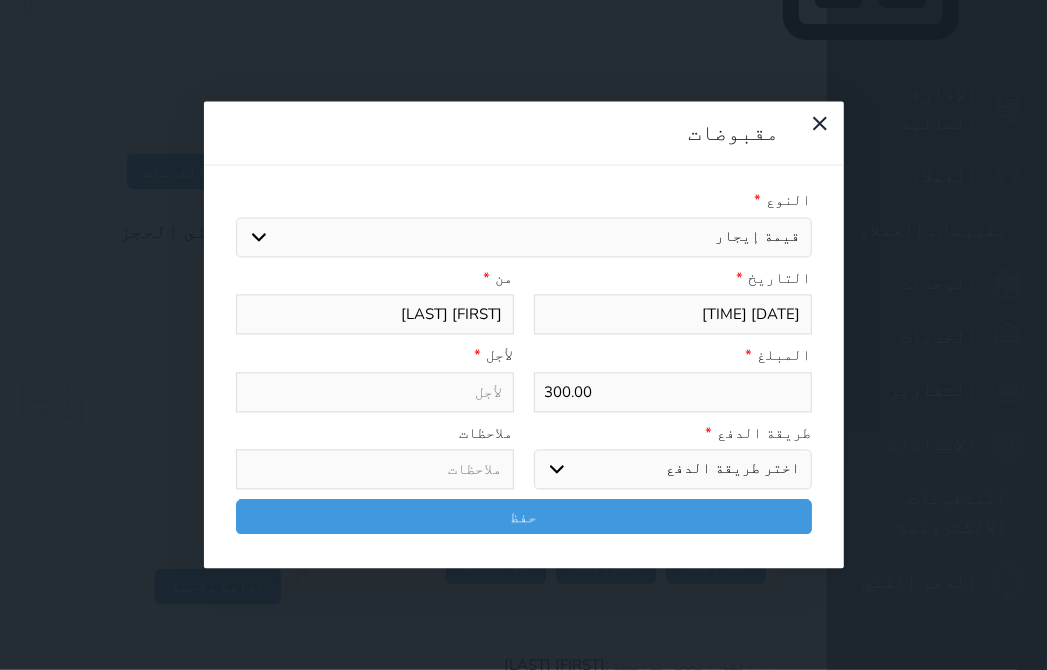 type on "قيمة إيجار - الوحدة - 204" 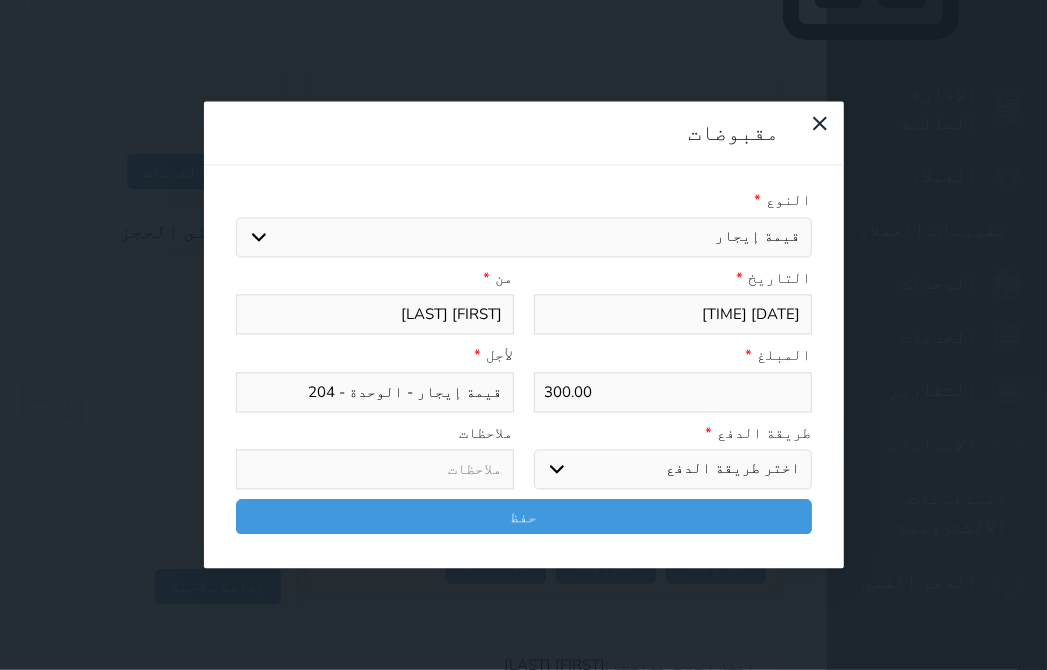 click on "300.00" at bounding box center (673, 392) 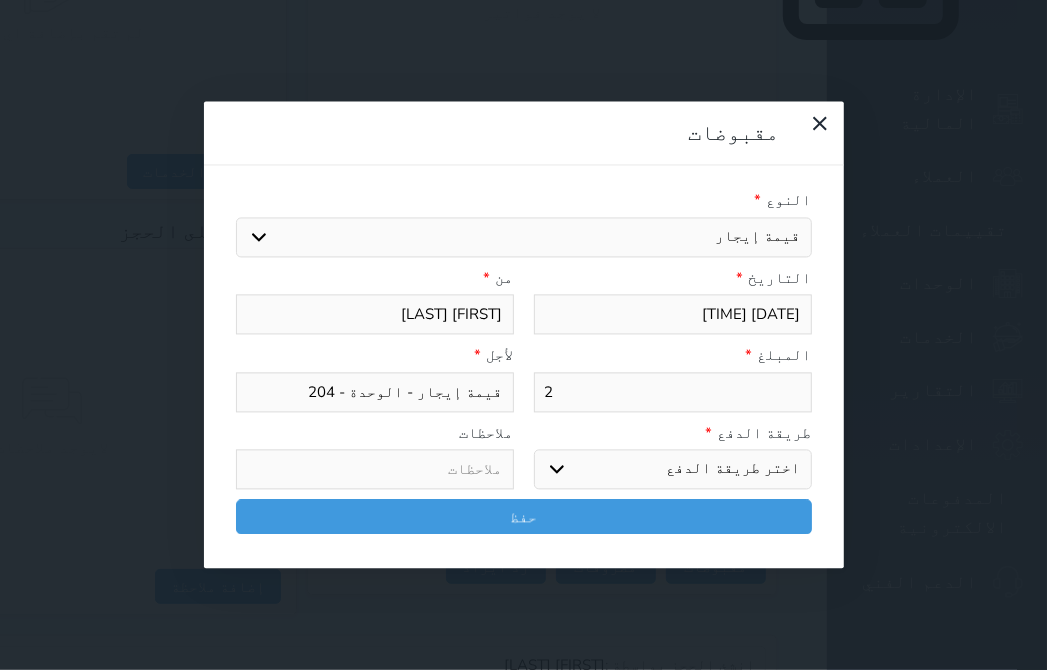type on "20" 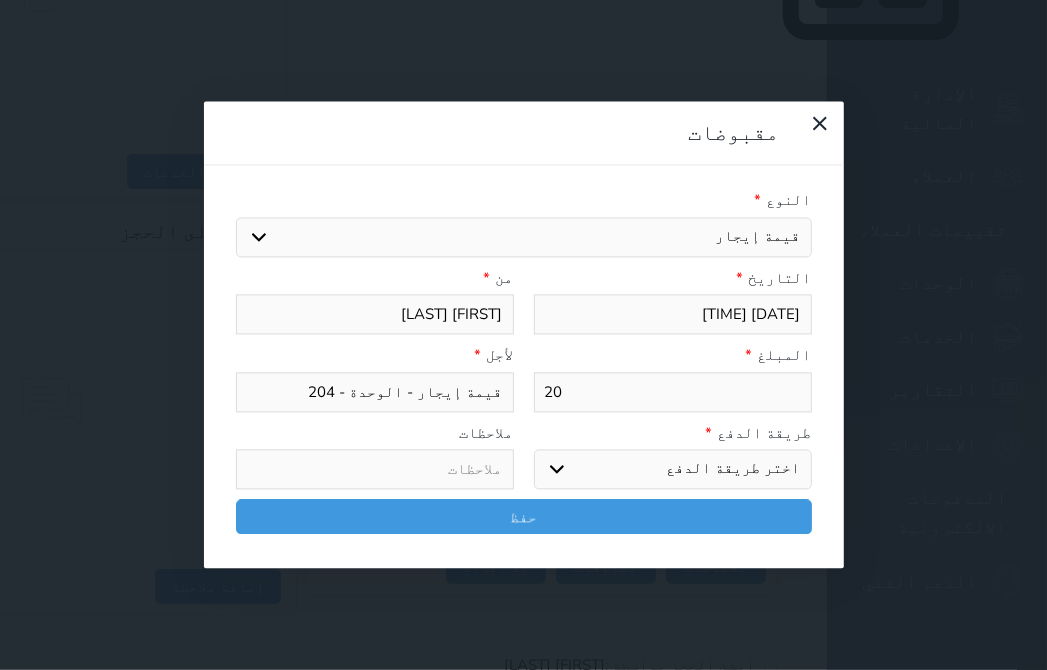 type on "200" 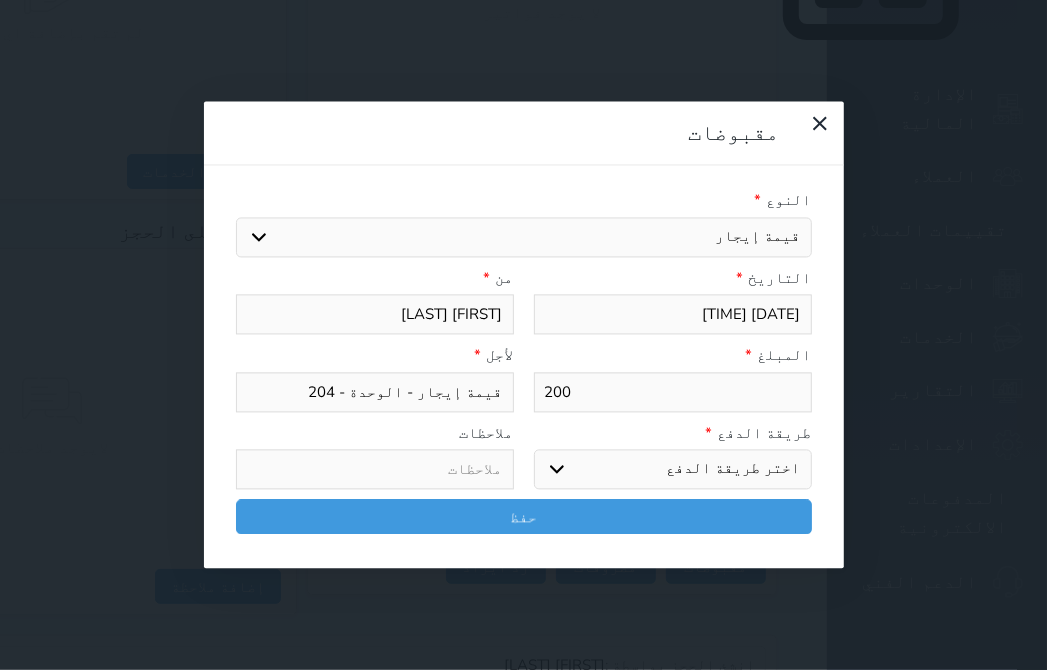 type on "200" 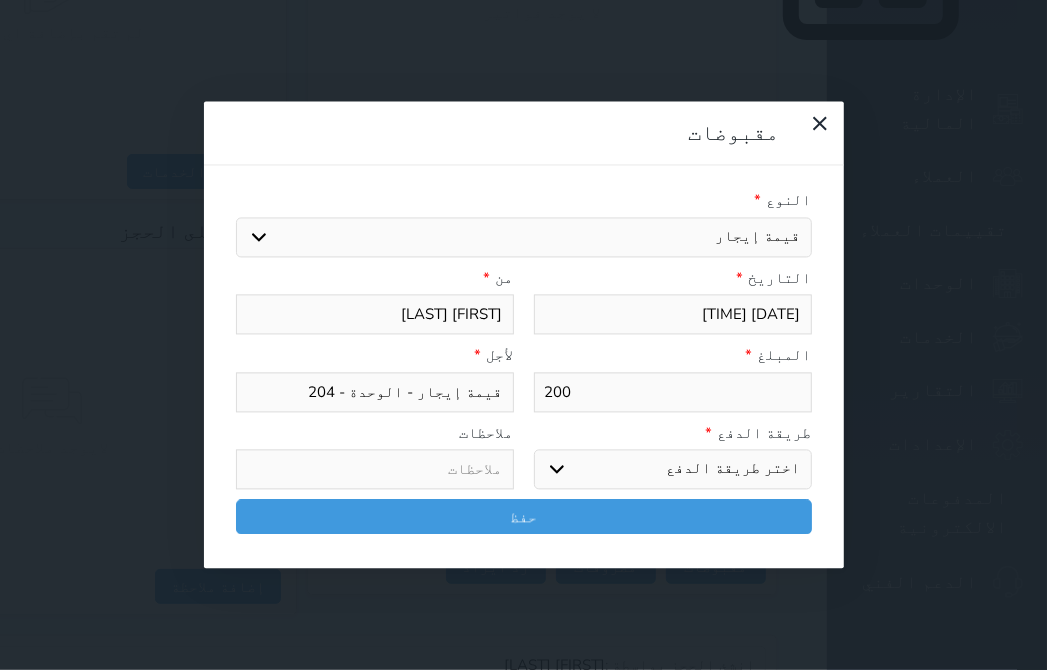click on "اختر طريقة الدفع   دفع نقدى   تحويل بنكى   مدى   بطاقة ائتمان   آجل" at bounding box center (673, 470) 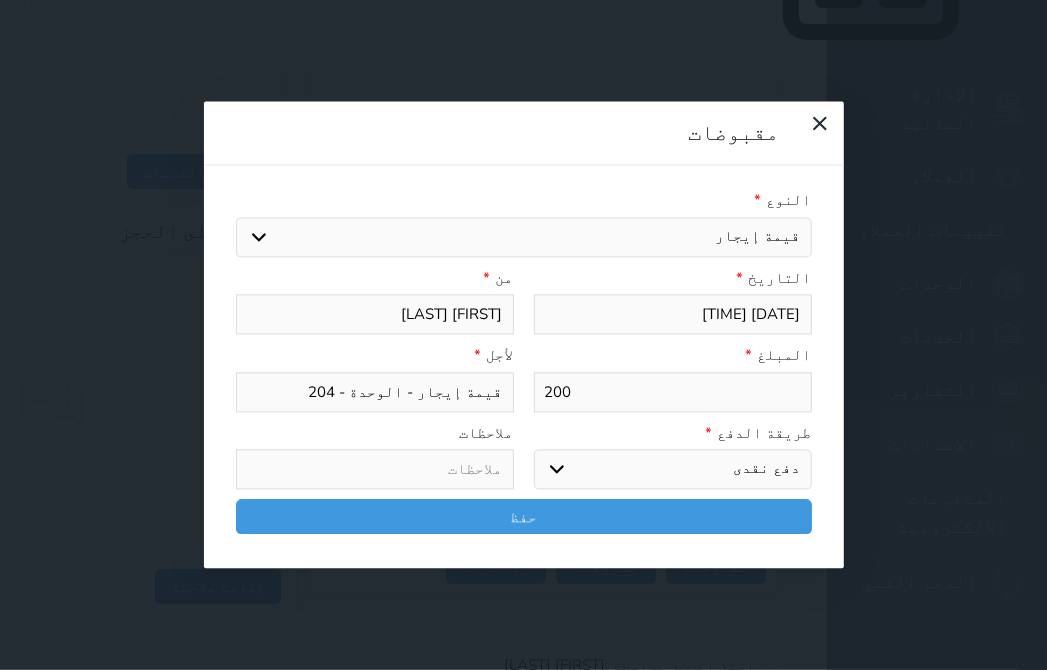 click on "اختر طريقة الدفع   دفع نقدى   تحويل بنكى   مدى   بطاقة ائتمان   آجل" at bounding box center (673, 470) 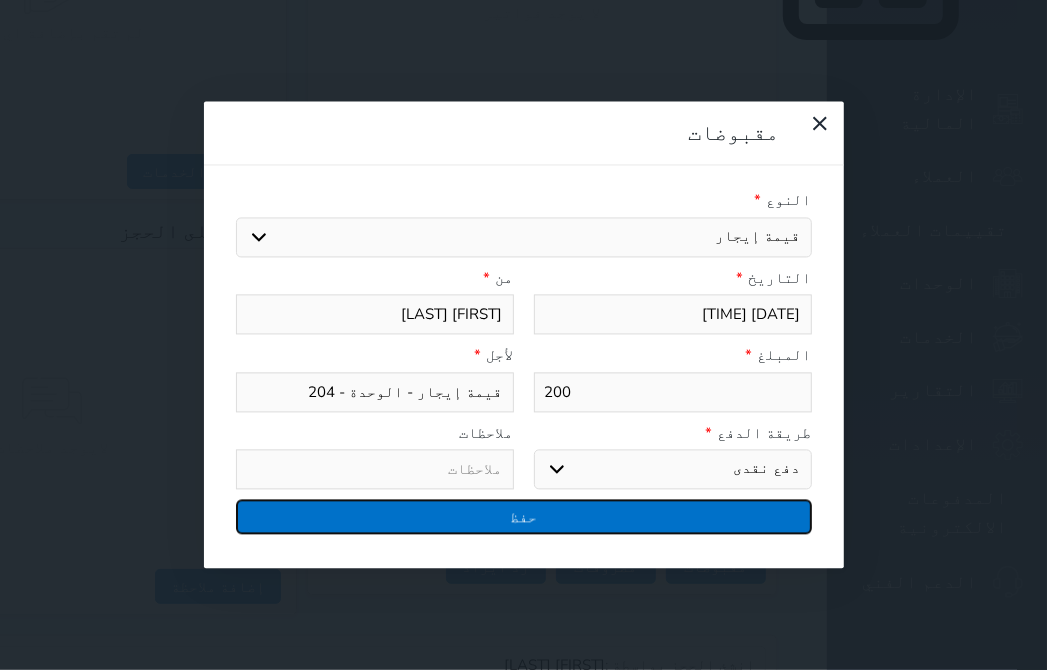 click on "حفظ" at bounding box center (524, 517) 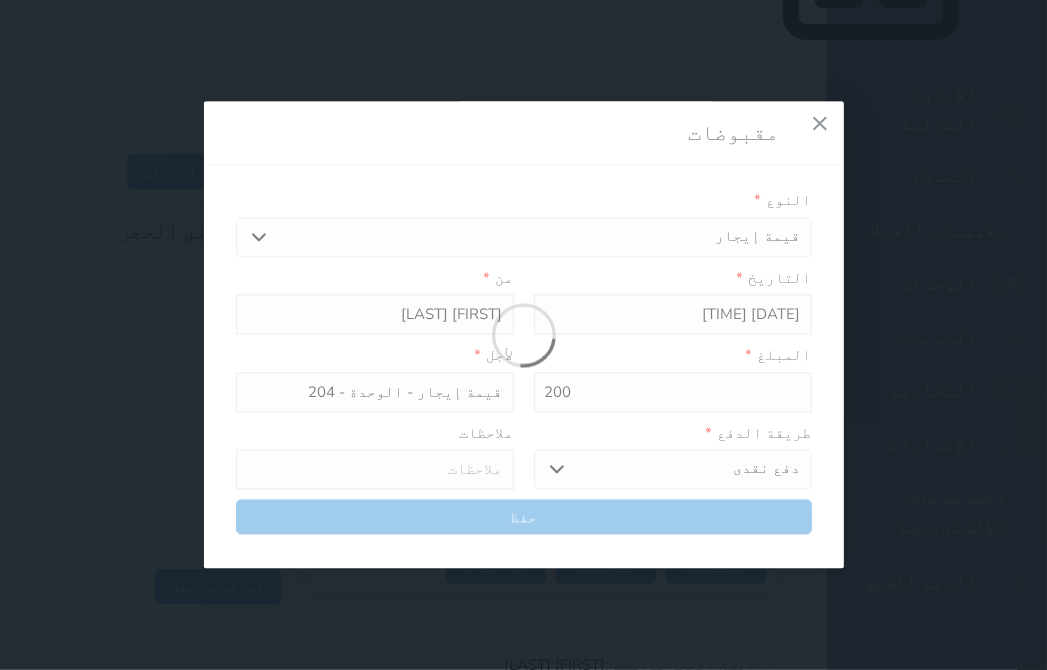select 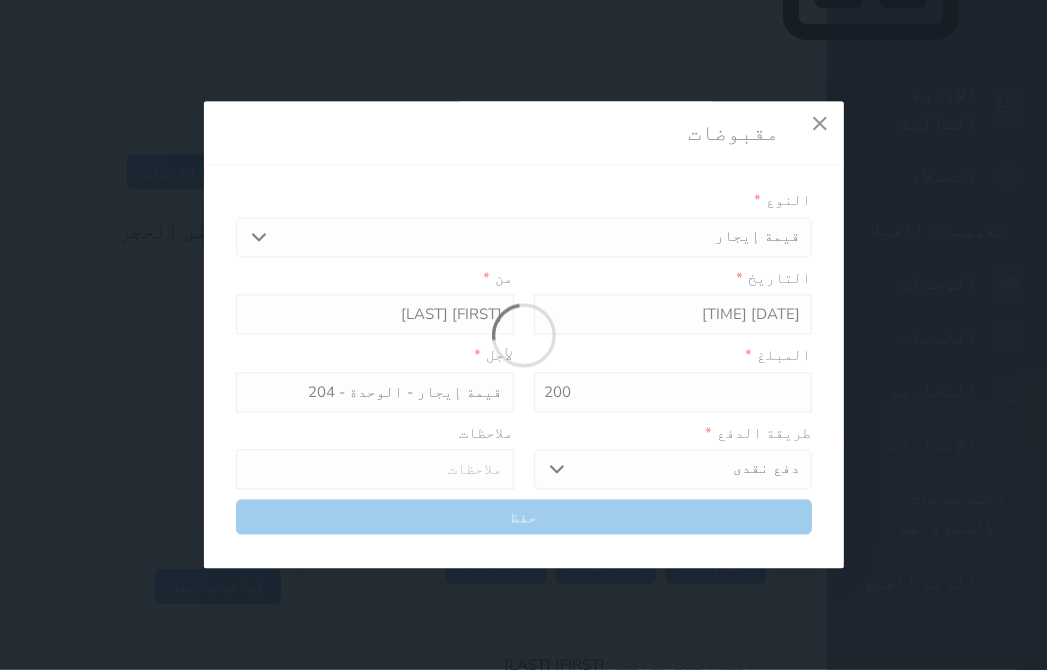 type 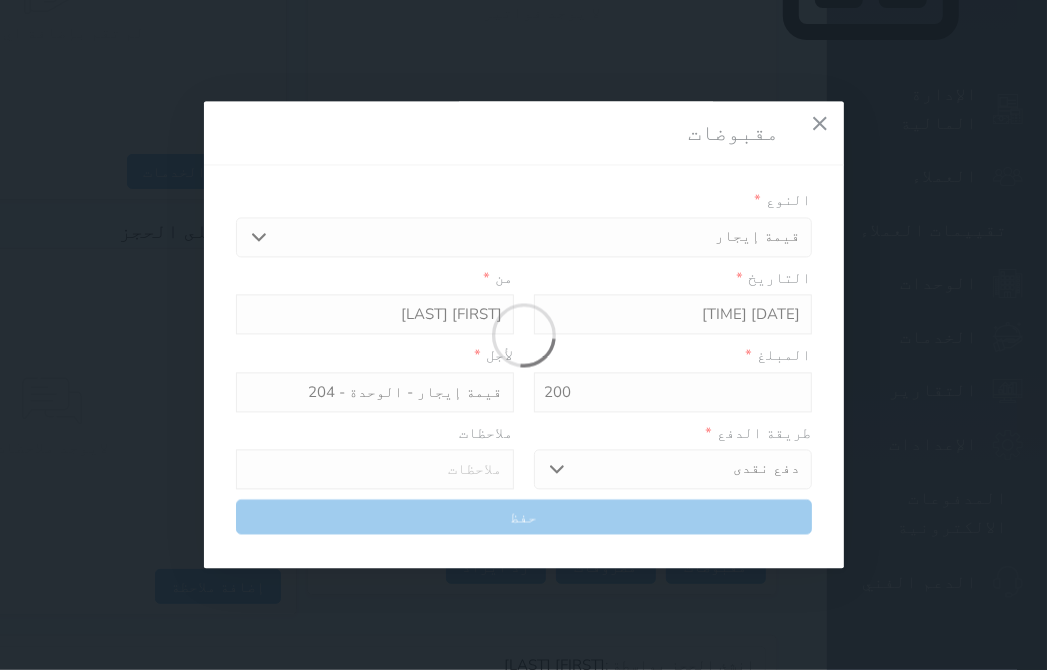 type on "0" 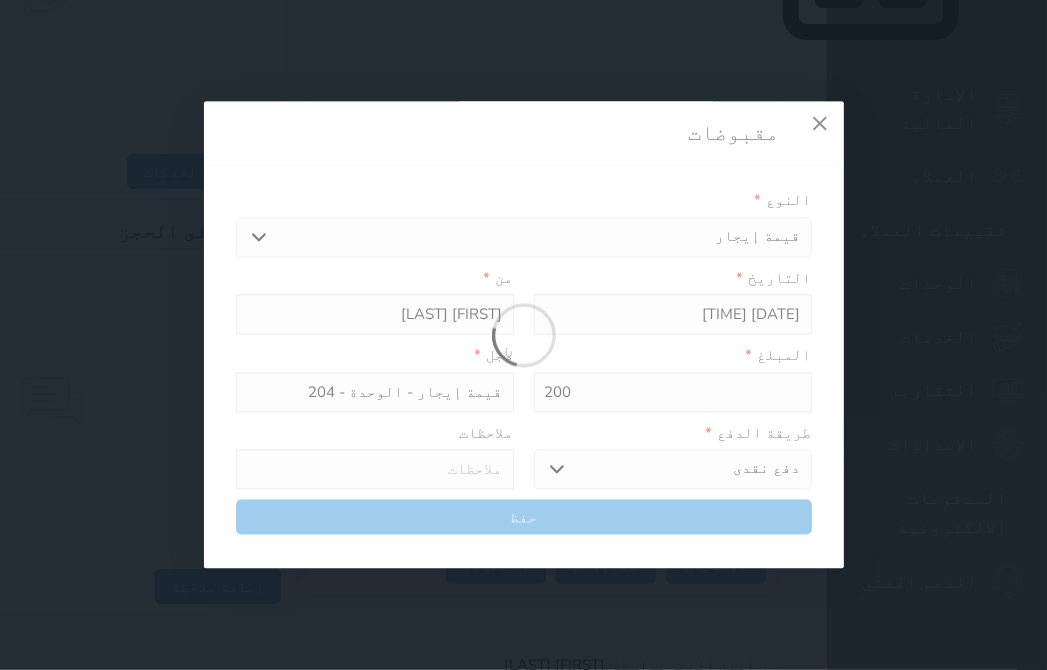 select 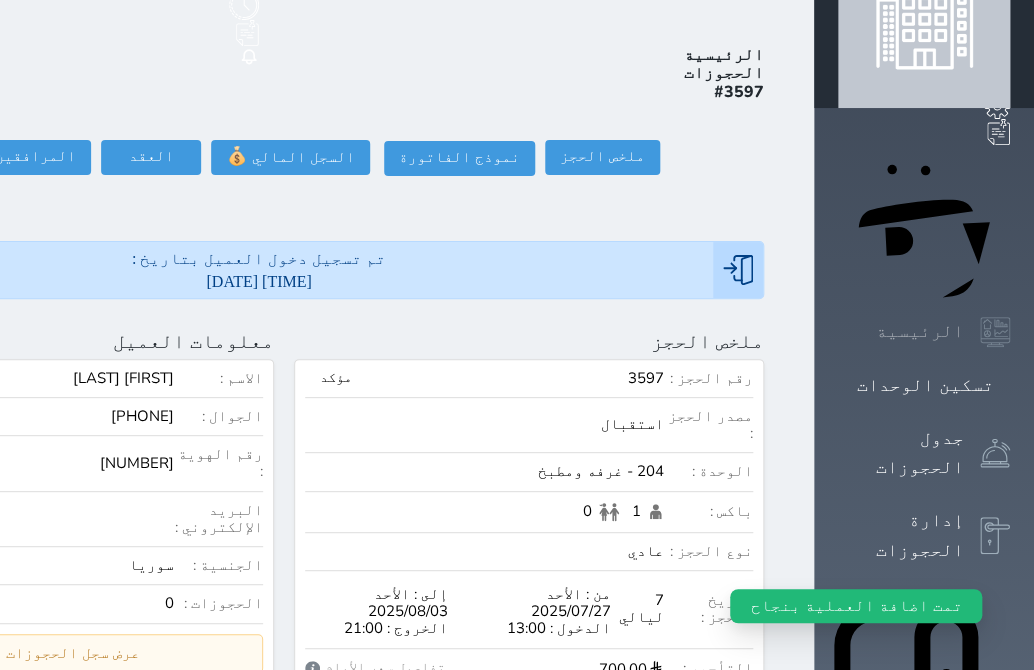 scroll, scrollTop: 0, scrollLeft: 0, axis: both 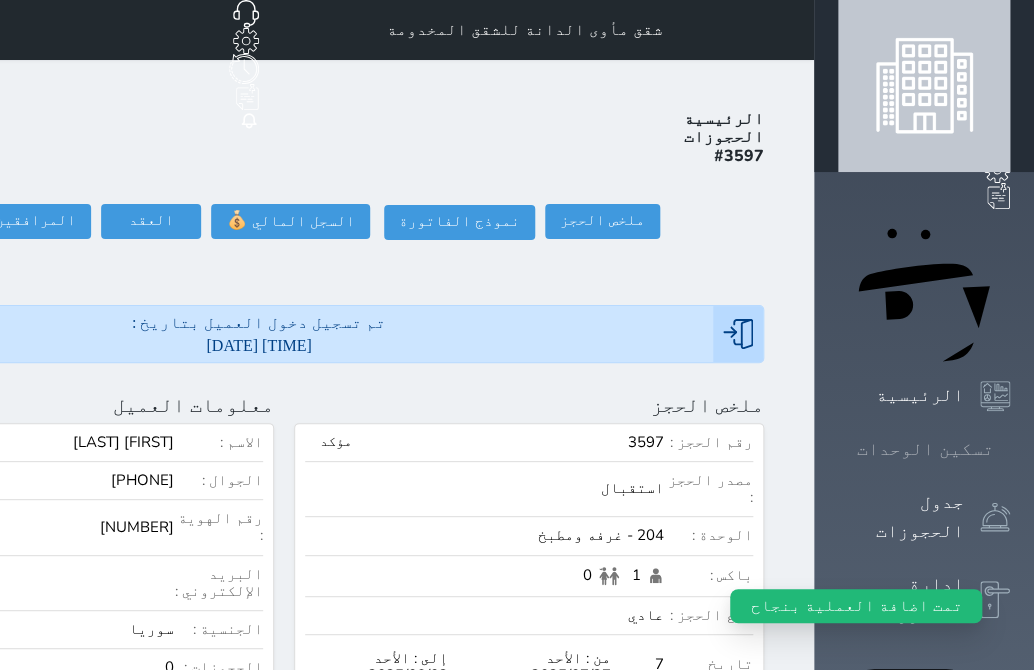 click 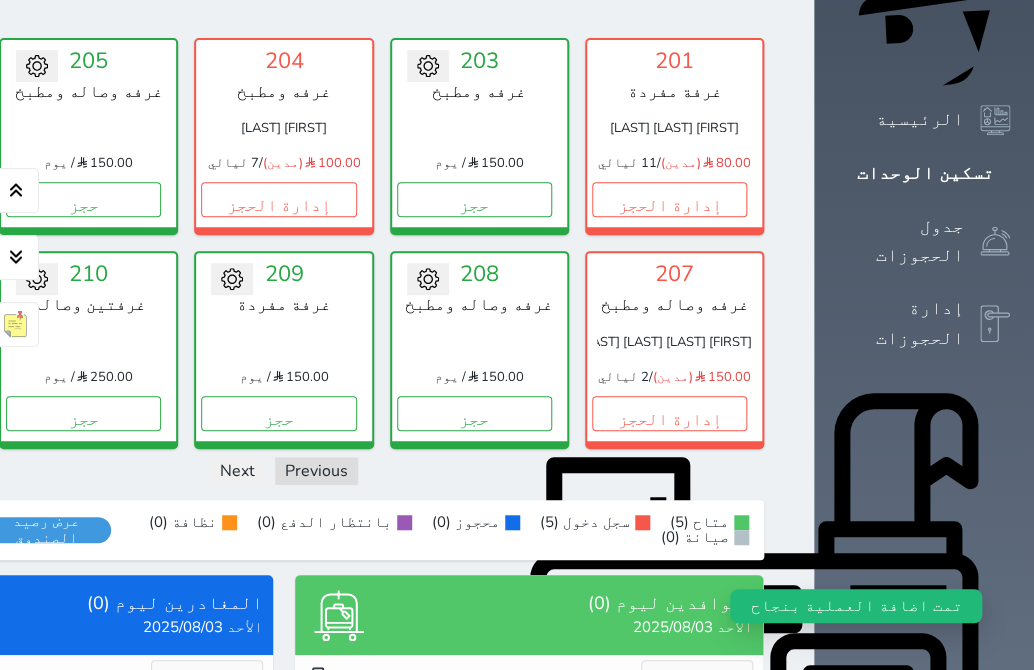 scroll, scrollTop: 260, scrollLeft: 0, axis: vertical 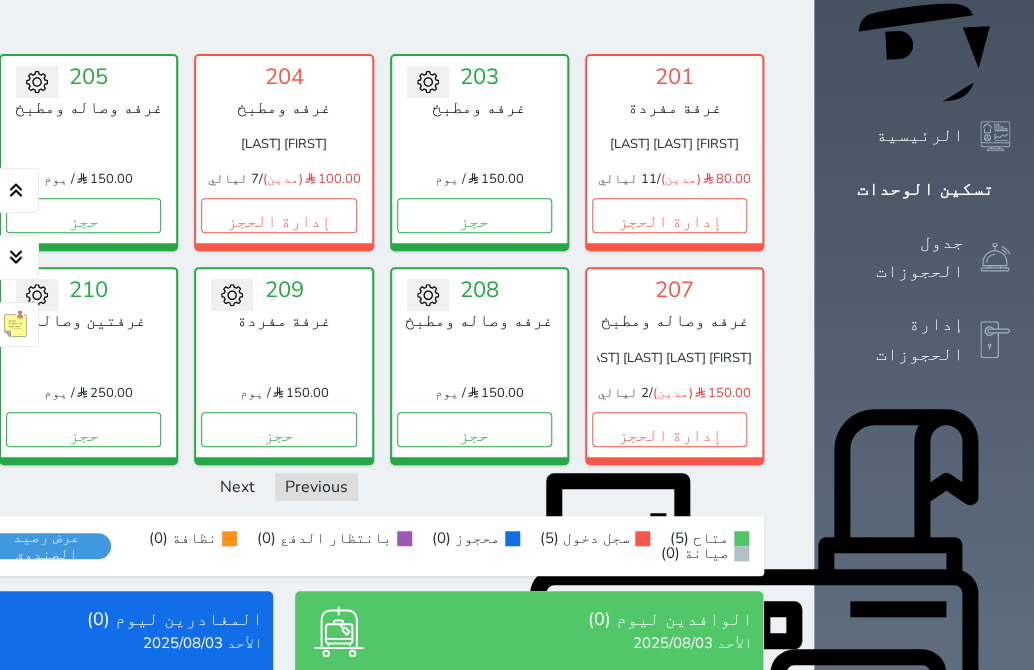 click on "إدارة الحجز" at bounding box center [-112, 215] 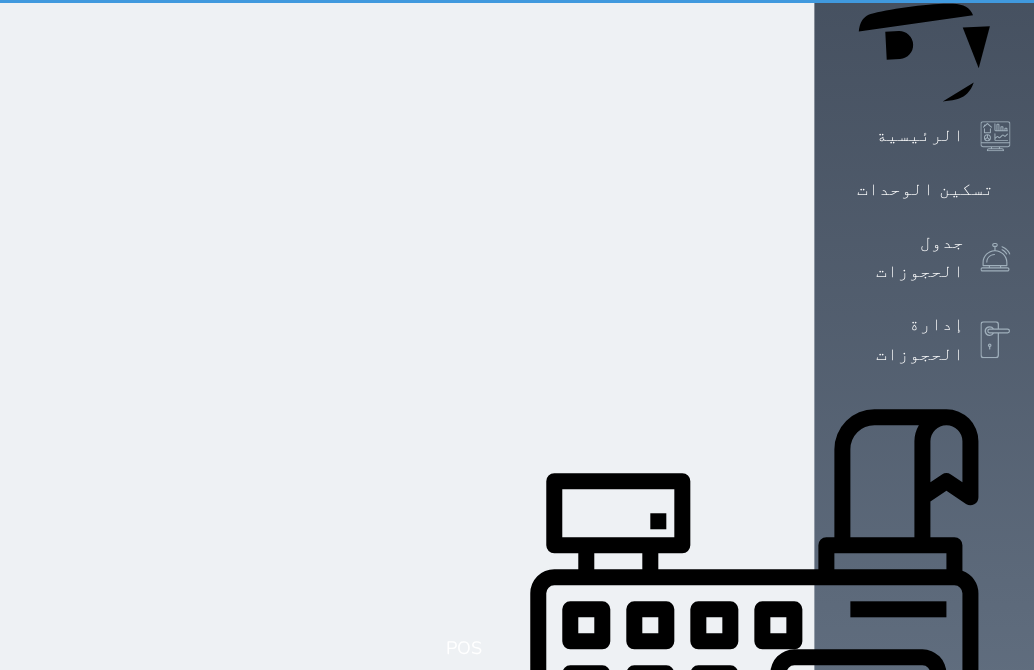 scroll, scrollTop: 0, scrollLeft: 0, axis: both 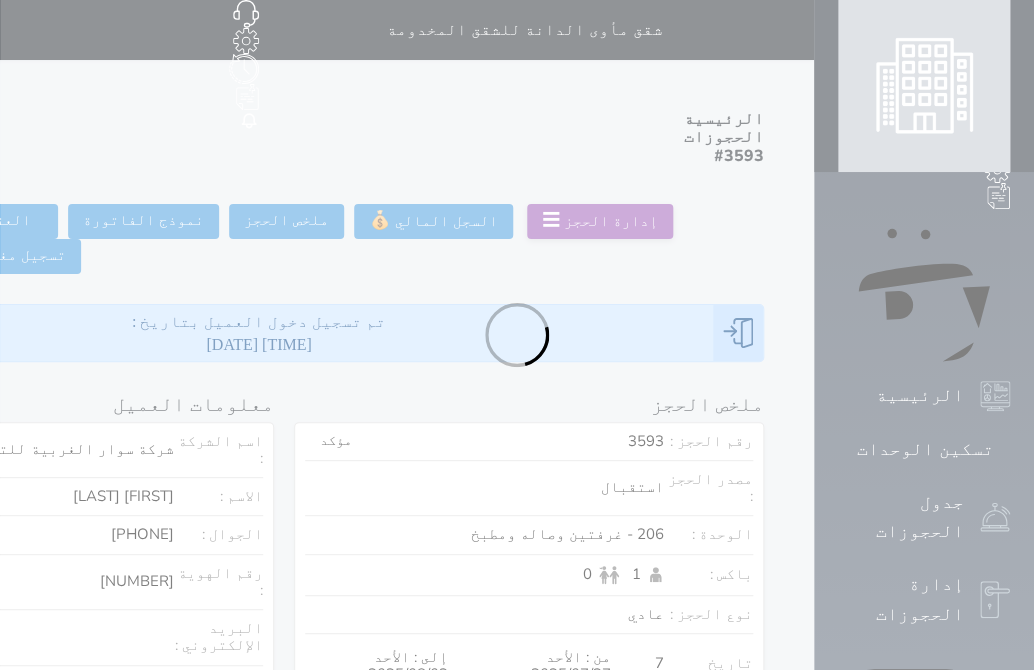 select 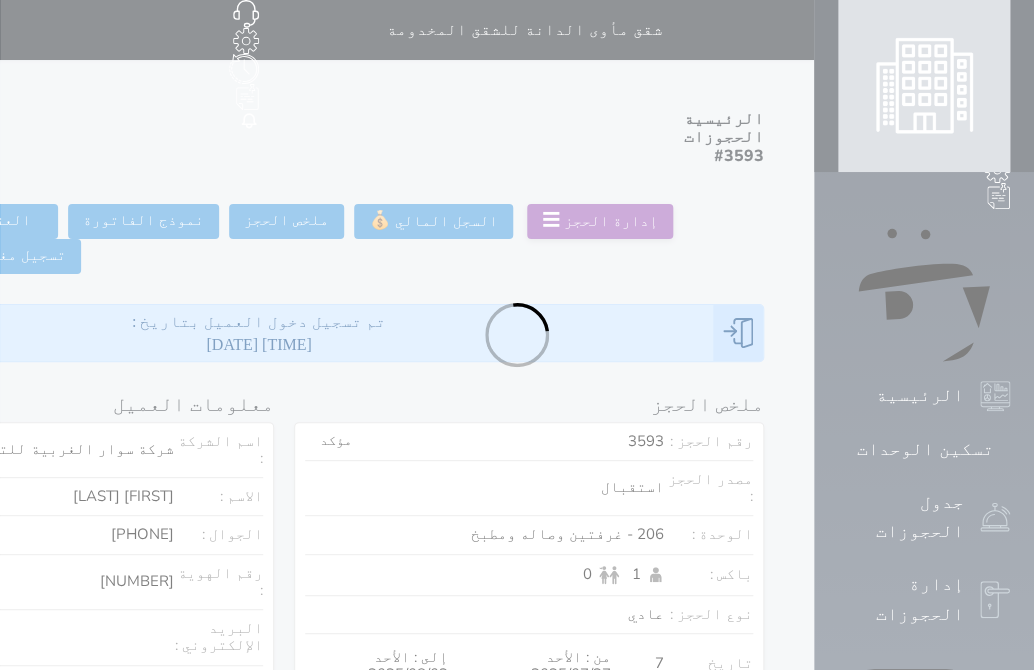 select 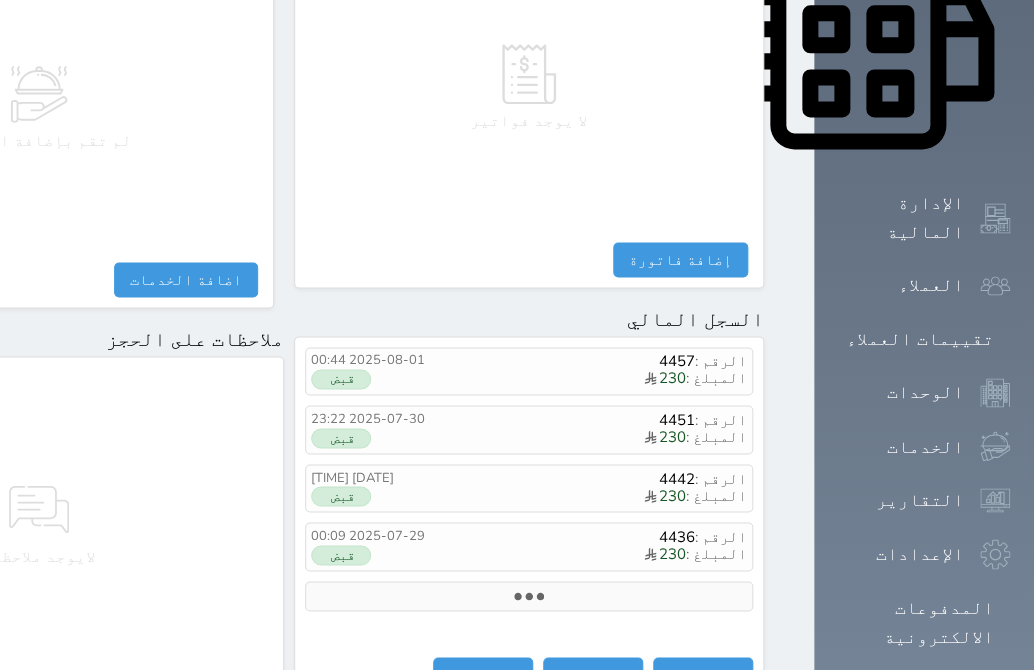 scroll, scrollTop: 1179, scrollLeft: 0, axis: vertical 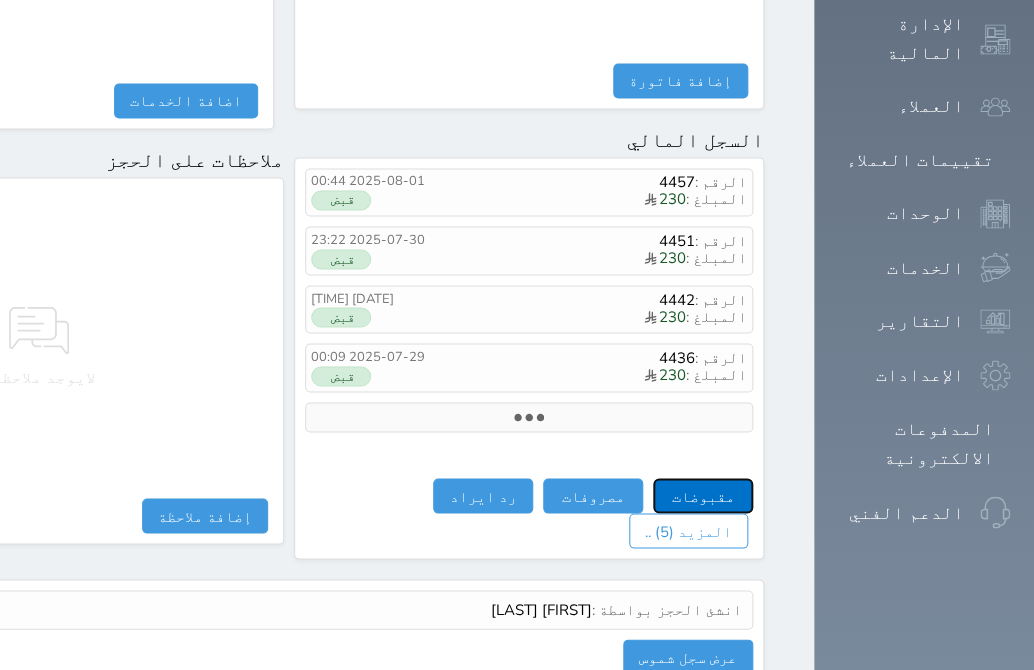 click on "مقبوضات" at bounding box center [703, 495] 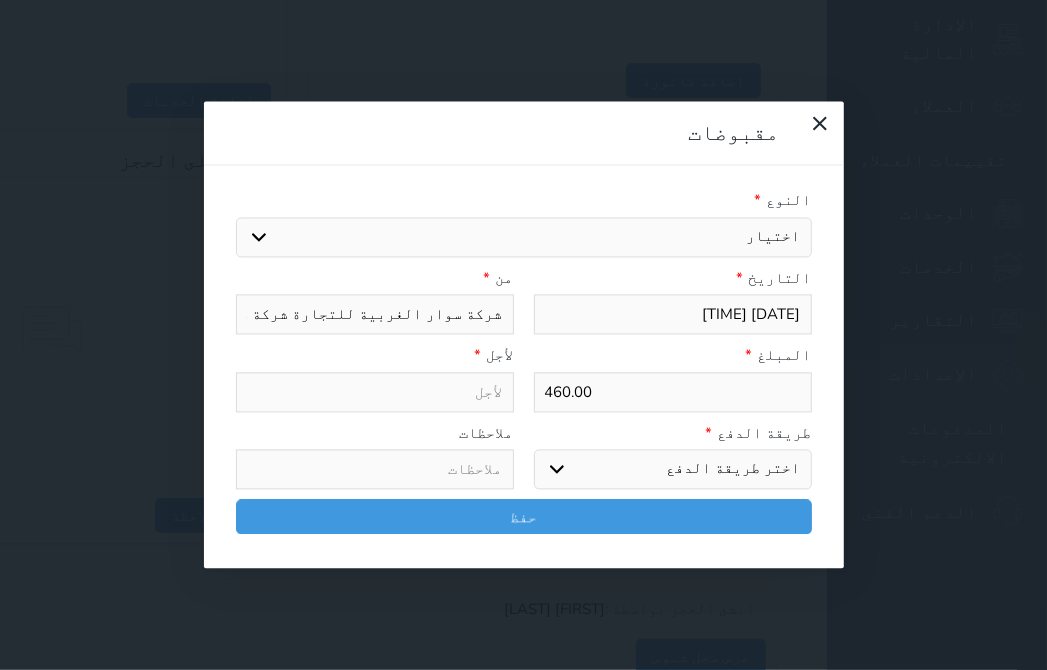 select 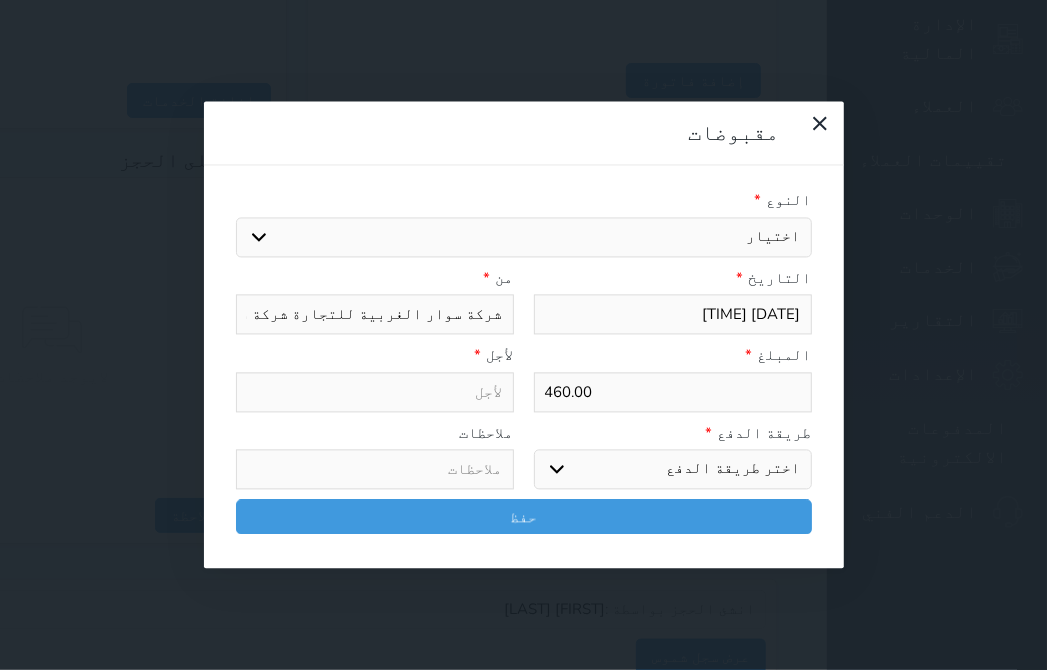 select 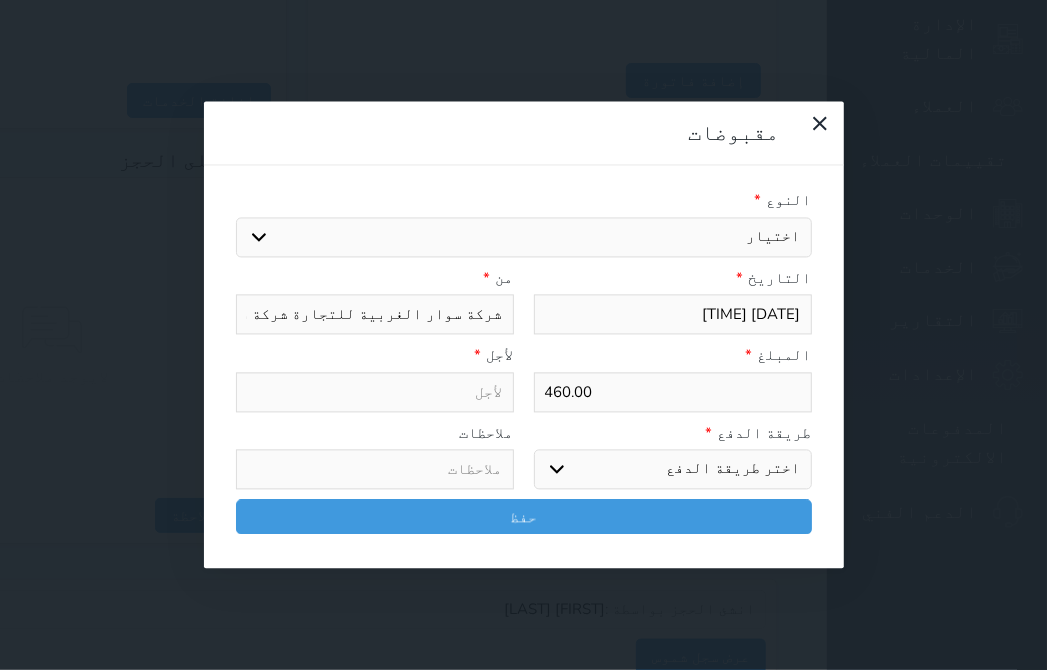 click on "اختيار   مقبوضات عامة قيمة إيجار فواتير تامين عربون لا ينطبق آخر مغسلة واي فاي - الإنترنت مواقف السيارات طعام الأغذية والمشروبات مشروبات المشروبات الباردة المشروبات الساخنة الإفطار غداء عشاء مخبز و كعك حمام سباحة الصالة الرياضية سبا و خدمات الجمال اختيار وإسقاط (خدمات النقل) ميني بار كابل - تلفزيون سرير إضافي تصفيف الشعر التسوق خدمات الجولات السياحية المنظمة خدمات الدليل السياحي" at bounding box center (524, 237) 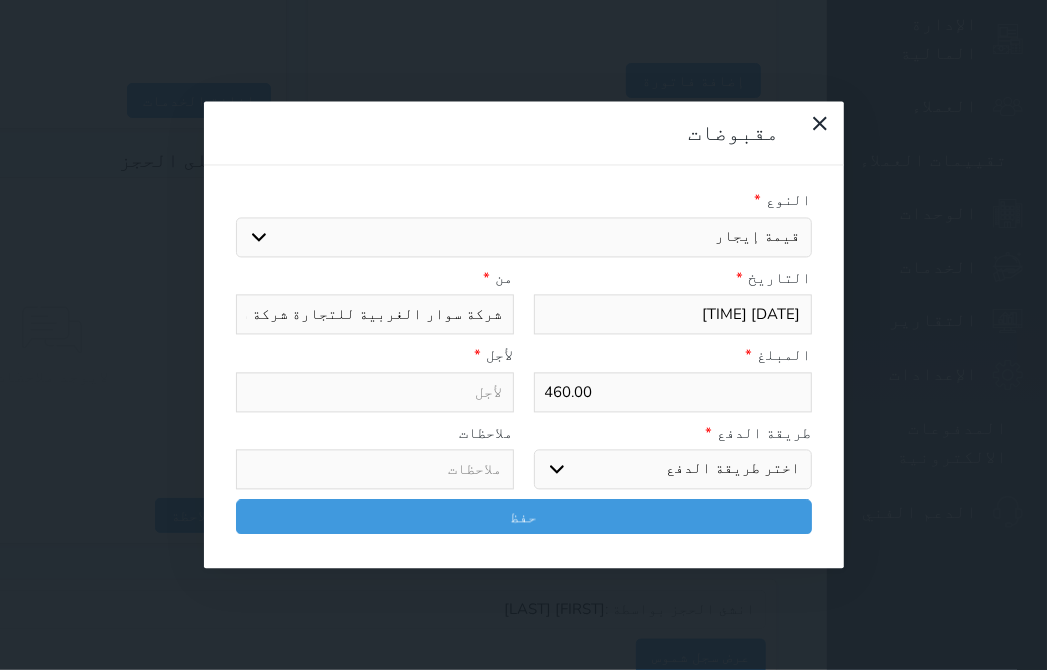 click on "اختيار   مقبوضات عامة قيمة إيجار فواتير تامين عربون لا ينطبق آخر مغسلة واي فاي - الإنترنت مواقف السيارات طعام الأغذية والمشروبات مشروبات المشروبات الباردة المشروبات الساخنة الإفطار غداء عشاء مخبز و كعك حمام سباحة الصالة الرياضية سبا و خدمات الجمال اختيار وإسقاط (خدمات النقل) ميني بار كابل - تلفزيون سرير إضافي تصفيف الشعر التسوق خدمات الجولات السياحية المنظمة خدمات الدليل السياحي" at bounding box center [524, 237] 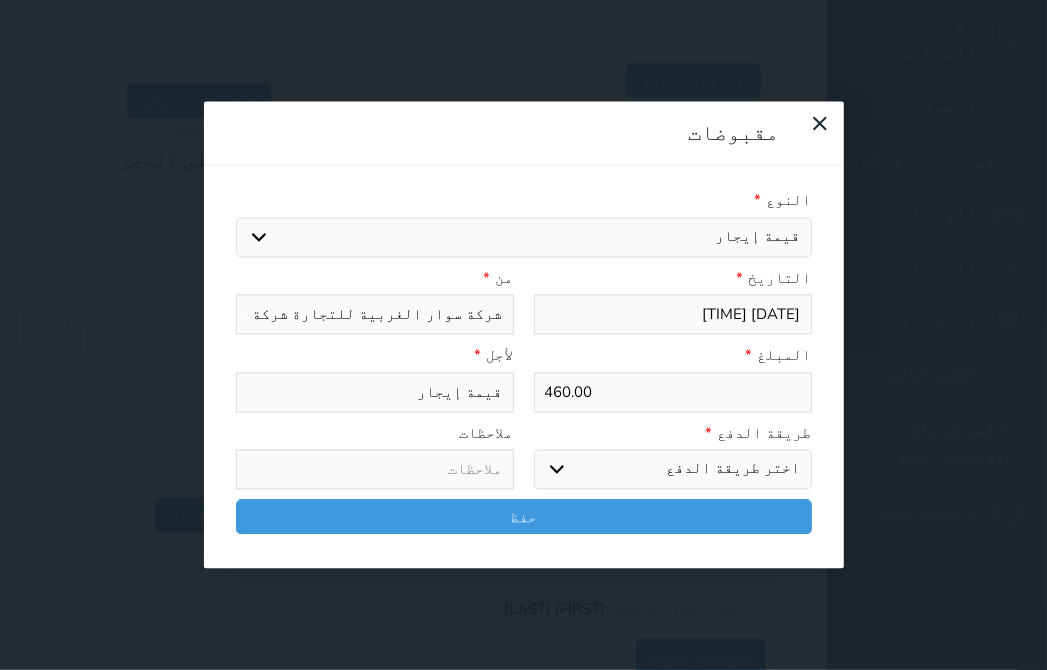 click on "اختر طريقة الدفع   دفع نقدى   تحويل بنكى   مدى   بطاقة ائتمان   آجل" at bounding box center [673, 470] 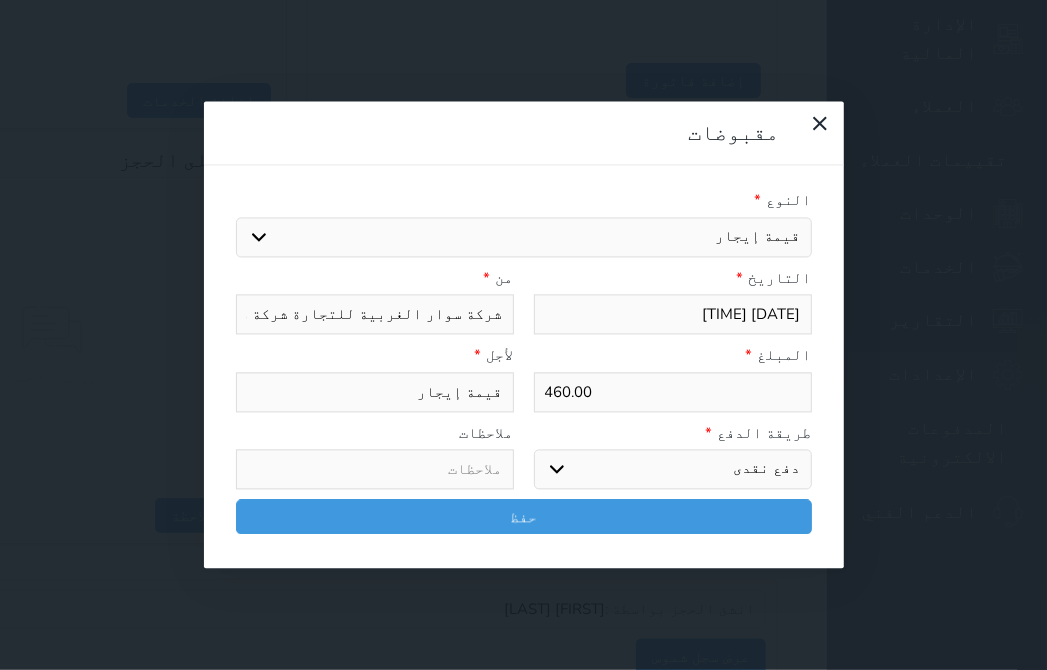 click on "اختر طريقة الدفع   دفع نقدى   تحويل بنكى   مدى   بطاقة ائتمان   آجل" at bounding box center (673, 470) 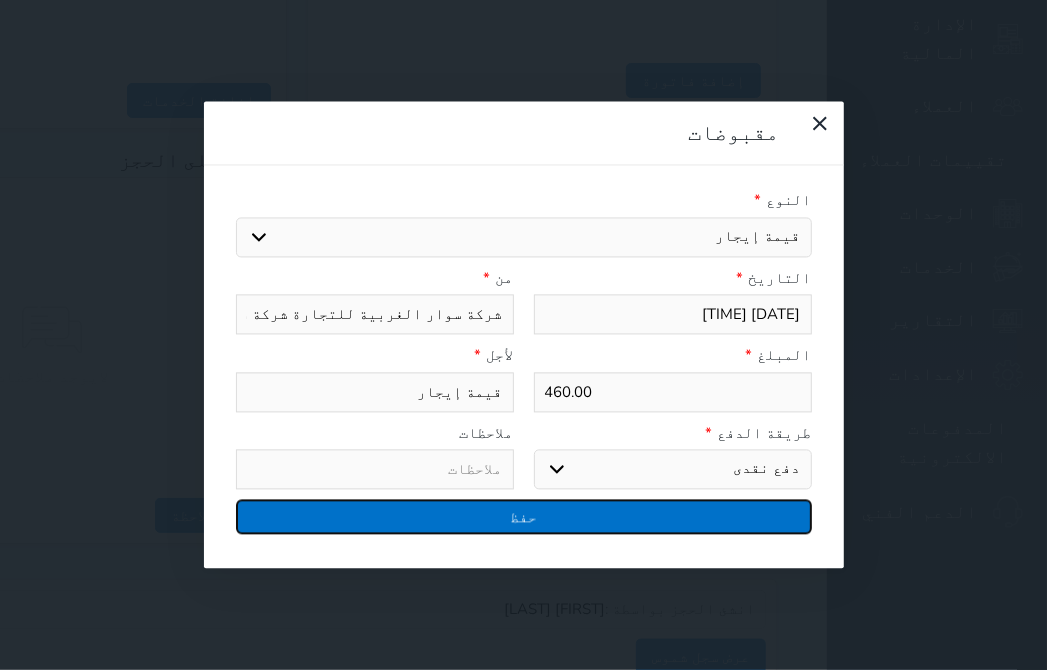 click on "حفظ" at bounding box center (524, 517) 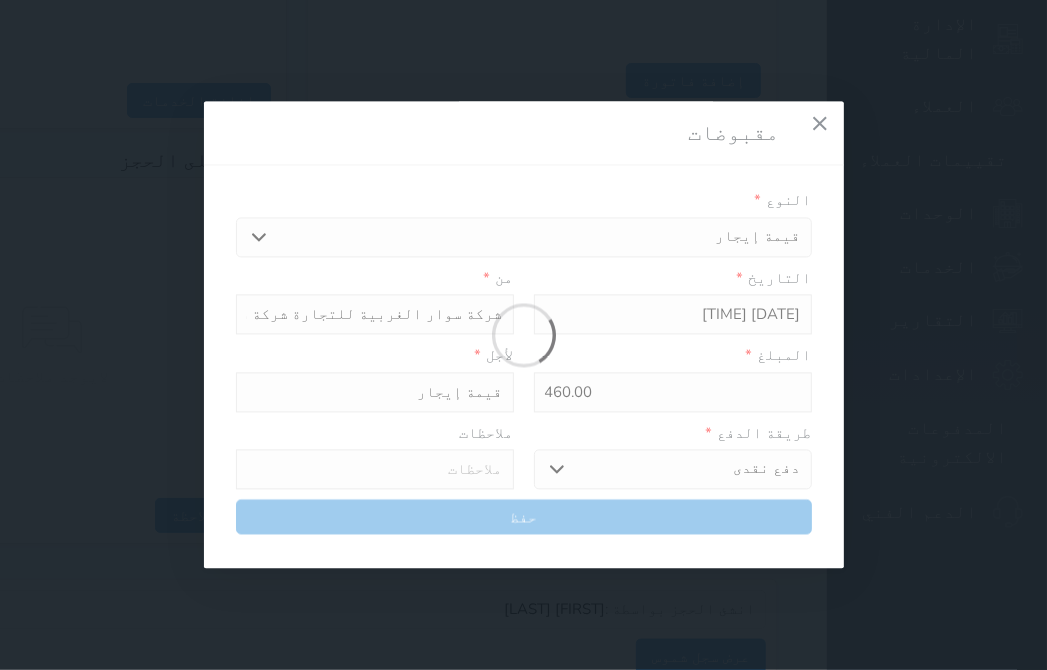 select 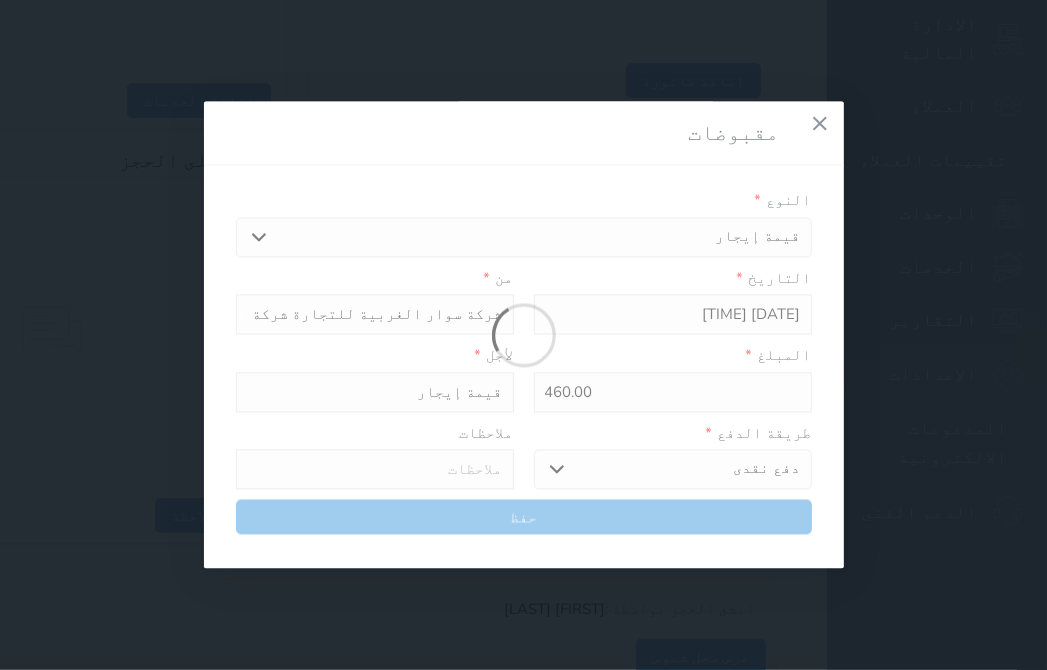 type 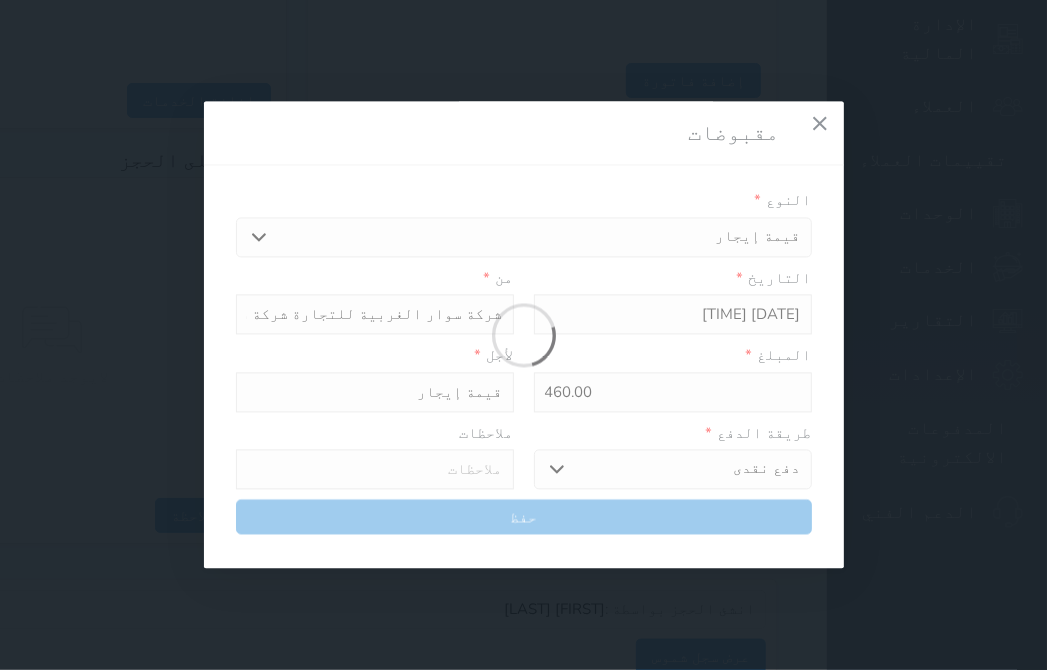 type on "0" 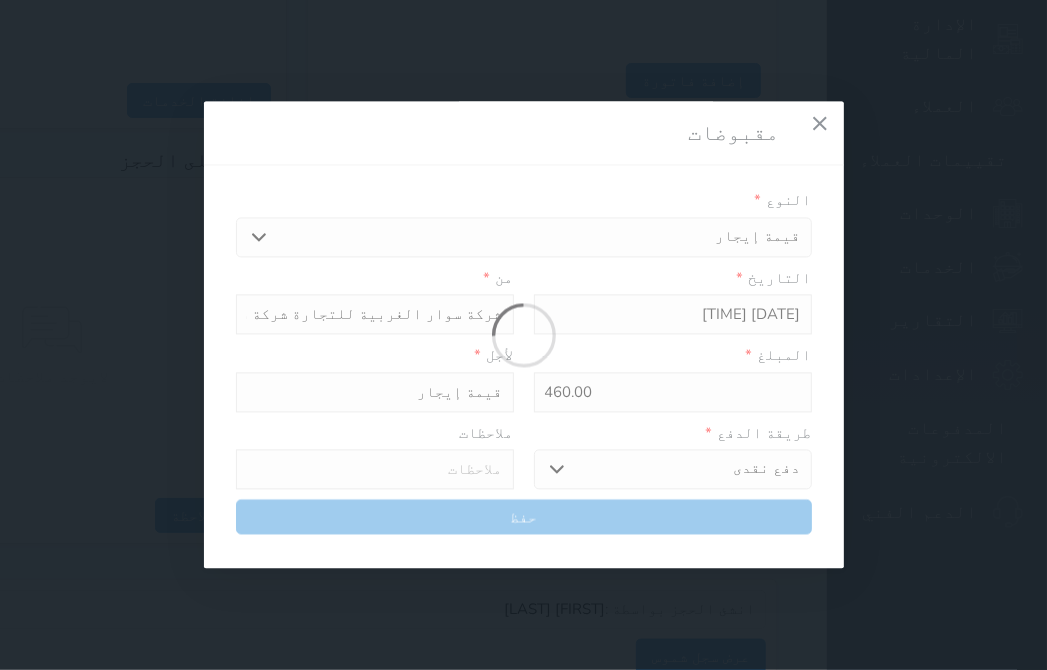 select 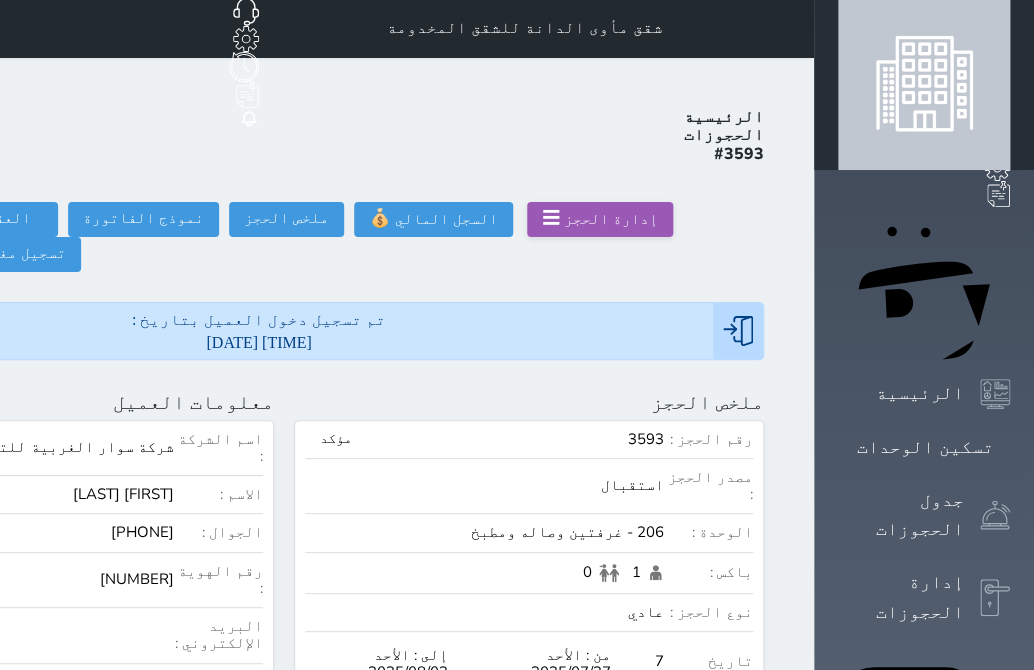 scroll, scrollTop: 0, scrollLeft: 0, axis: both 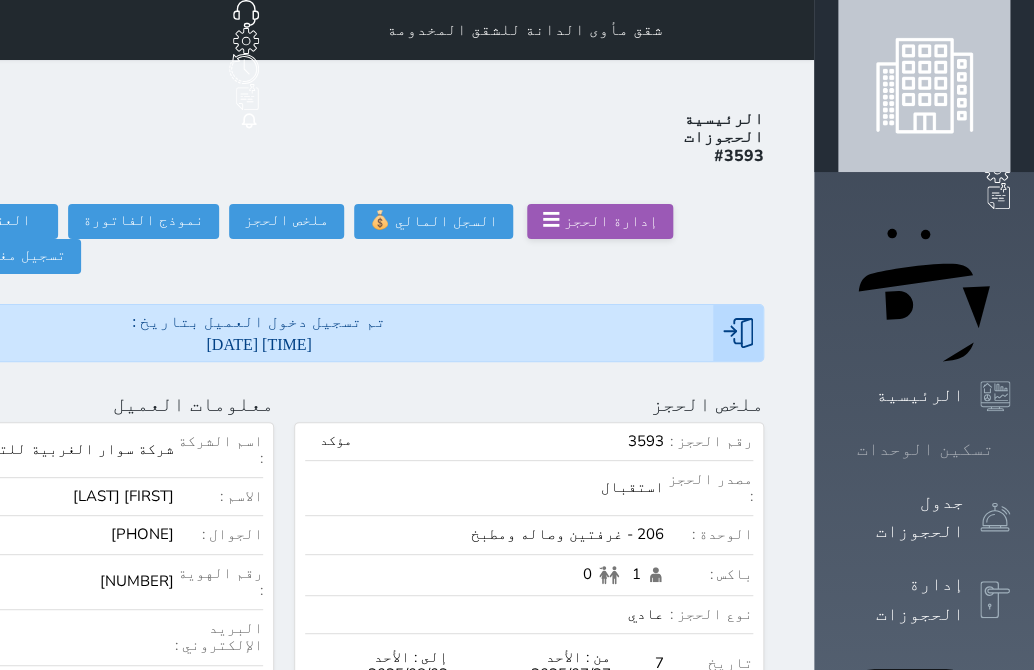 click on "تسكين الوحدات" at bounding box center (924, 449) 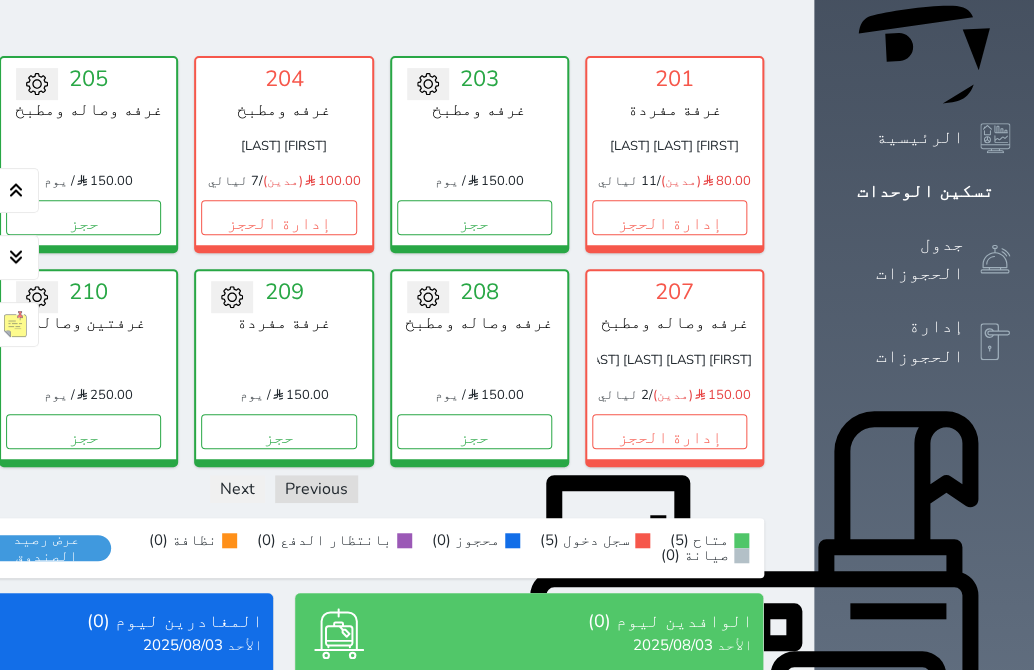 scroll, scrollTop: 260, scrollLeft: 0, axis: vertical 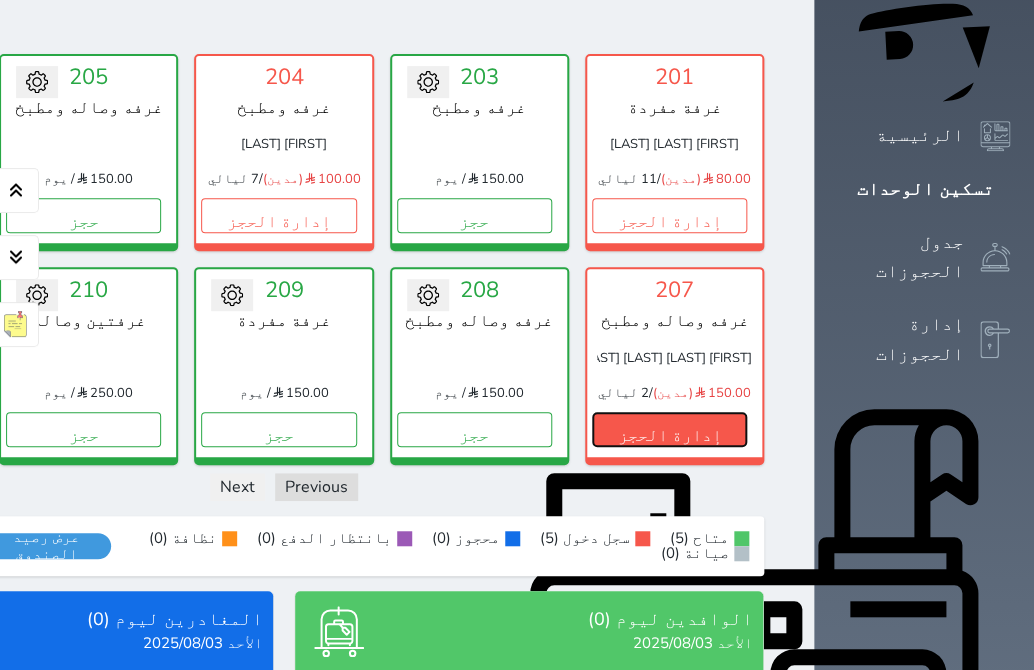 click on "إدارة الحجز" at bounding box center [669, 429] 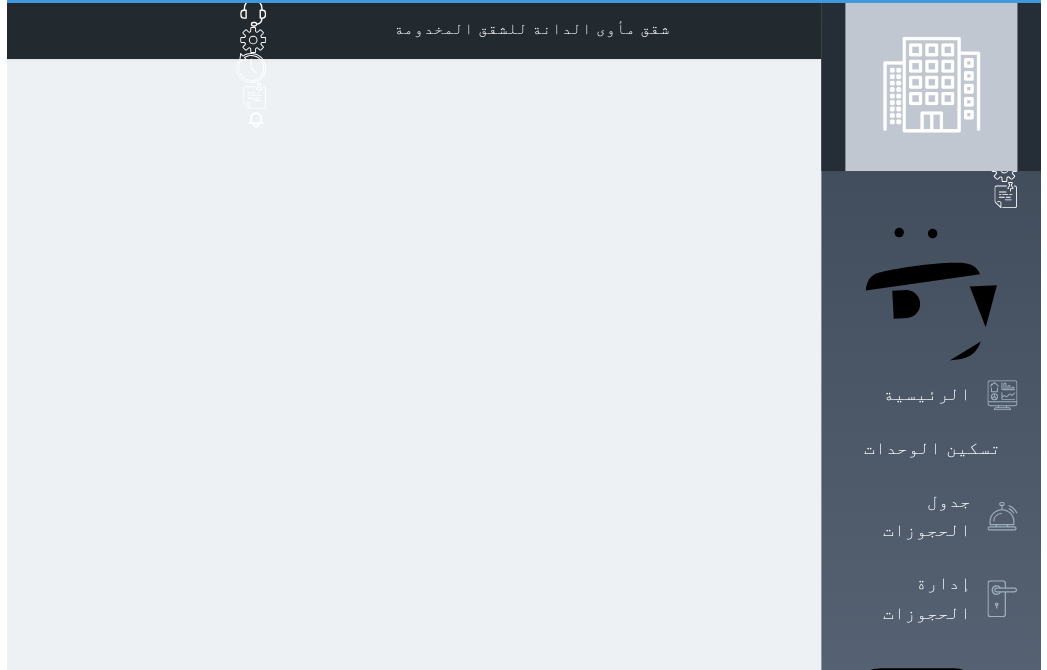 scroll, scrollTop: 0, scrollLeft: 0, axis: both 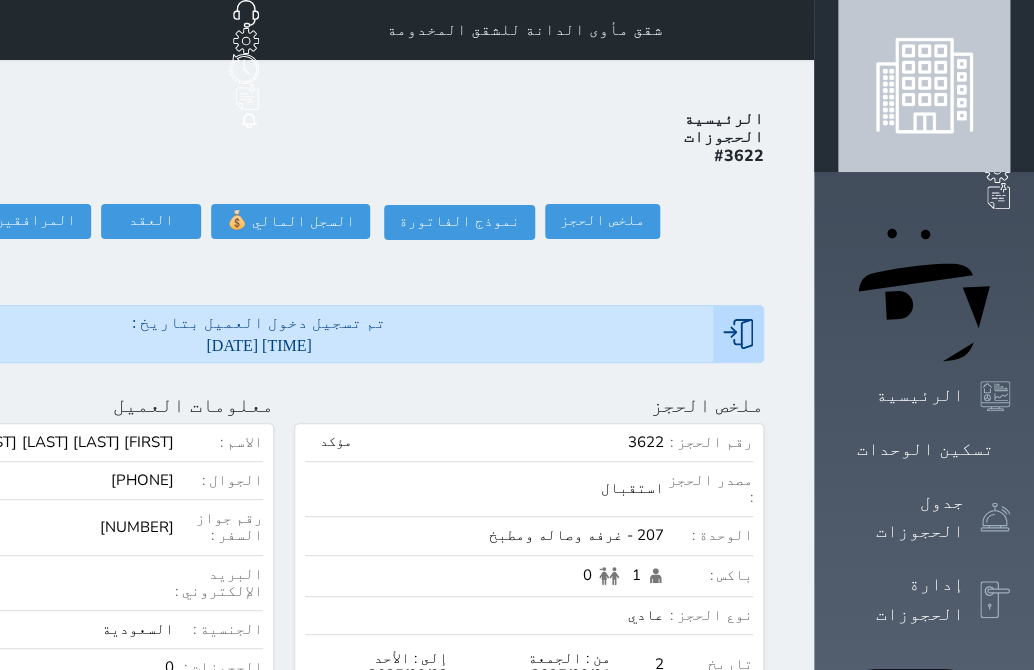 click on "تسجيل مغادرة" at bounding box center [-120, 221] 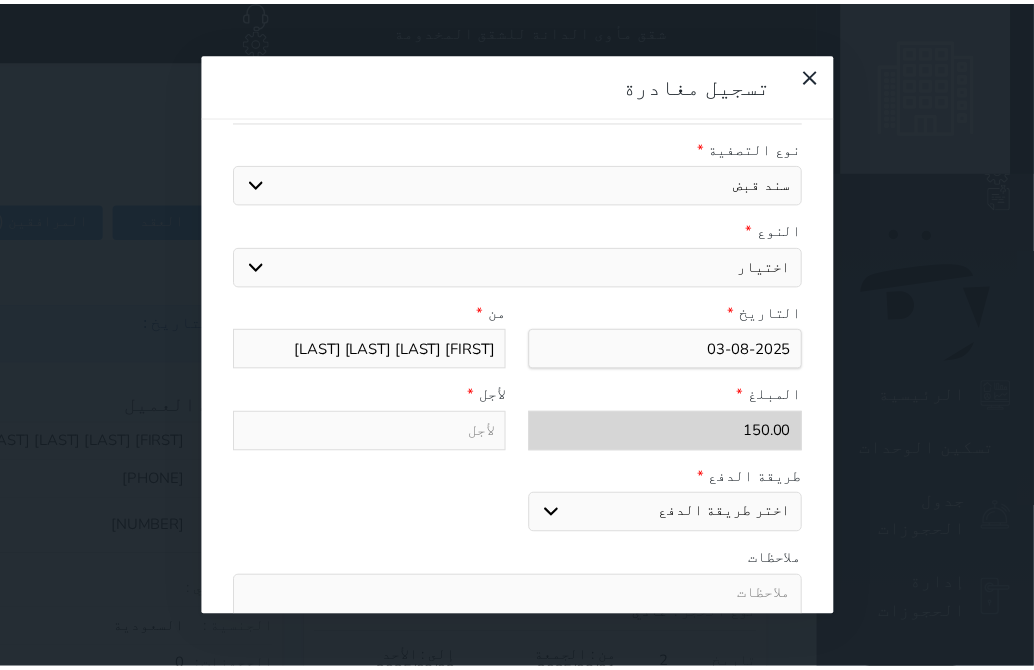 scroll, scrollTop: 308, scrollLeft: 0, axis: vertical 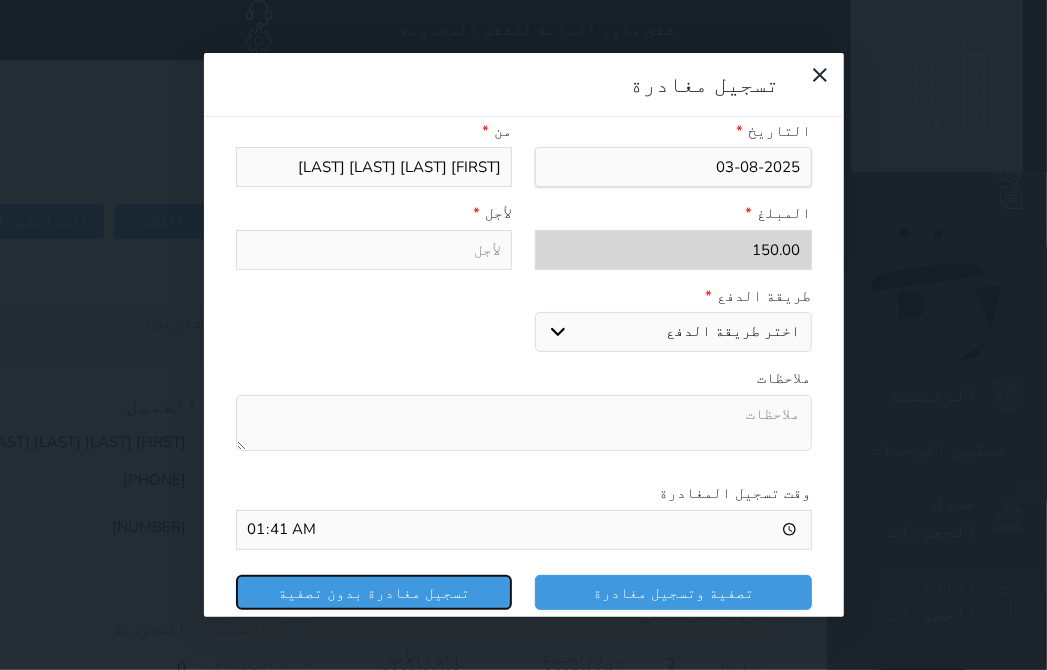 drag, startPoint x: 492, startPoint y: 536, endPoint x: 514, endPoint y: 536, distance: 22 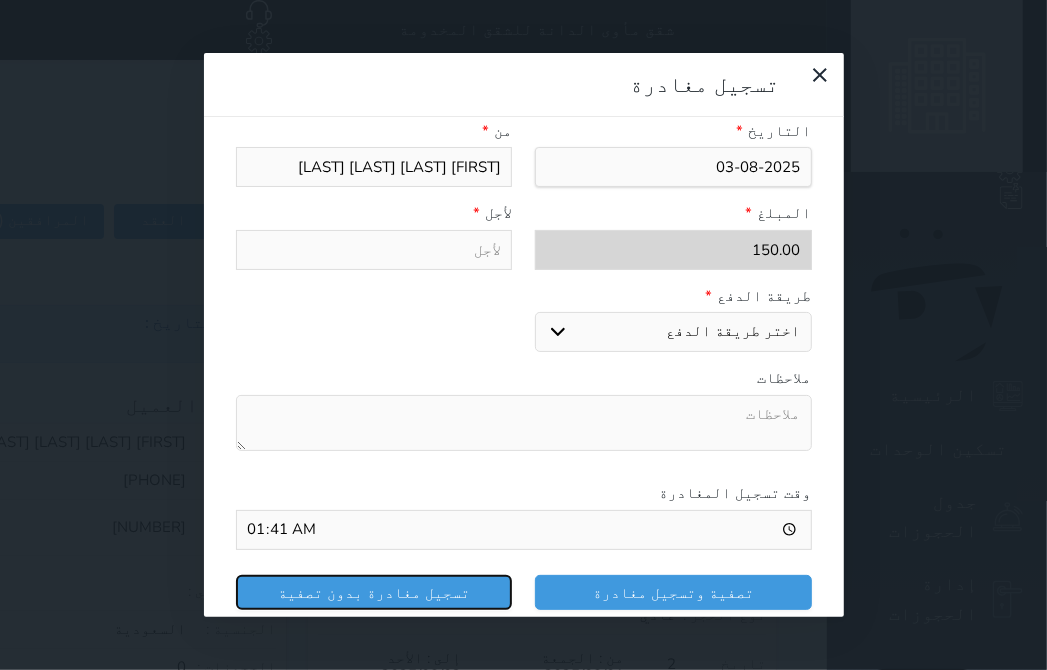 click on "تسجيل مغادرة بدون تصفية" at bounding box center (374, 592) 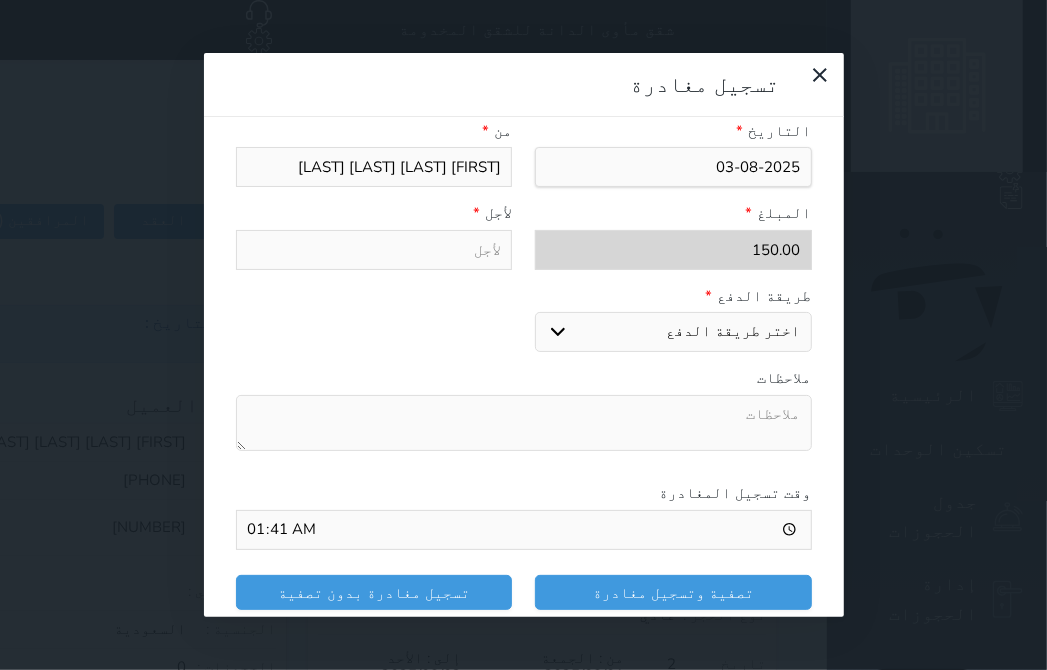 select 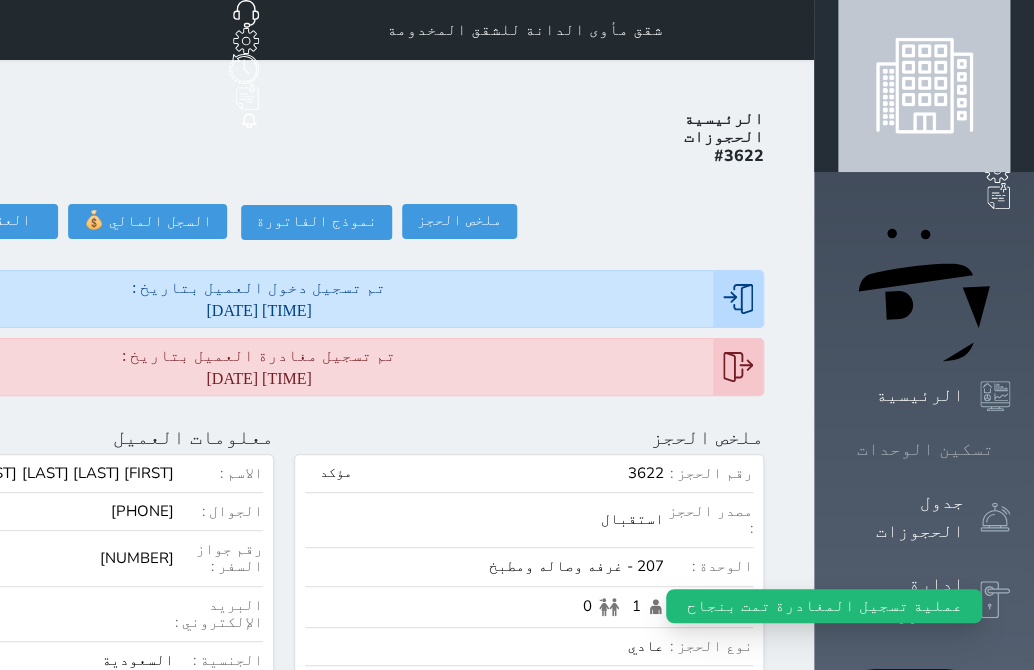 click 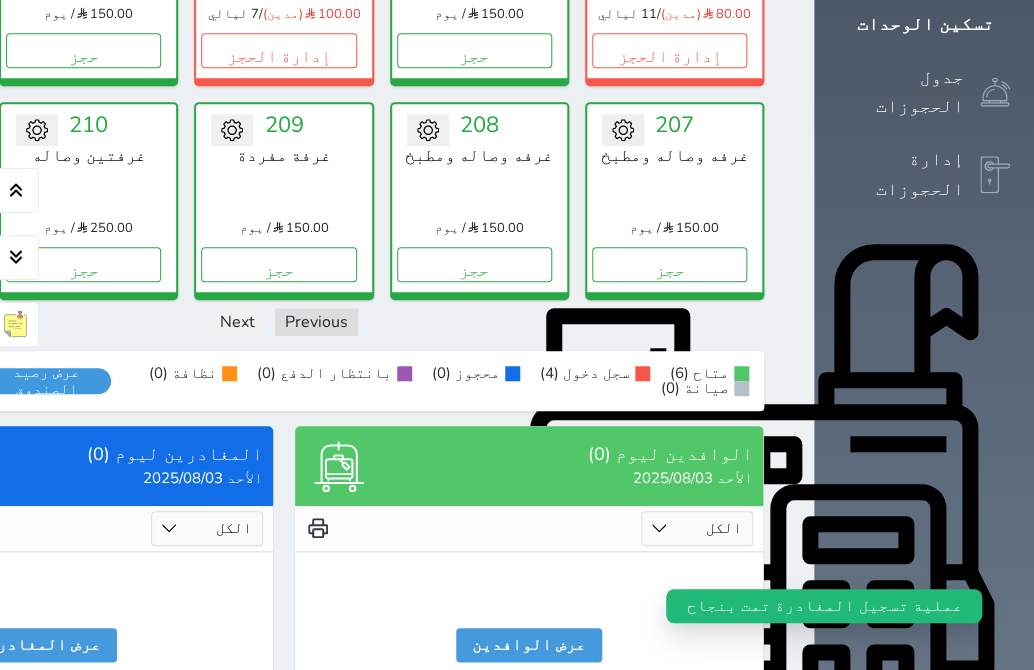 scroll, scrollTop: 441, scrollLeft: 0, axis: vertical 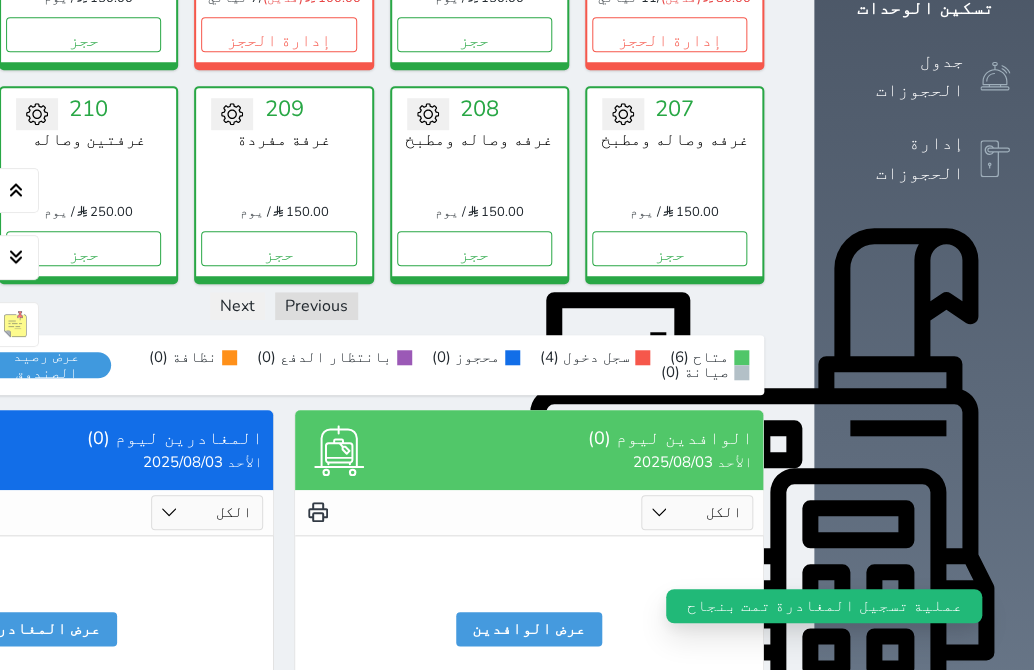 click on "إدارة الحجز" at bounding box center [-112, 248] 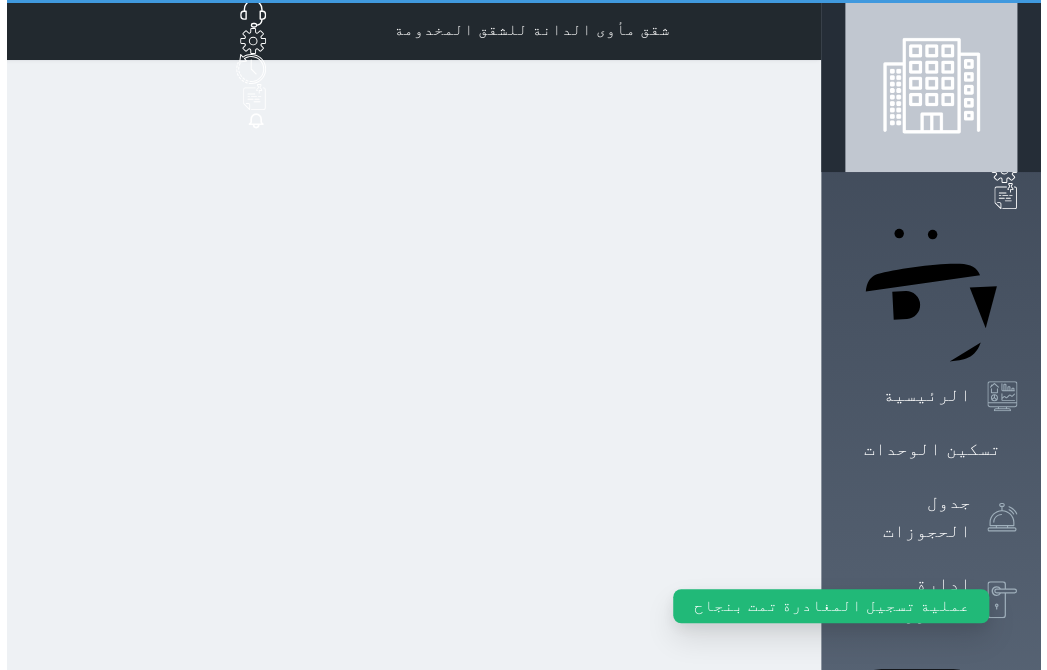 scroll, scrollTop: 0, scrollLeft: 0, axis: both 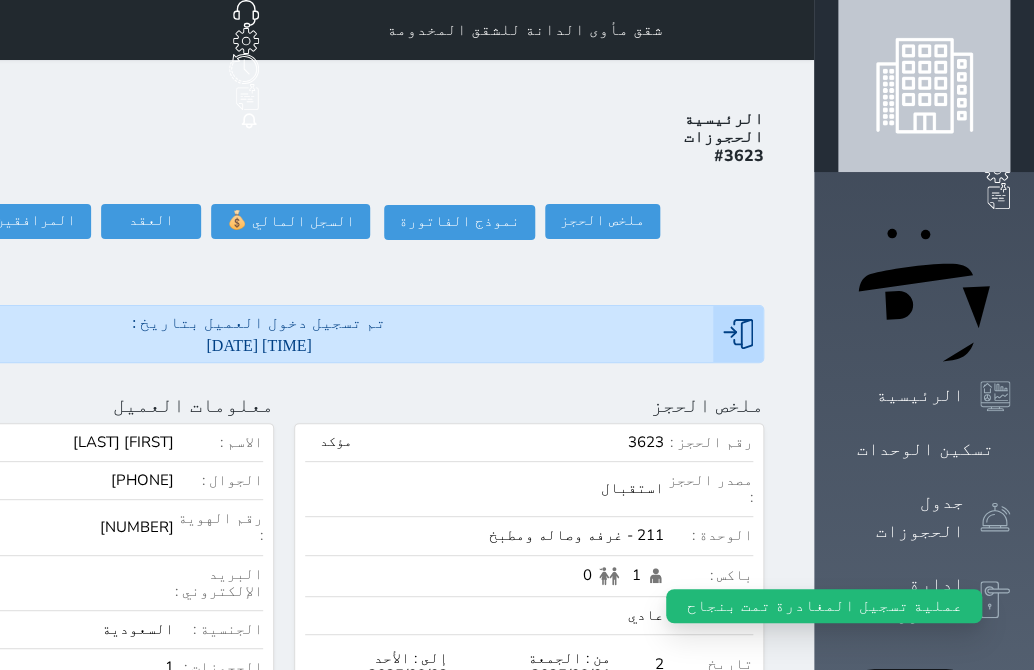 click on "تسجيل مغادرة" at bounding box center [-120, 221] 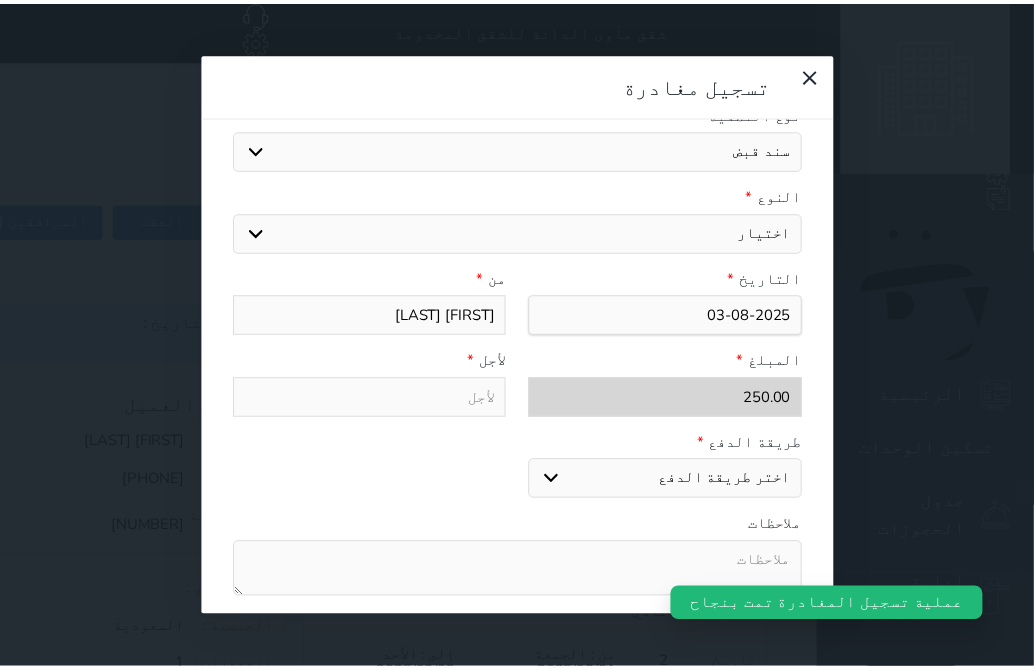 scroll, scrollTop: 308, scrollLeft: 0, axis: vertical 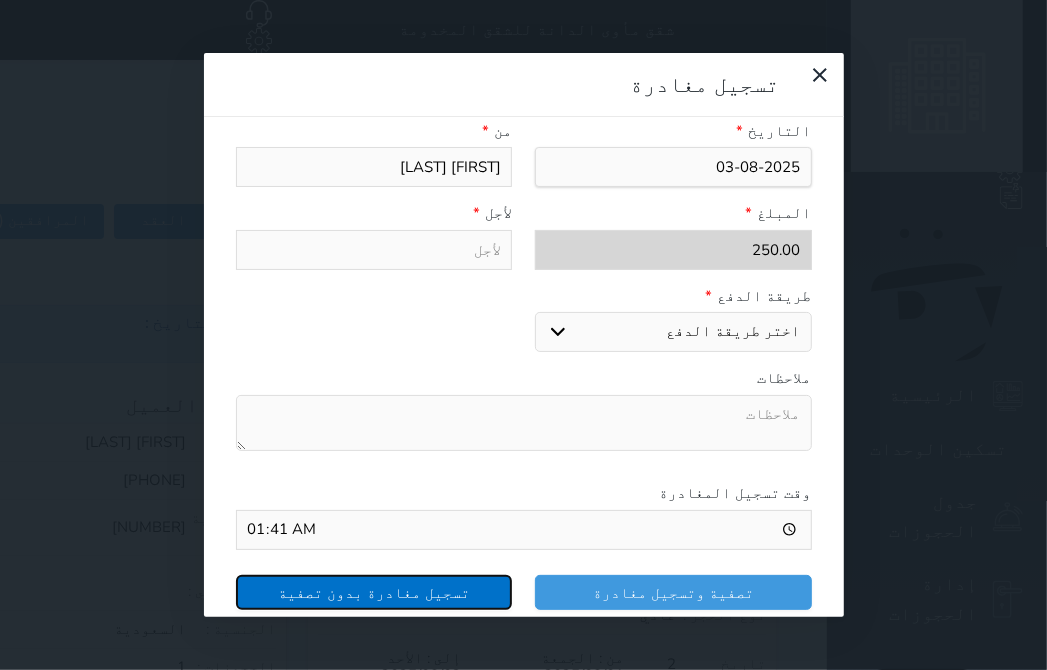 click on "تسجيل مغادرة بدون تصفية" at bounding box center (374, 592) 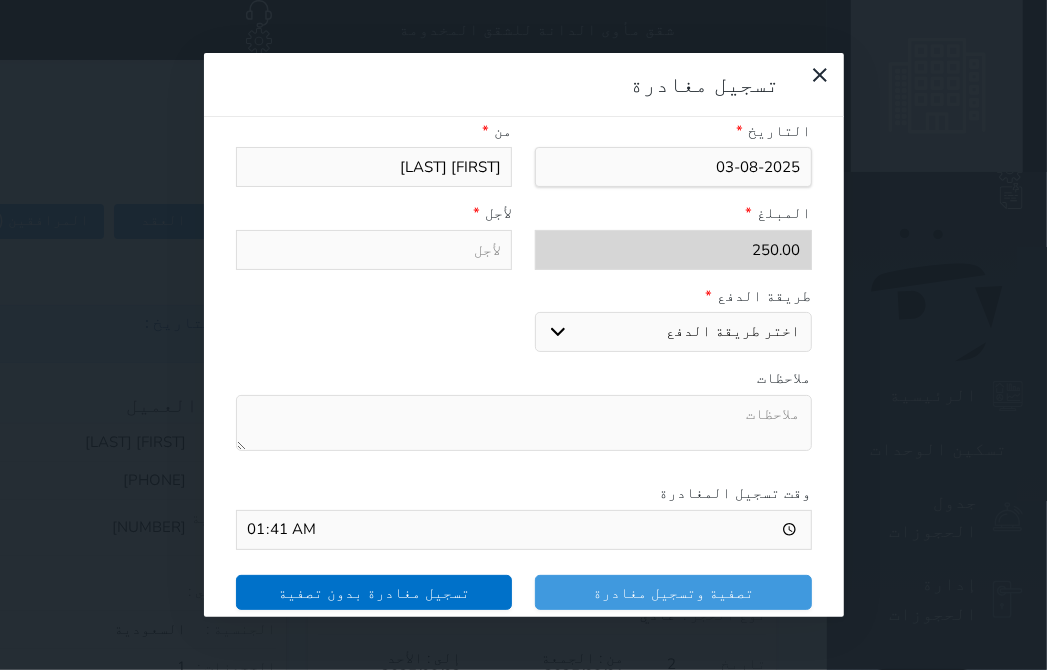 select 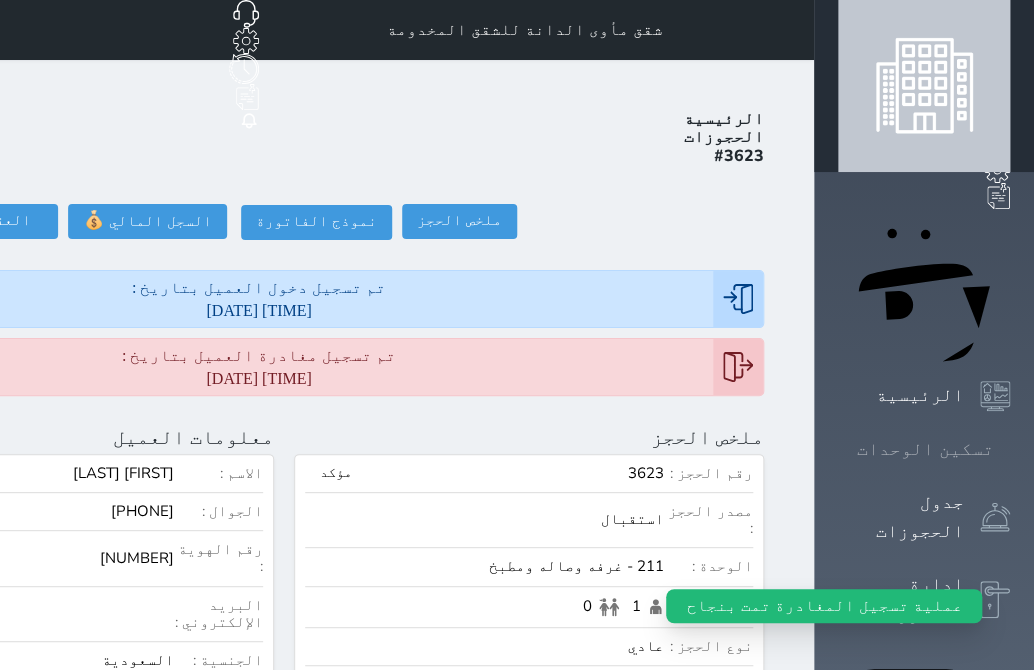 click 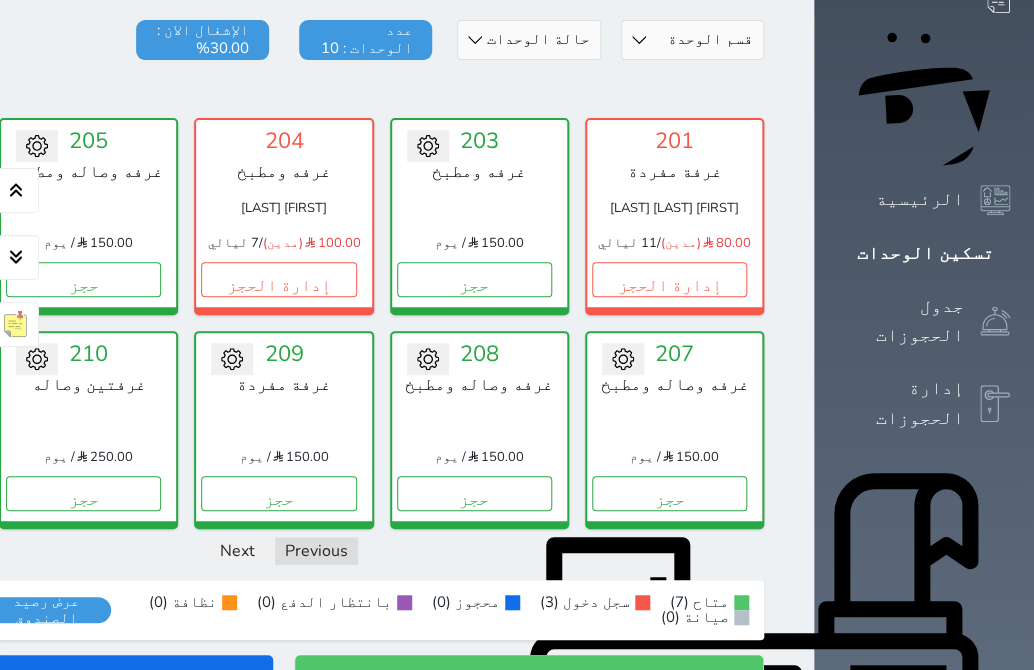 scroll, scrollTop: 169, scrollLeft: 0, axis: vertical 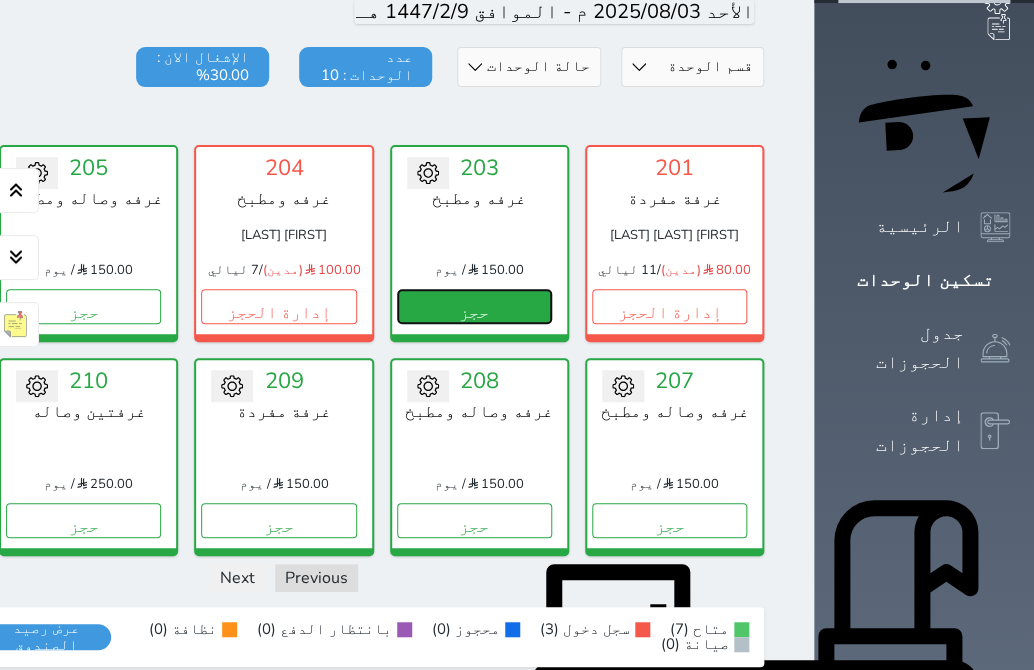 click on "حجز" at bounding box center (474, 306) 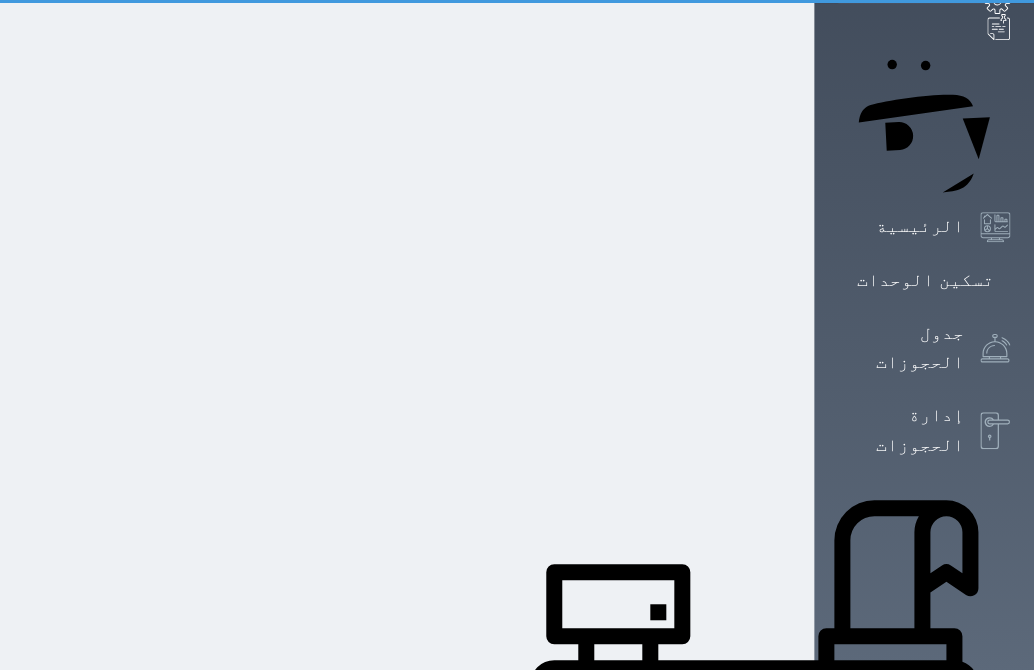select on "1" 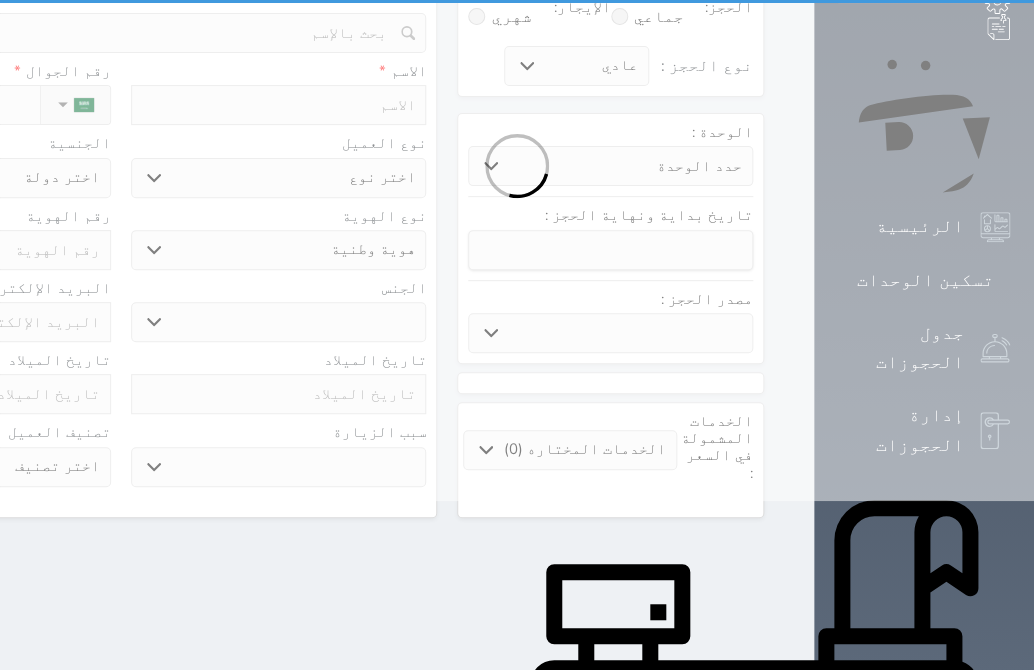 scroll, scrollTop: 0, scrollLeft: 0, axis: both 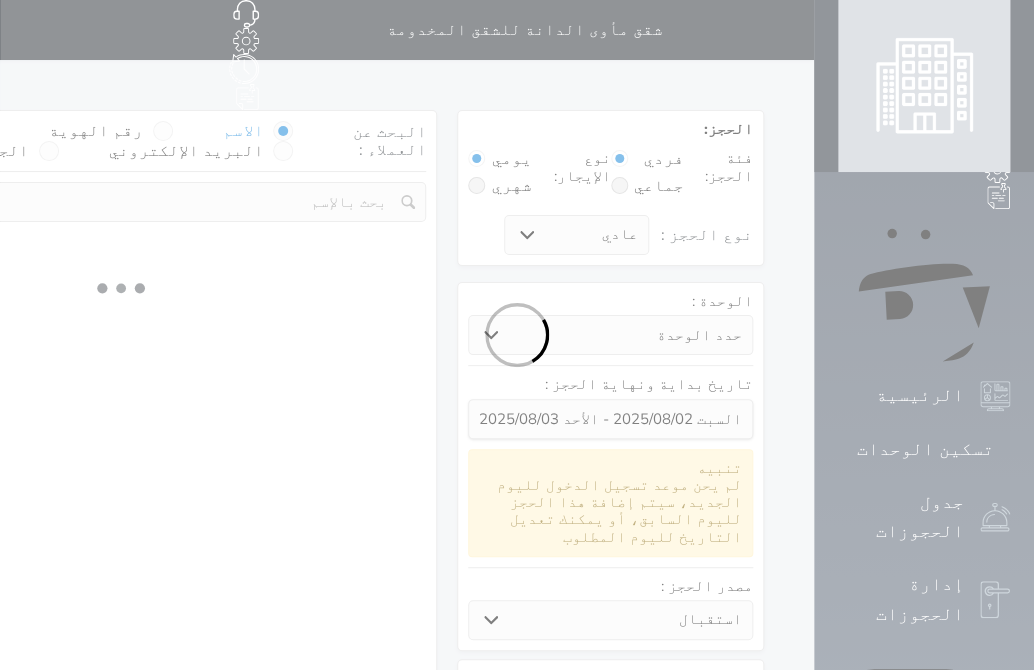 select 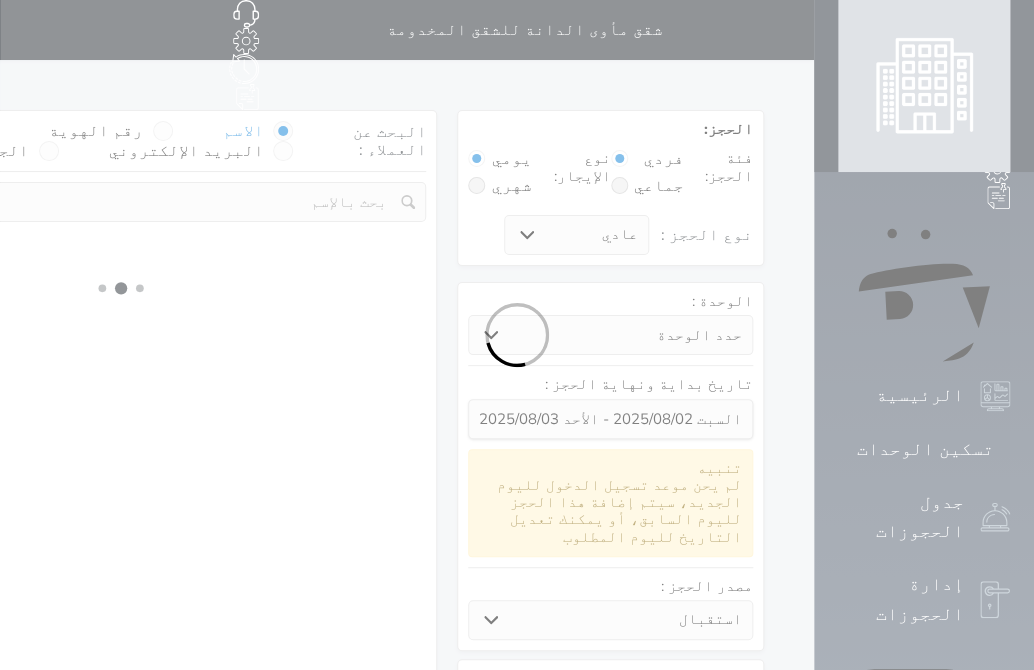 select on "1" 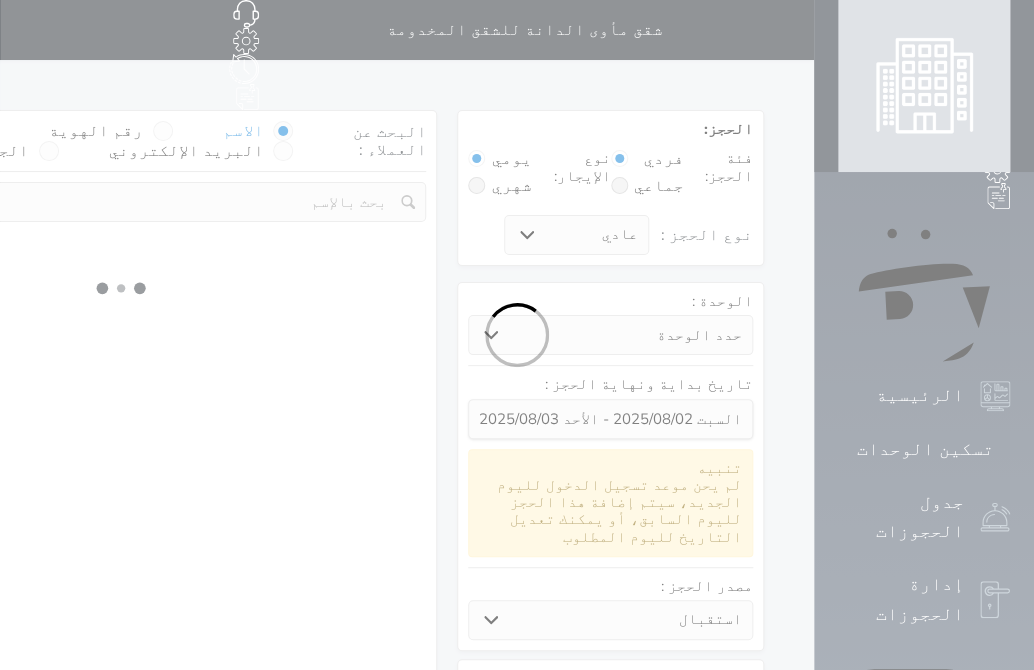 select on "113" 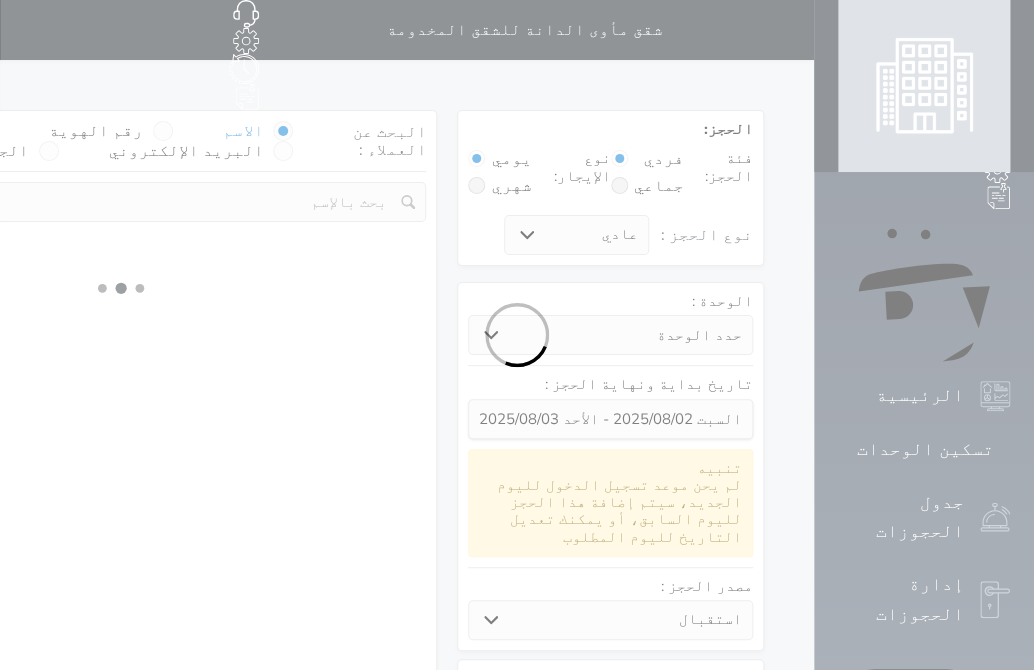 select on "1" 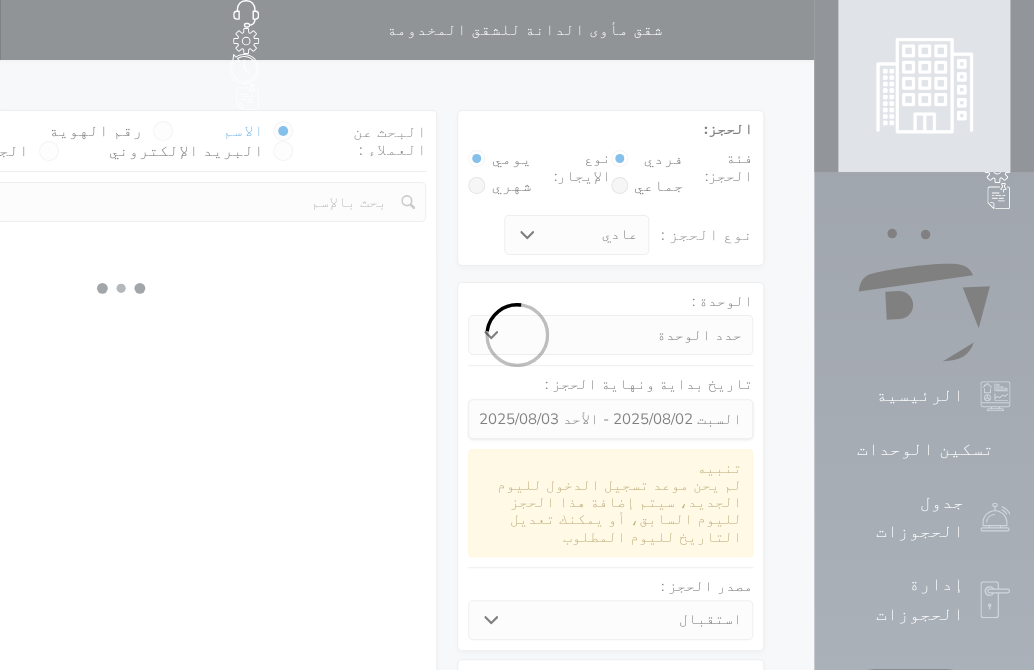 select 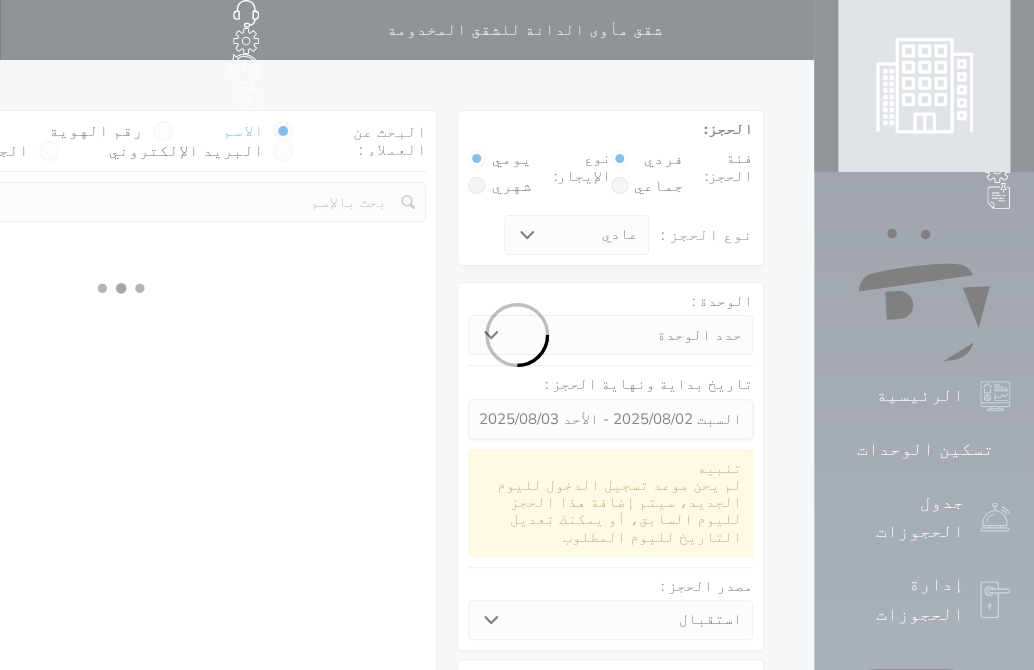 select on "7" 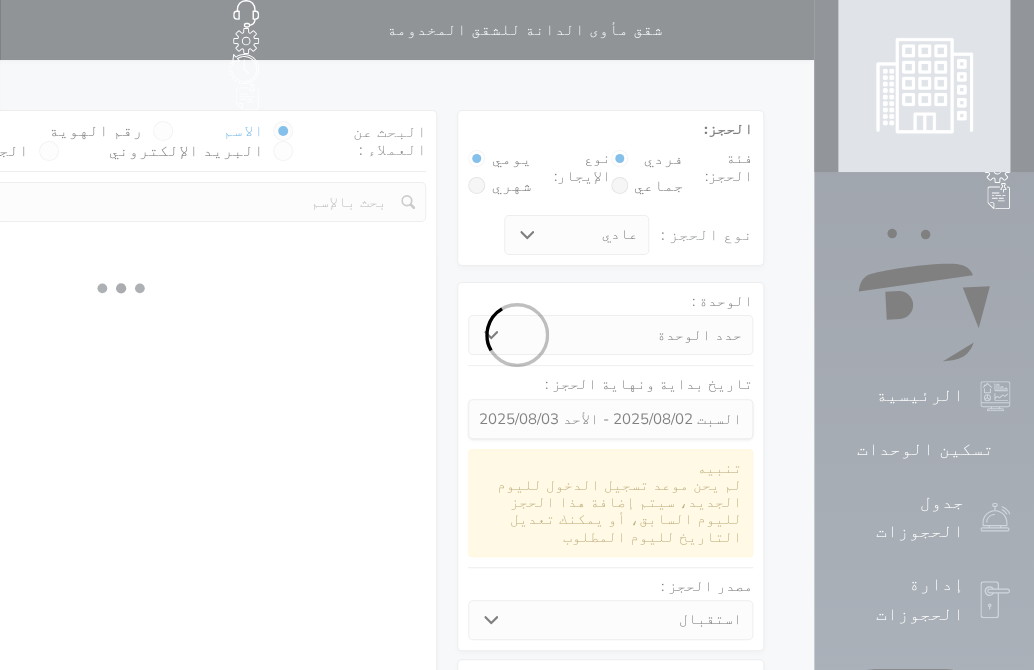 select 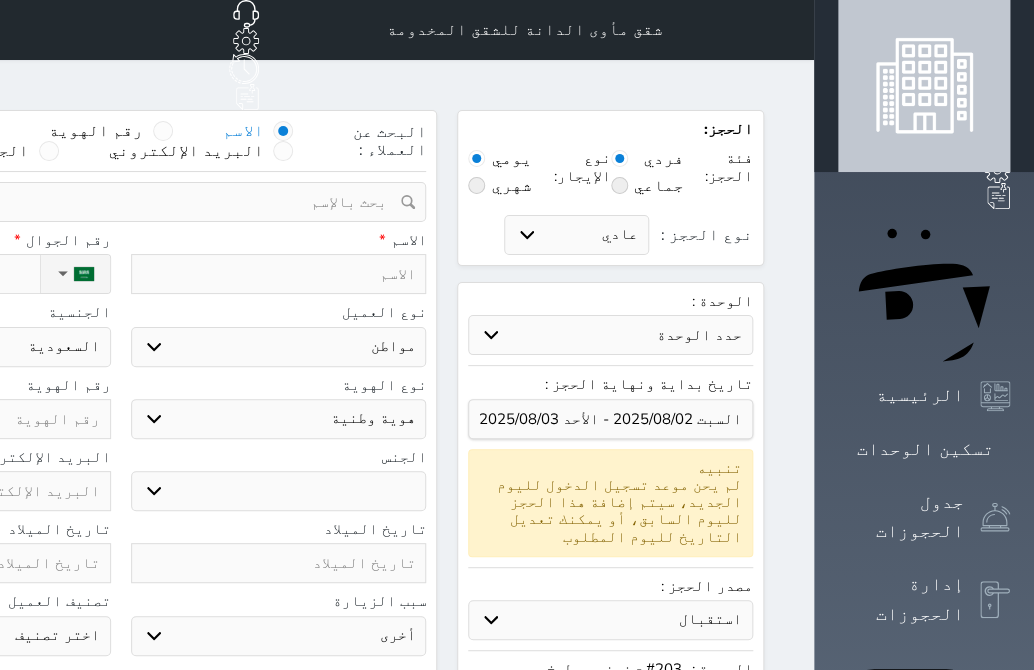 select 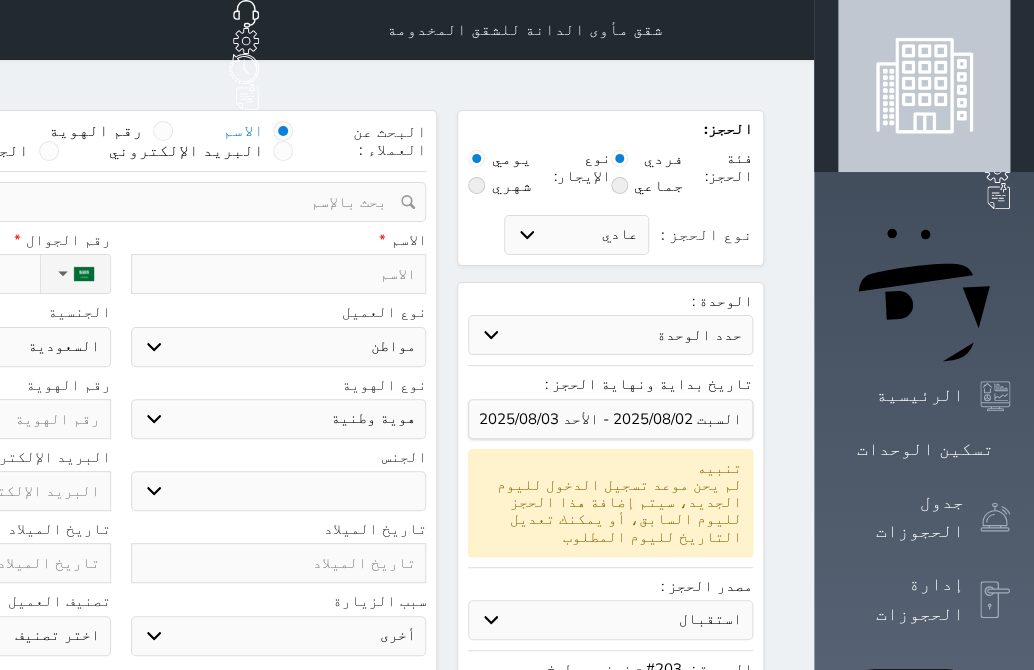 select 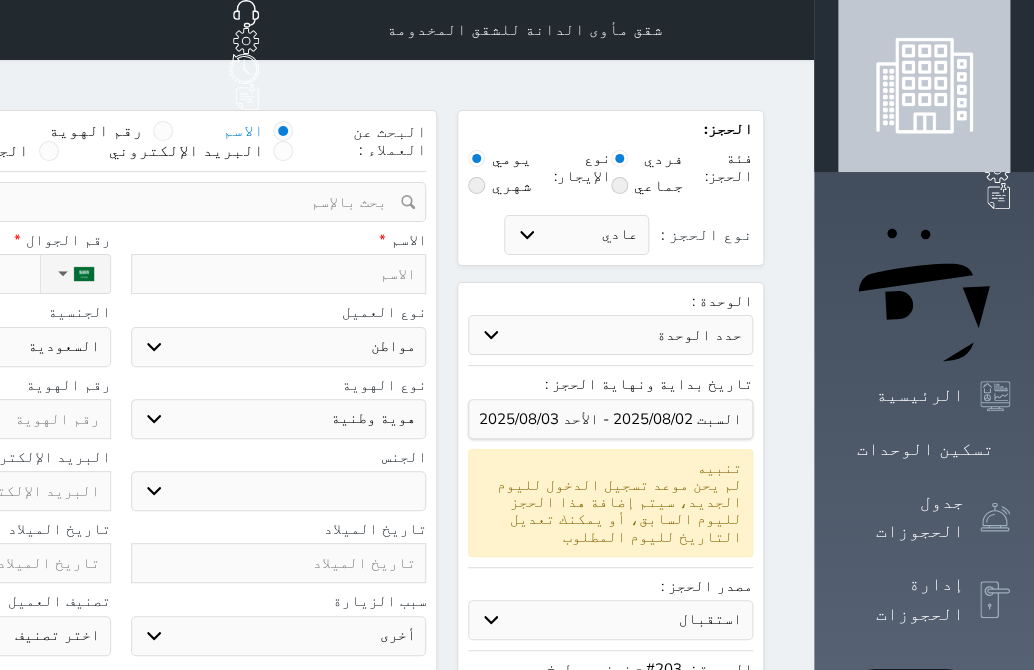 select 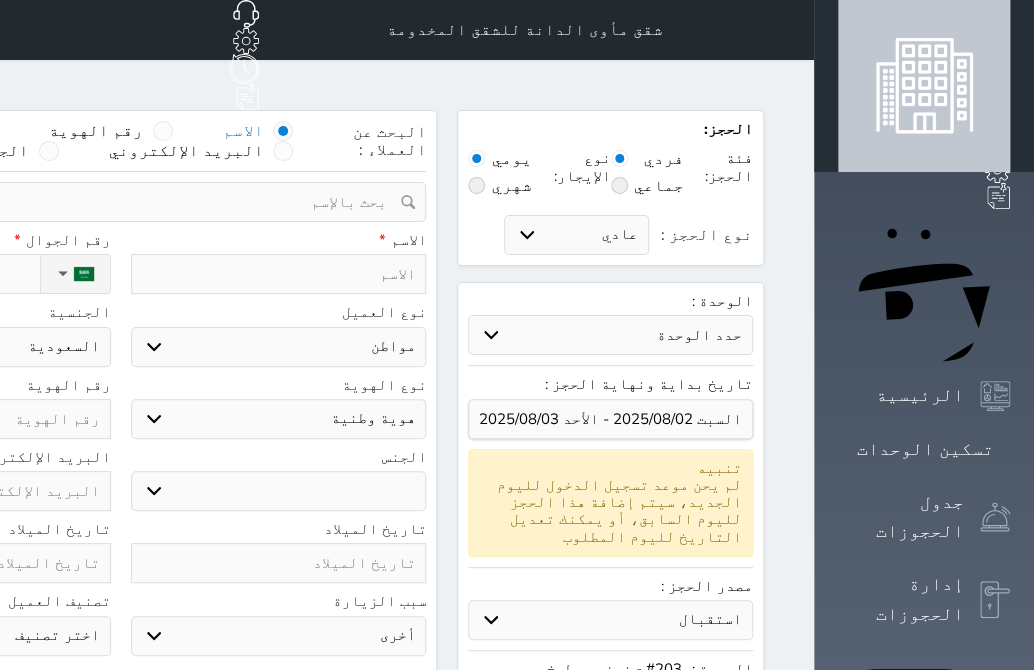 select 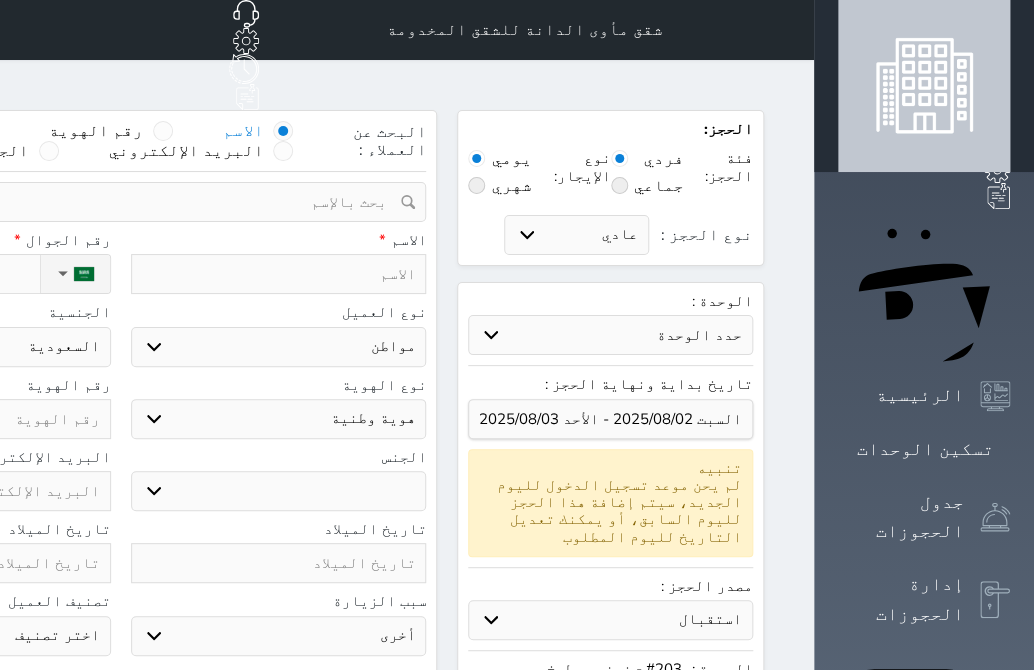 select 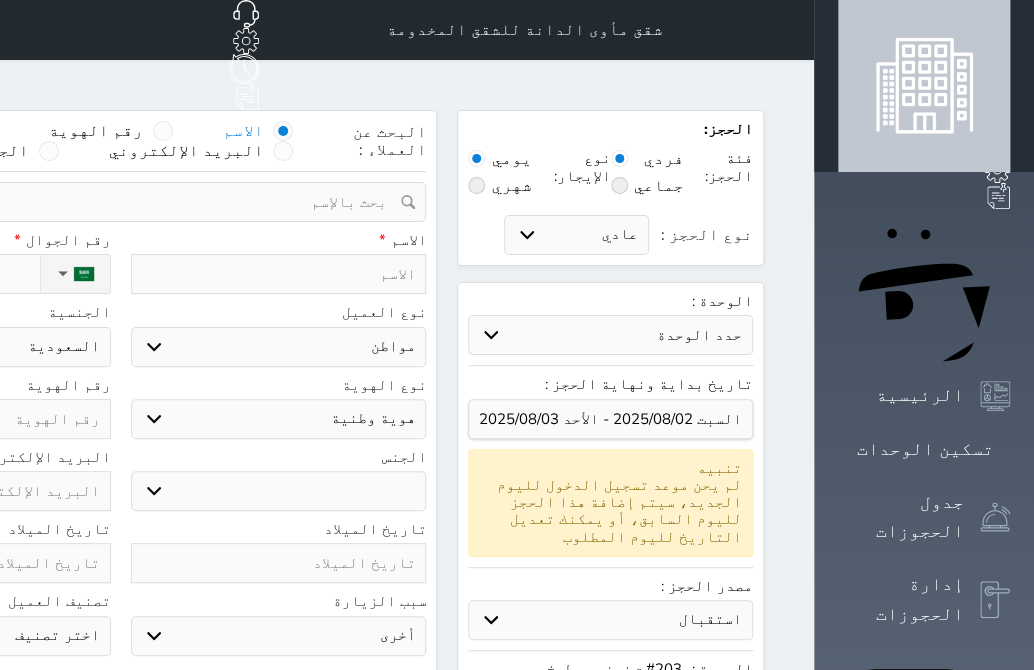 select 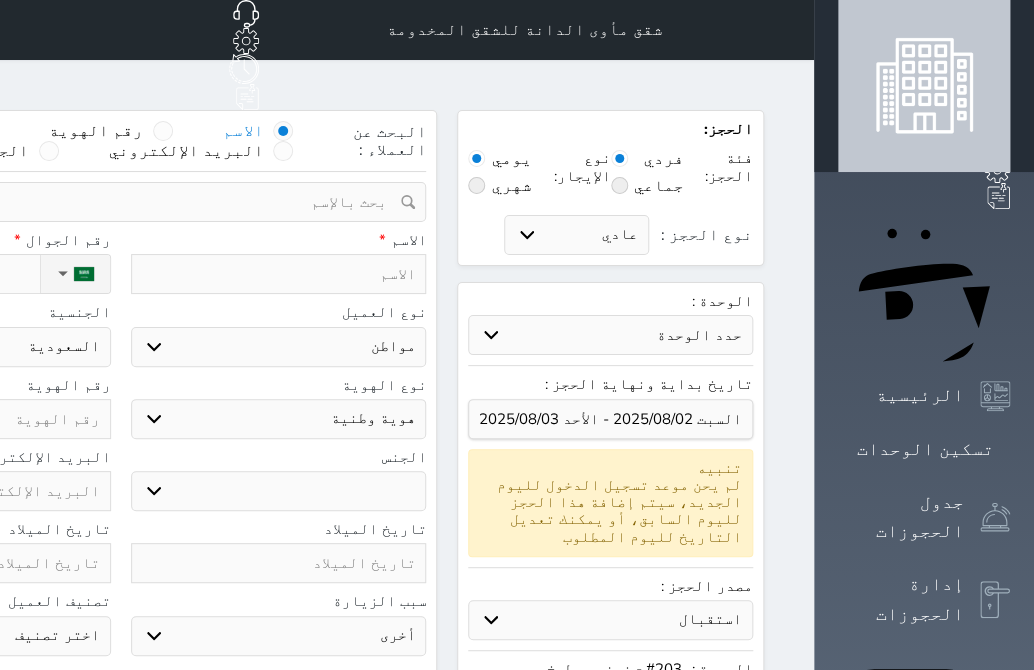 click at bounding box center [113, 202] 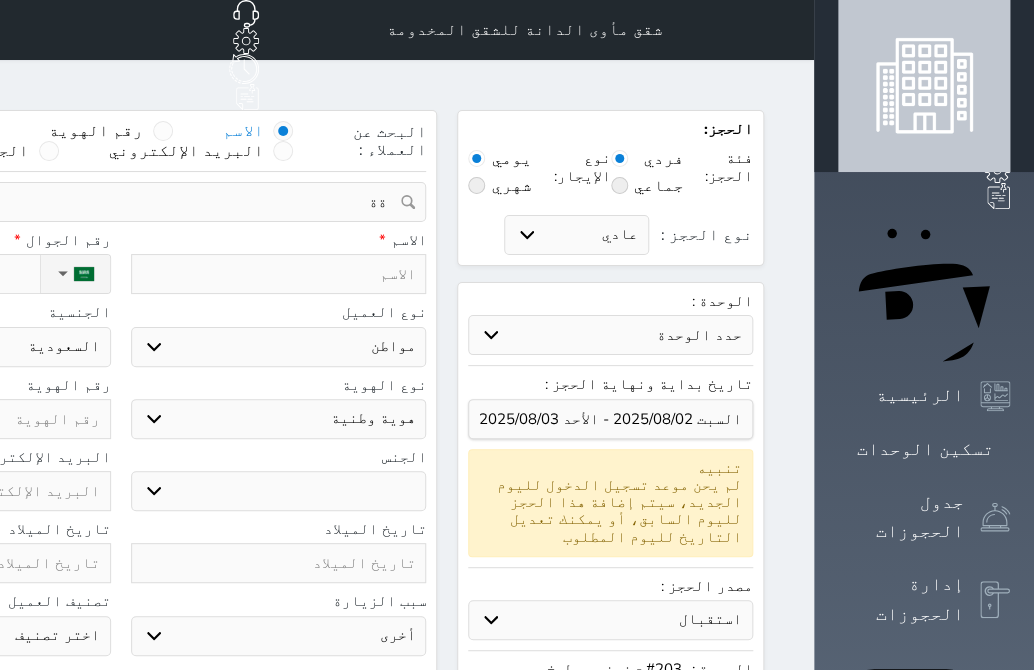 type on "ة" 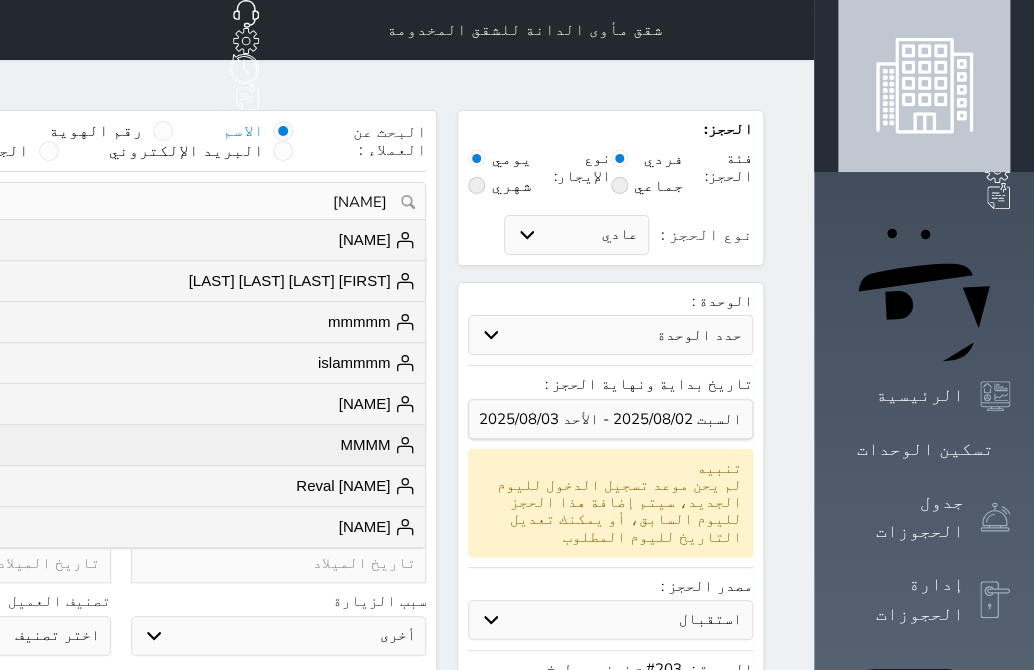 click on "MMMM" at bounding box center (377, 445) 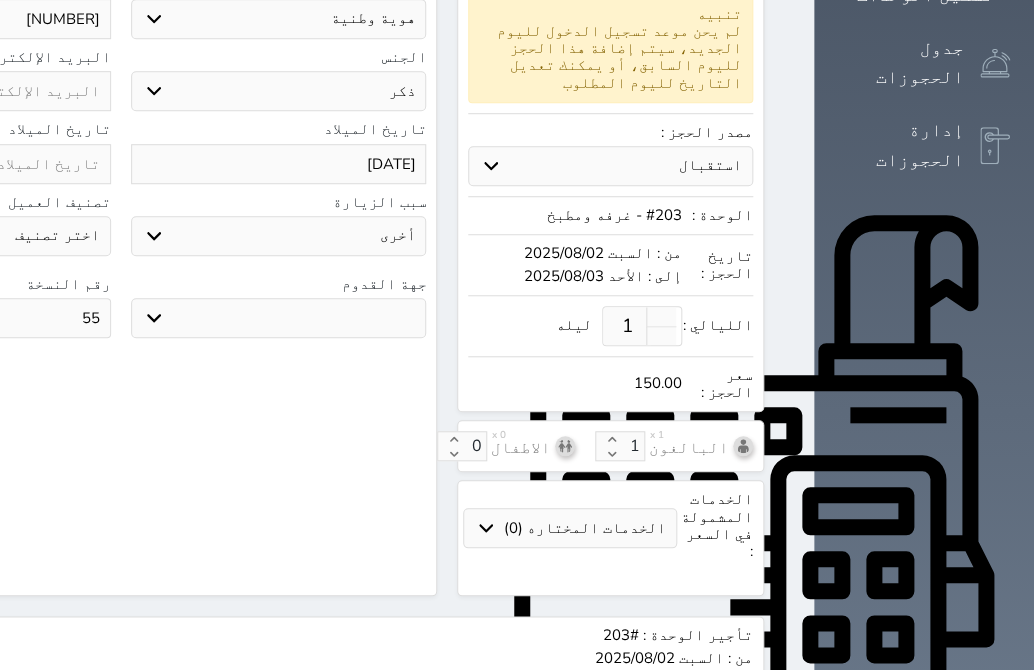 select 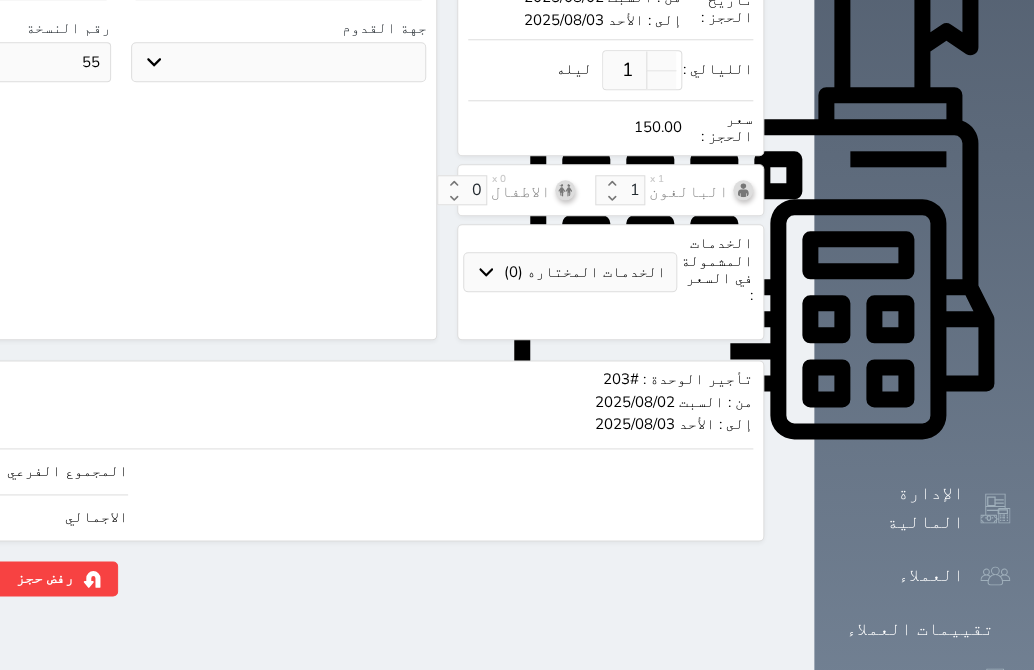 scroll, scrollTop: 711, scrollLeft: 0, axis: vertical 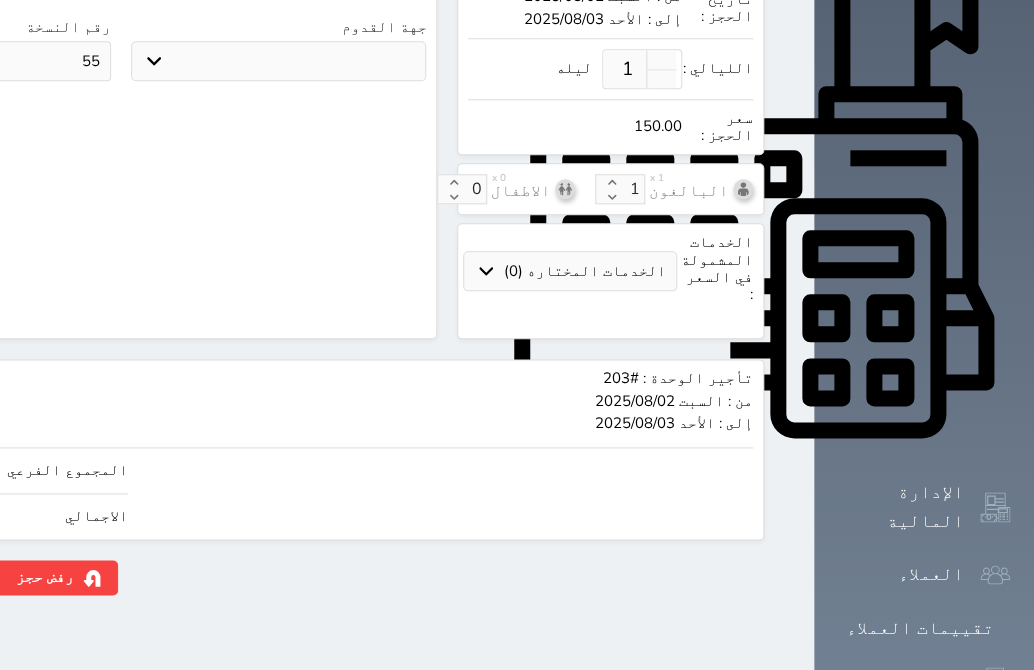 click on "150.00" at bounding box center (-120, 516) 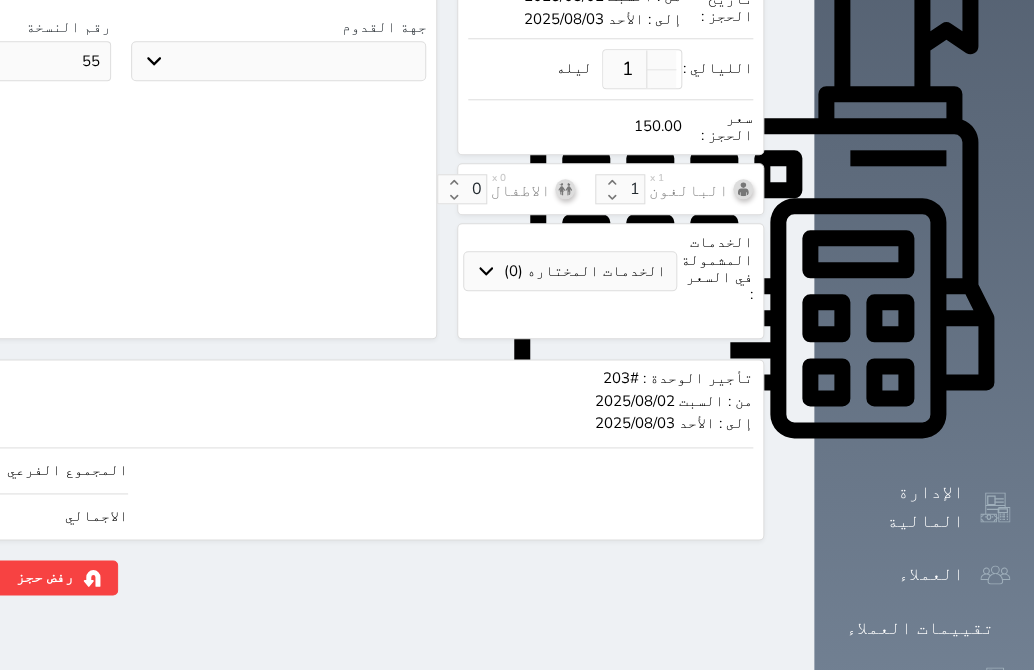 type on "3.00" 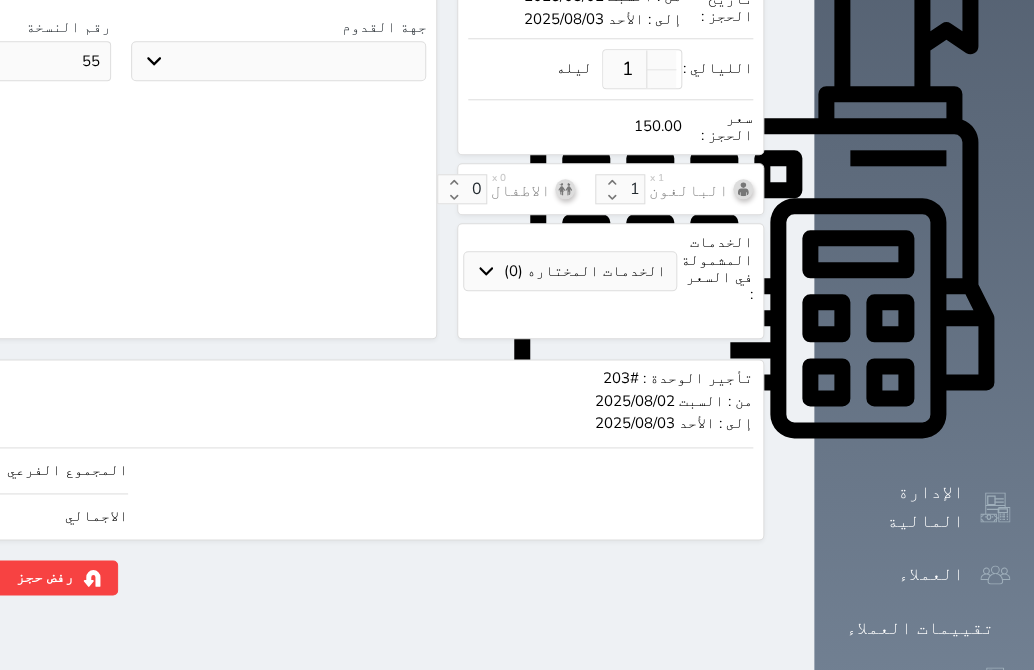 type on "3" 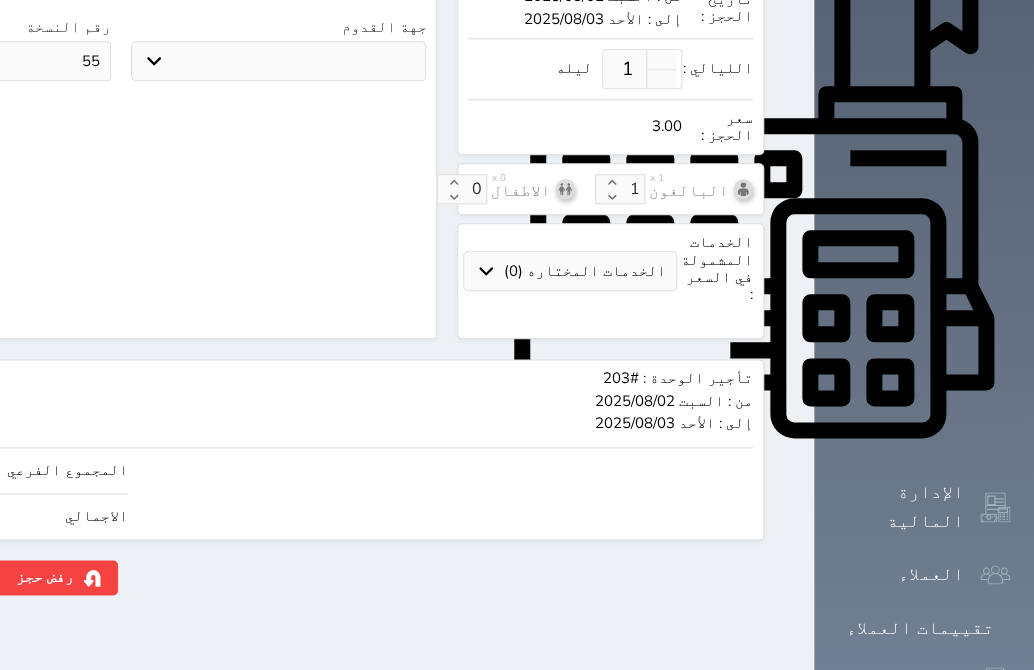 type on "30.00" 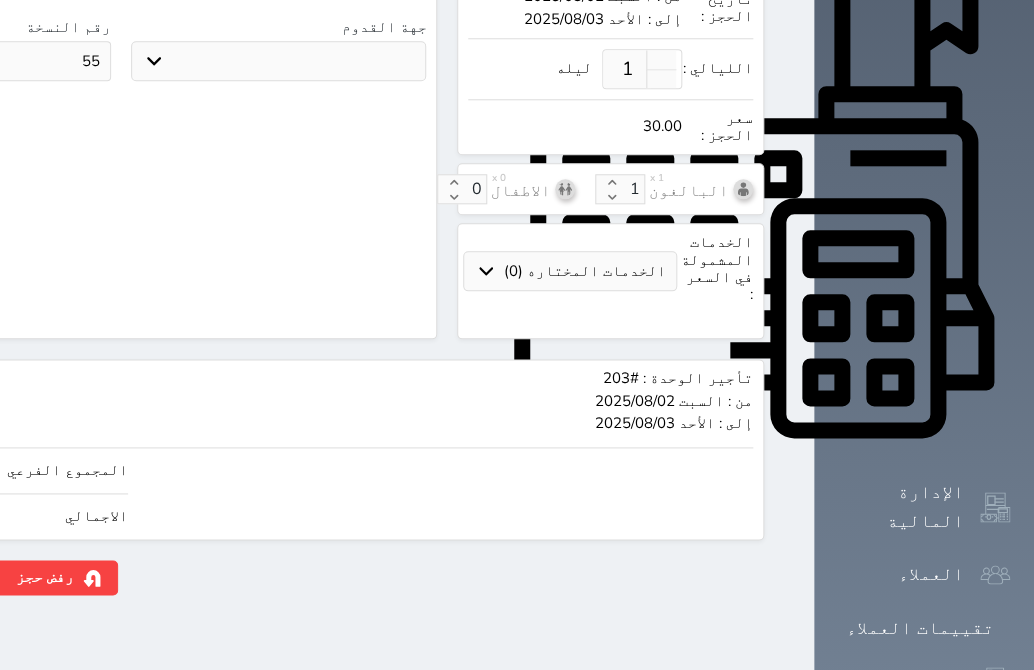 type on "300.00" 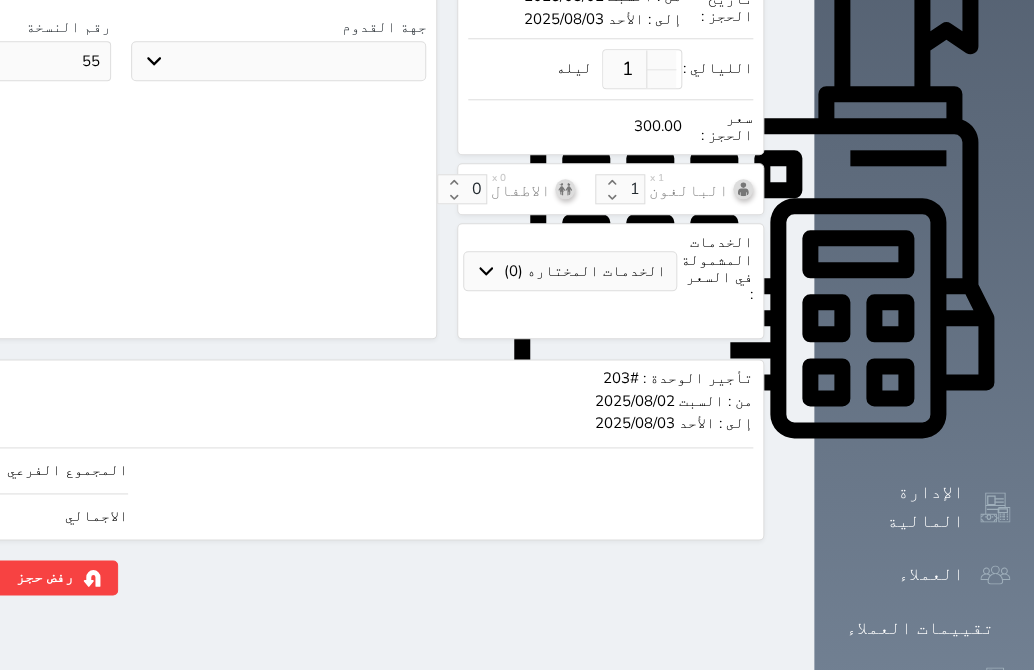 type on "300.00" 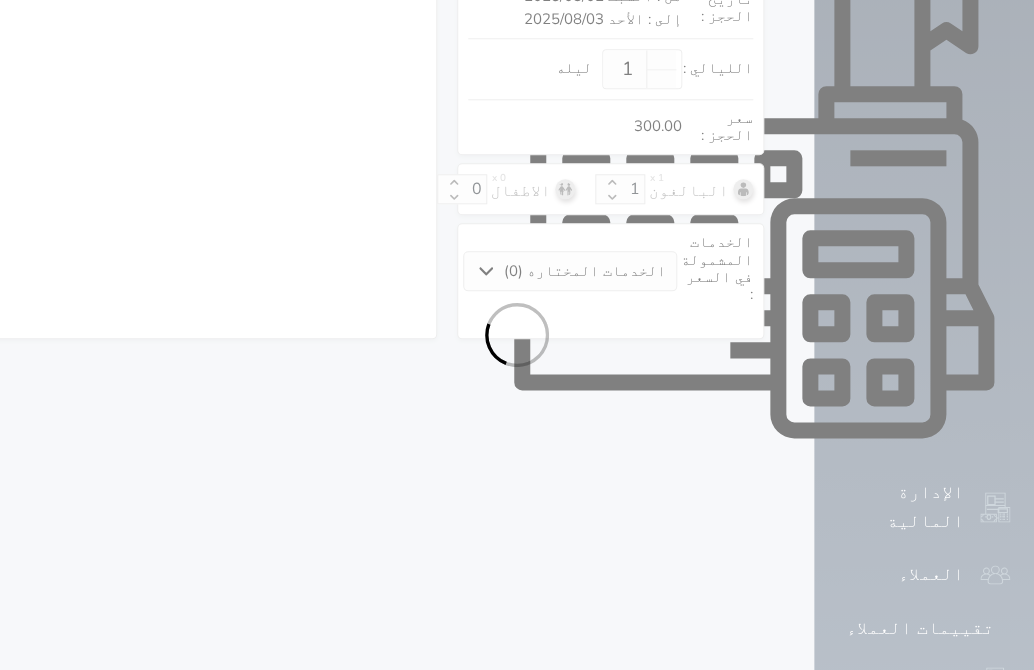 select on "1" 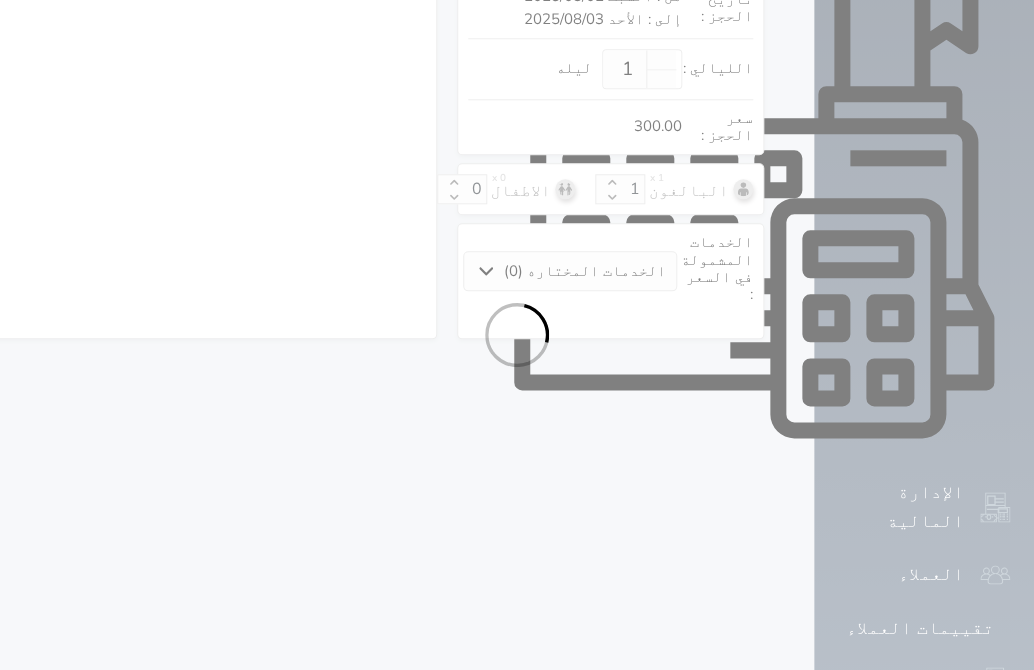 select on "113" 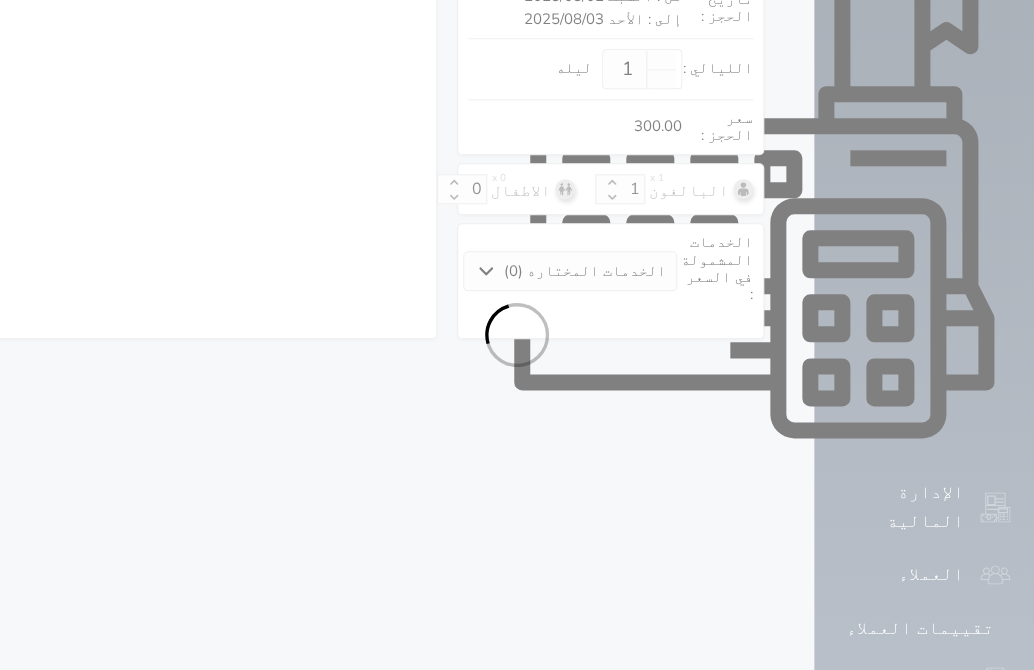 select on "1" 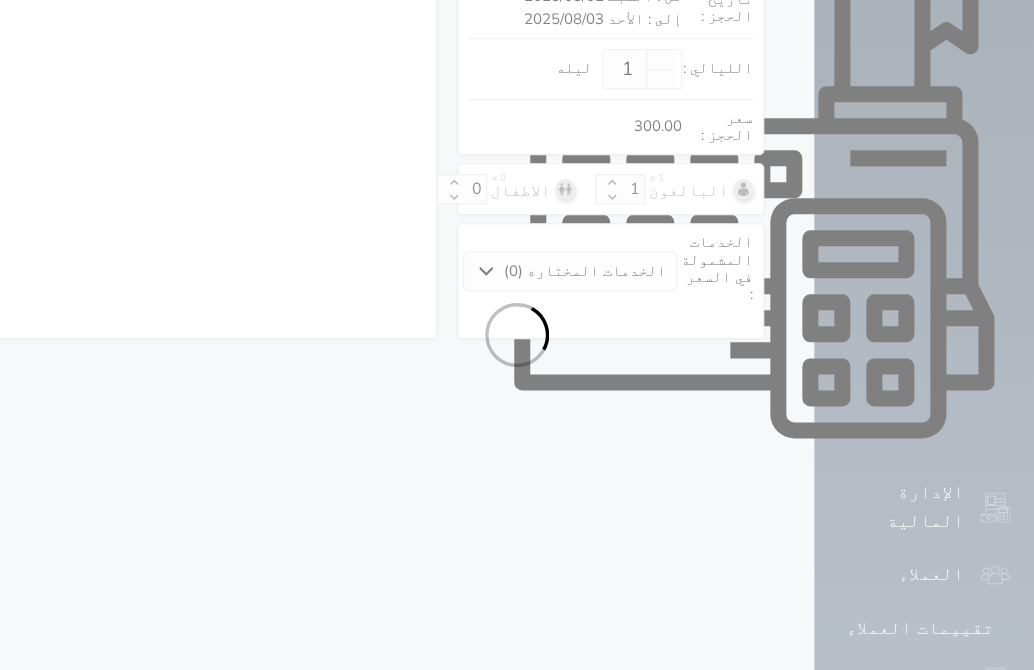 select on "7" 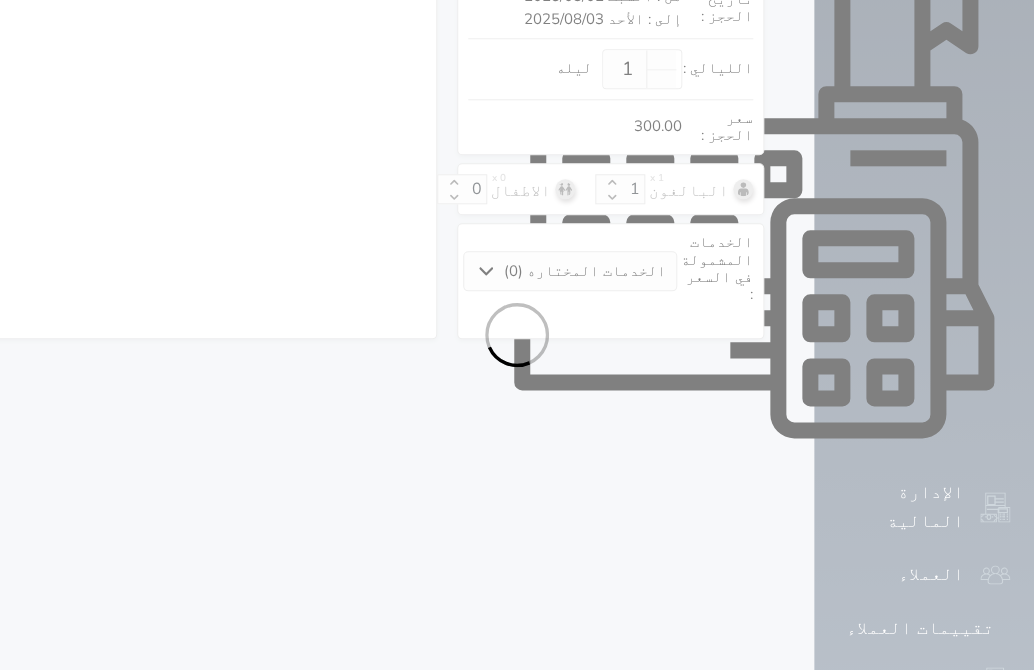 select 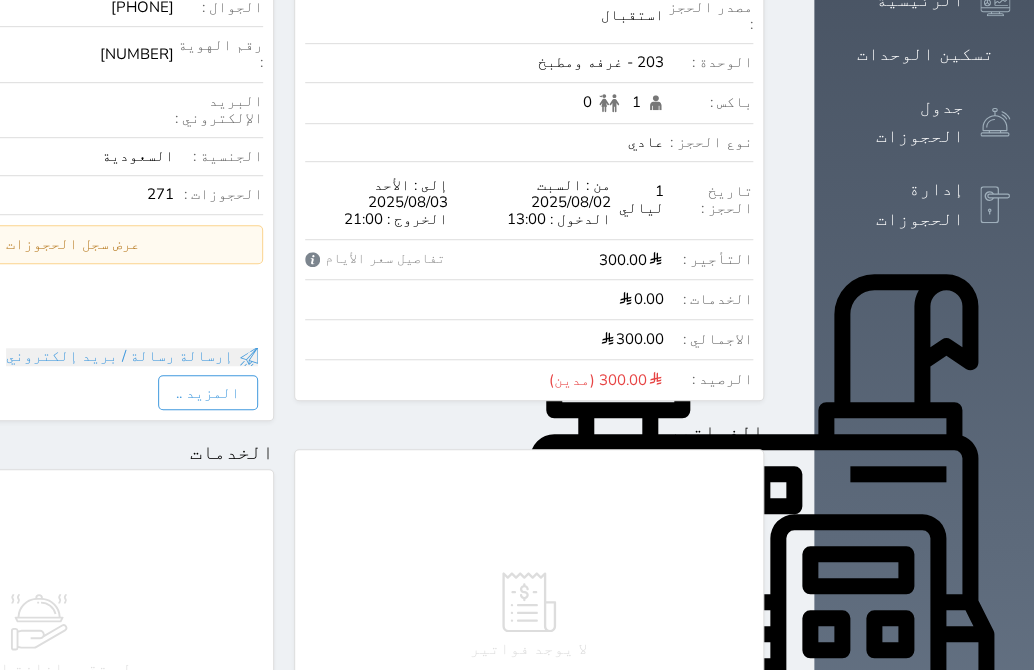 scroll, scrollTop: 940, scrollLeft: 0, axis: vertical 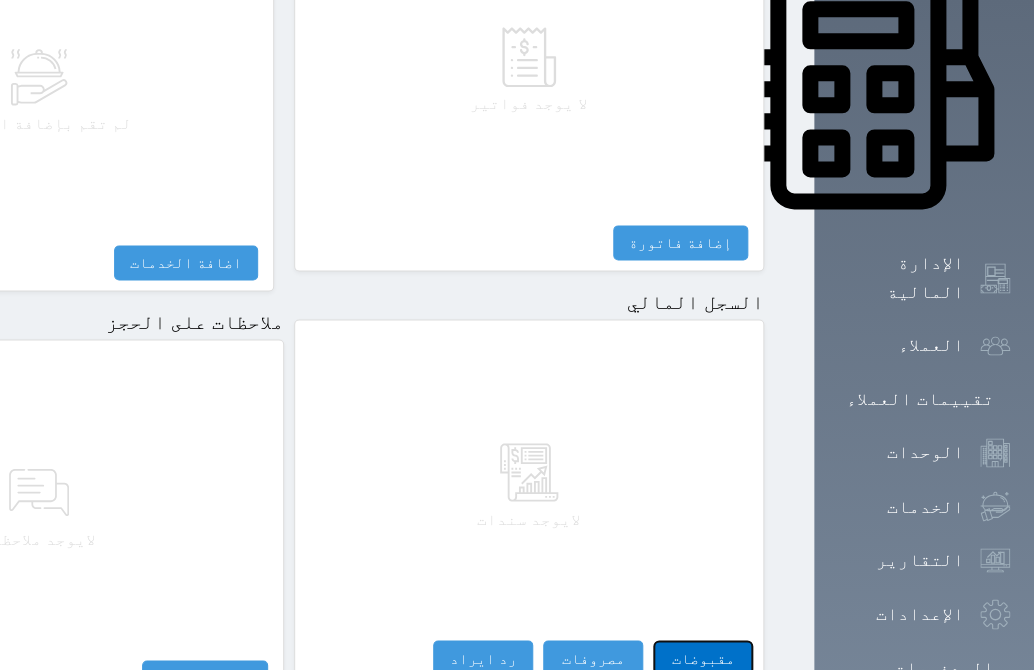 click on "مقبوضات" at bounding box center (703, 657) 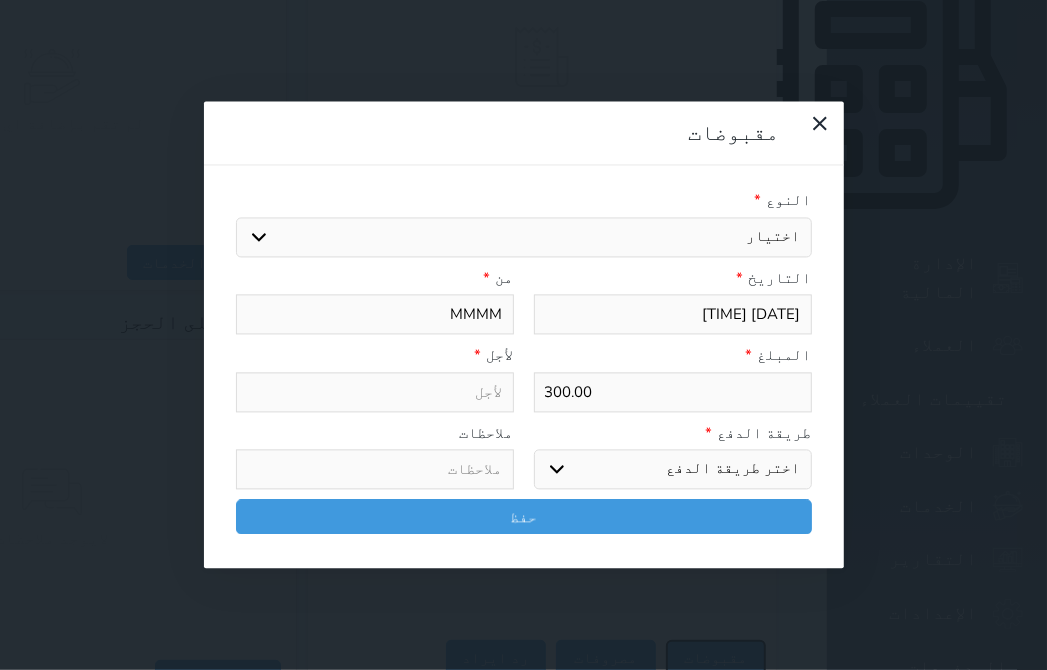 select 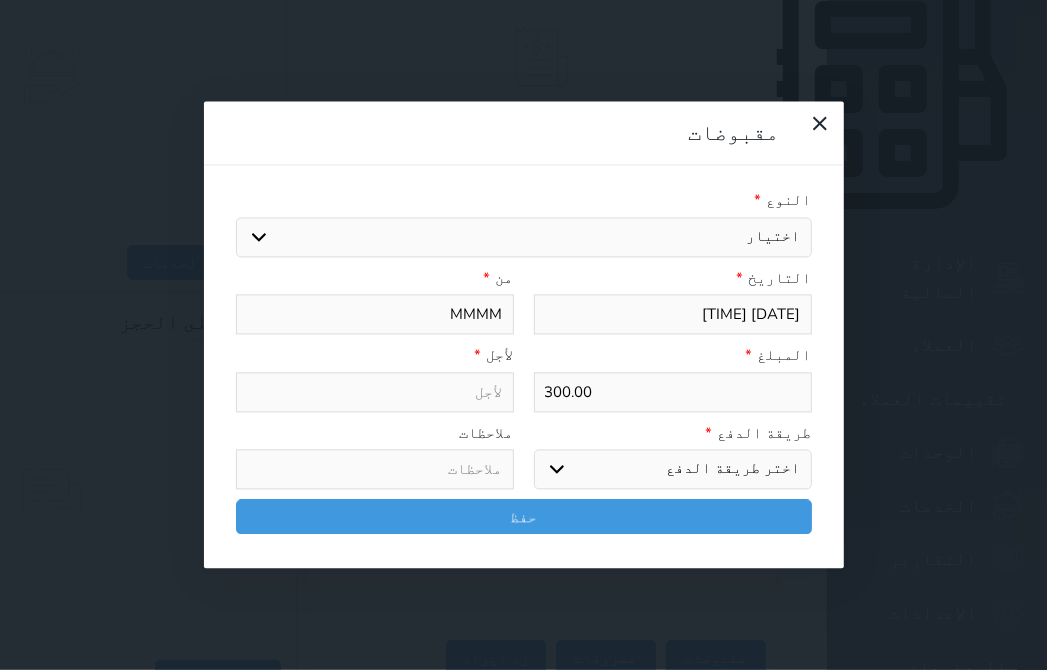 click on "اختيار" at bounding box center (524, 237) 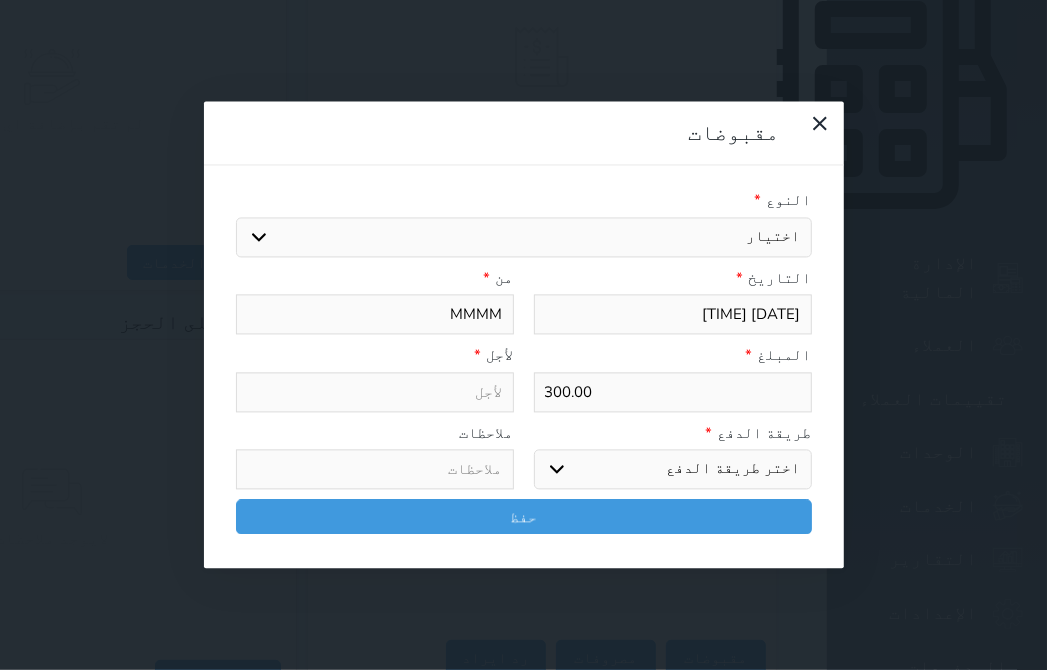 select 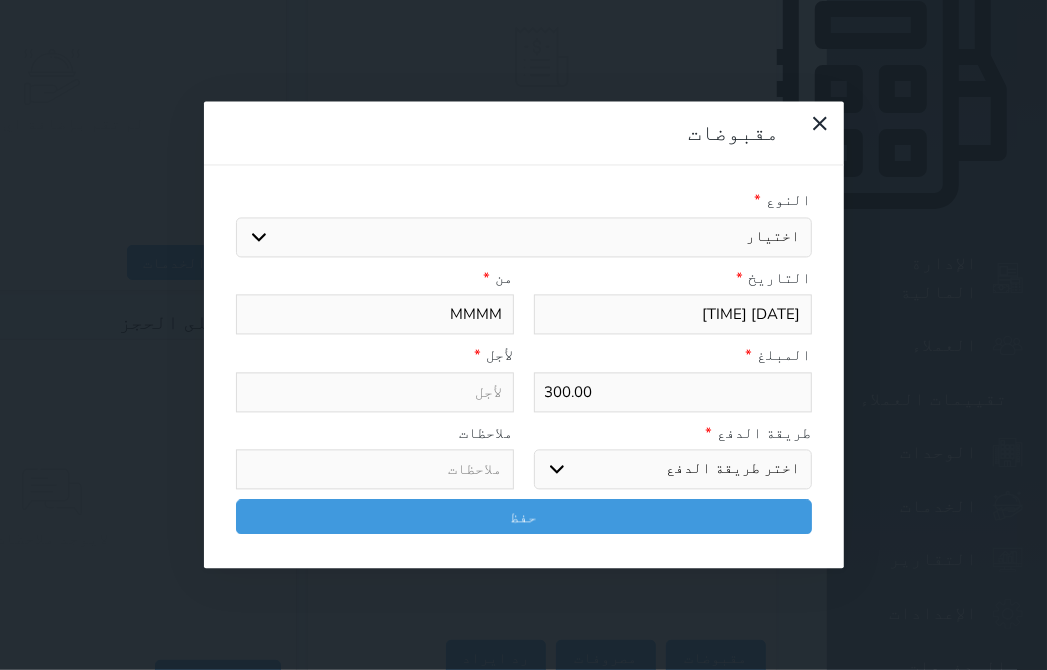 click on "اختيار   مقبوضات عامة قيمة إيجار فواتير تامين عربون لا ينطبق آخر مغسلة واي فاي - الإنترنت مواقف السيارات طعام الأغذية والمشروبات مشروبات المشروبات الباردة المشروبات الساخنة الإفطار غداء عشاء مخبز و كعك حمام سباحة الصالة الرياضية سبا و خدمات الجمال اختيار وإسقاط (خدمات النقل) ميني بار كابل - تلفزيون سرير إضافي تصفيف الشعر التسوق خدمات الجولات السياحية المنظمة خدمات الدليل السياحي" at bounding box center [524, 237] 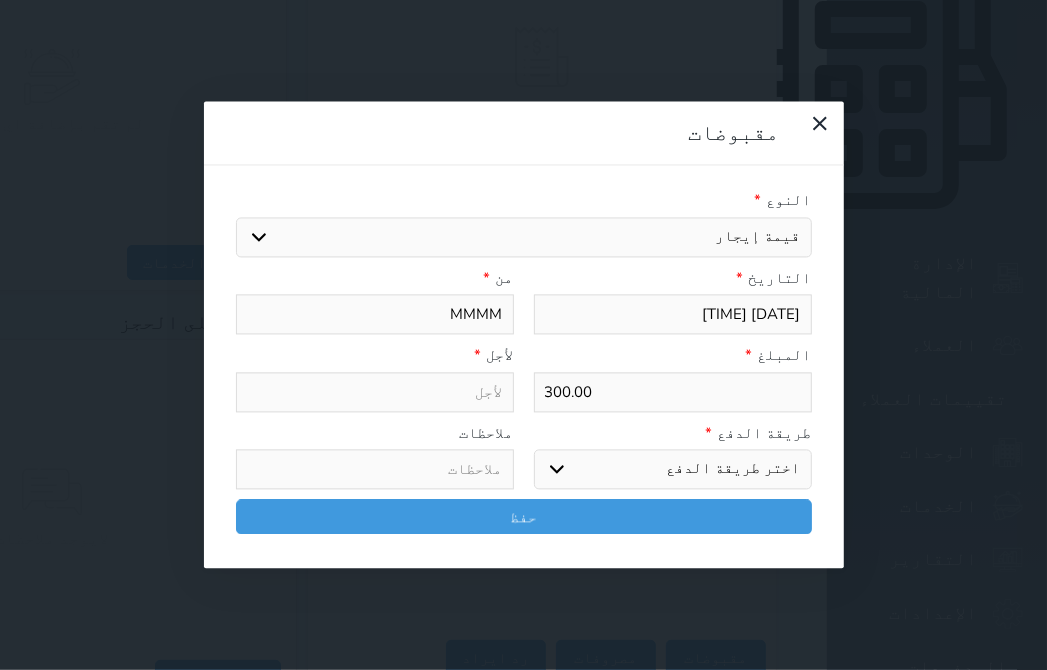 click on "اختيار   مقبوضات عامة قيمة إيجار فواتير تامين عربون لا ينطبق آخر مغسلة واي فاي - الإنترنت مواقف السيارات طعام الأغذية والمشروبات مشروبات المشروبات الباردة المشروبات الساخنة الإفطار غداء عشاء مخبز و كعك حمام سباحة الصالة الرياضية سبا و خدمات الجمال اختيار وإسقاط (خدمات النقل) ميني بار كابل - تلفزيون سرير إضافي تصفيف الشعر التسوق خدمات الجولات السياحية المنظمة خدمات الدليل السياحي" at bounding box center (524, 237) 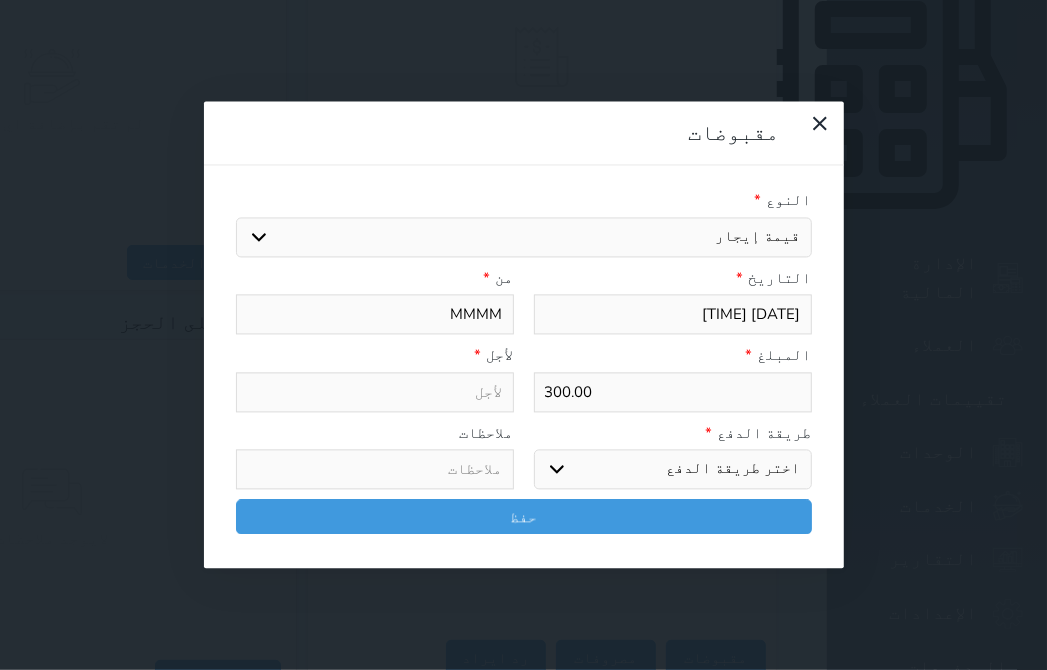 select 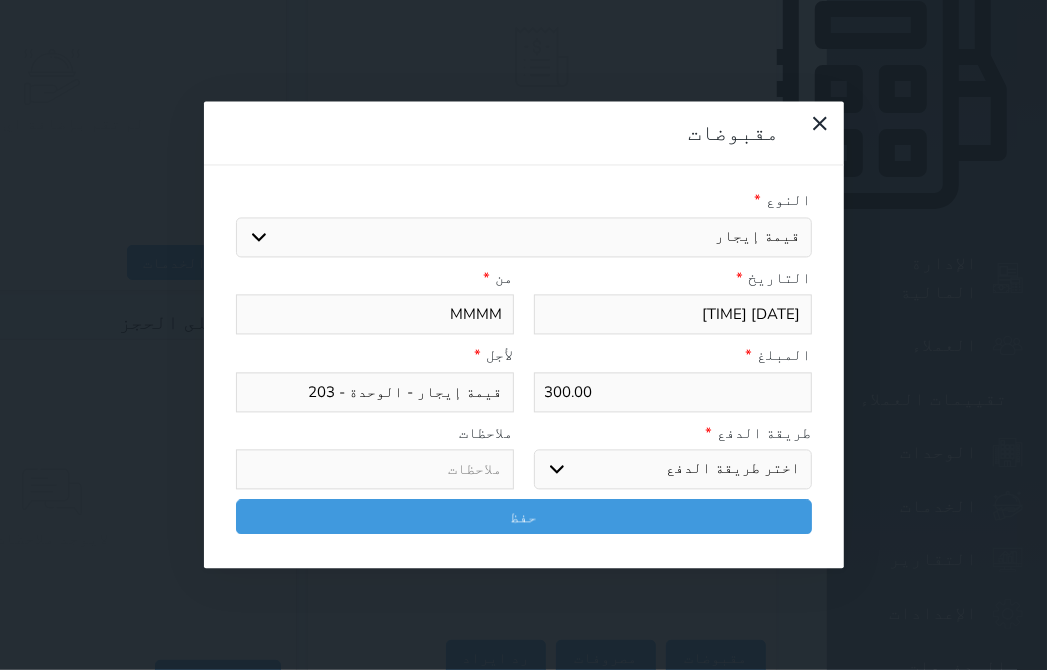 click on "اختر طريقة الدفع   دفع نقدى   تحويل بنكى   مدى   بطاقة ائتمان   آجل" at bounding box center (673, 470) 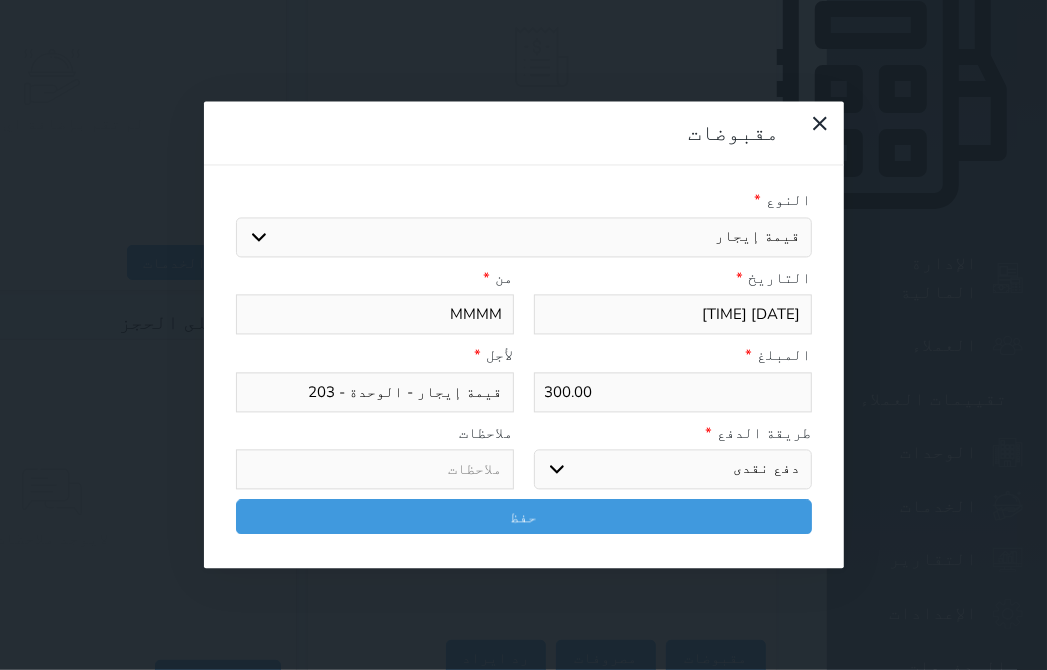 click on "اختر طريقة الدفع   دفع نقدى   تحويل بنكى   مدى   بطاقة ائتمان   آجل" at bounding box center [673, 470] 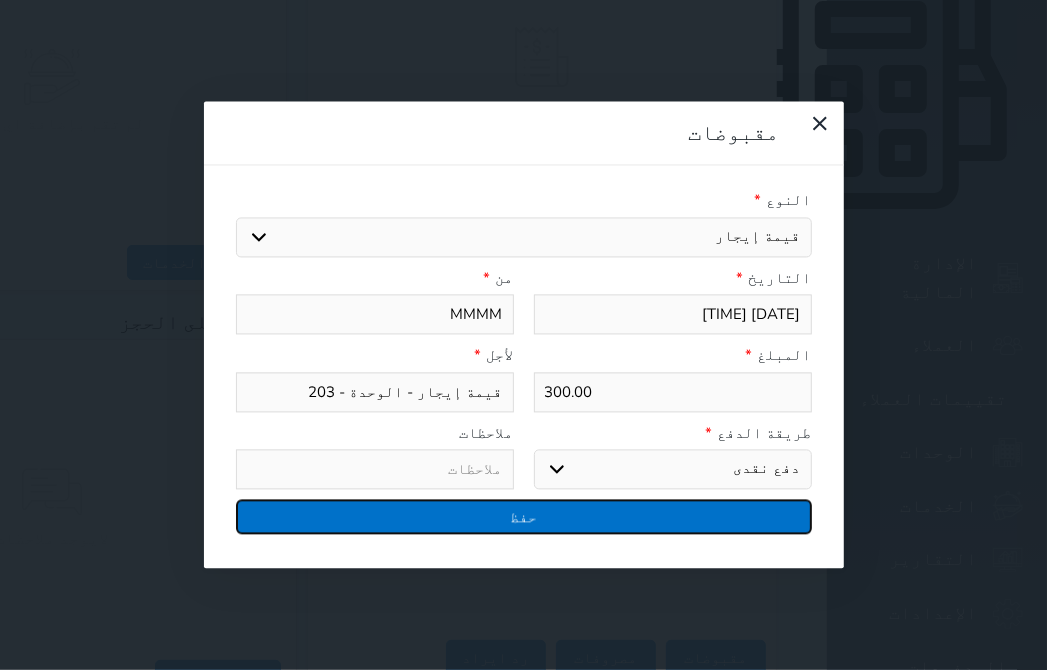 click on "حفظ" at bounding box center [524, 517] 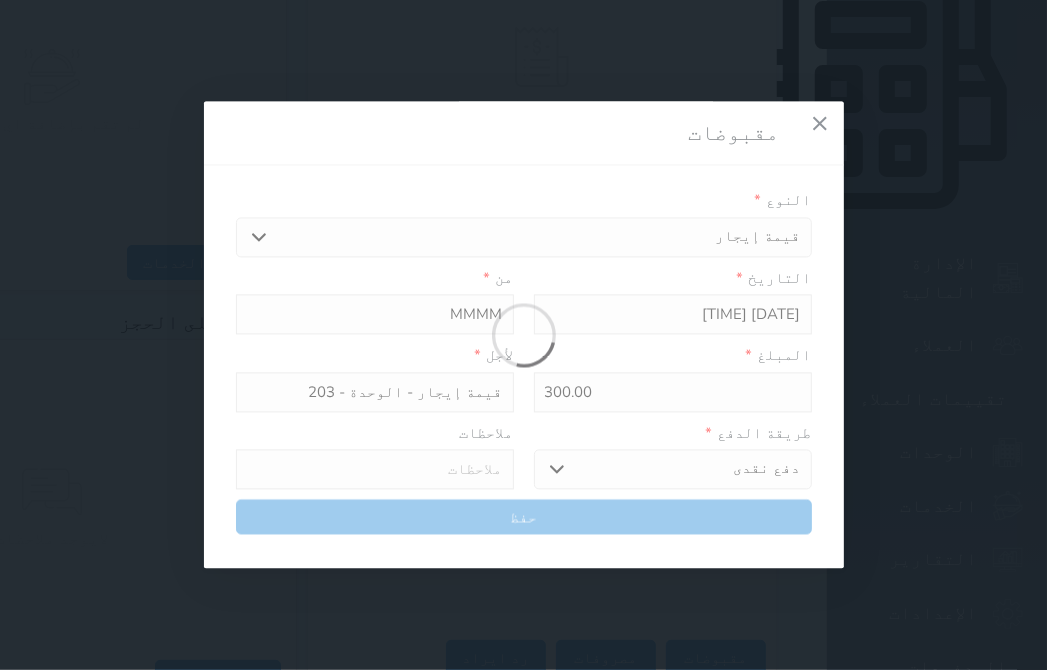select 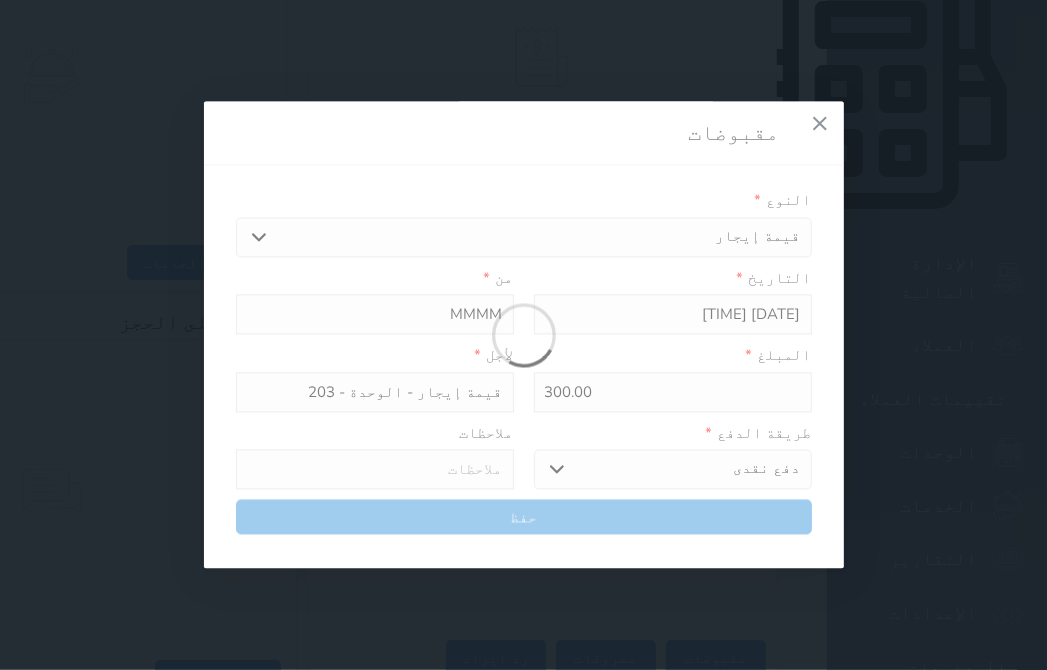 type 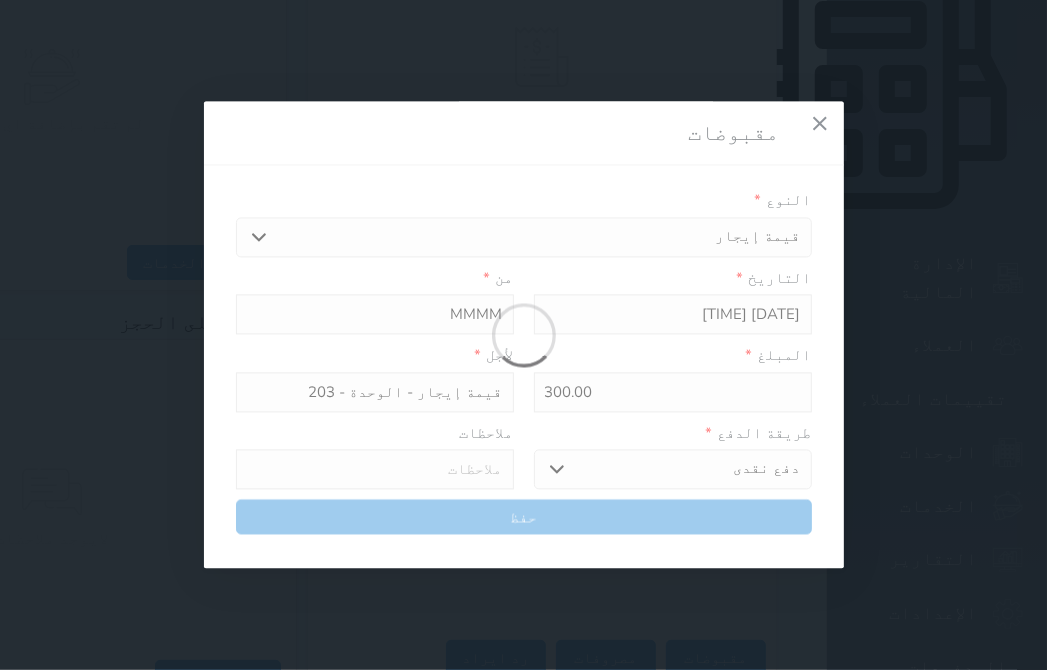type on "0" 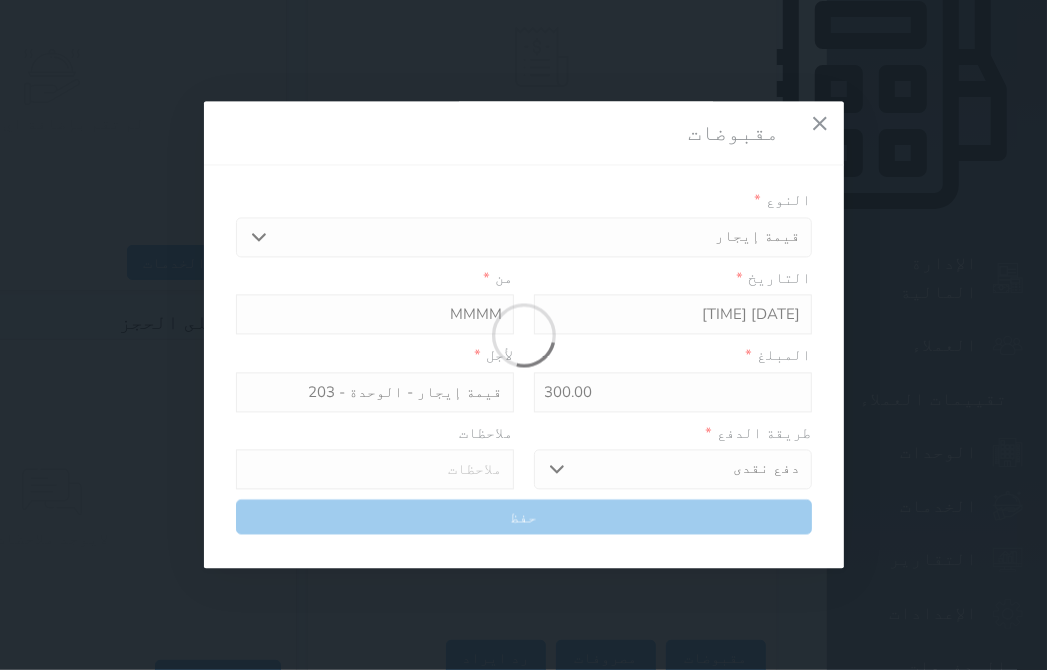 select 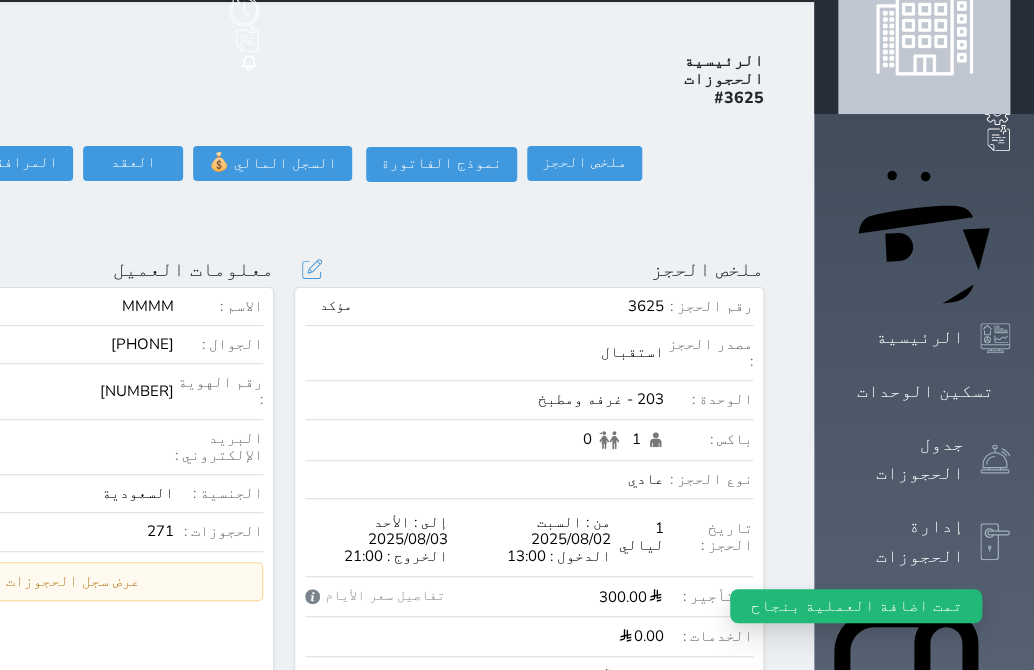 scroll, scrollTop: 0, scrollLeft: 0, axis: both 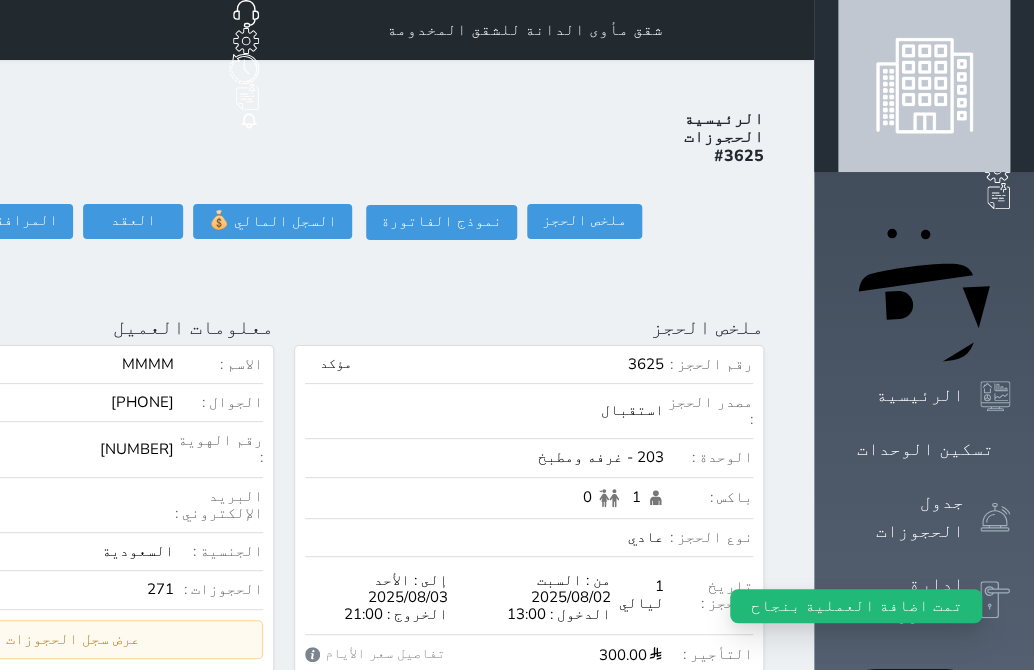 click on "إلغاء الحجز" at bounding box center (-124, 257) 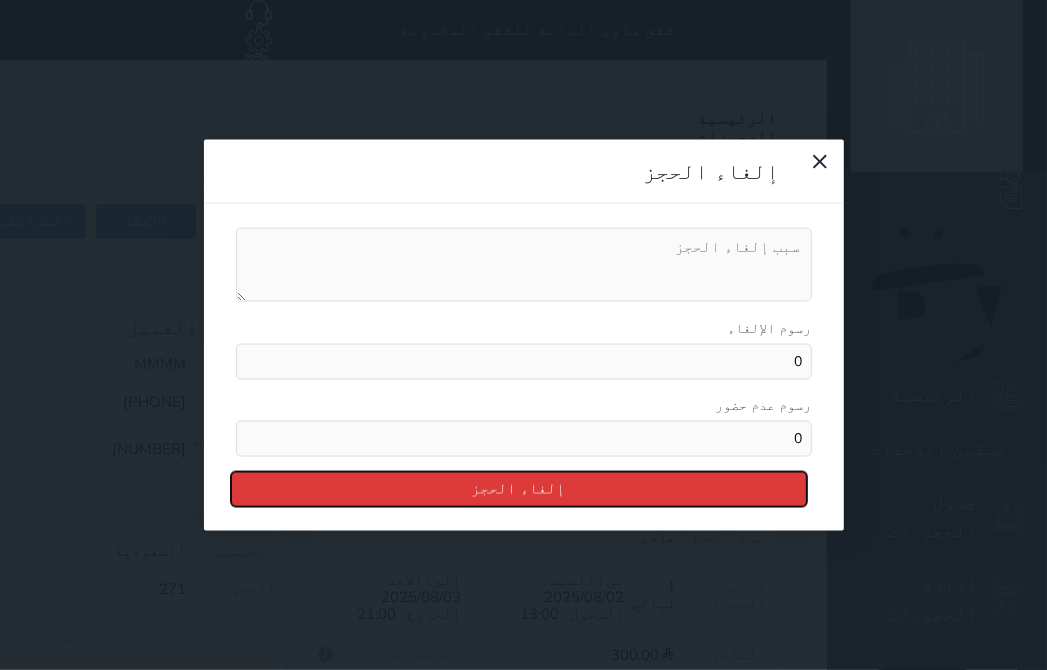 click on "إلغاء الحجز" at bounding box center [519, 488] 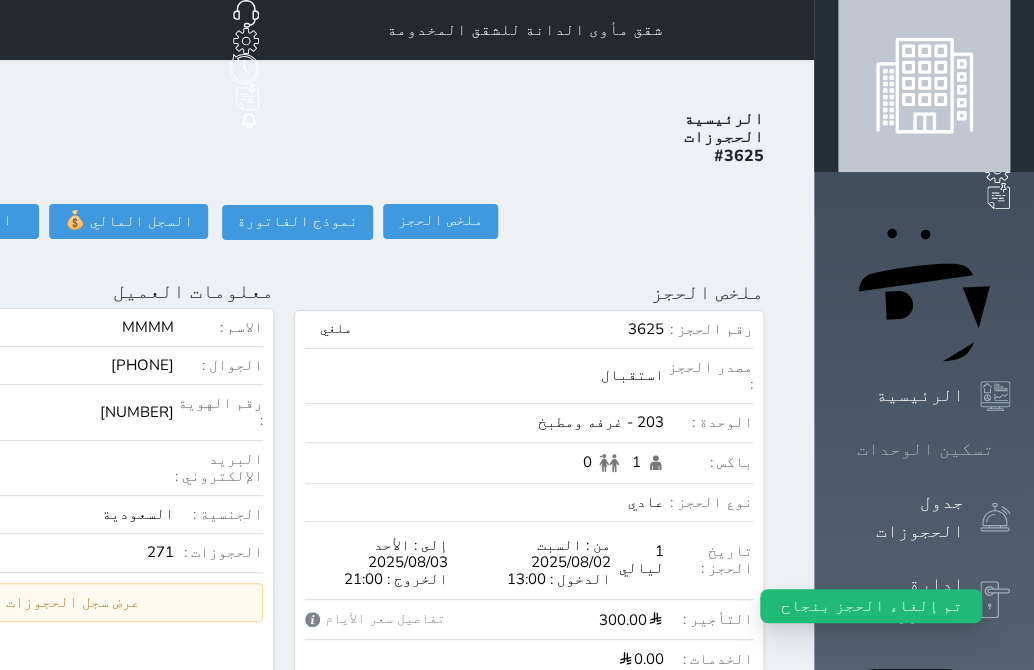 click 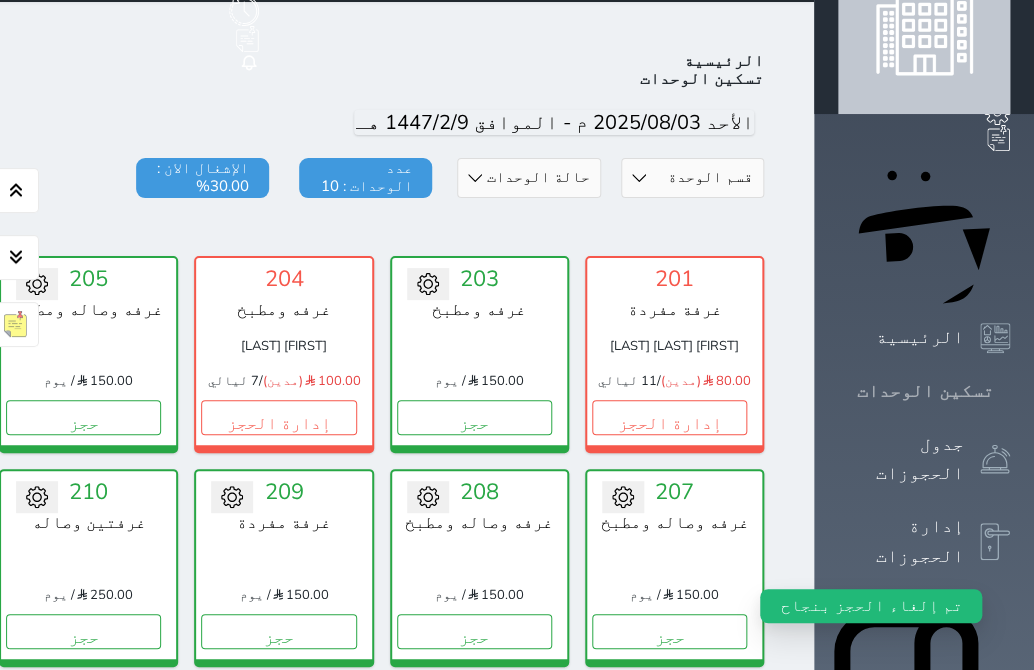 scroll, scrollTop: 78, scrollLeft: 0, axis: vertical 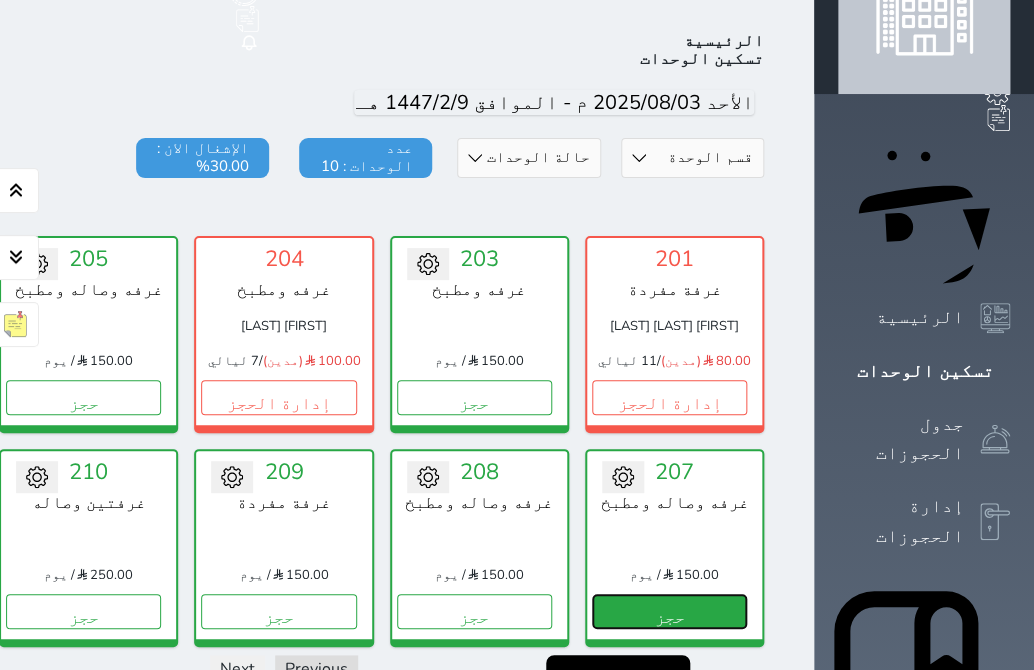 click on "حجز" at bounding box center (669, 611) 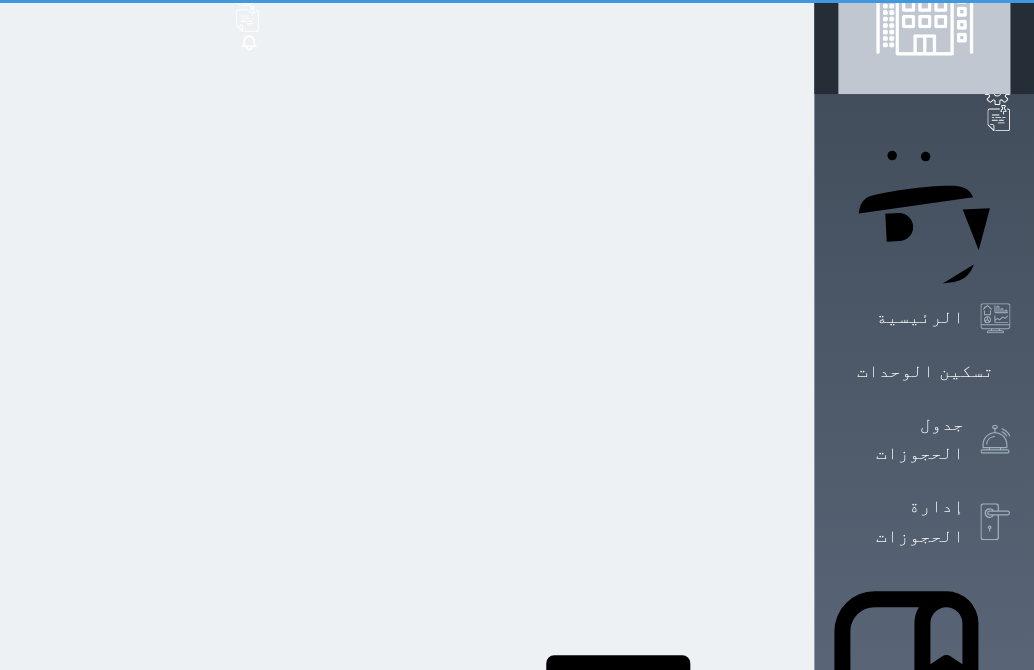 scroll, scrollTop: 66, scrollLeft: 0, axis: vertical 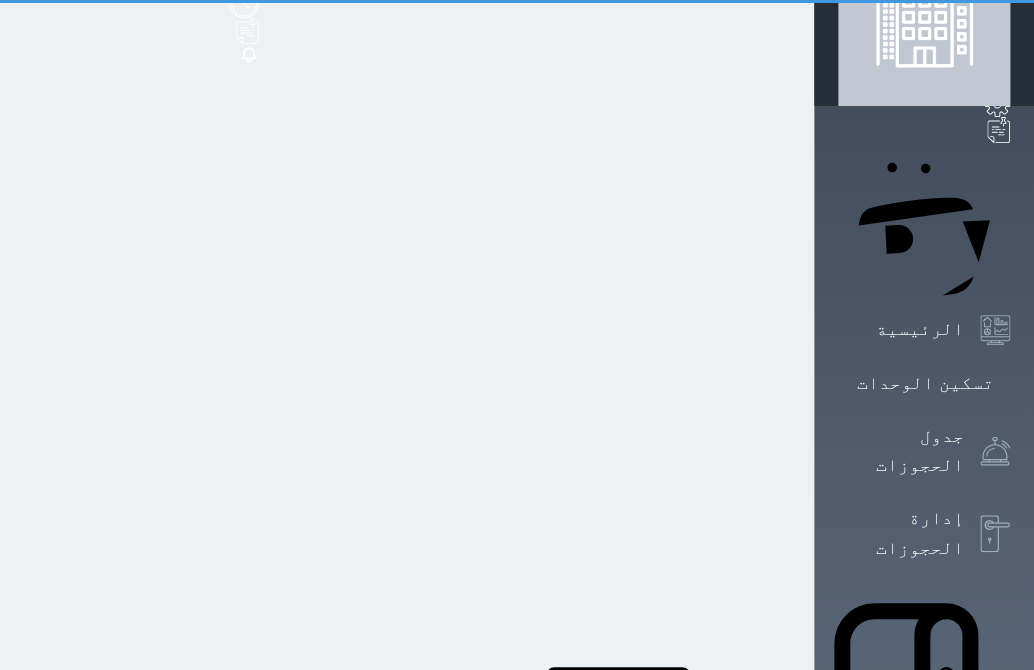 select on "1" 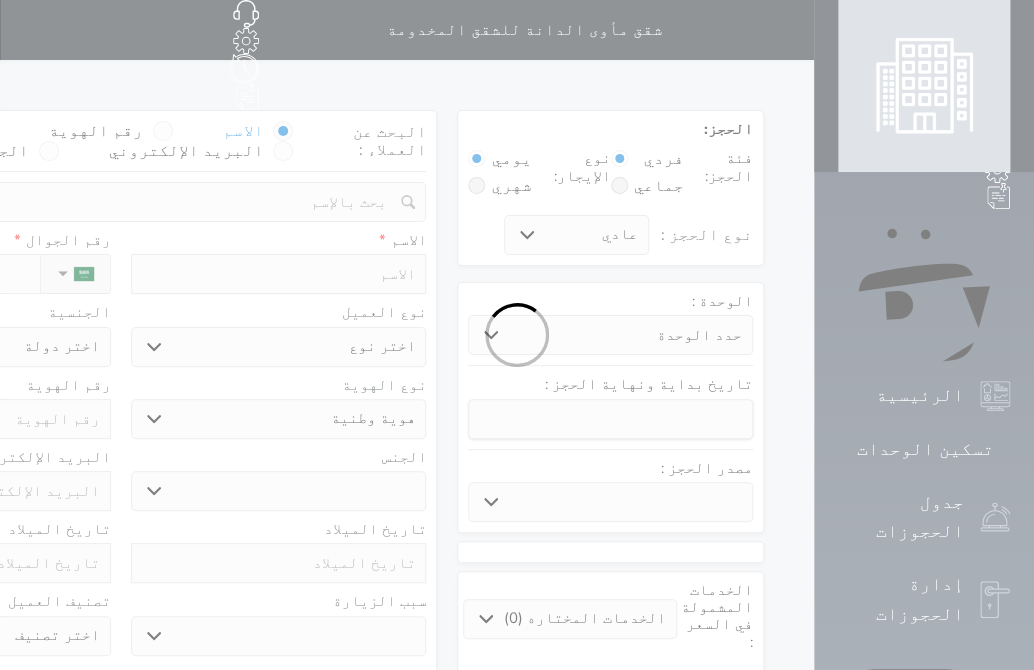 select 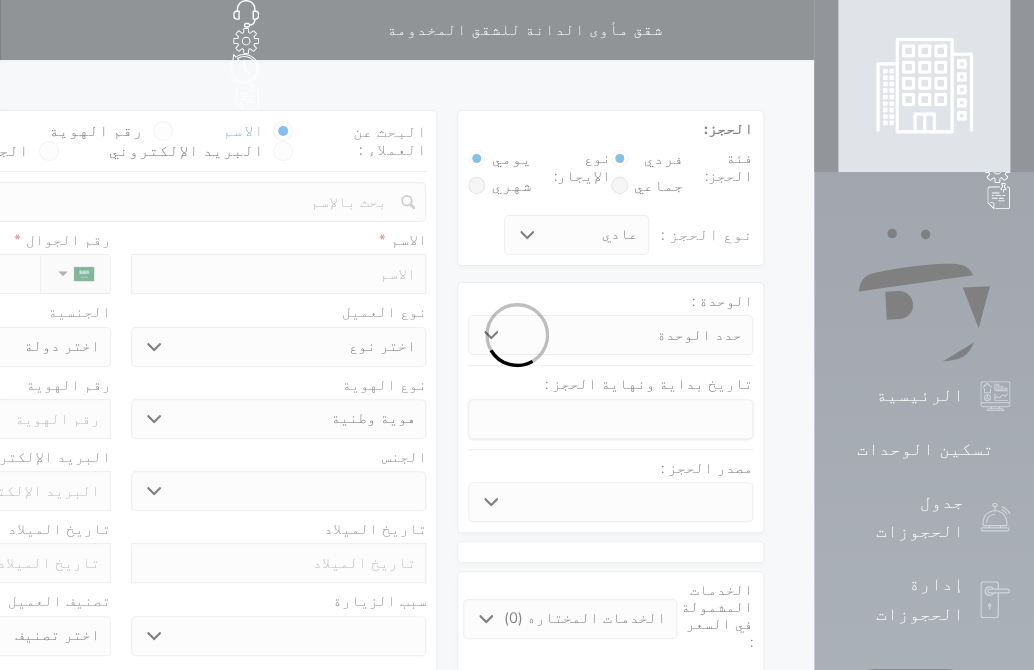select 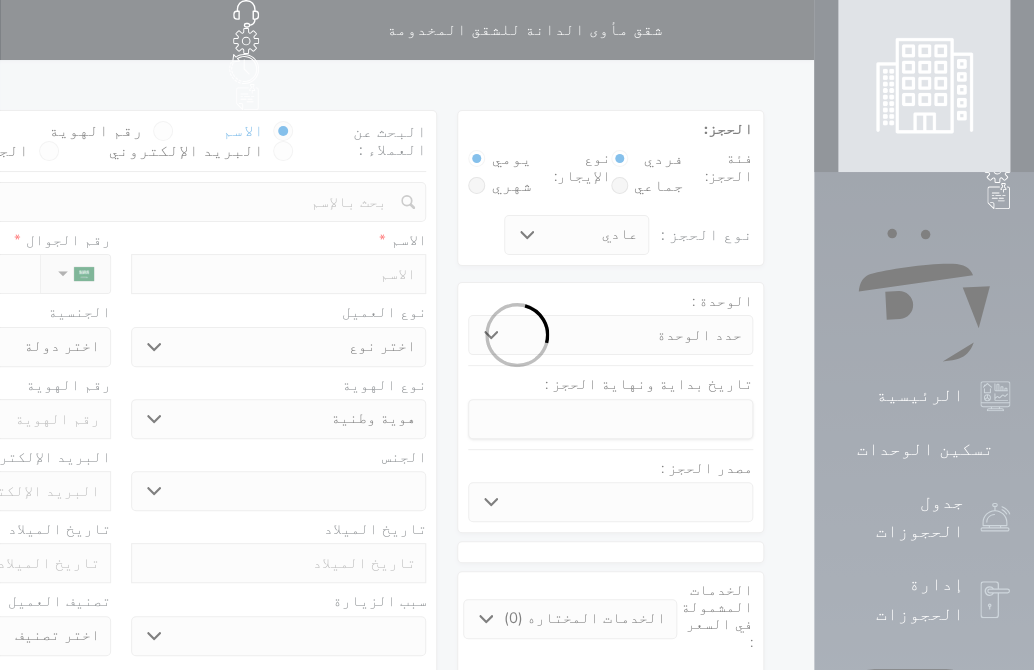 select 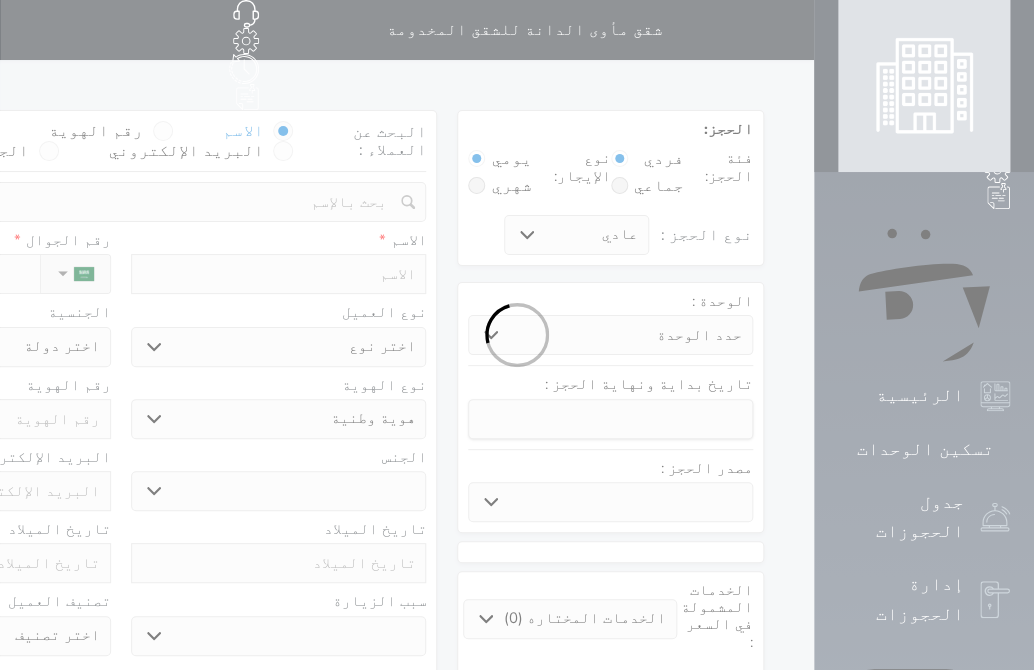 select 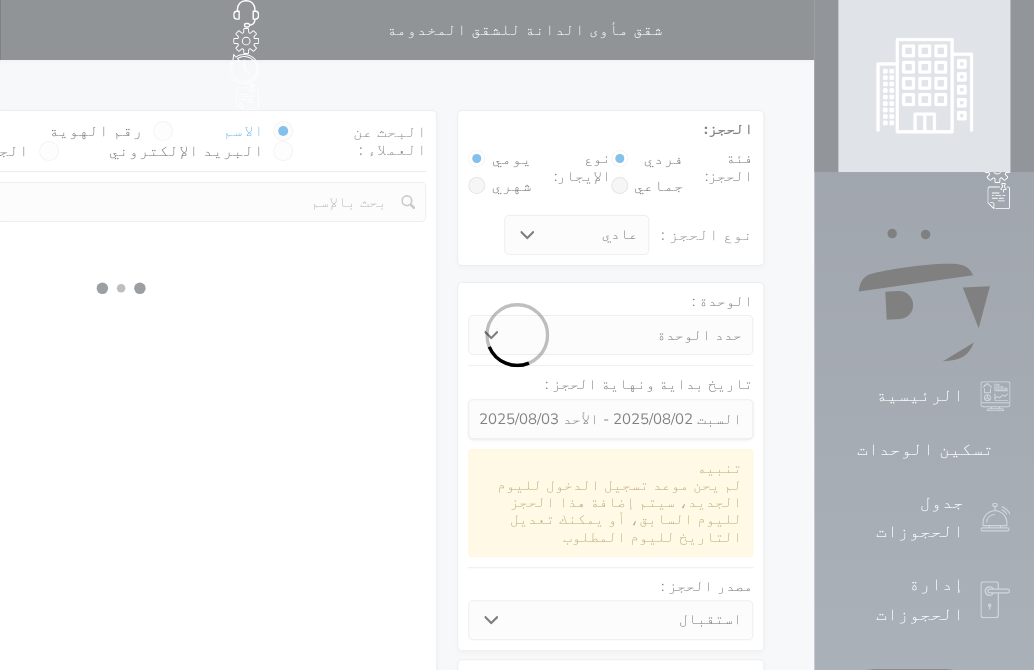 select 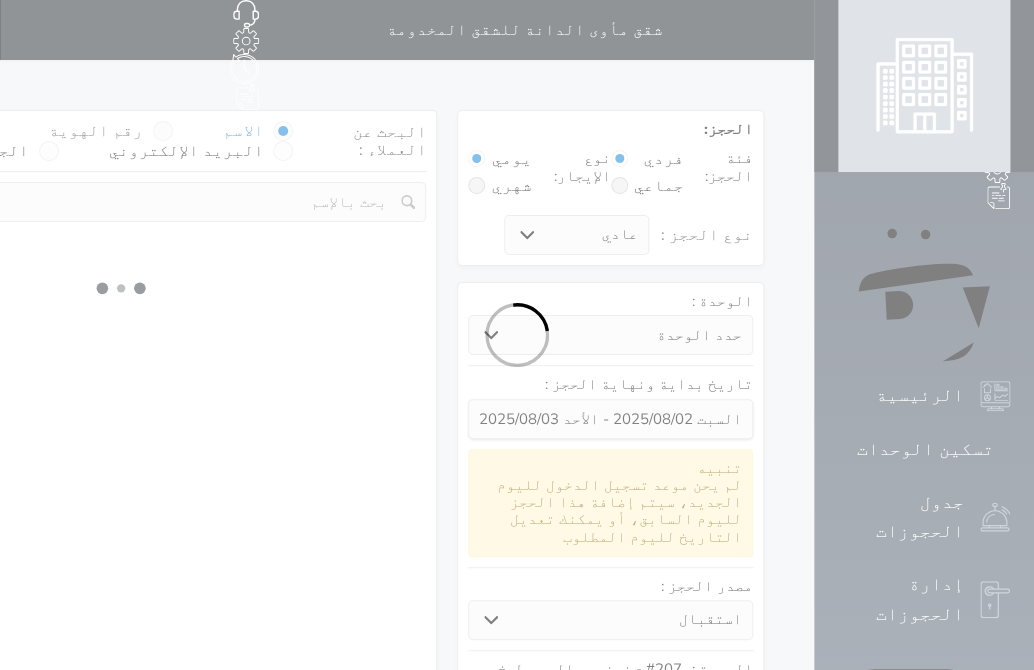 select on "1" 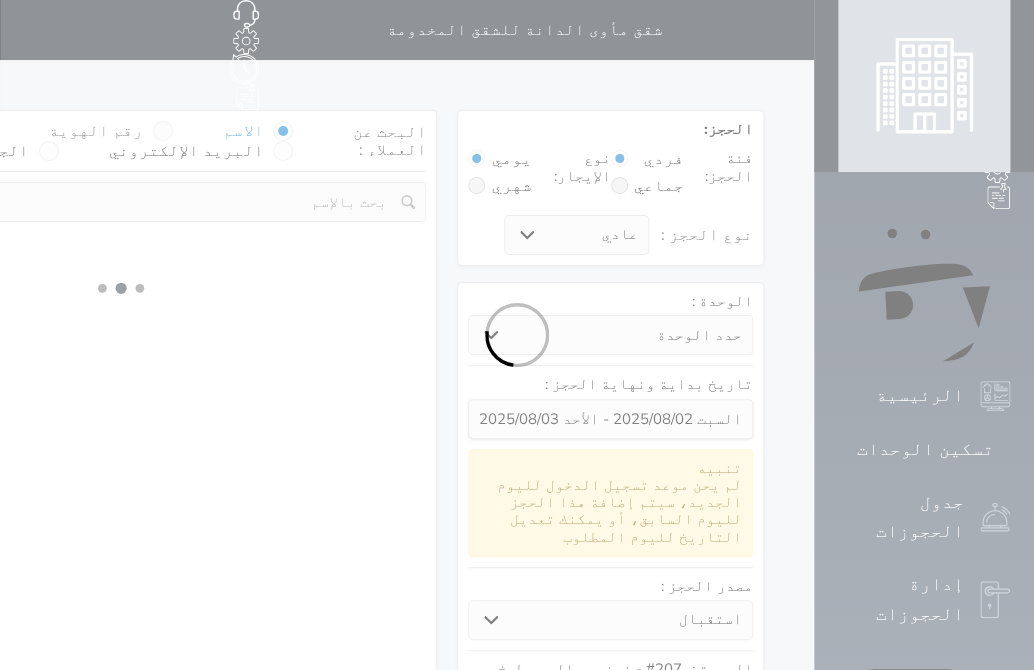 select on "113" 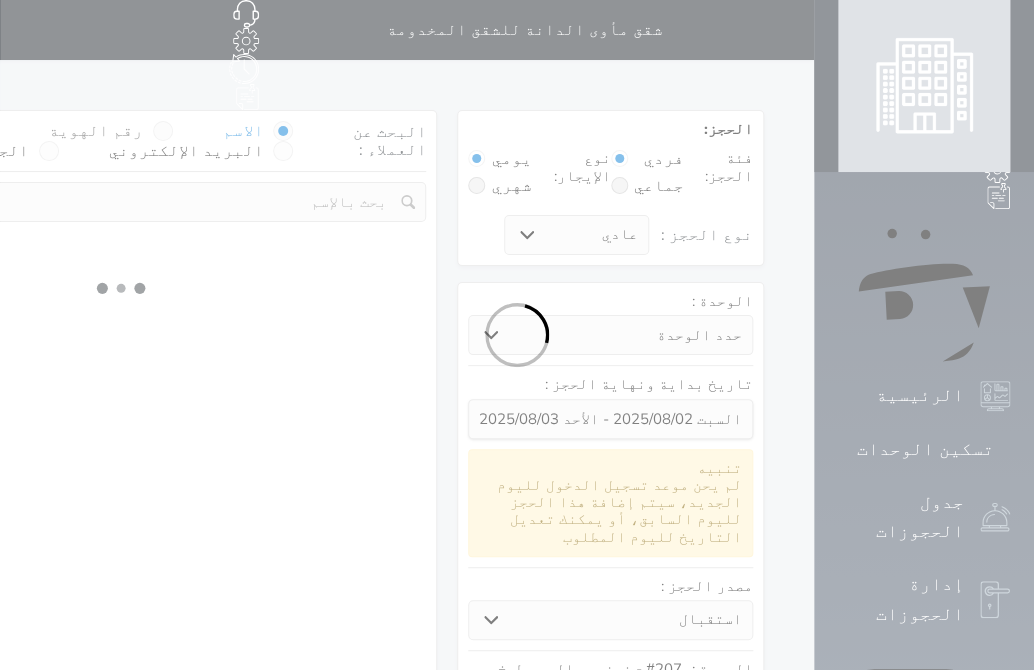 select on "1" 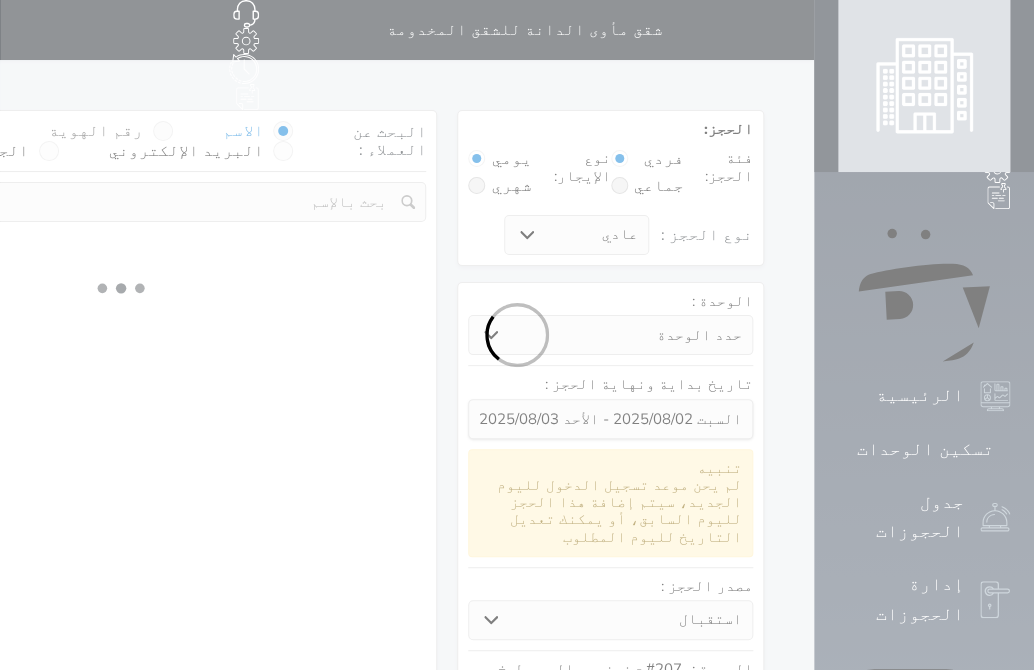 select 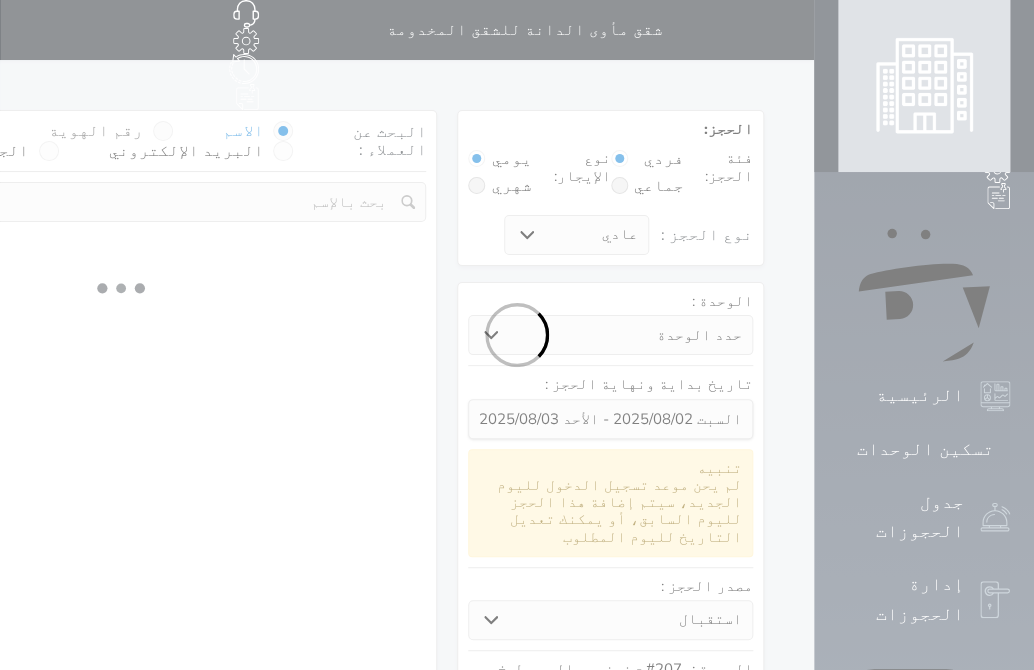 select on "7" 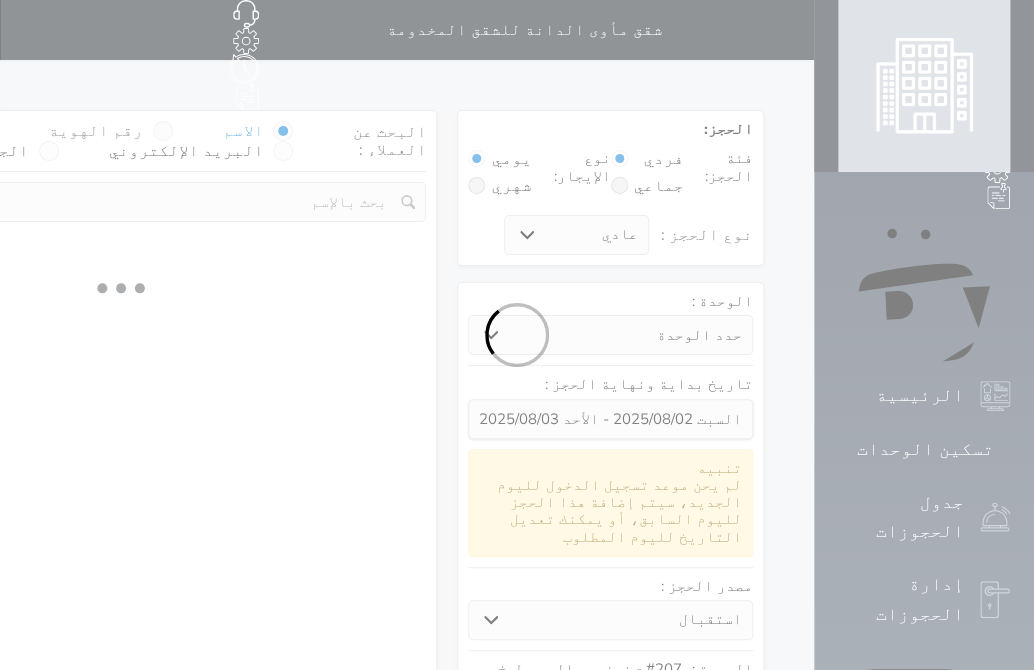 select 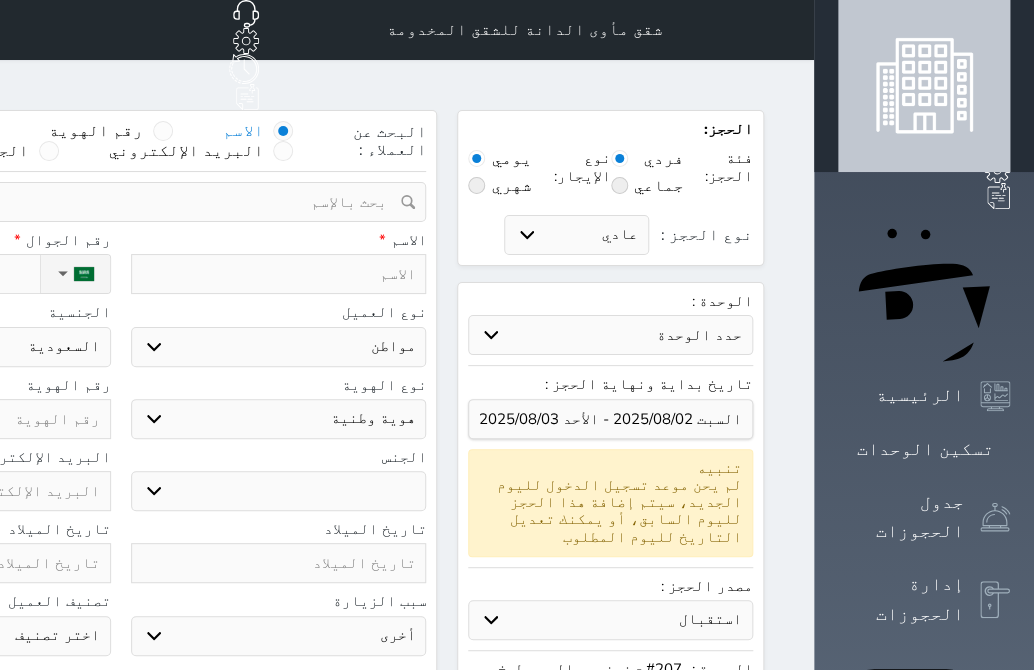 drag, startPoint x: 335, startPoint y: 95, endPoint x: 358, endPoint y: 125, distance: 37.802116 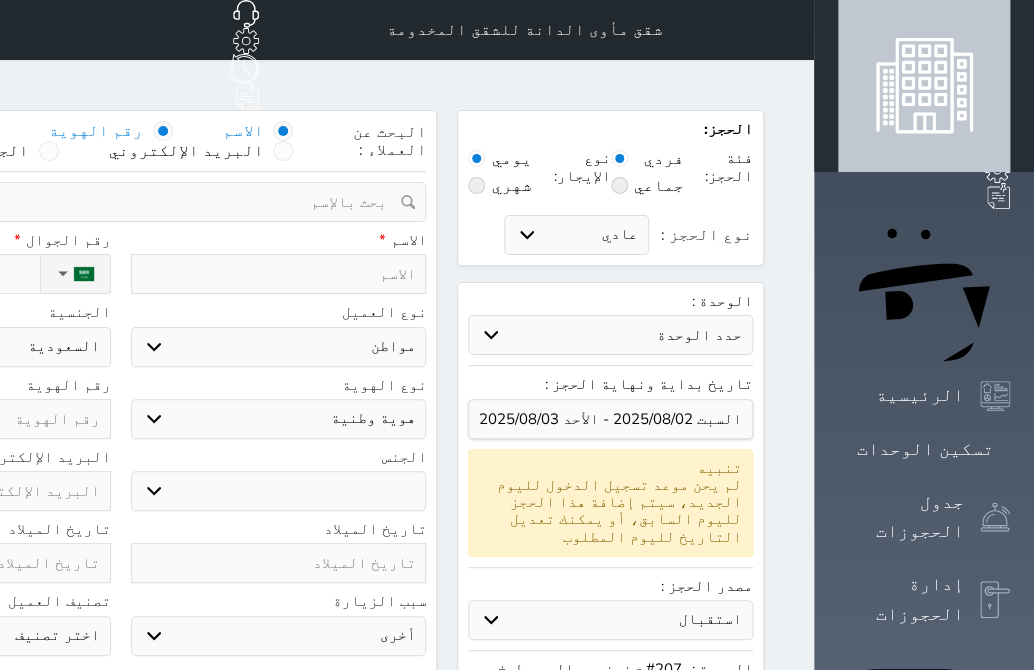 select 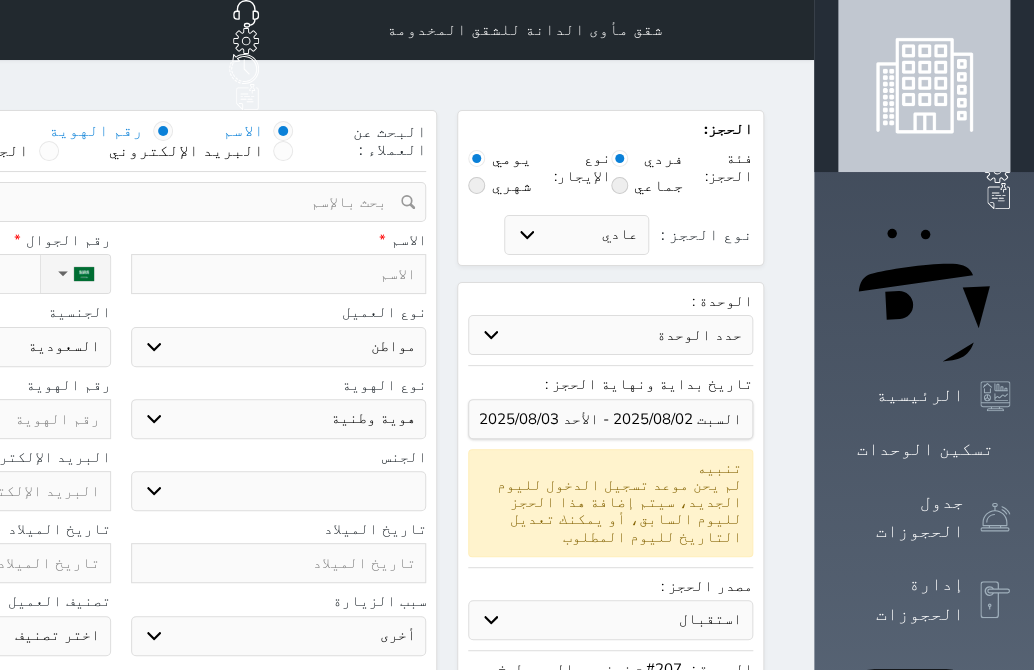 select 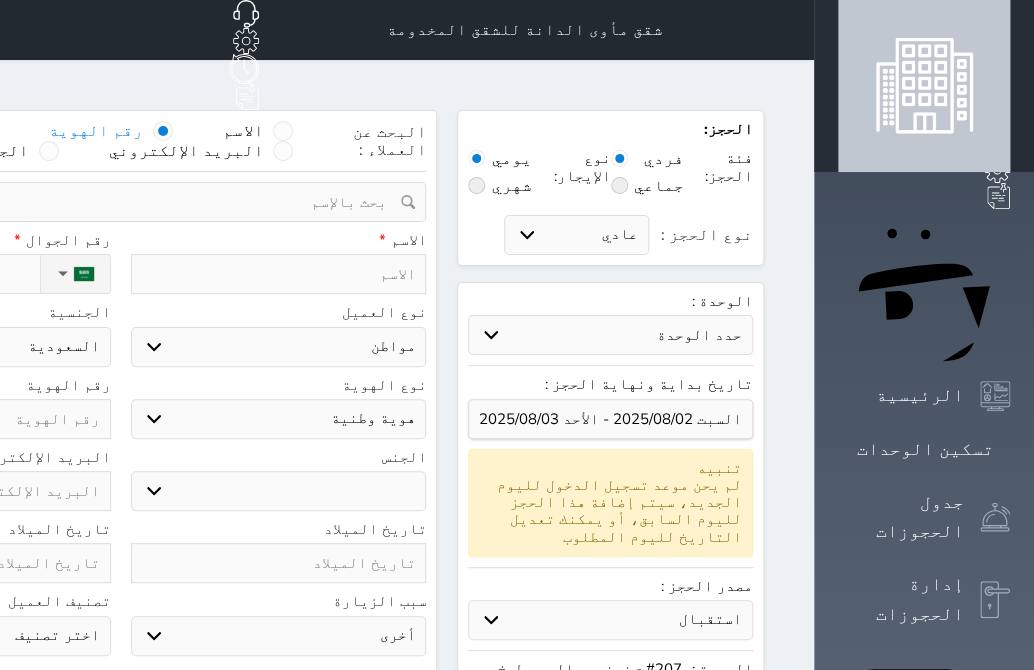 select 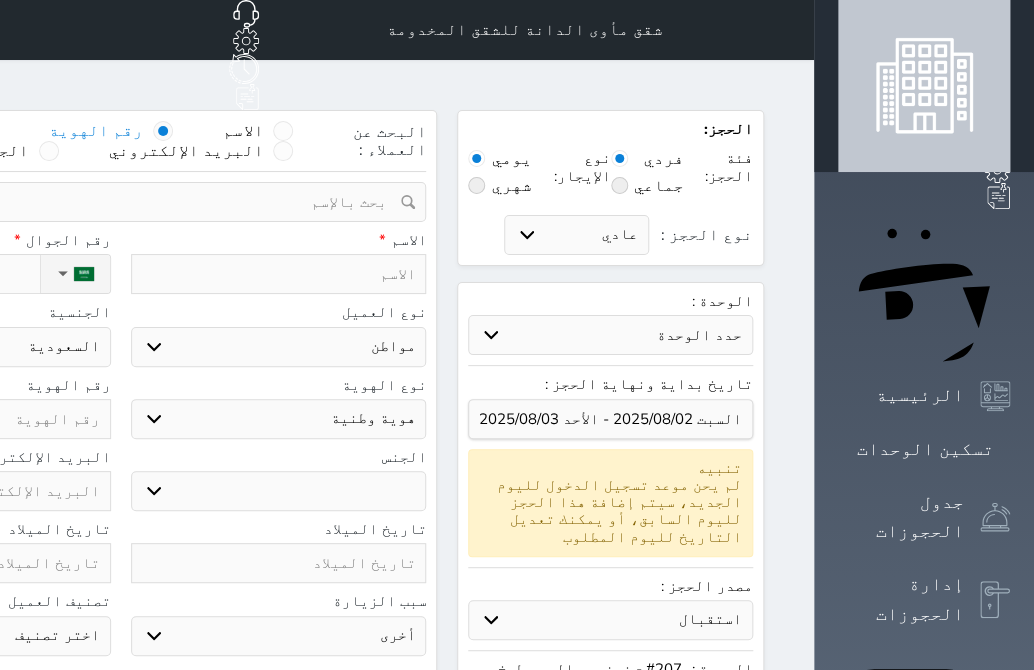 select 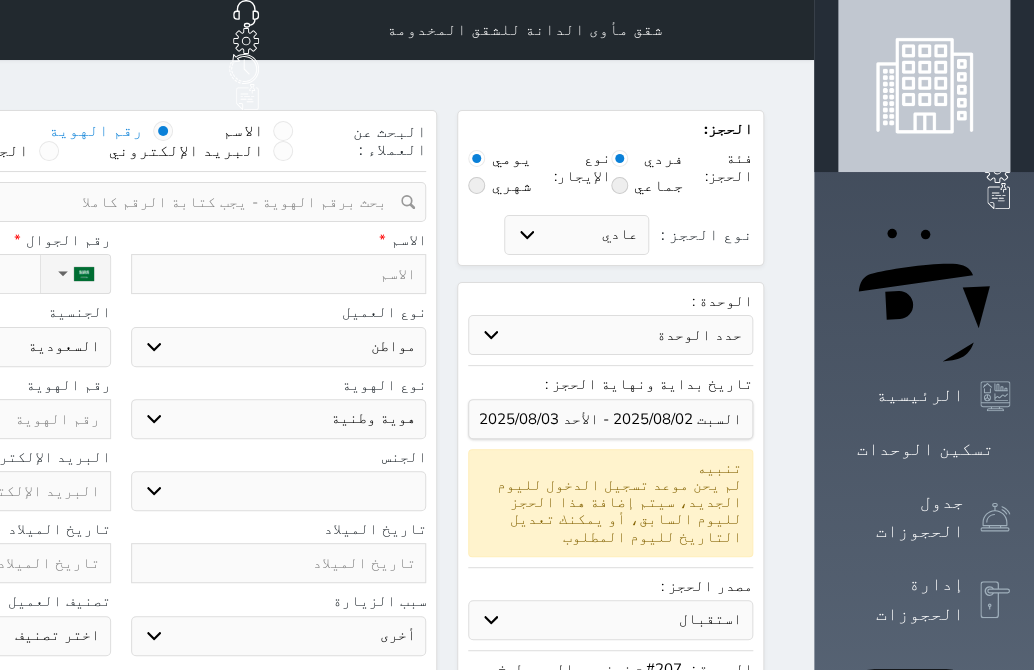 select 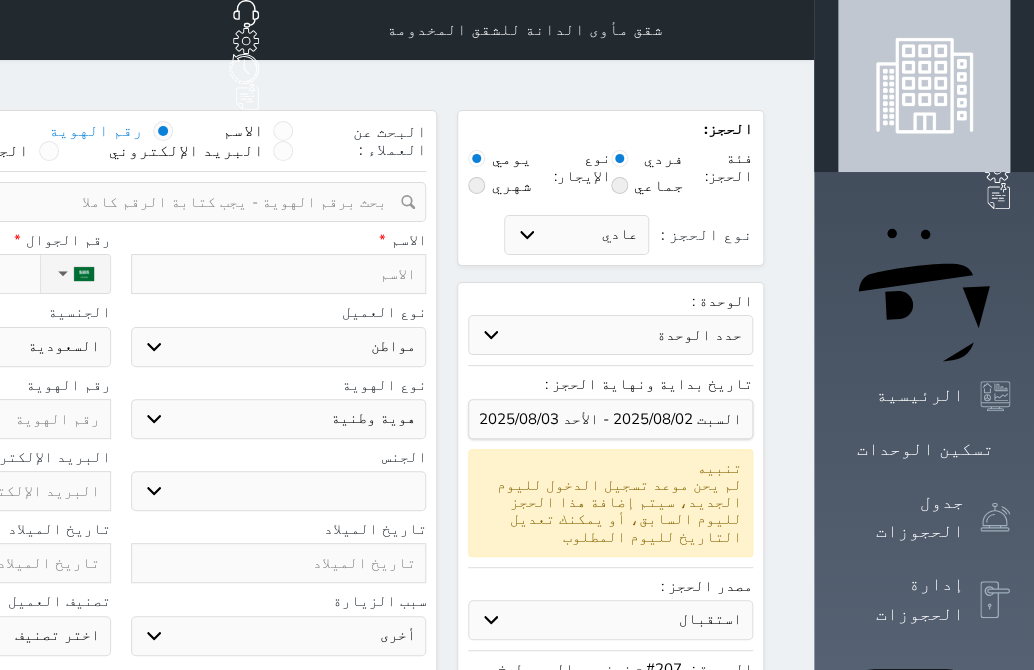 select 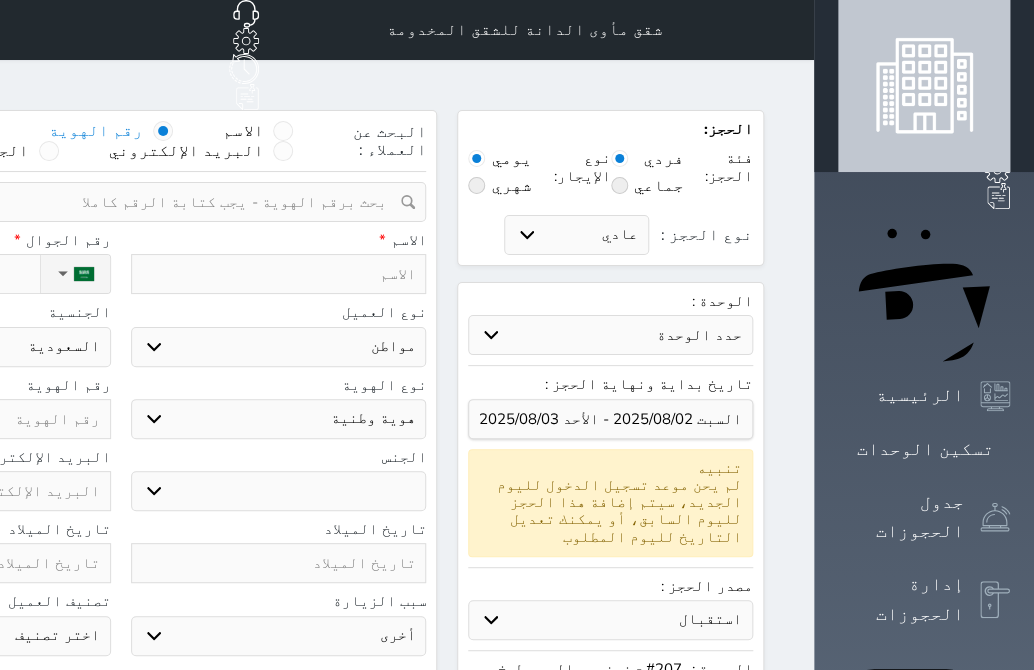 click at bounding box center (113, 202) 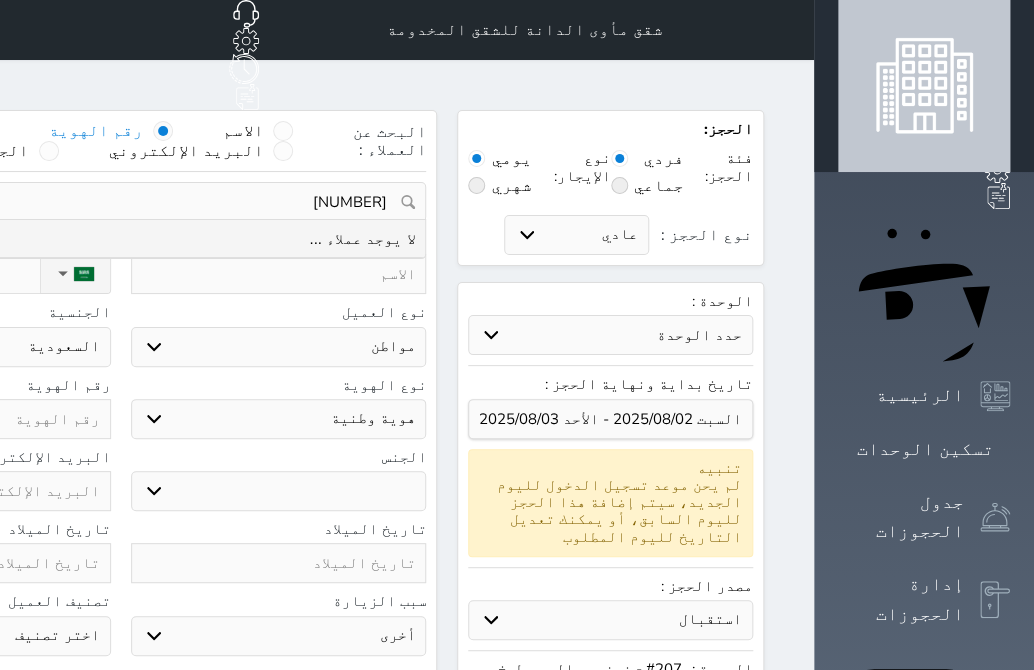 click on "[NUMBER]" at bounding box center (120, 202) 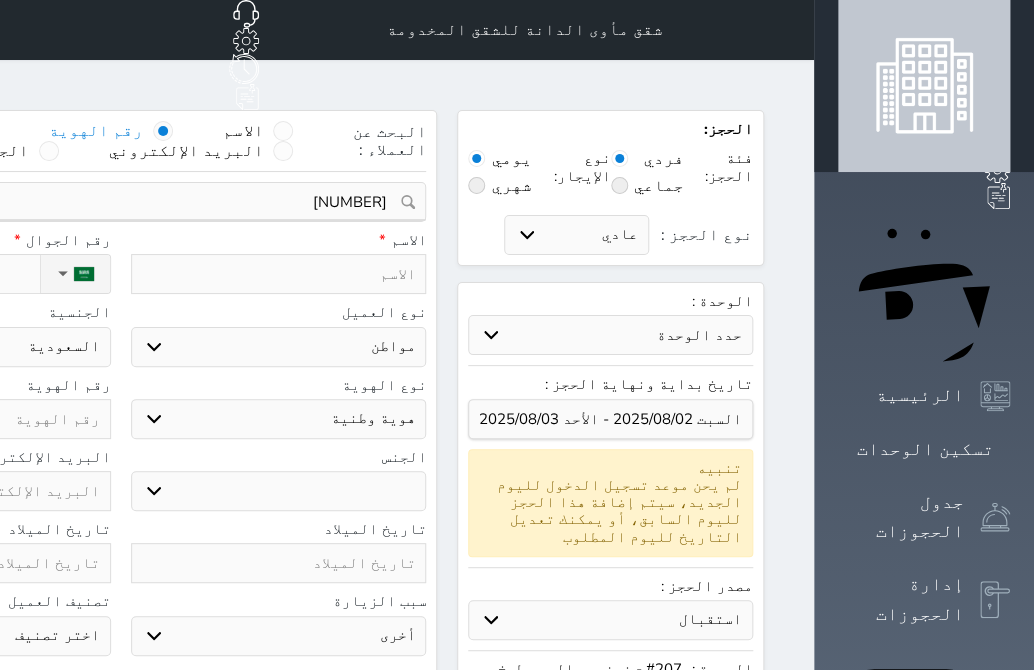 click at bounding box center [279, 274] 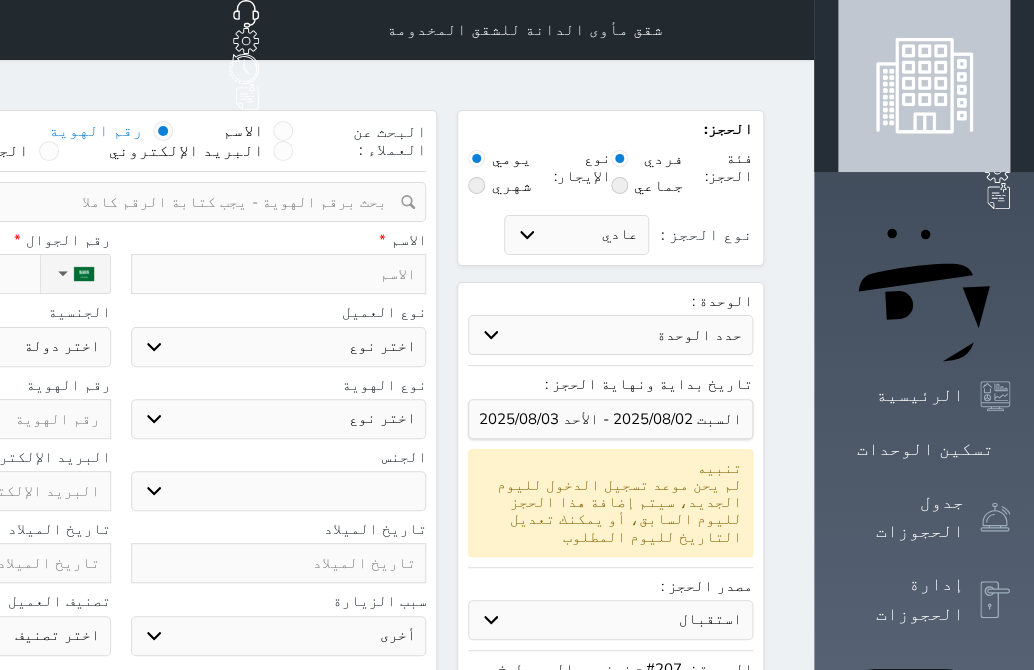 type on "d" 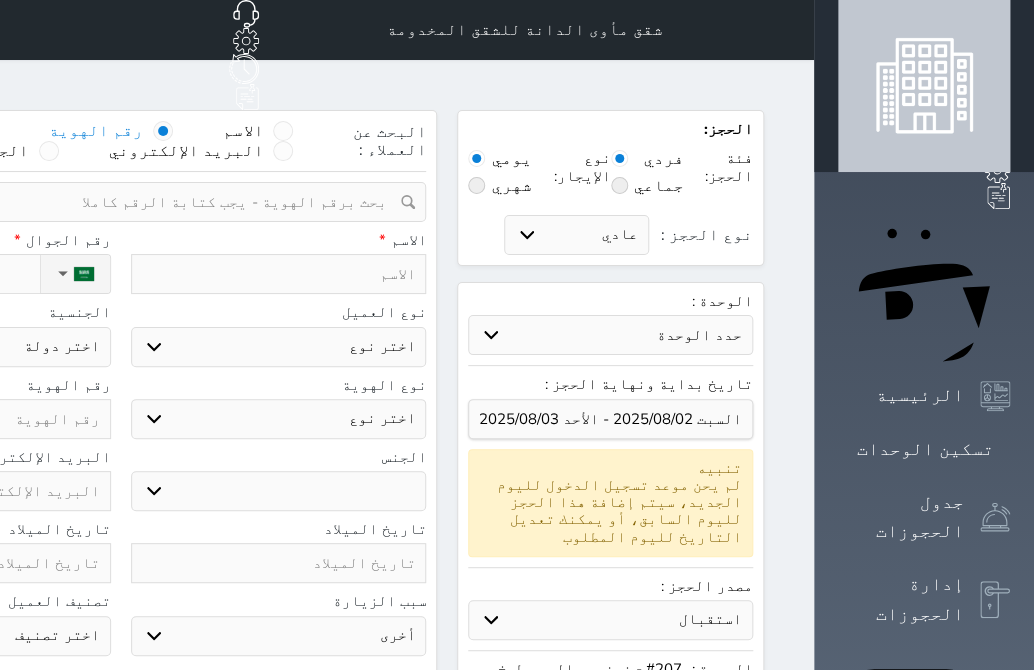 select 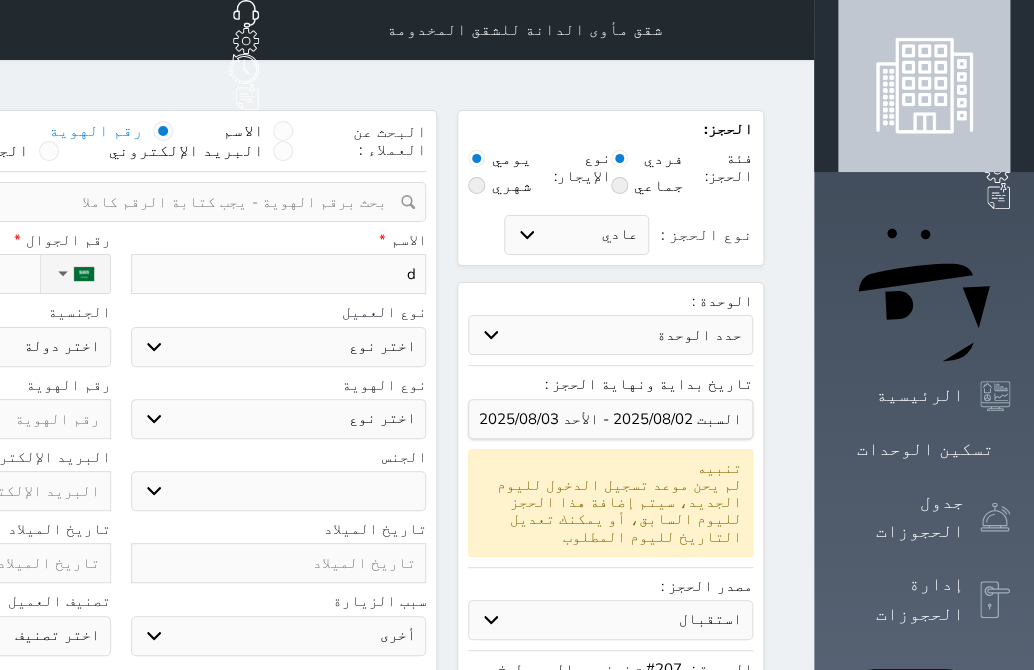 type 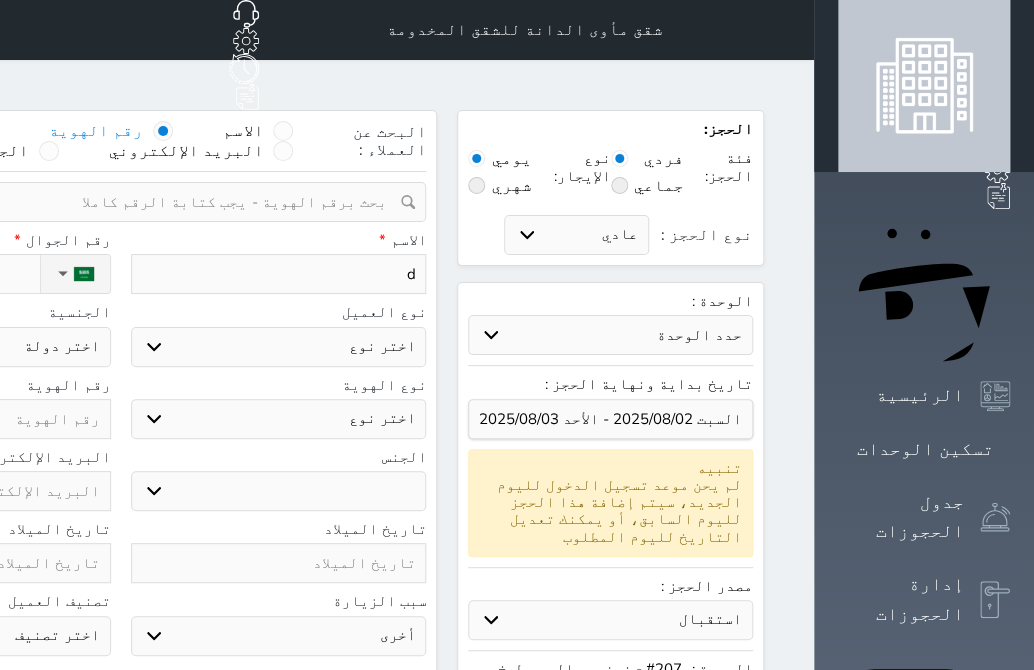 select 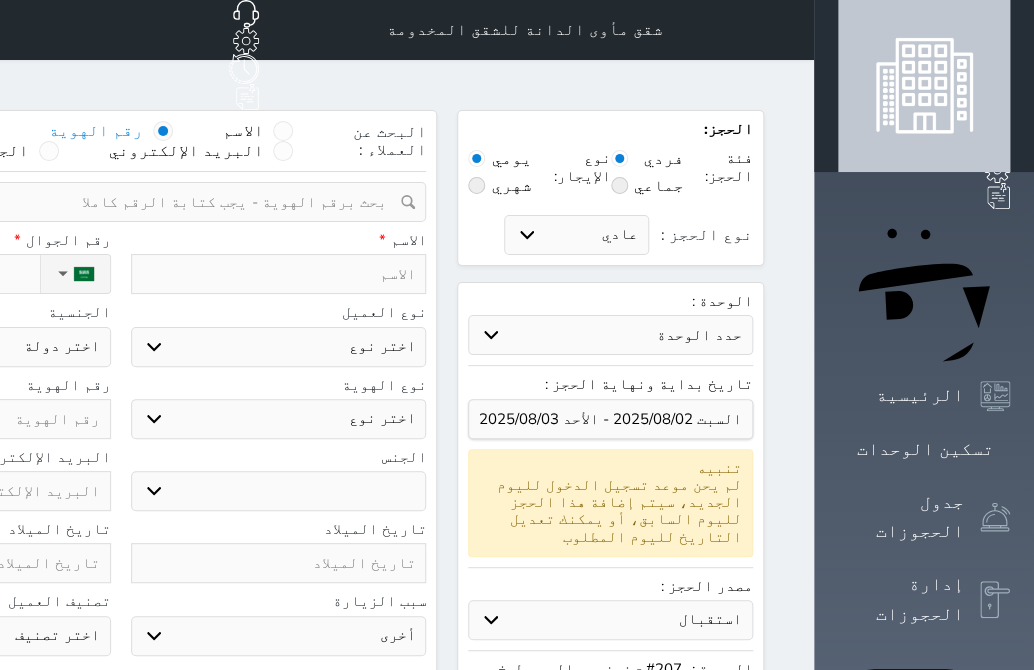 type on "ي" 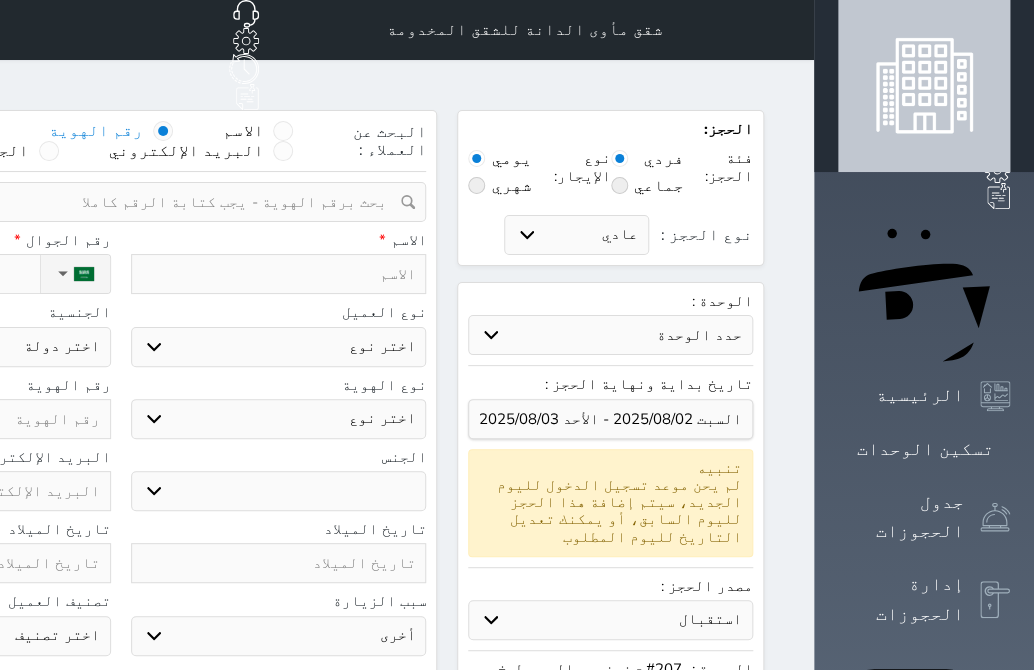 select 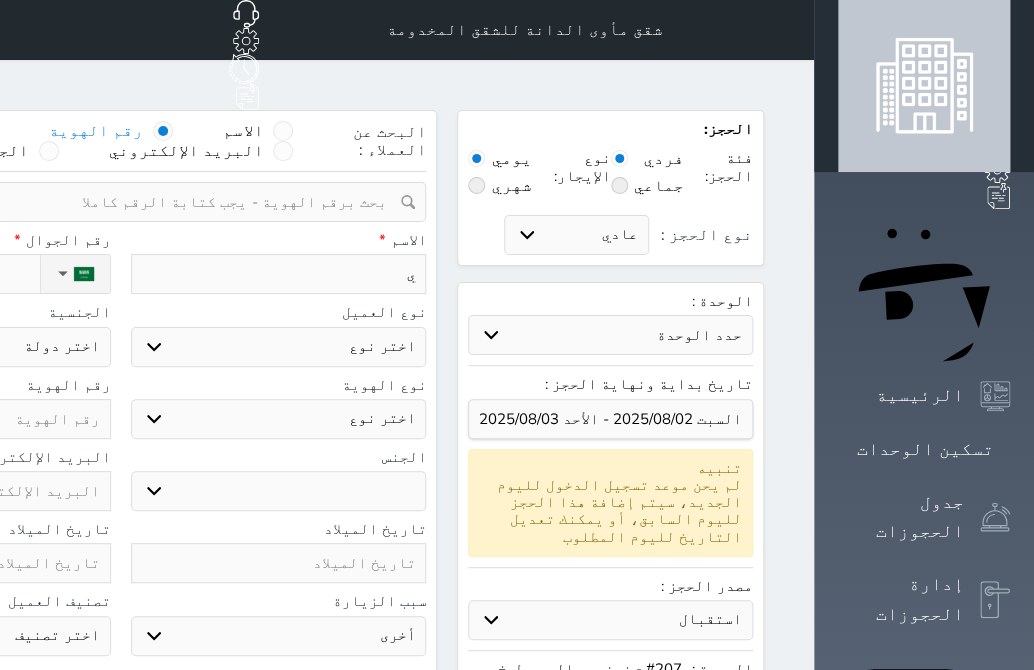 type on "يا" 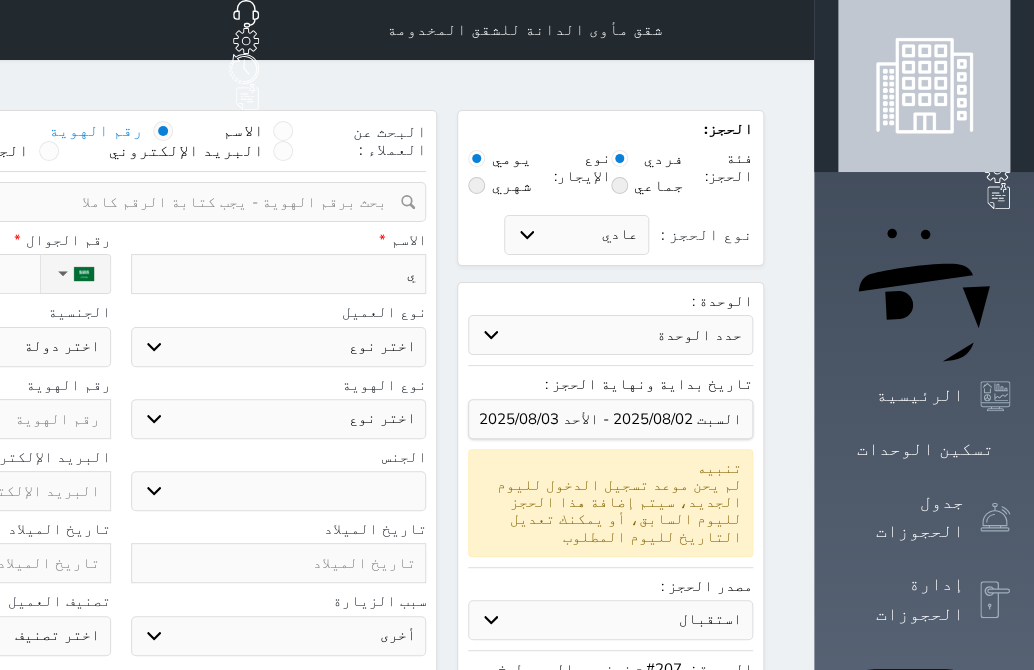 select 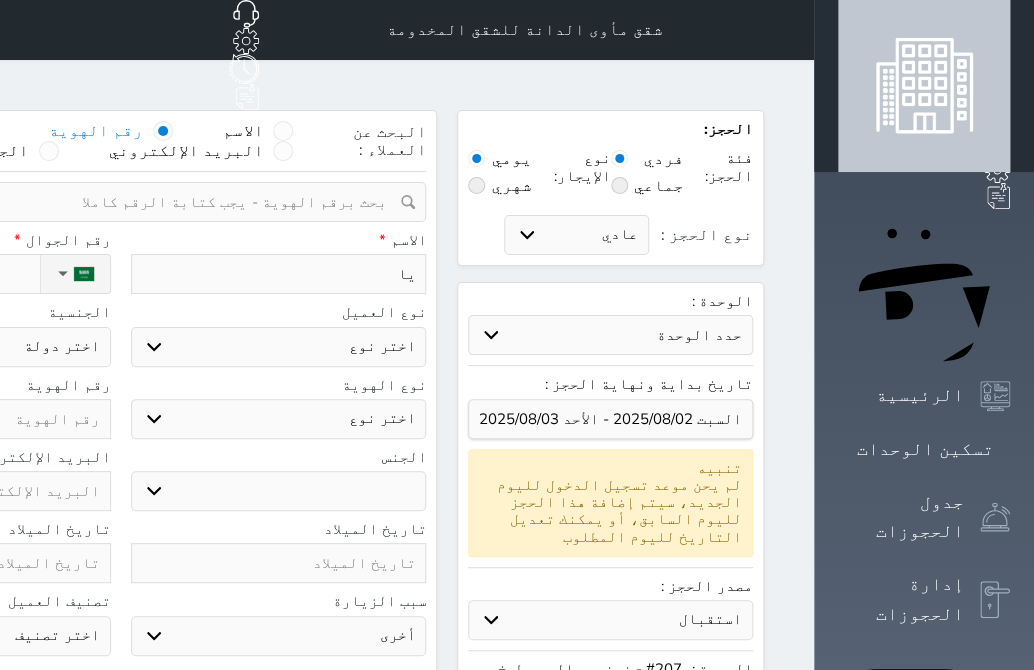 type on "[FIRST]" 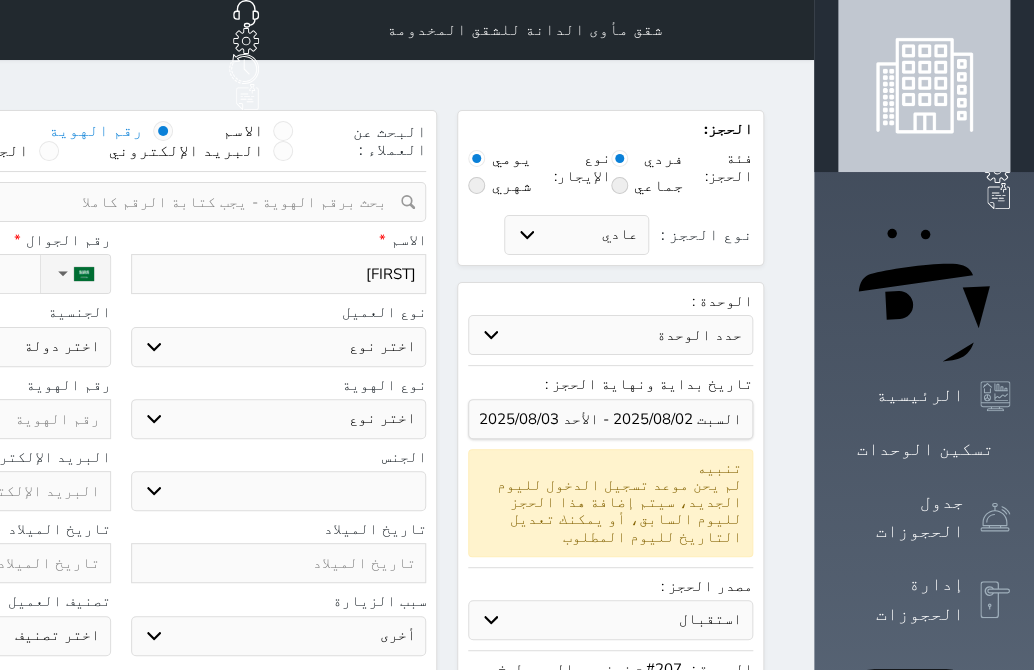 select 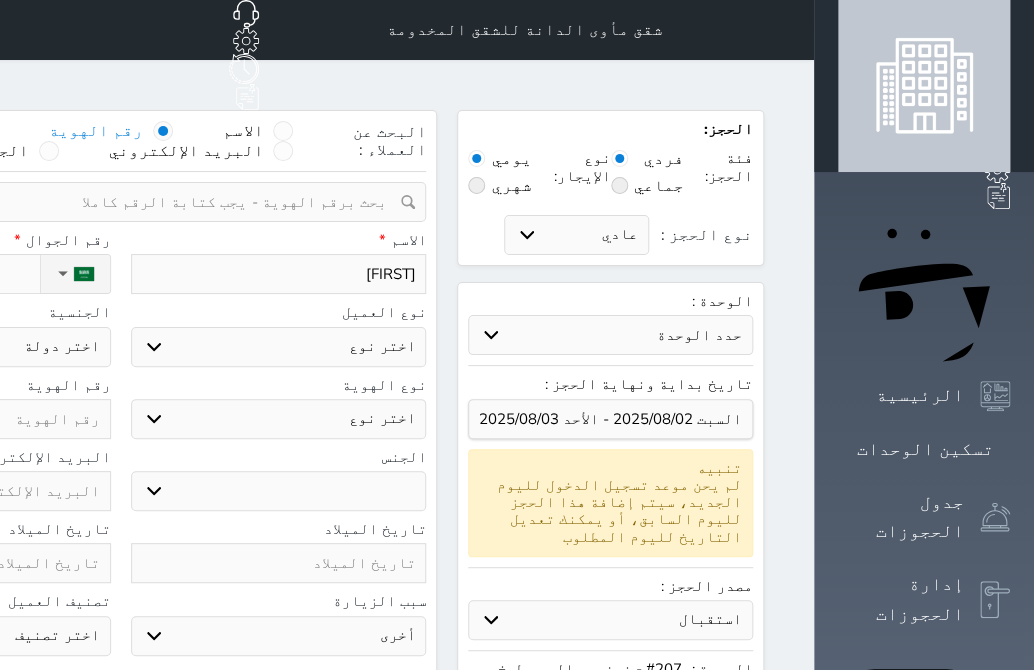 type on "[FIRST]" 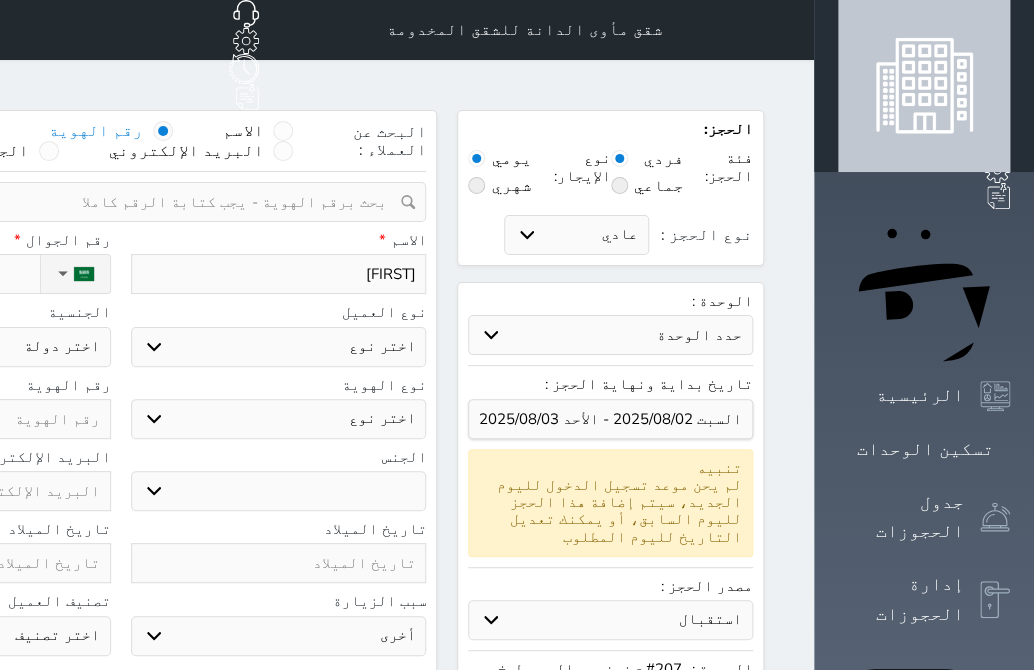 select 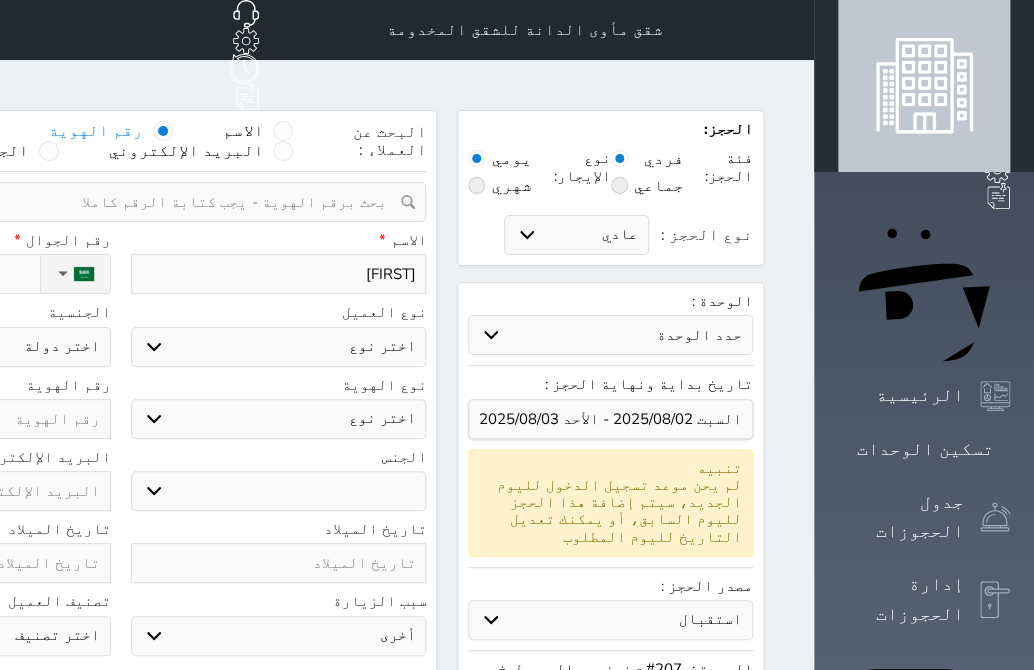 type on "[FIRST]" 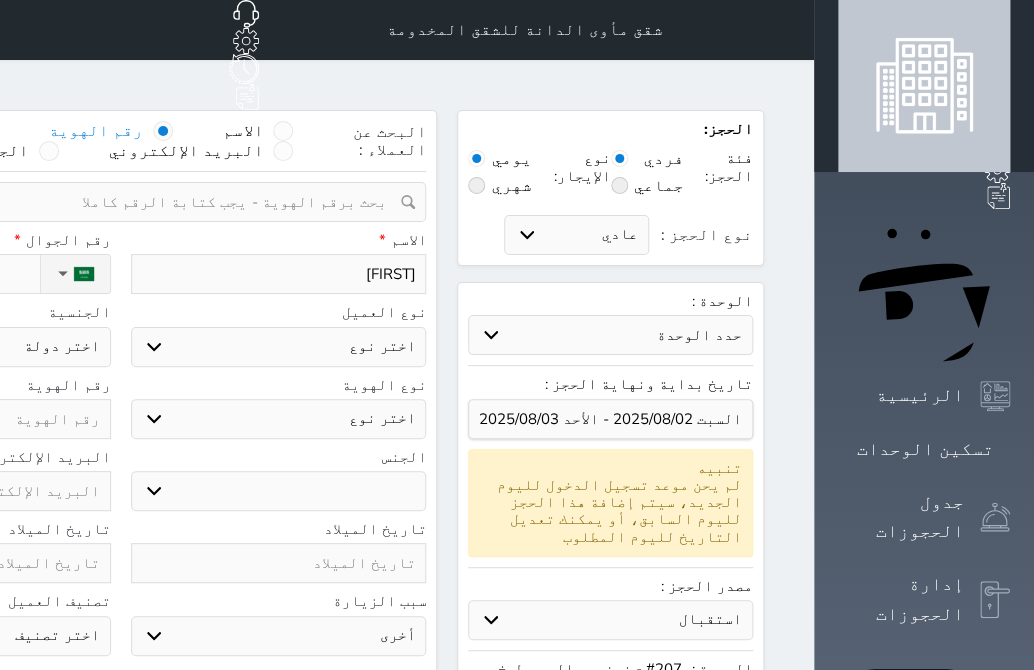 select 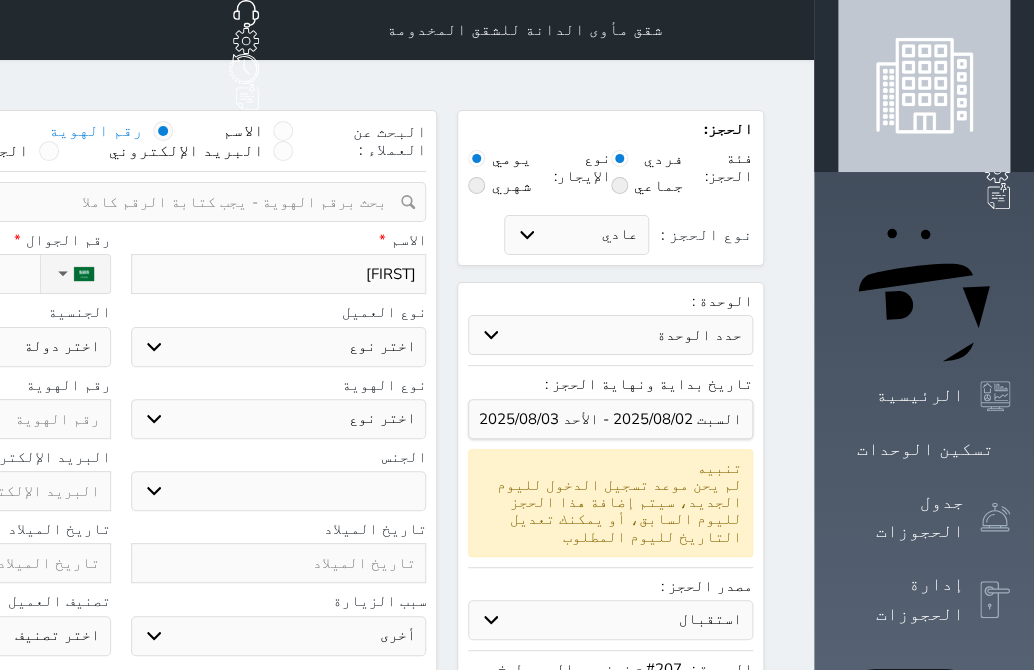 type on "[FIRST] [LAST]" 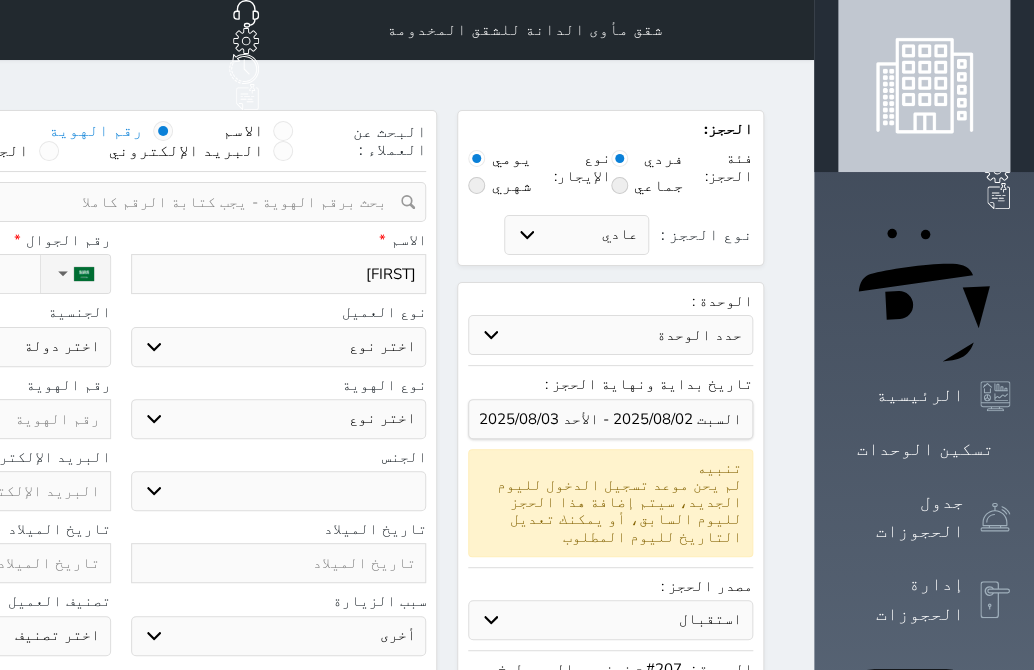 select 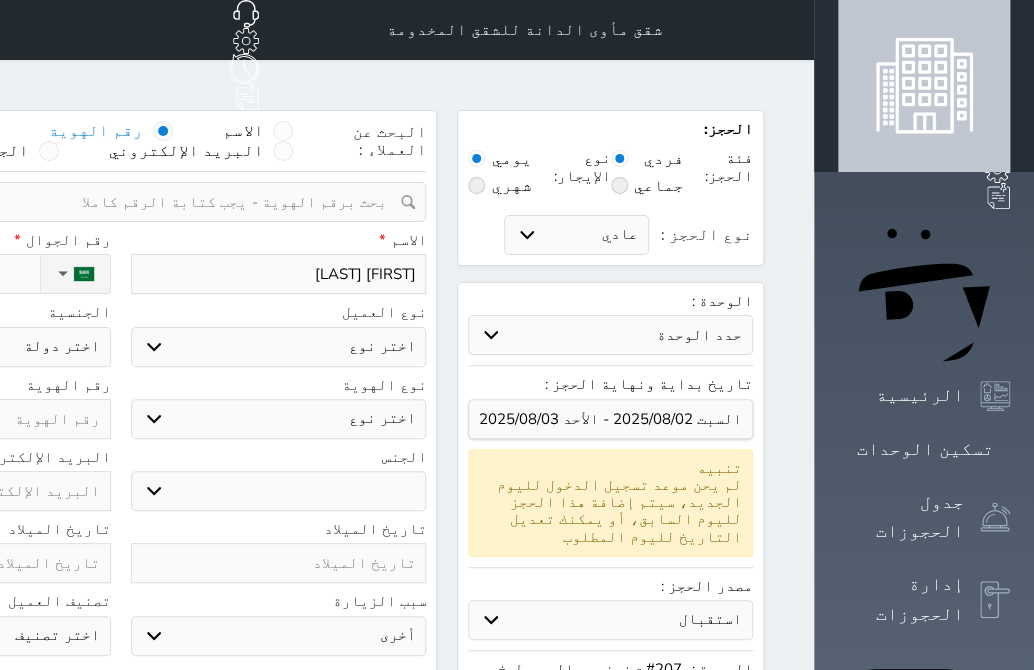 type on "[FIRST] [LAST]" 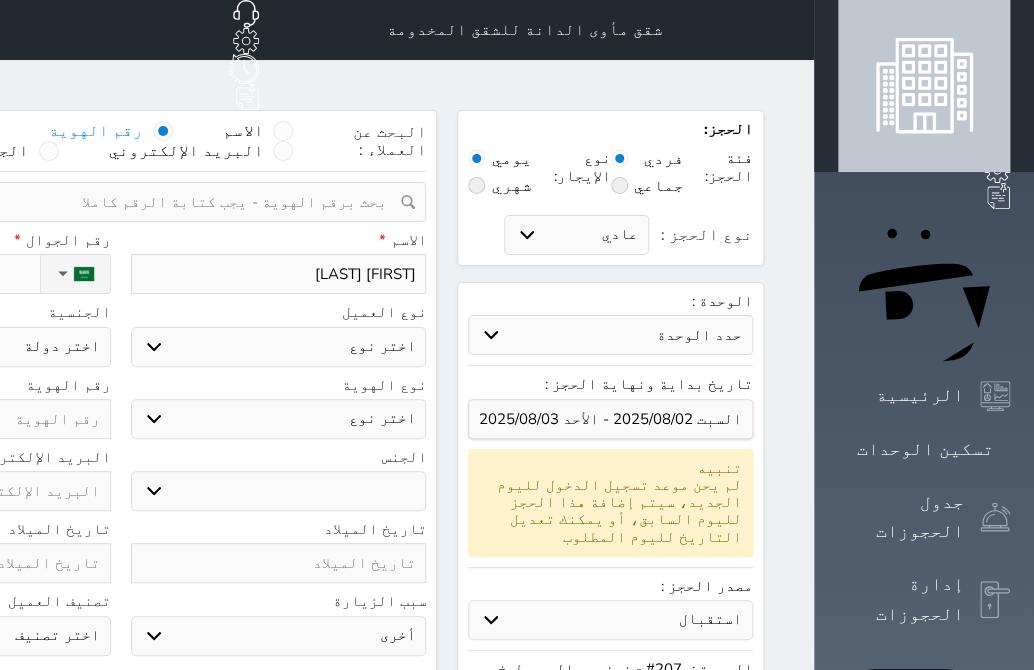 select 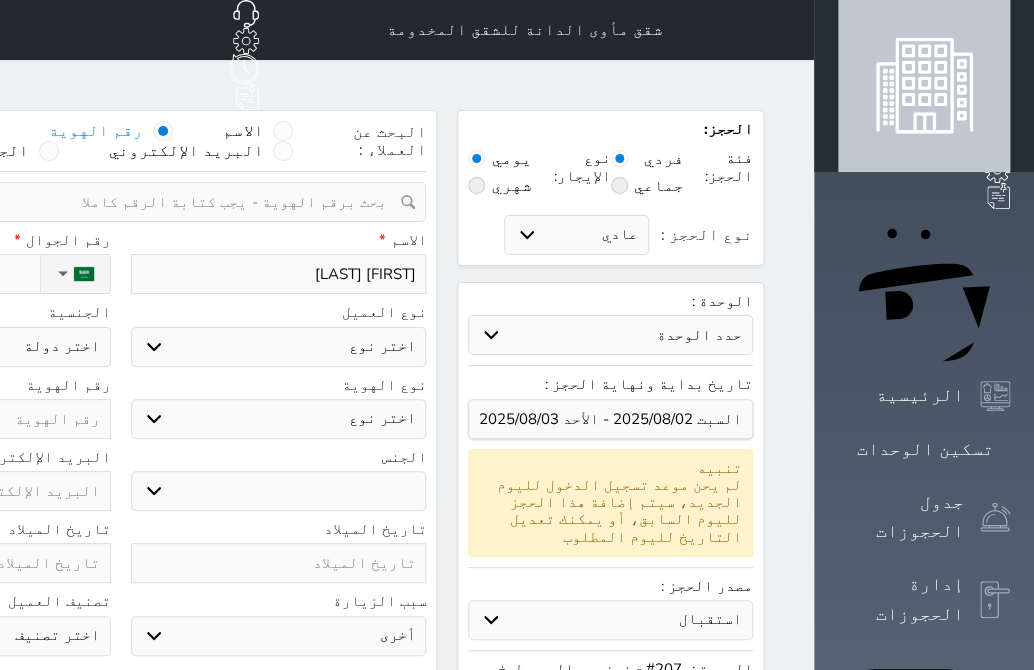 type on "[FIRST] [LAST]" 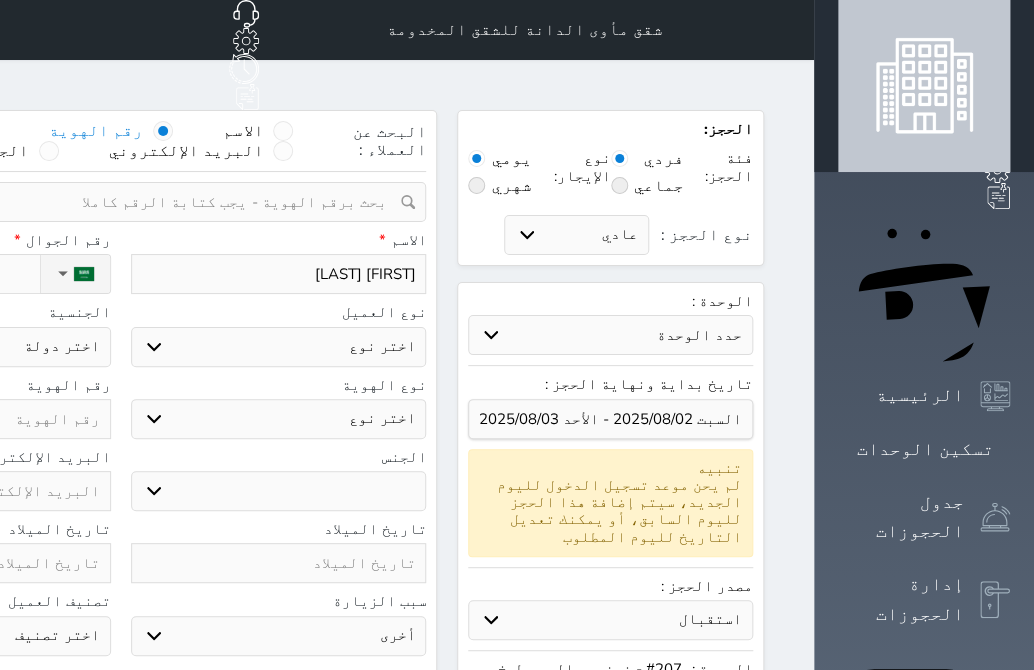 select 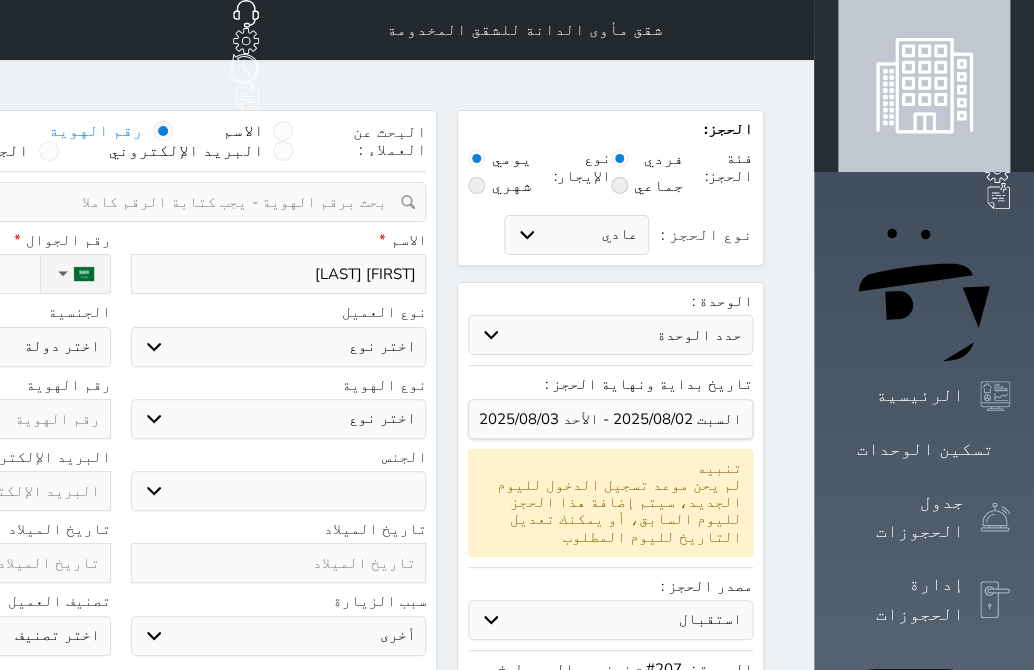 type on "[FIRST] [LAST]" 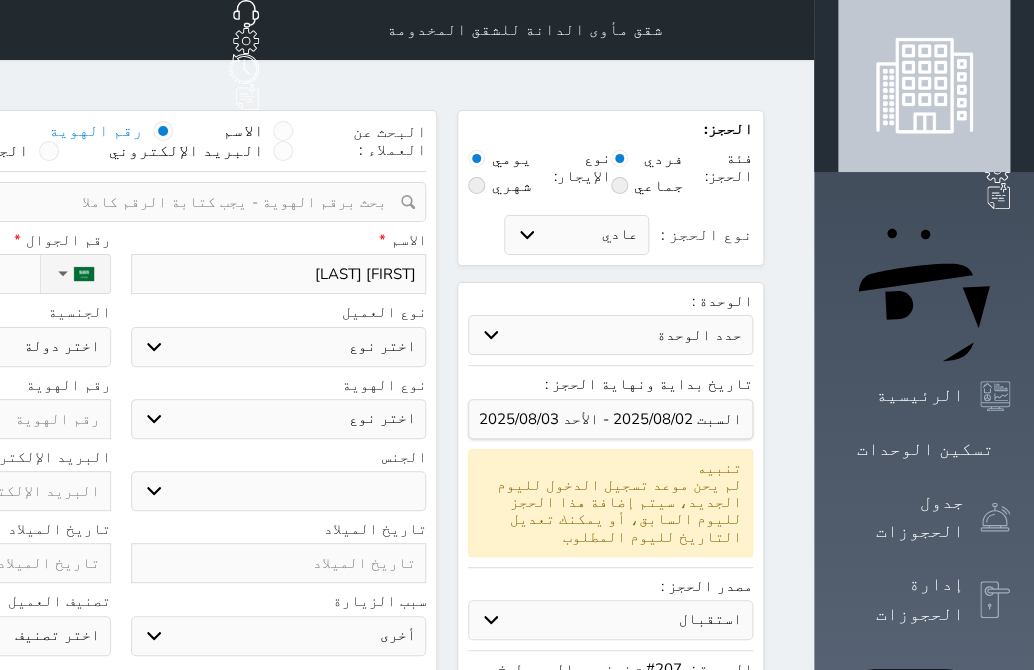 select 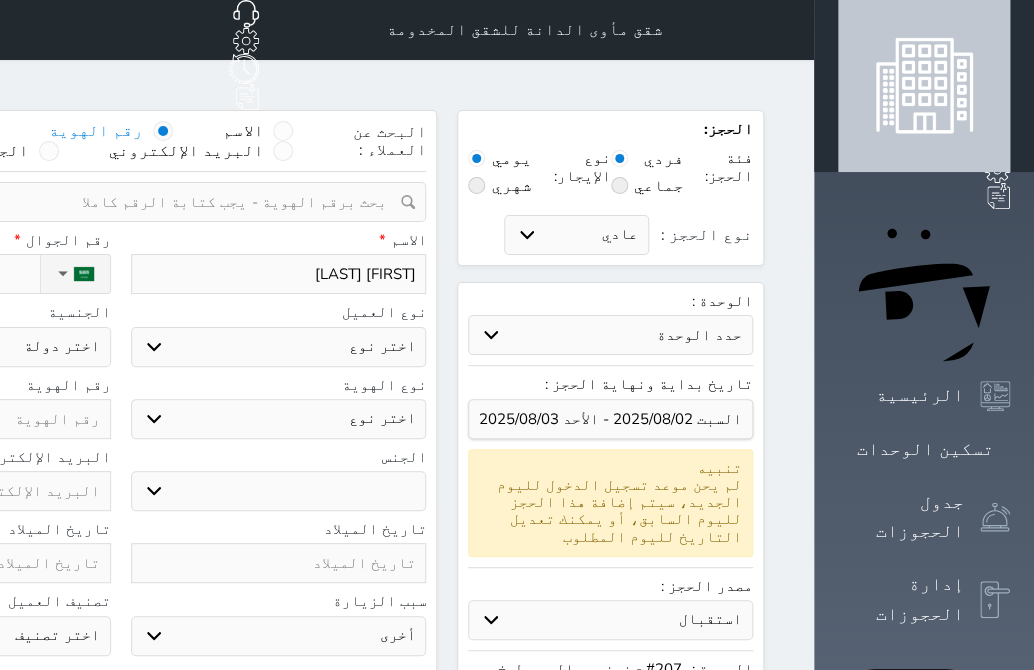 type 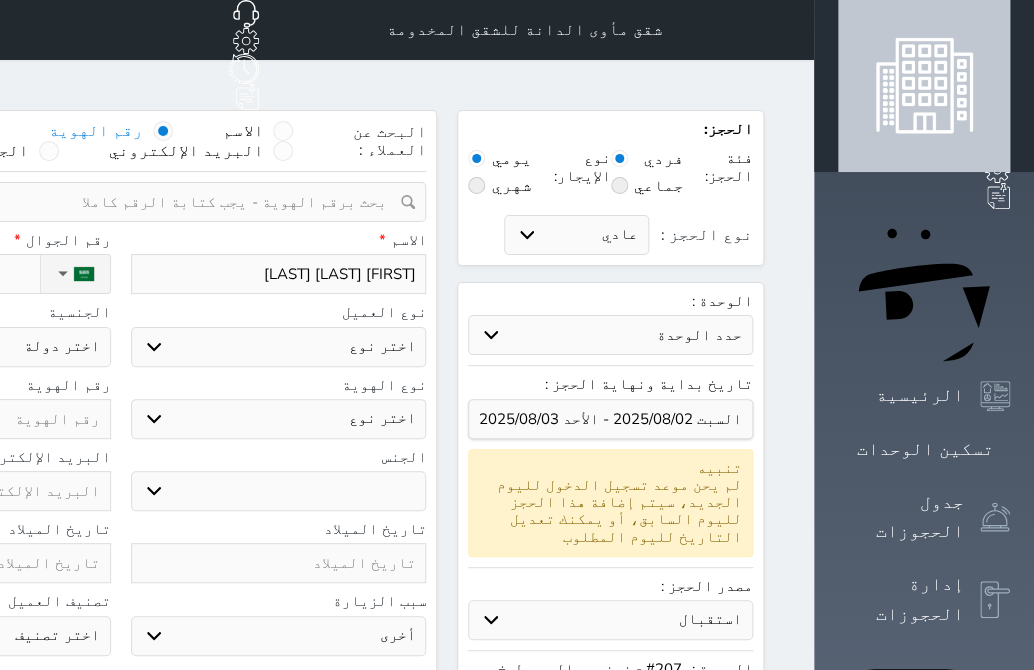 drag, startPoint x: 527, startPoint y: 304, endPoint x: 530, endPoint y: 329, distance: 25.179358 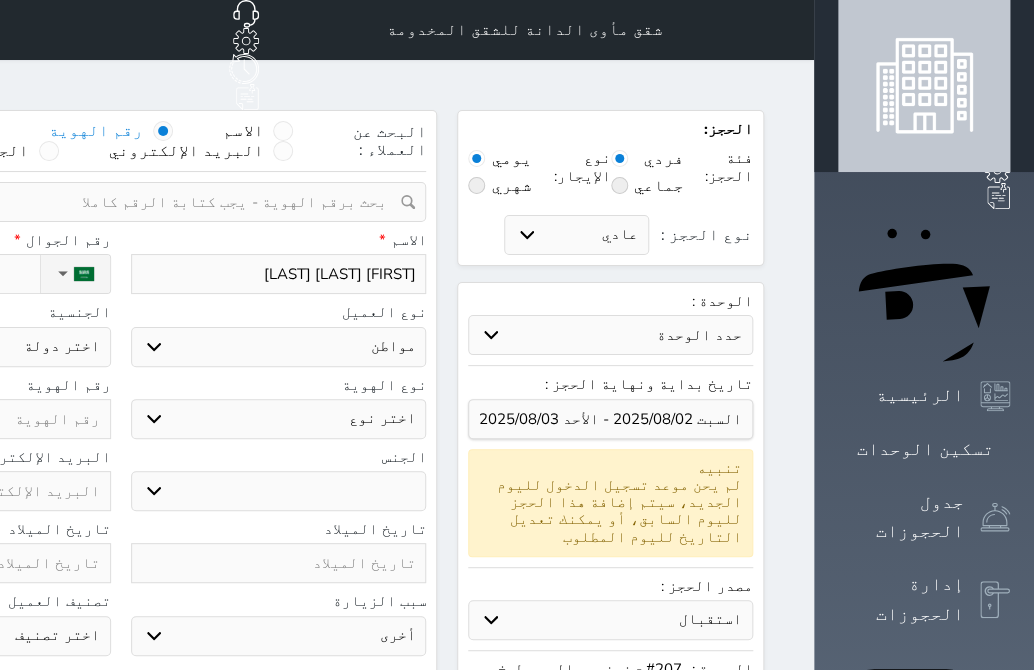 click on "اختر نوع   مواطن مواطن خليجي زائر مقيم" at bounding box center [279, 347] 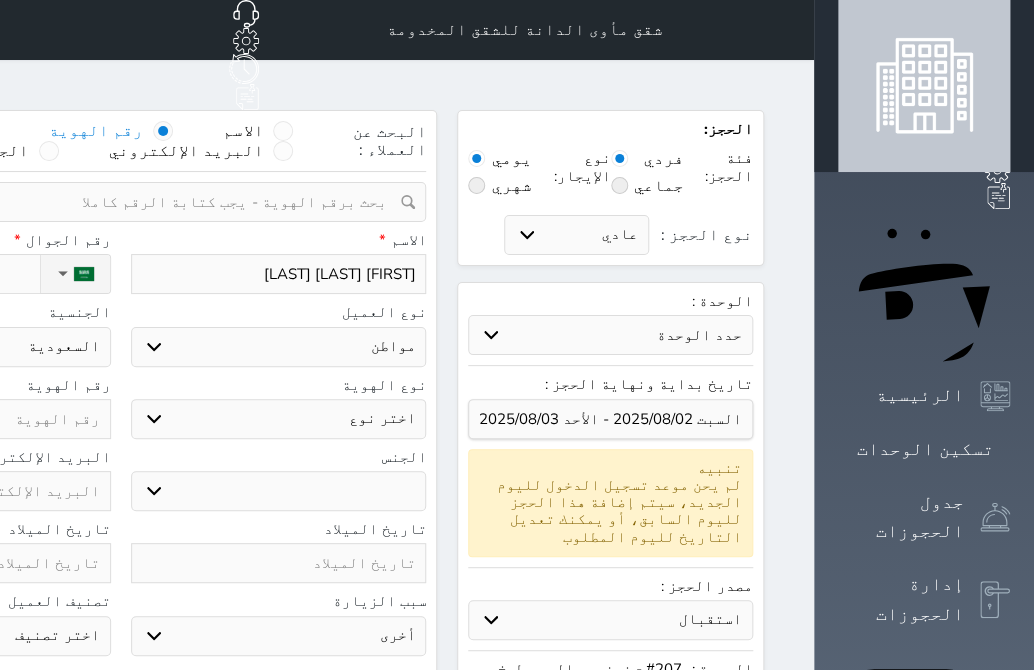 click on "نوع الهوية
اختر نوع   هوية وطنية هوية عائلية جواز السفر   رقم الهوية" at bounding box center (120, 413) 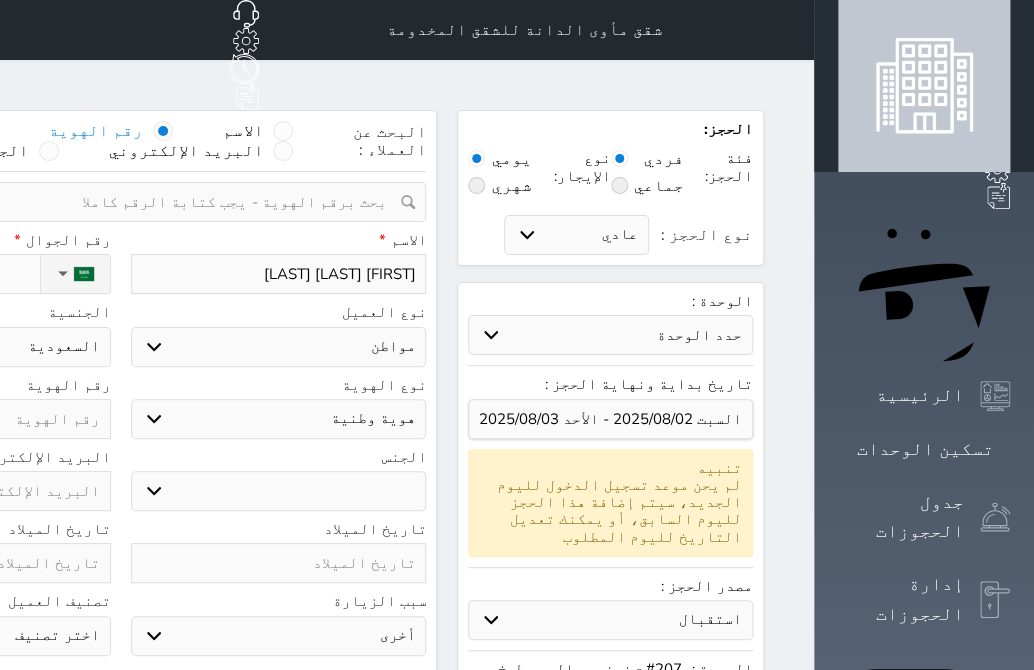 click on "اختر نوع   هوية وطنية هوية عائلية جواز السفر" at bounding box center [279, 419] 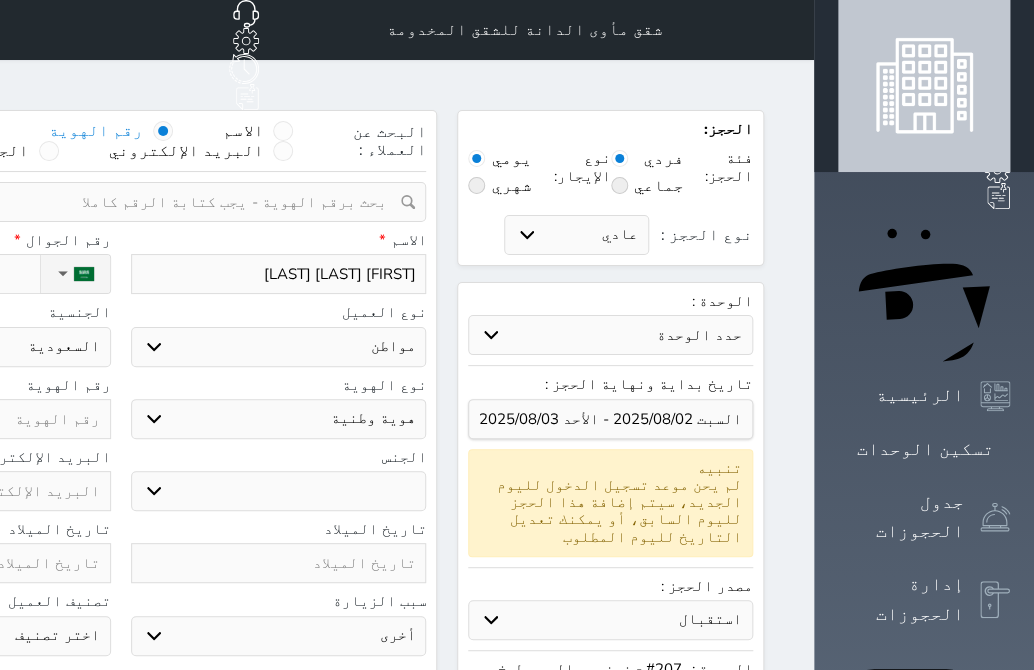 drag, startPoint x: 566, startPoint y: 459, endPoint x: 566, endPoint y: 477, distance: 18 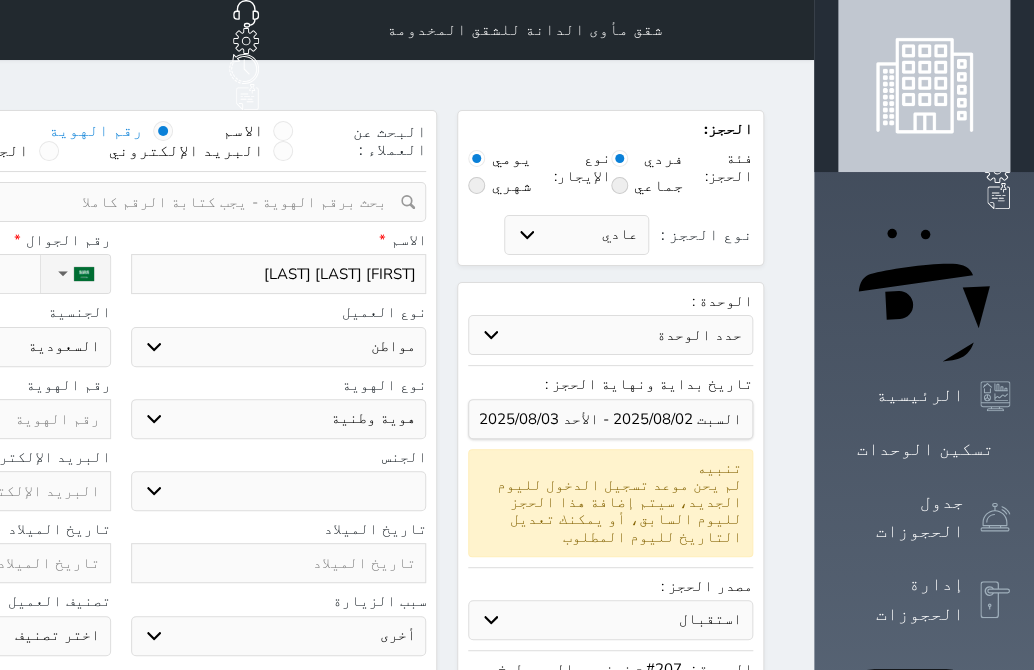 click on "ذكر   انثى" at bounding box center (279, 491) 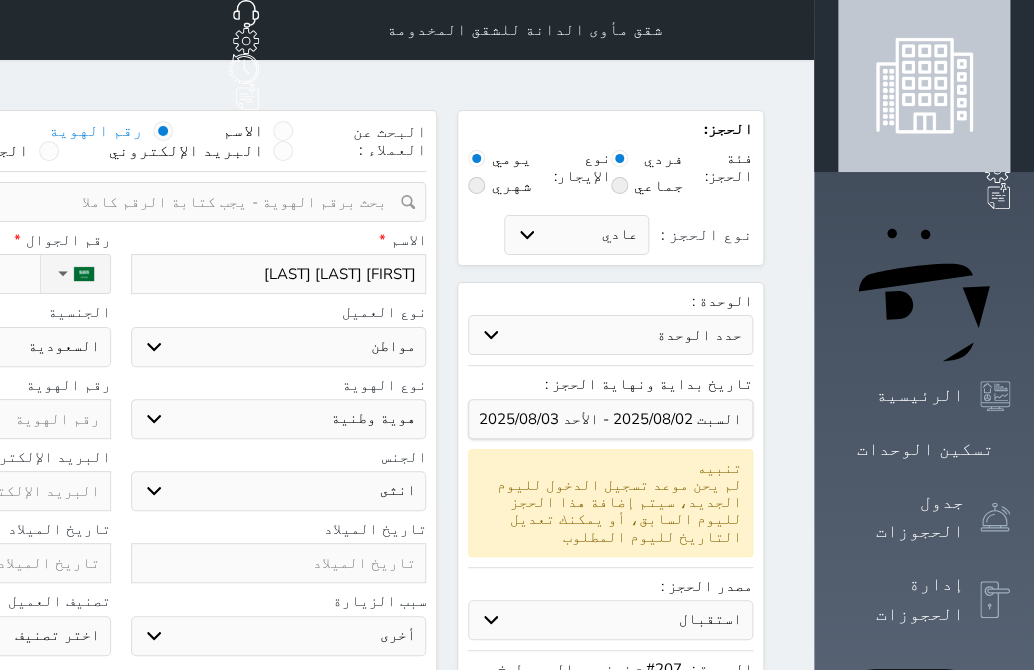 click on "ذكر   انثى" at bounding box center (279, 491) 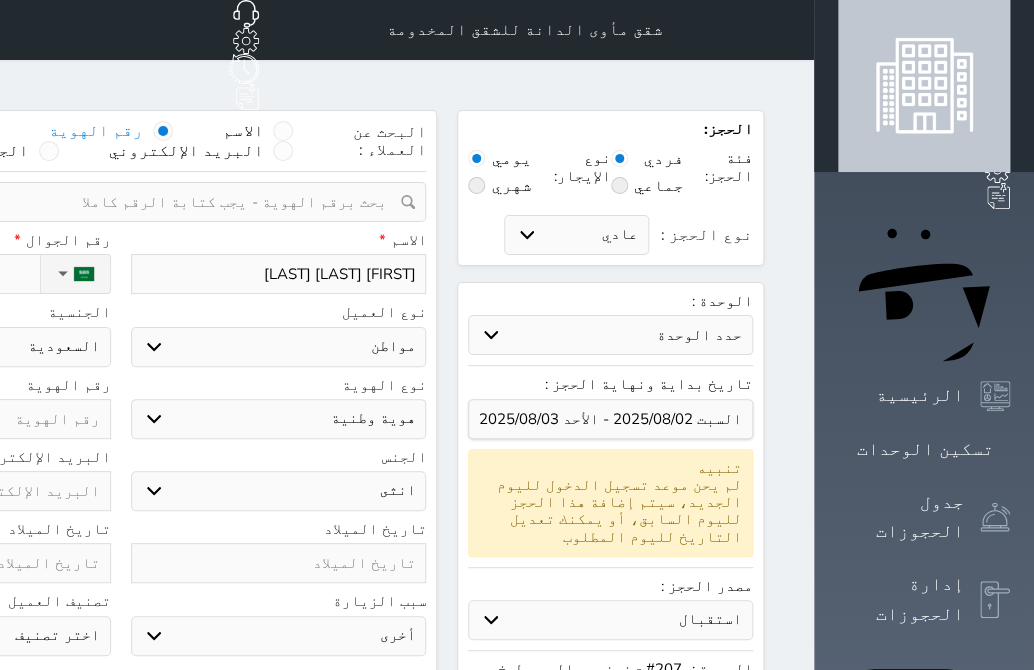 click at bounding box center (-37, 419) 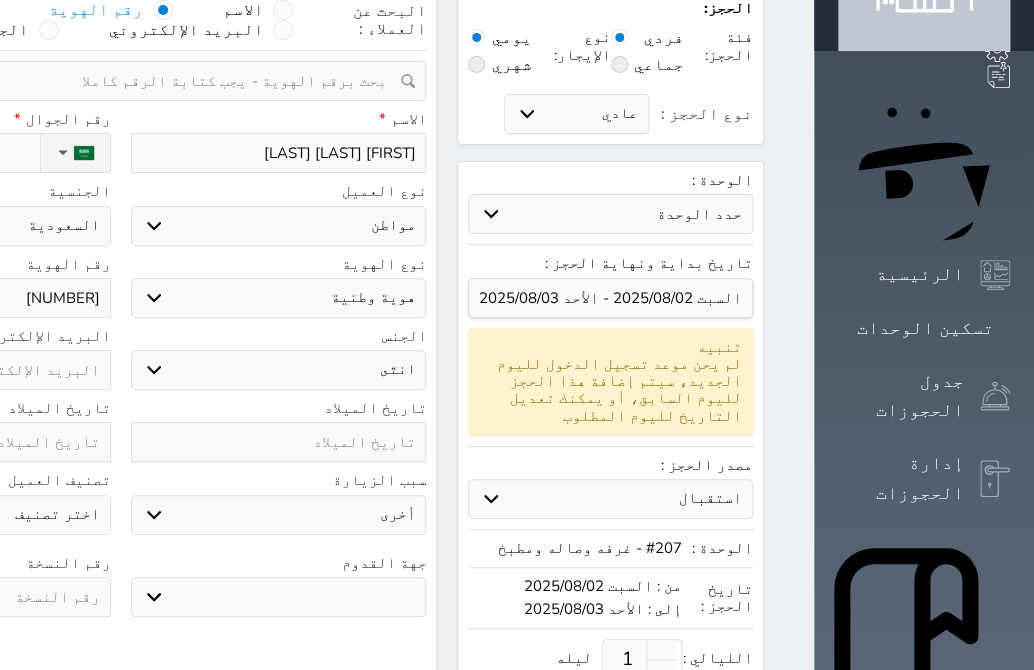 scroll, scrollTop: 181, scrollLeft: 0, axis: vertical 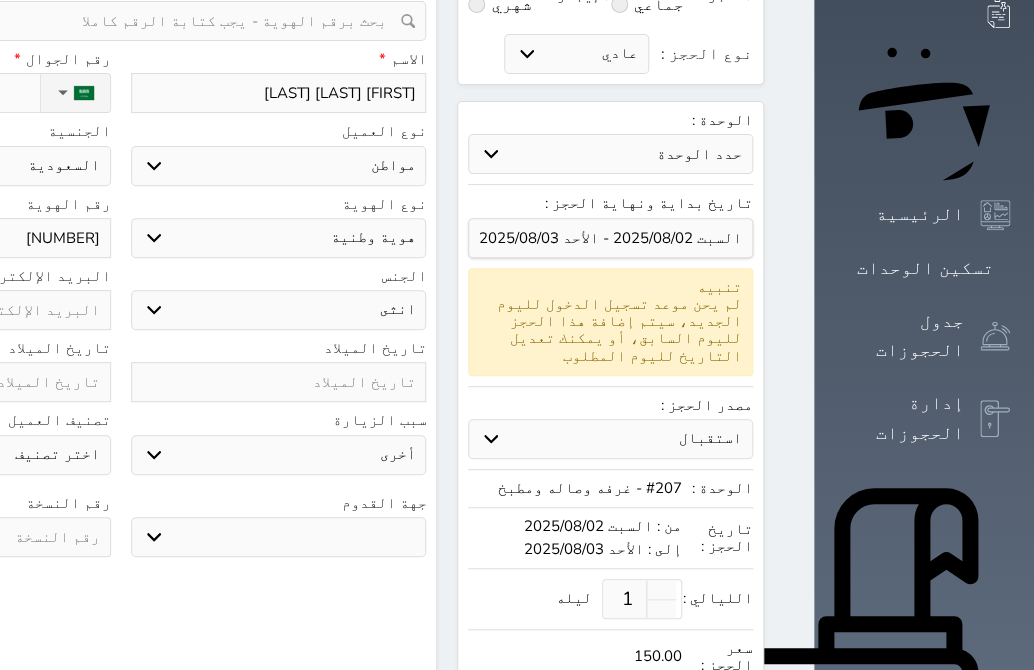 click at bounding box center (279, 382) 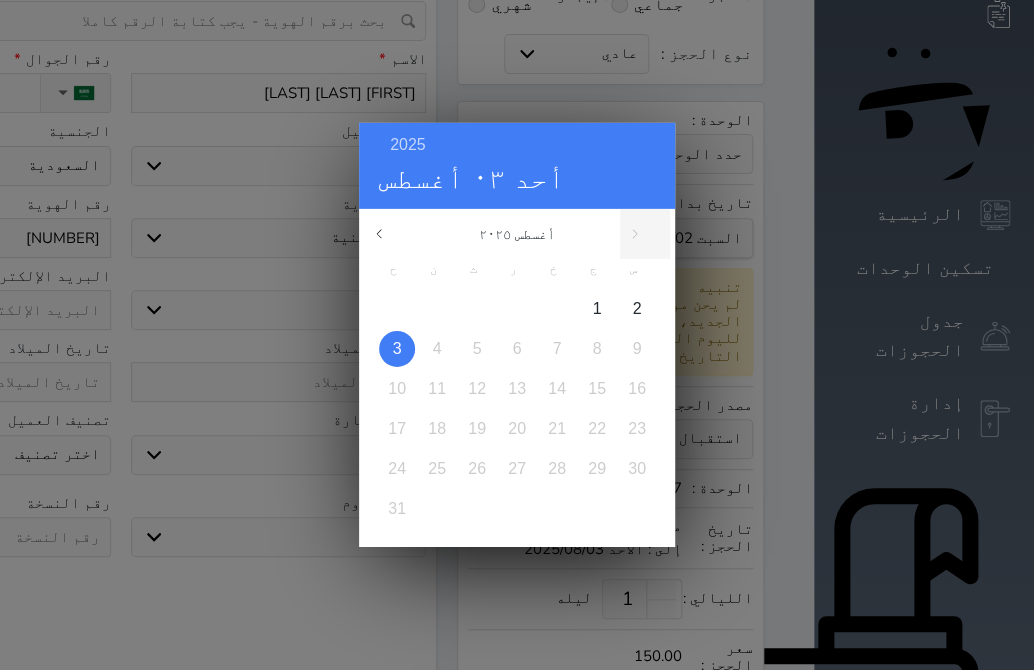 click on "2025   أحد ٠٣ أغسطس         أغسطس ٢٠٢٥
ح
ن
ث
ر
خ
ج
س
1   2   3   4   5   6   7   8   9   10   11   12   13   14   15   16   17   18   19   20   21   22   23   24   25   26   27   28   29   30   31
يناير
فبراير
مارس
أبريل
مايو
يونيو
يوليو
أغسطس
سبتمبر
أكتوبر" at bounding box center [517, 335] 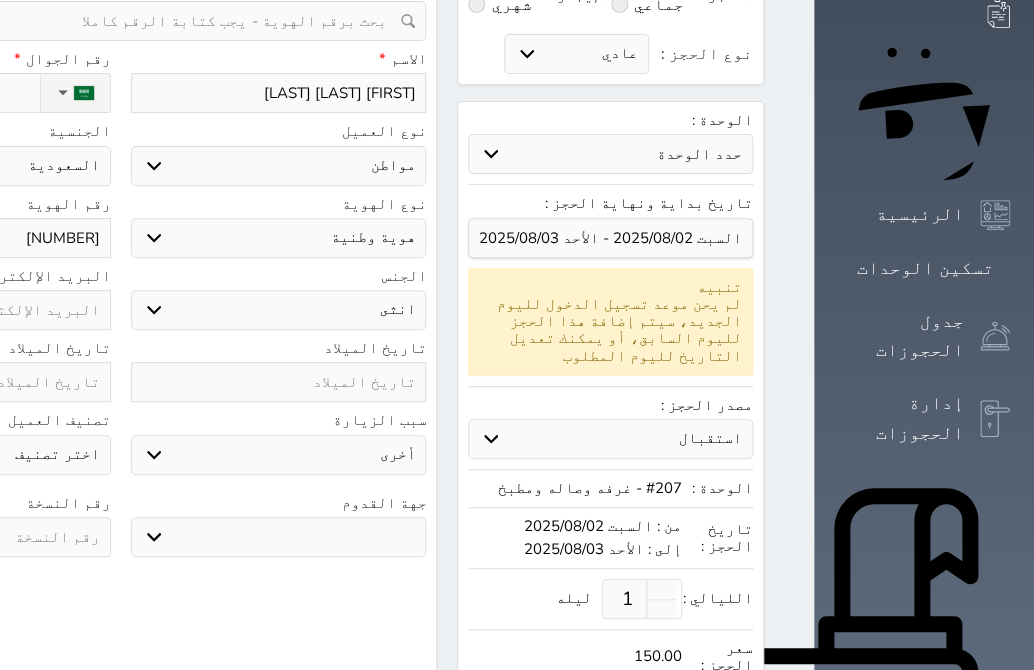 click on "2025   أحد ٠٣ أغسطس         أغسطس ٢٠٢٥
ح
ن
ث
ر
خ
ج
س
1   2   3   4   5   6   7   8   9   10   11   12   13   14   15   16   17   18   19   20   21   22   23   24   25   26   27   28   29   30   31
يناير
فبراير
مارس
أبريل
مايو
يونيو
يوليو
أغسطس
سبتمبر
أكتوبر" at bounding box center [517, 335] 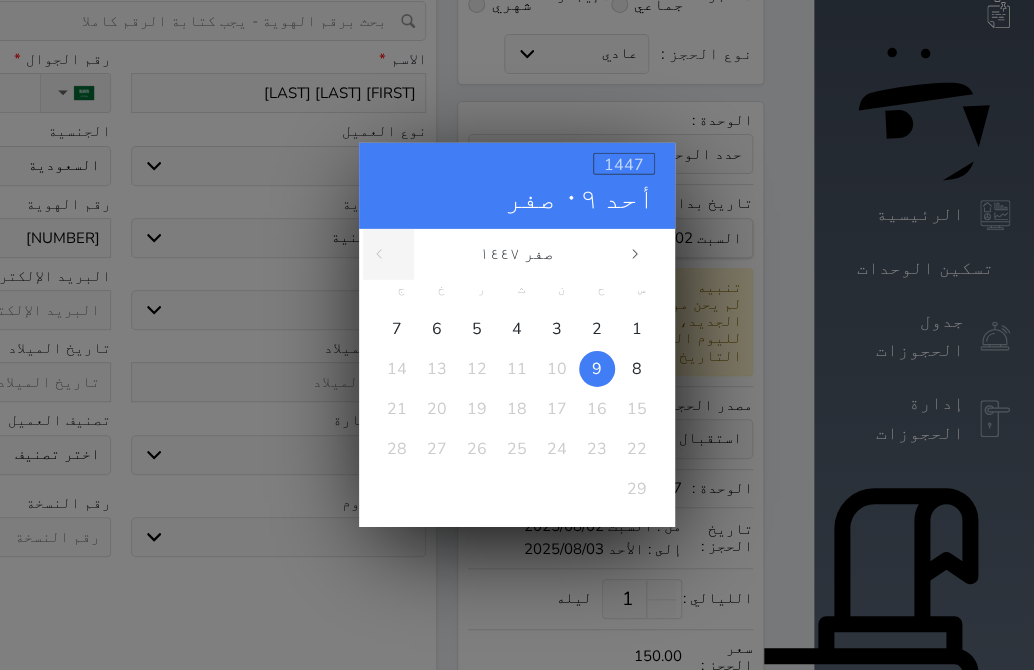 click on "1447" at bounding box center (624, 165) 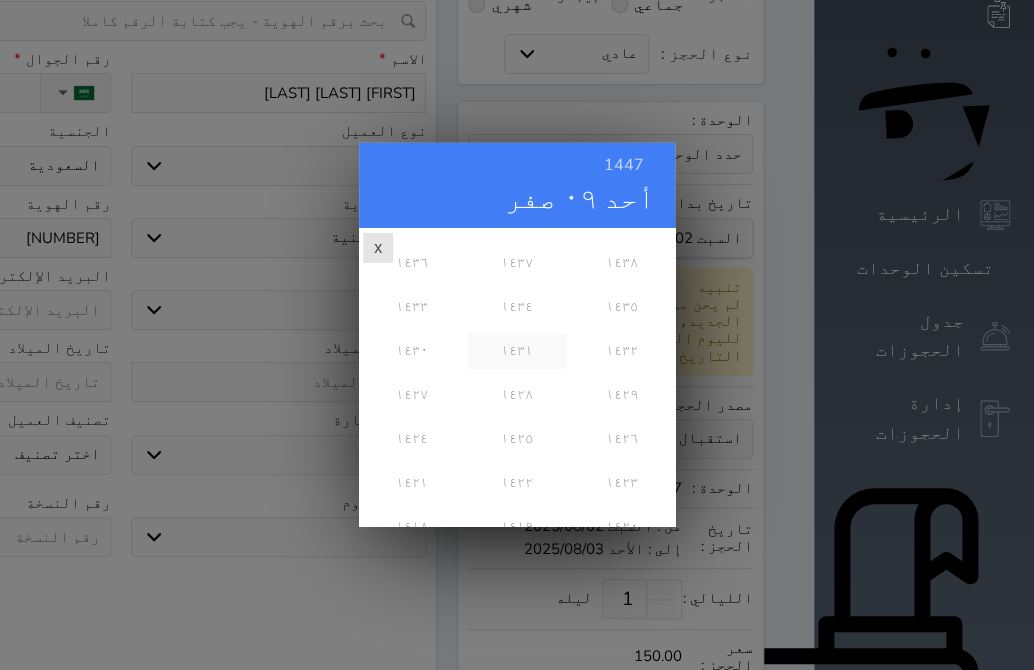 scroll, scrollTop: 181, scrollLeft: 0, axis: vertical 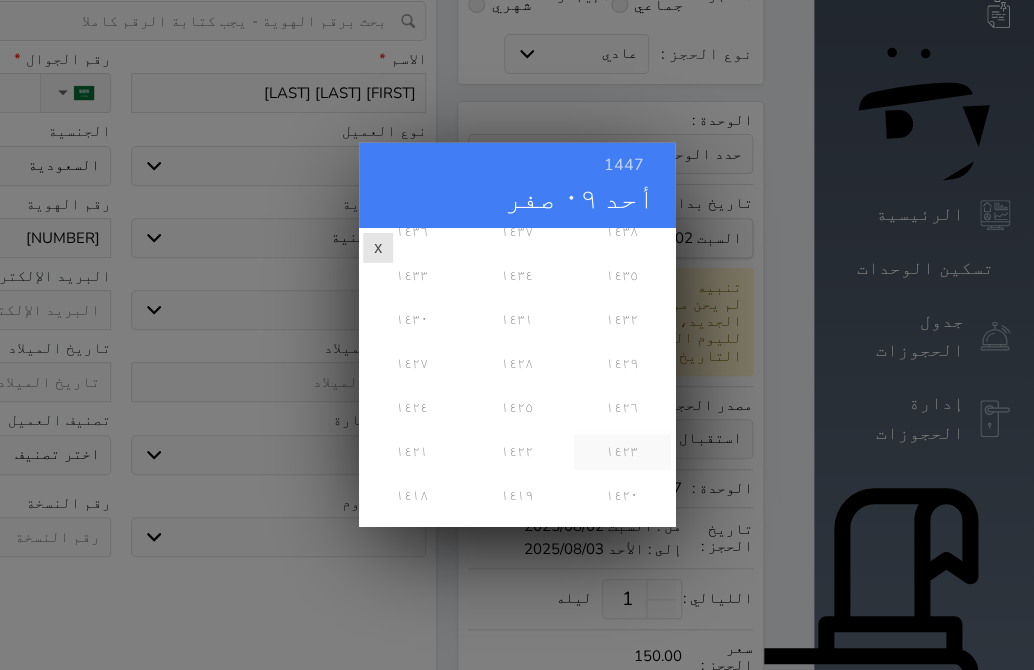click on "١٤٢٣" at bounding box center [622, 452] 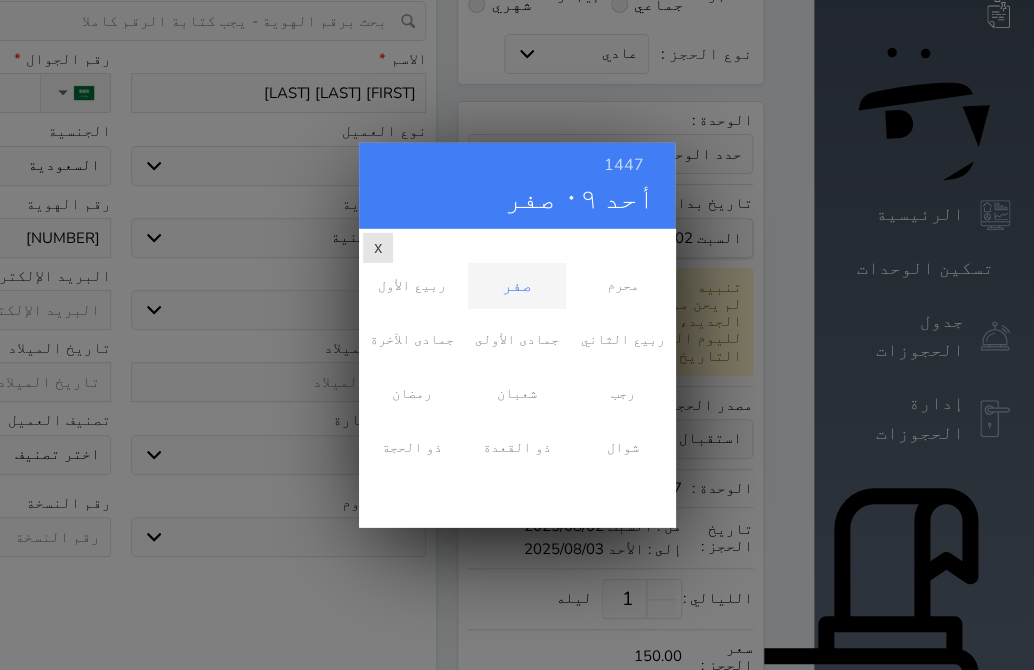 scroll, scrollTop: 0, scrollLeft: 0, axis: both 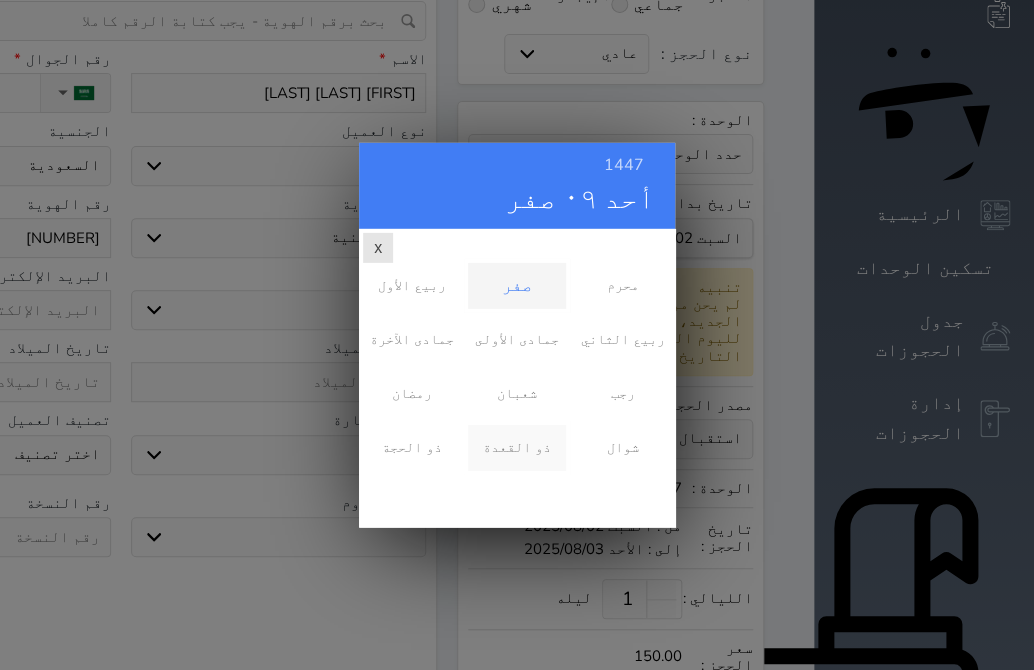 click on "ذو القعدة" at bounding box center [516, 448] 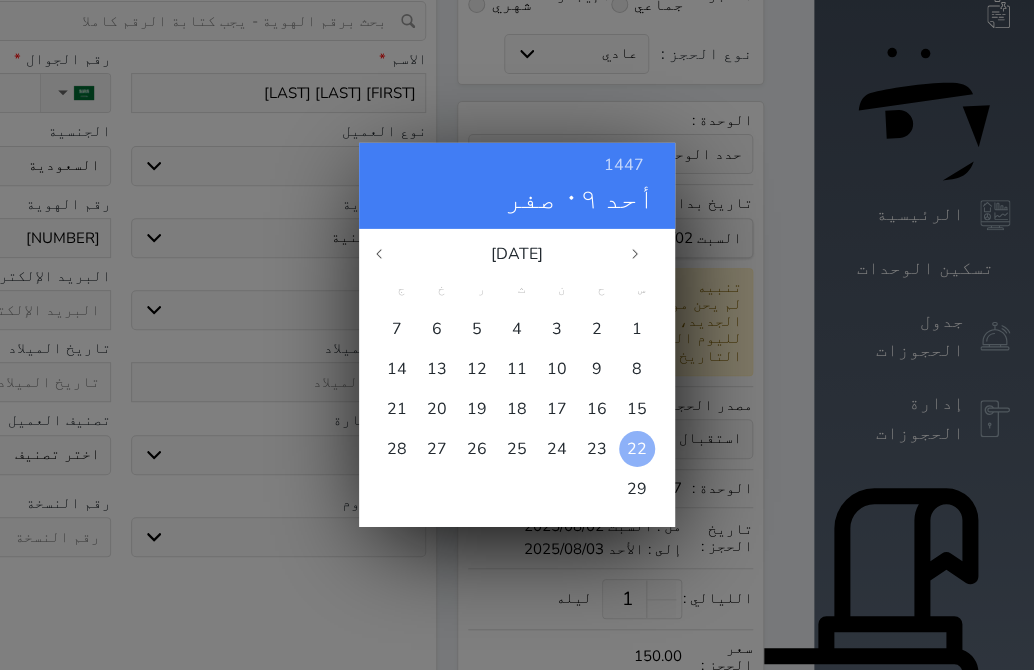 click on "22" at bounding box center (637, 449) 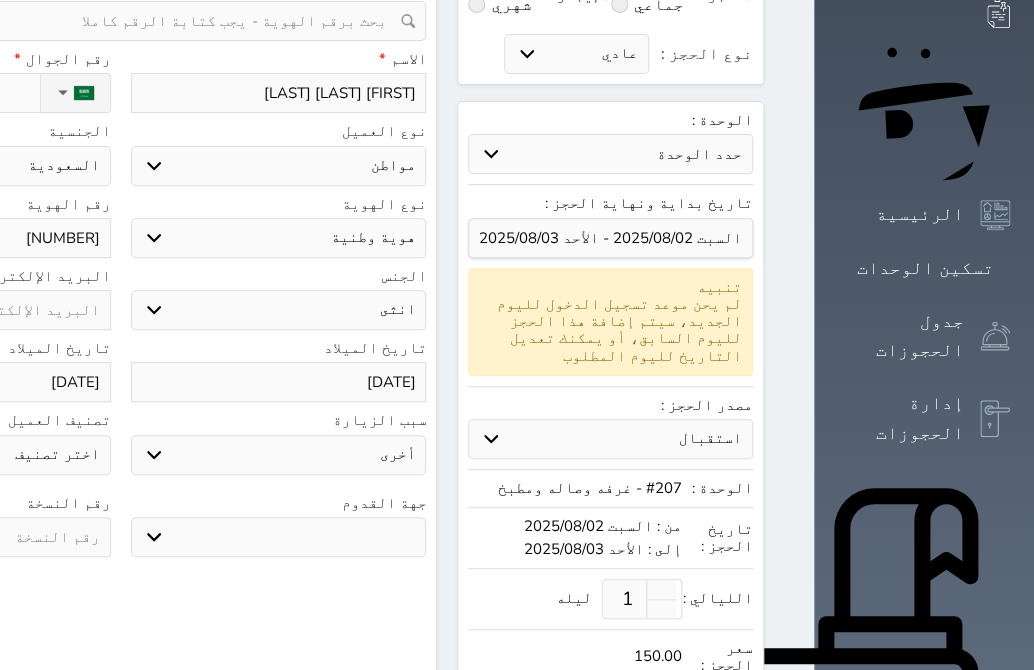 click at bounding box center [-37, 537] 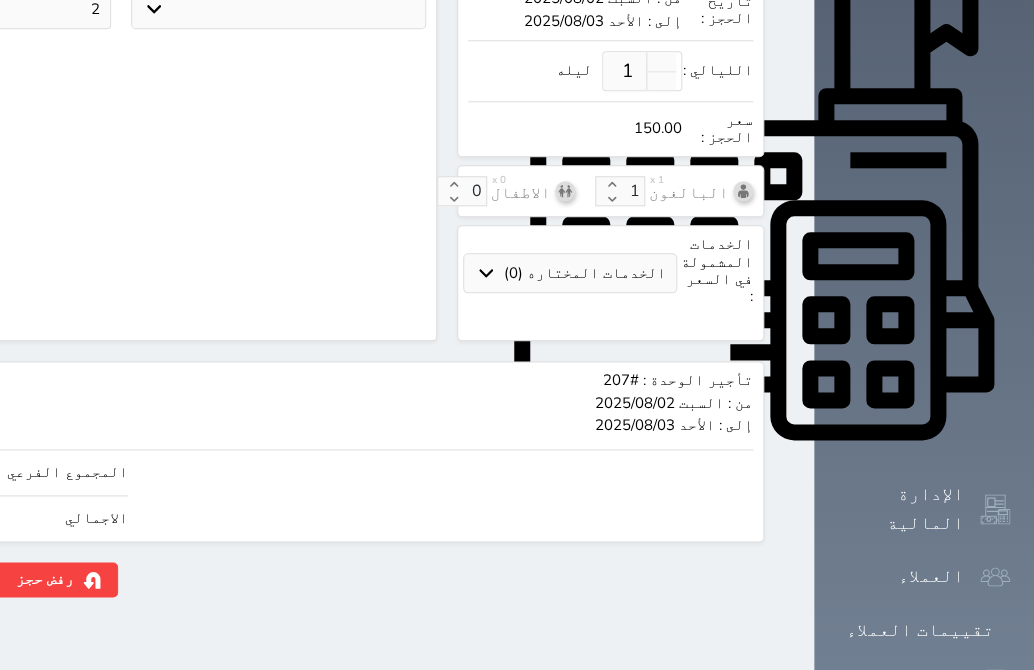scroll, scrollTop: 711, scrollLeft: 0, axis: vertical 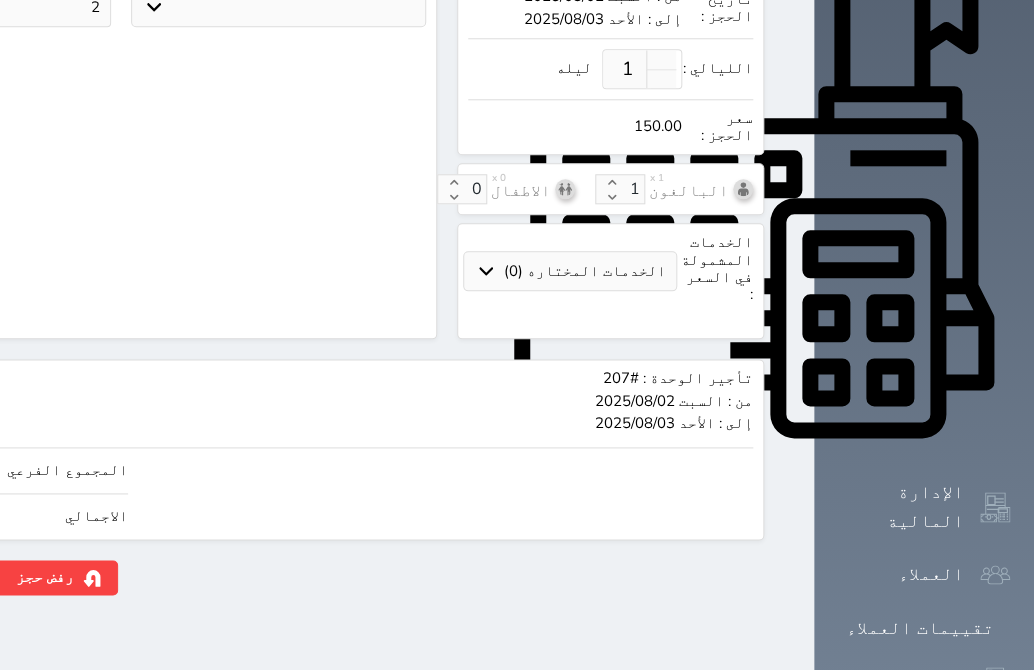 click on "حجز" at bounding box center [-103, 577] 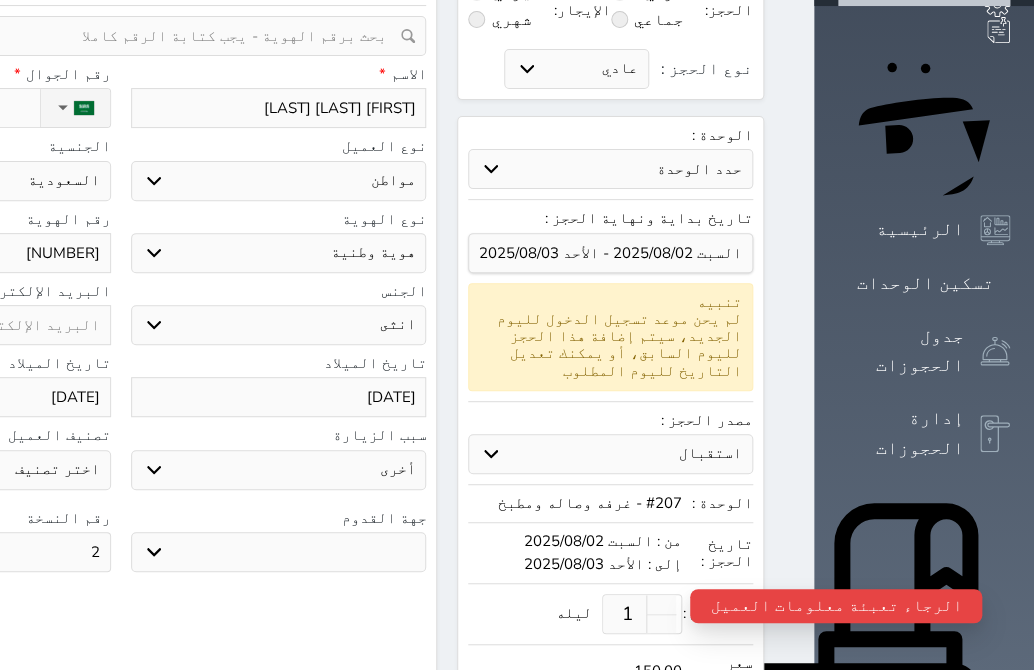 scroll, scrollTop: 0, scrollLeft: 0, axis: both 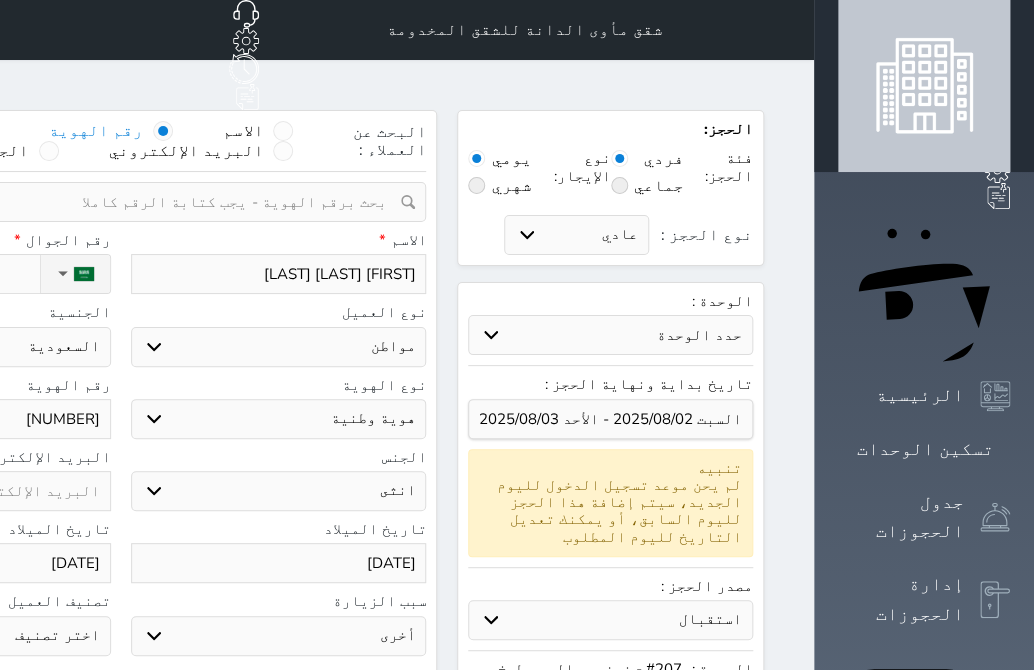 click on "نوع الحجز :" at bounding box center (-73, 274) 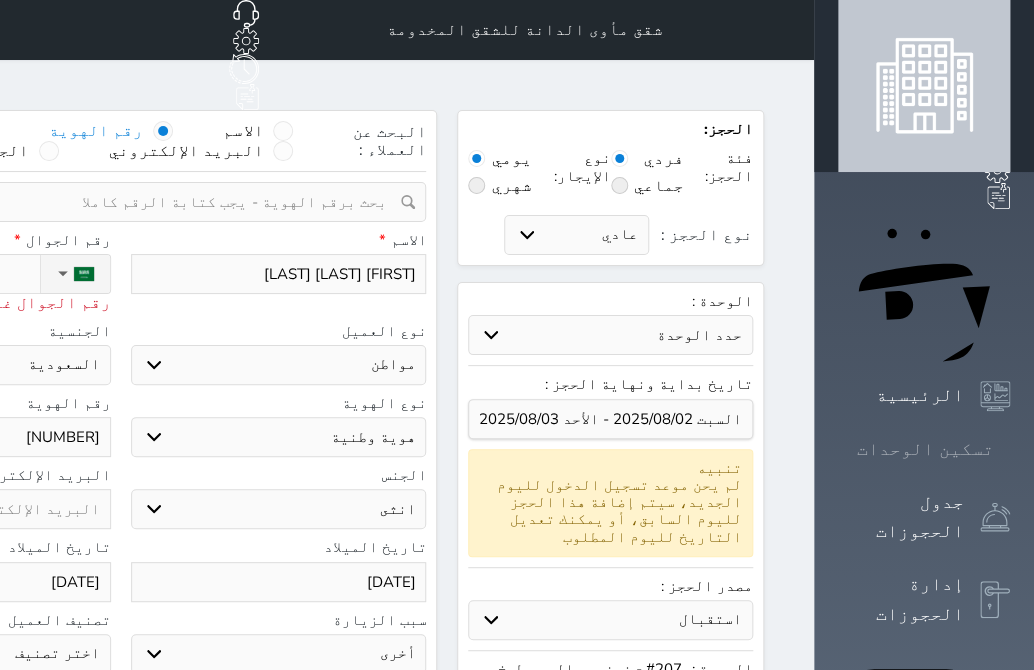 click 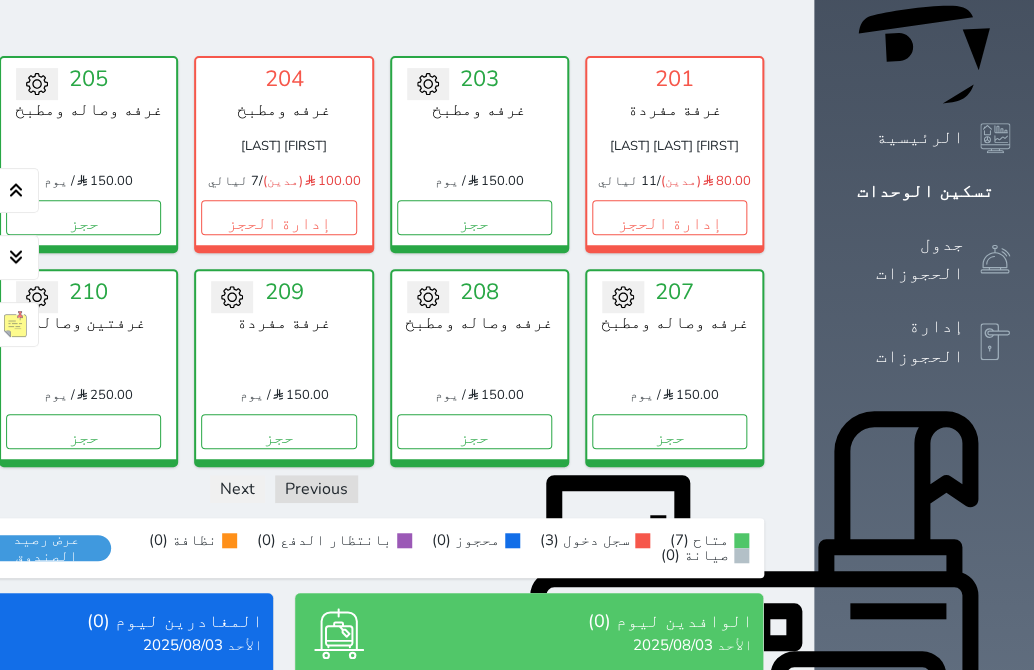 scroll, scrollTop: 260, scrollLeft: 0, axis: vertical 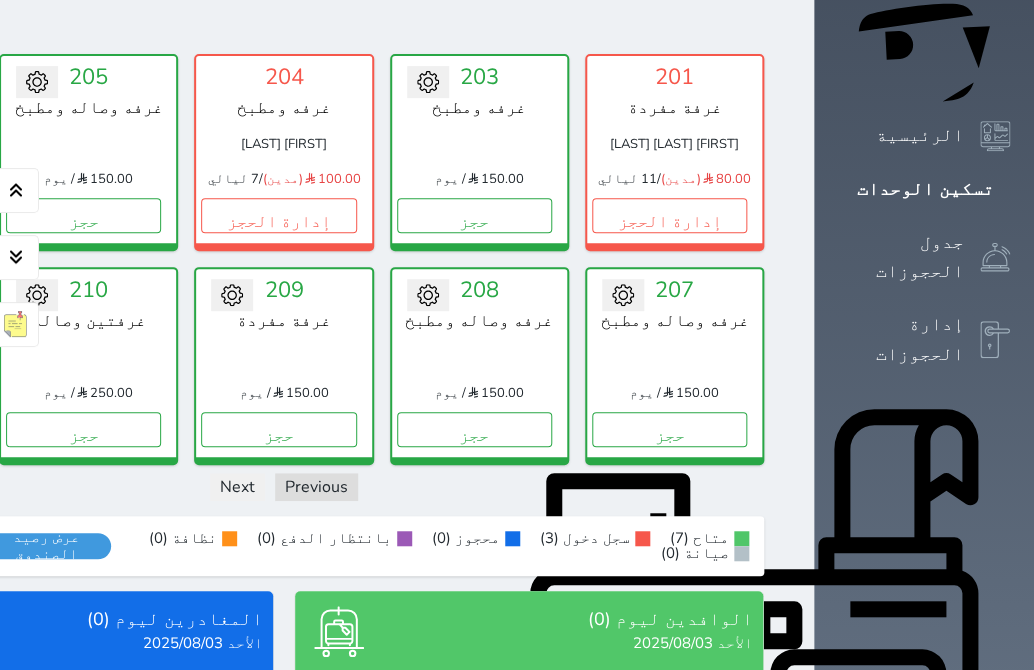 click on "حجز" at bounding box center (-112, 429) 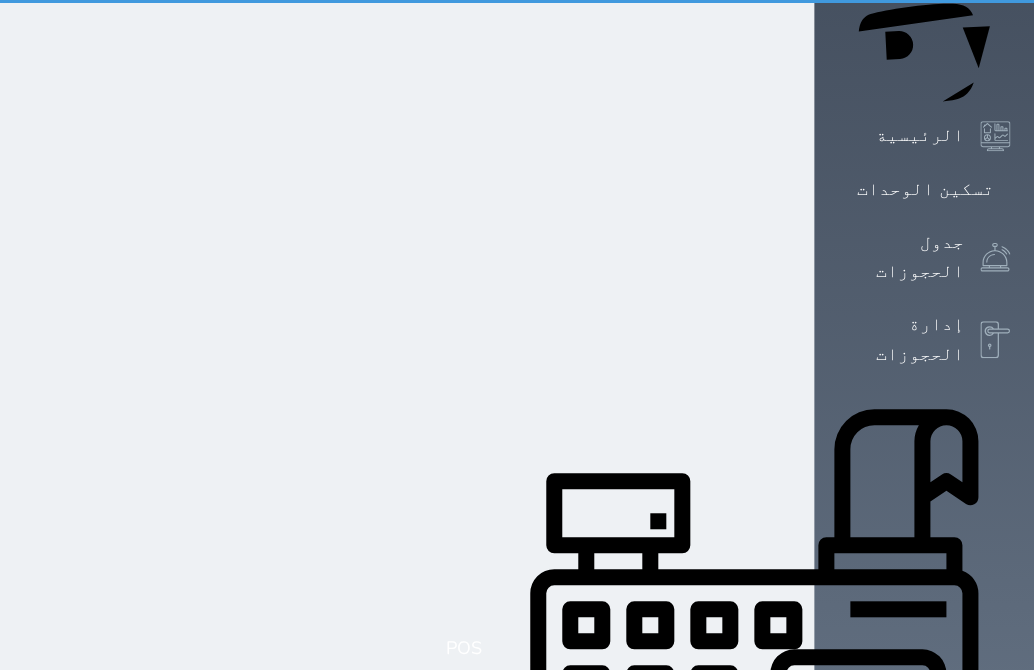 scroll, scrollTop: 0, scrollLeft: 0, axis: both 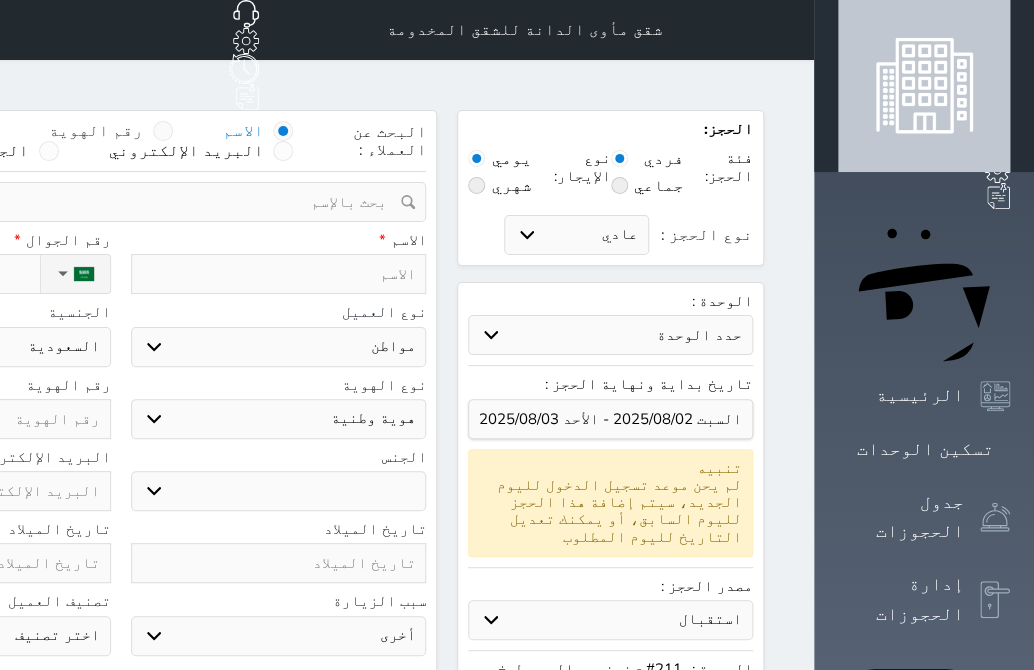 click on "رقم الهوية" at bounding box center (96, 131) 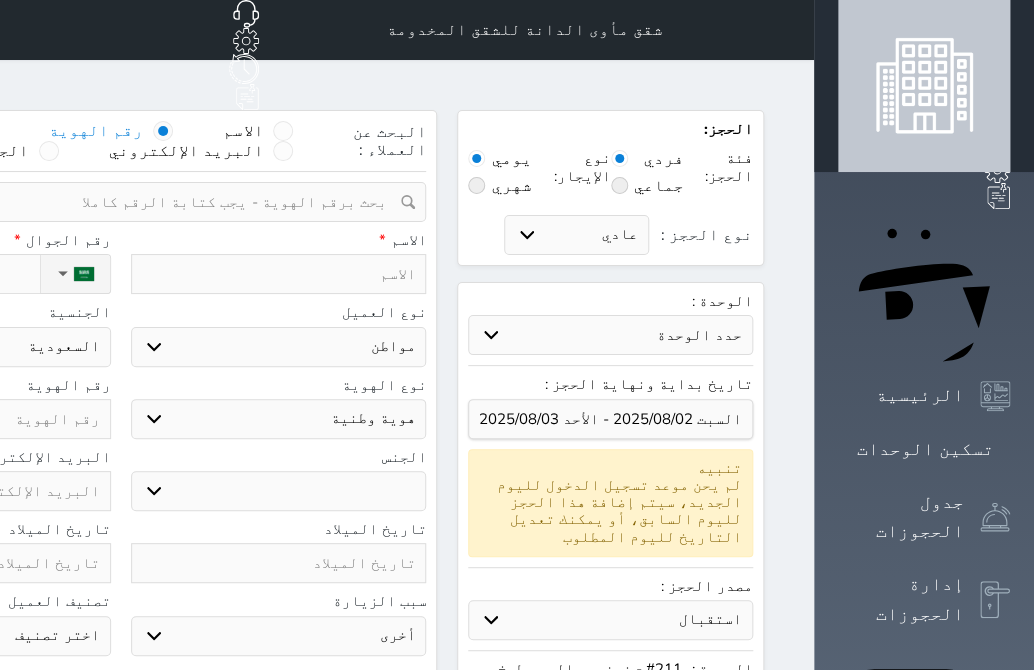 click at bounding box center (113, 202) 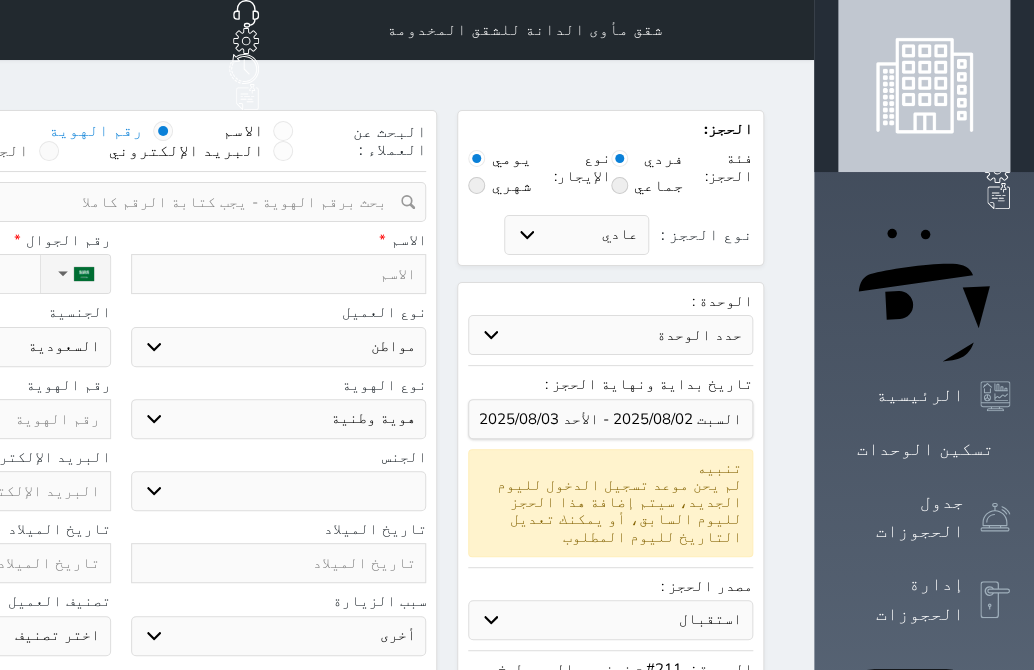 drag, startPoint x: 382, startPoint y: 151, endPoint x: 432, endPoint y: 120, distance: 58.830265 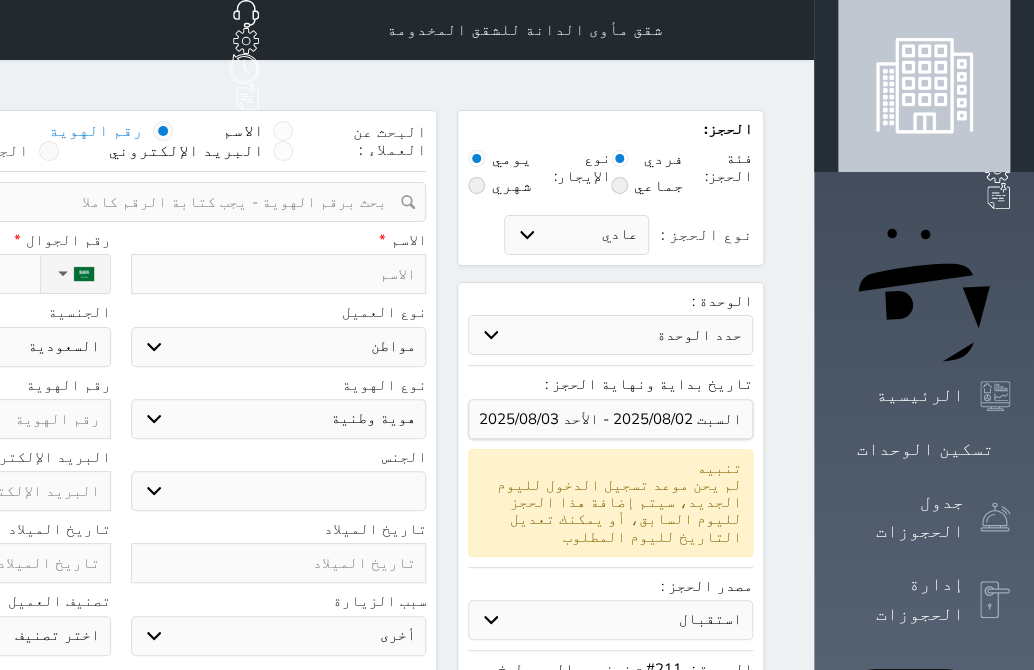 click on "الجوال" at bounding box center (-1, 151) 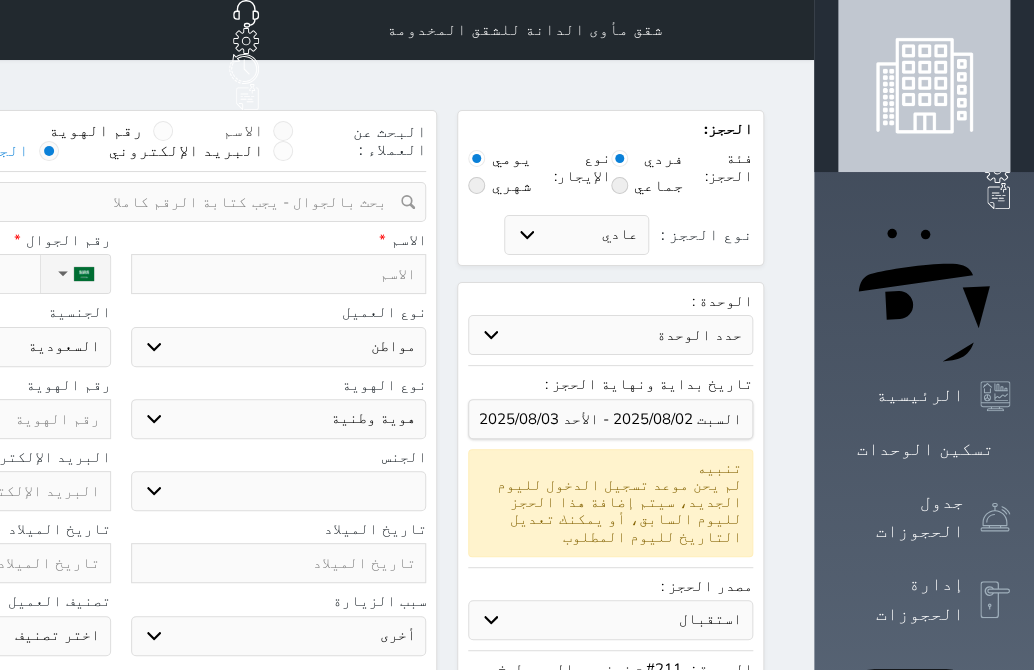 click on "الاسم" at bounding box center [258, 131] 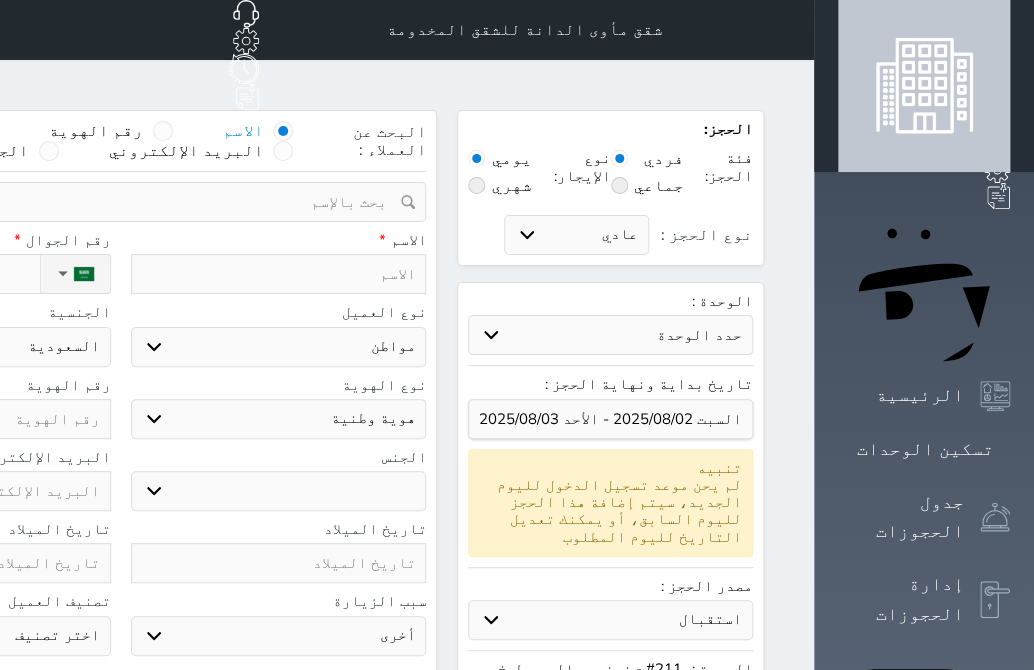 click at bounding box center [113, 202] 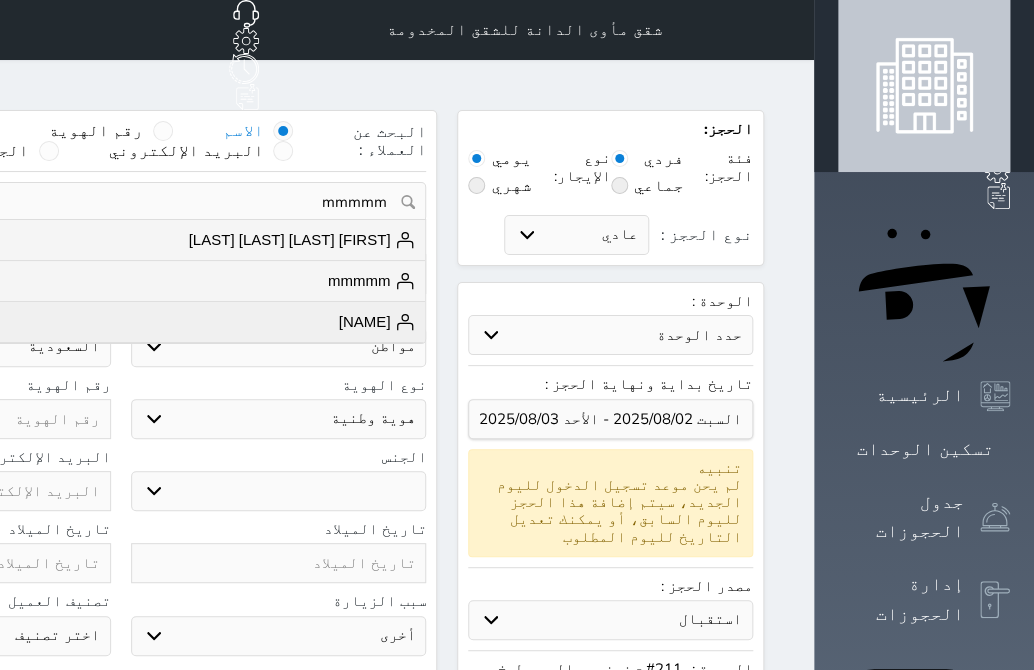 click on "[NAME]" at bounding box center (377, 322) 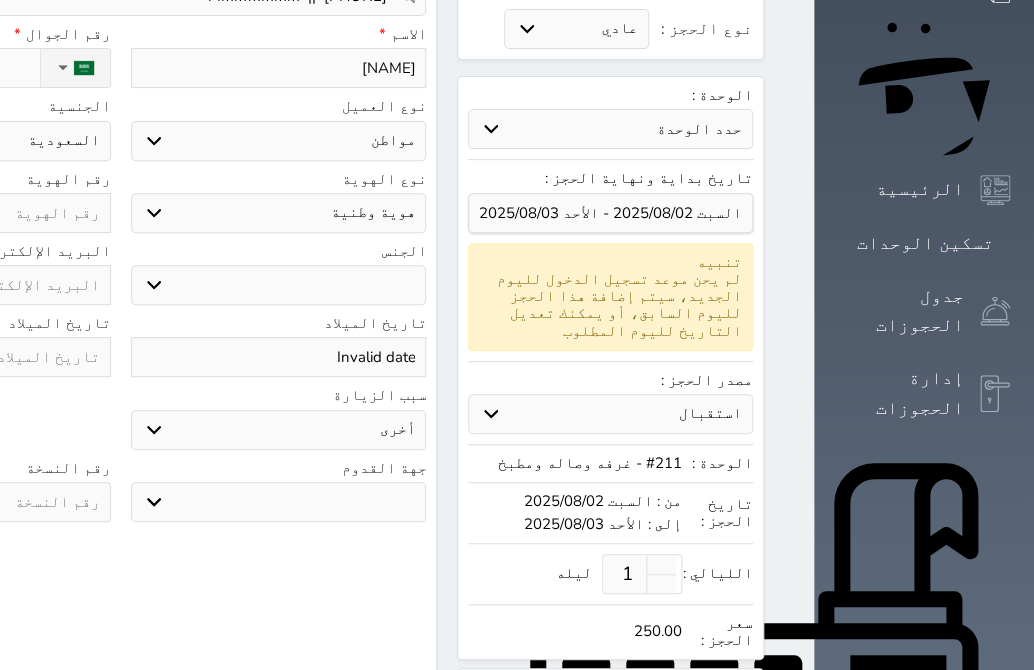 scroll, scrollTop: 711, scrollLeft: 0, axis: vertical 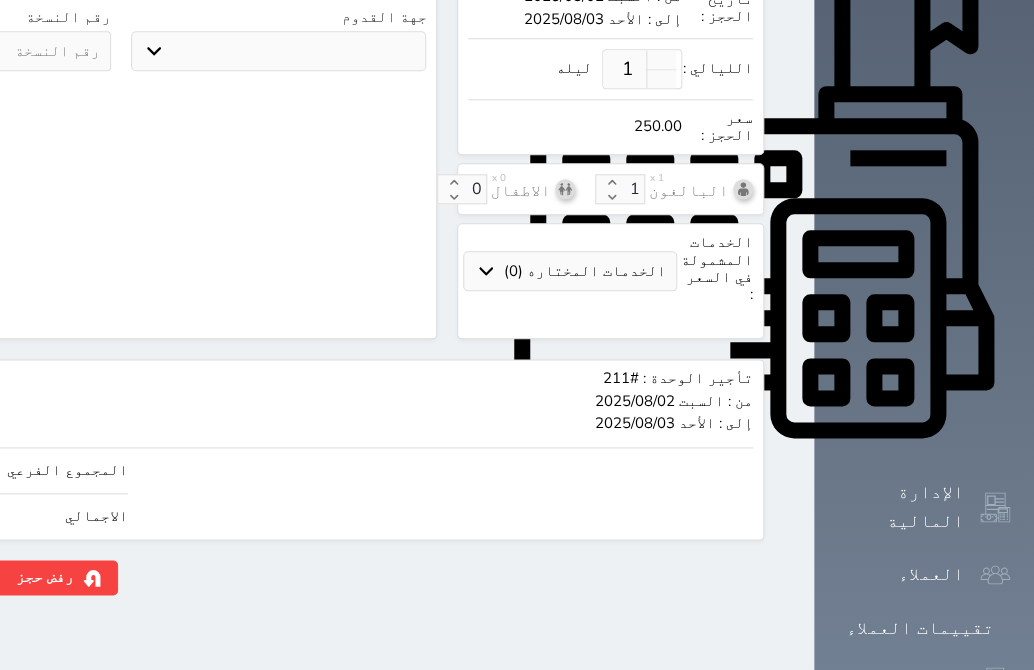 click on "250.00" at bounding box center [-120, 516] 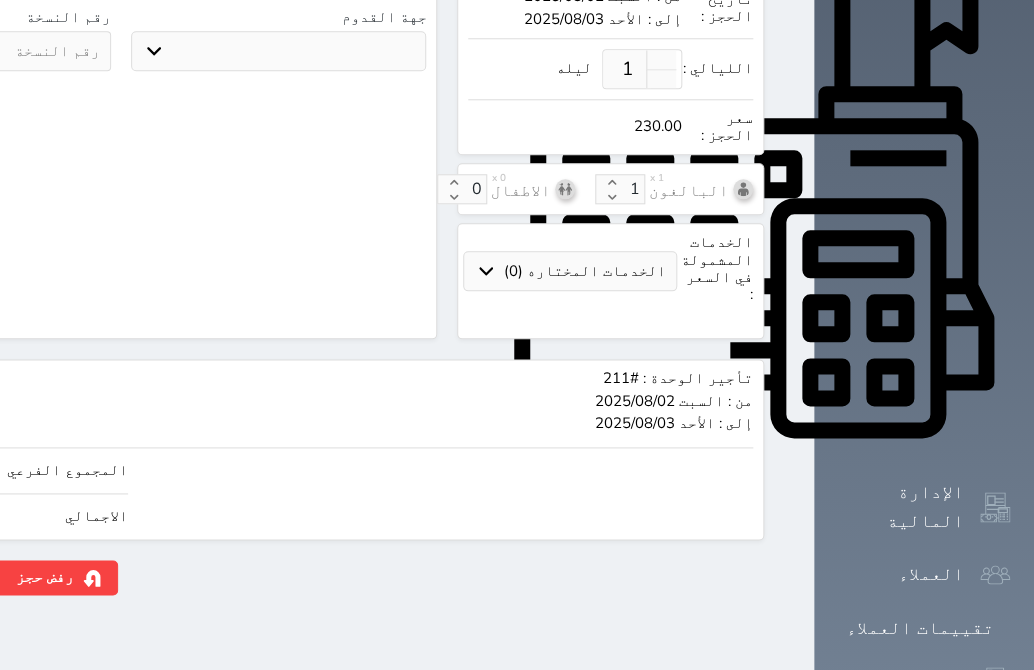 click on "حجز" at bounding box center [-103, 577] 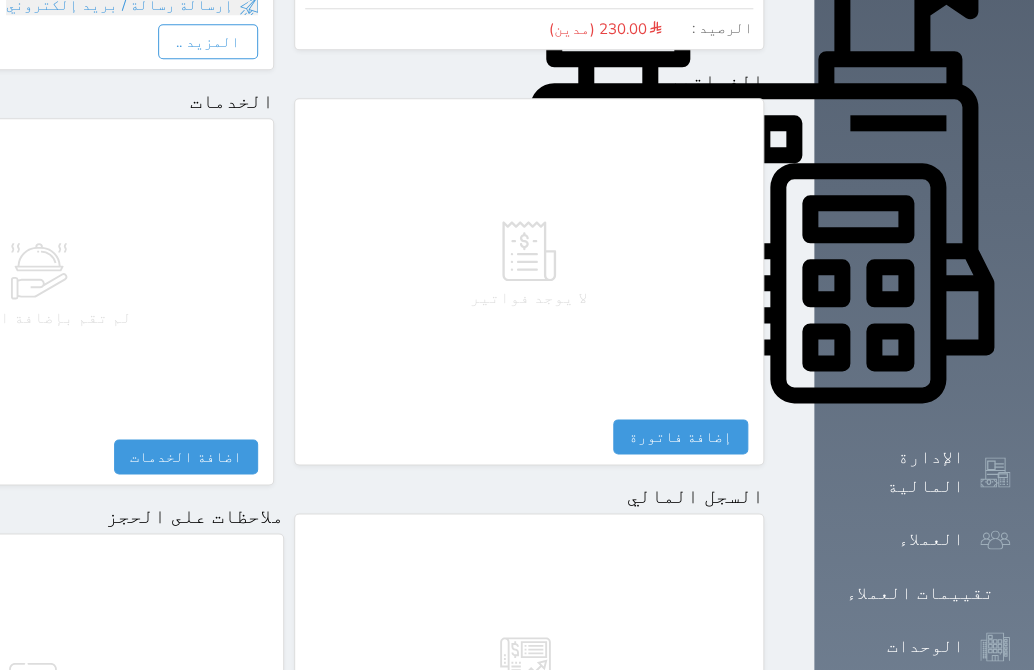 scroll, scrollTop: 1031, scrollLeft: 0, axis: vertical 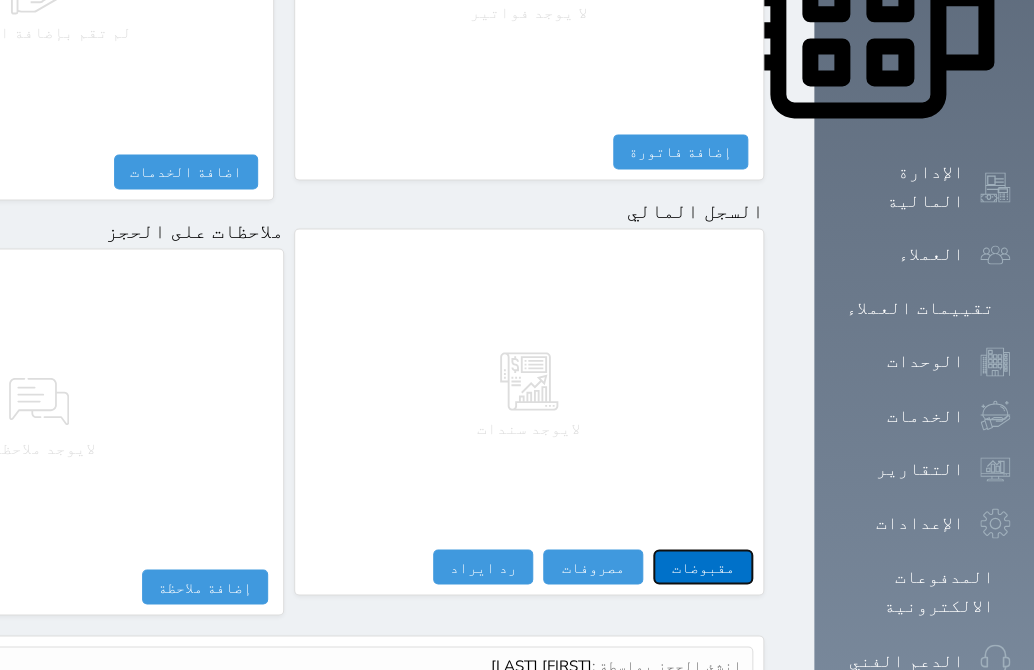 click on "مقبوضات" at bounding box center (703, 566) 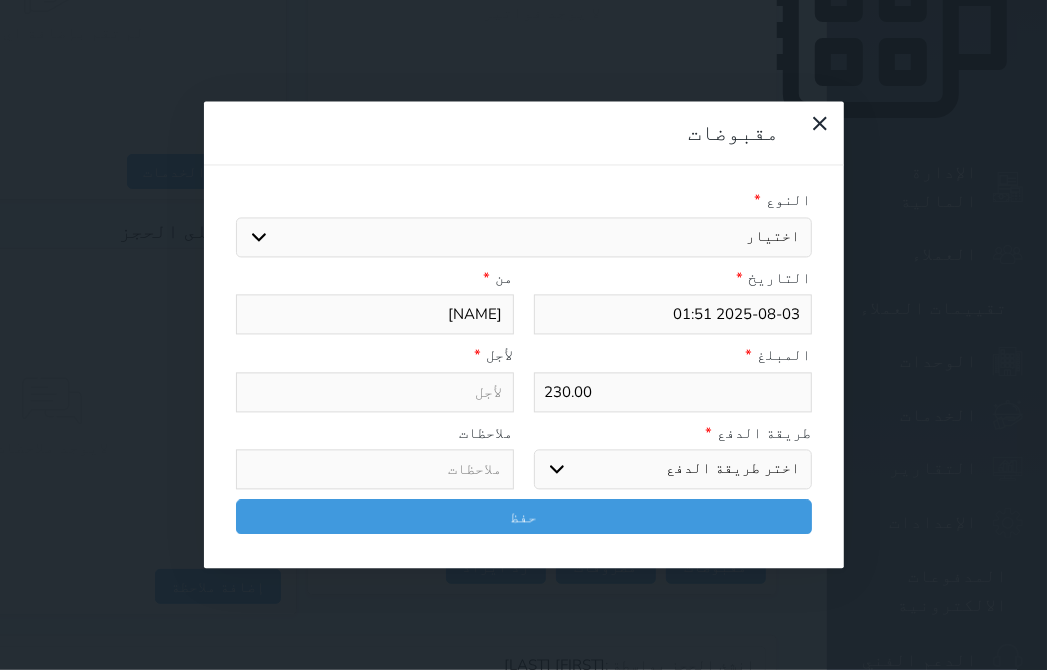 click on "اختيار   مقبوضات عامة قيمة إيجار فواتير تامين عربون لا ينطبق آخر مغسلة واي فاي - الإنترنت مواقف السيارات طعام الأغذية والمشروبات مشروبات المشروبات الباردة المشروبات الساخنة الإفطار غداء عشاء مخبز و كعك حمام سباحة الصالة الرياضية سبا و خدمات الجمال اختيار وإسقاط (خدمات النقل) ميني بار كابل - تلفزيون سرير إضافي تصفيف الشعر التسوق خدمات الجولات السياحية المنظمة خدمات الدليل السياحي" at bounding box center (524, 237) 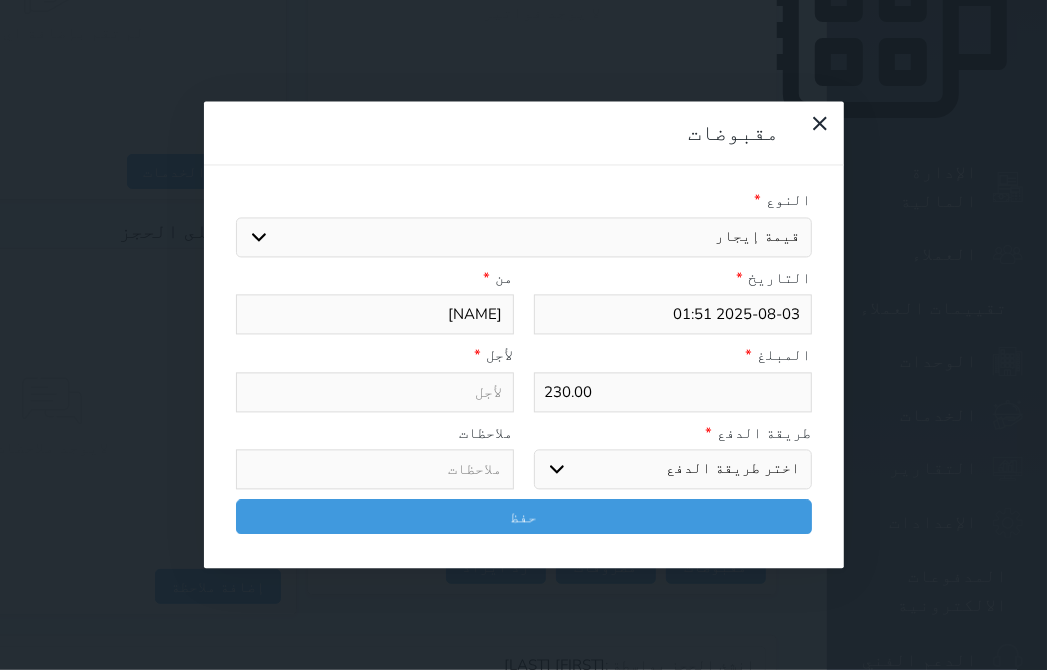 click on "اختيار   مقبوضات عامة قيمة إيجار فواتير تامين عربون لا ينطبق آخر مغسلة واي فاي - الإنترنت مواقف السيارات طعام الأغذية والمشروبات مشروبات المشروبات الباردة المشروبات الساخنة الإفطار غداء عشاء مخبز و كعك حمام سباحة الصالة الرياضية سبا و خدمات الجمال اختيار وإسقاط (خدمات النقل) ميني بار كابل - تلفزيون سرير إضافي تصفيف الشعر التسوق خدمات الجولات السياحية المنظمة خدمات الدليل السياحي" at bounding box center (524, 237) 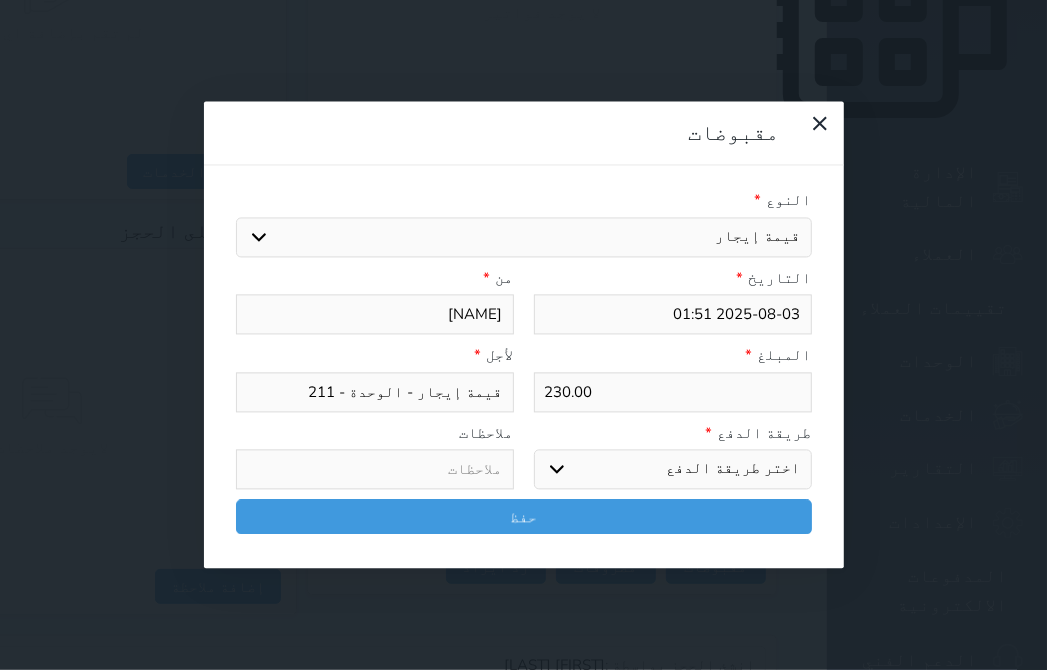 drag, startPoint x: 788, startPoint y: 370, endPoint x: 789, endPoint y: 387, distance: 17.029387 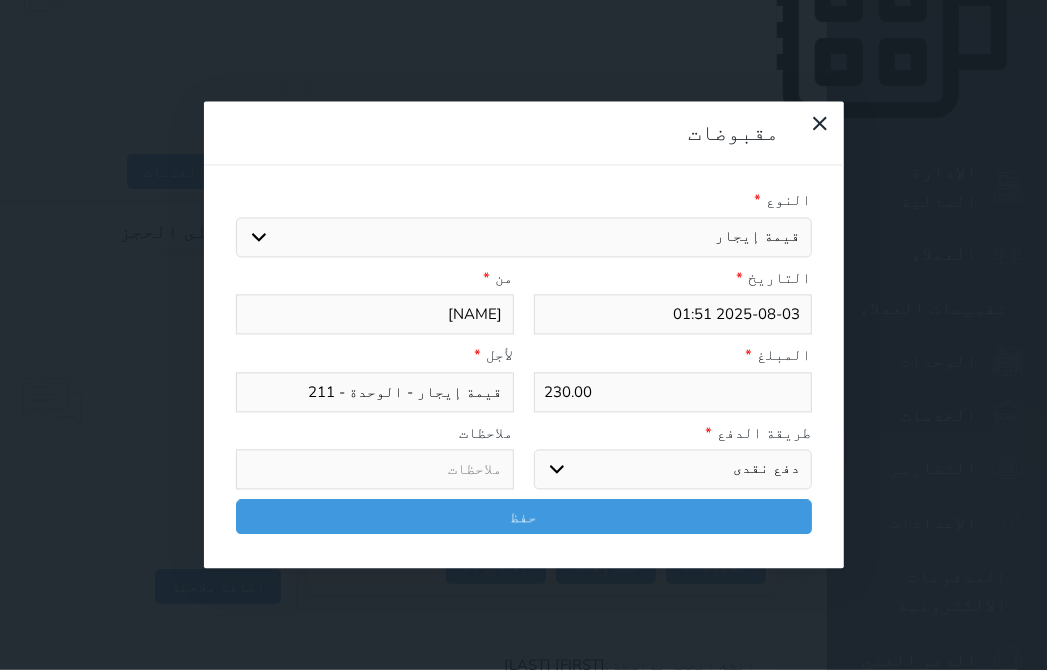 click on "اختر طريقة الدفع   دفع نقدى   تحويل بنكى   مدى   بطاقة ائتمان   آجل" at bounding box center (673, 470) 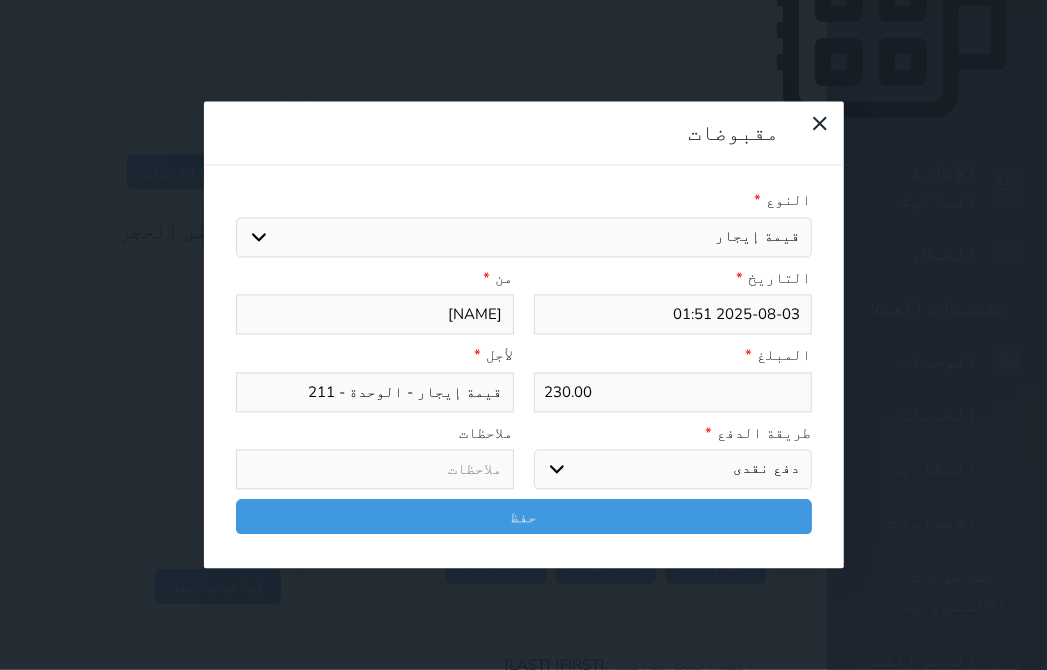 click on "*    اختيار   مقبوضات عامة قيمة إيجار فواتير تامين عربون لا ينطبق آخر مغسلة واي فاي - الإنترنت مواقف السيارات طعام الأغذية والمشروبات مشروبات المشروبات الباردة المشروبات الساخنة الإفطار غداء عشاء مخبز و كعك حمام سباحة الصالة الرياضية سبا و خدمات الجمال اختيار وإسقاط (خدمات النقل) ميني بار كابل - تلفزيون سرير إضافي تصفيف الشعر التسوق خدمات الجولات السياحية المنظمة خدمات الدليل السياحي   التاريخ *   [DATE]   من *   [FIRST]   المبلغ *   230.00   لأجل *   قيمة إيجار - الوحدة - 211   طريقة الدفع *   اختر طريقة الدفع   دفع نقدى   تحويل بنكى   مدى   بطاقة ائتمان   آجل   ملاحظات" at bounding box center [524, 367] 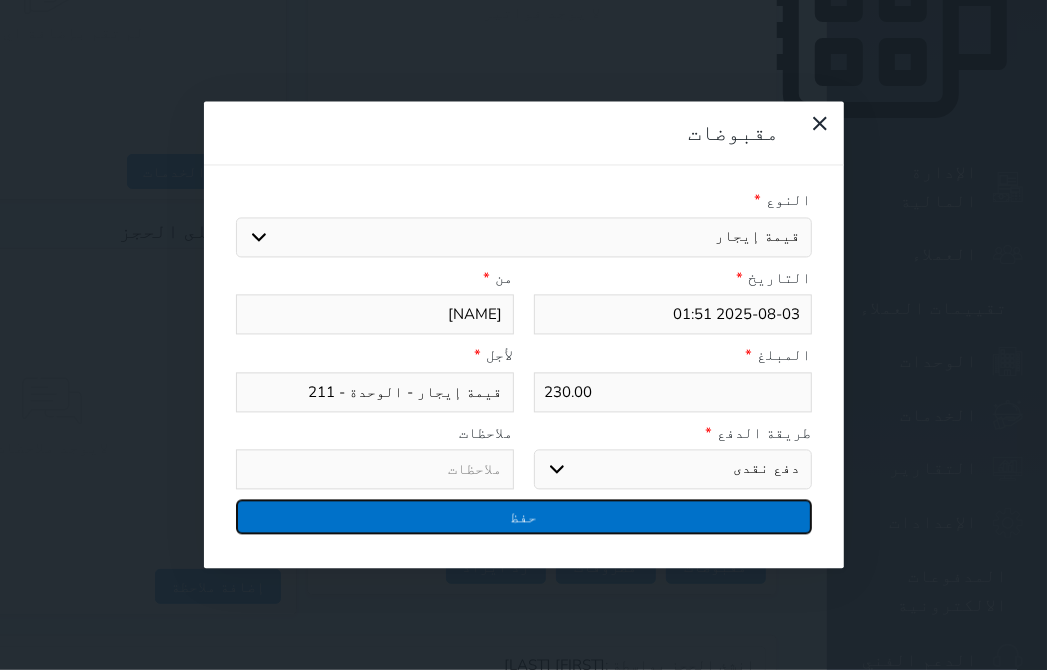 click on "حفظ" at bounding box center (524, 517) 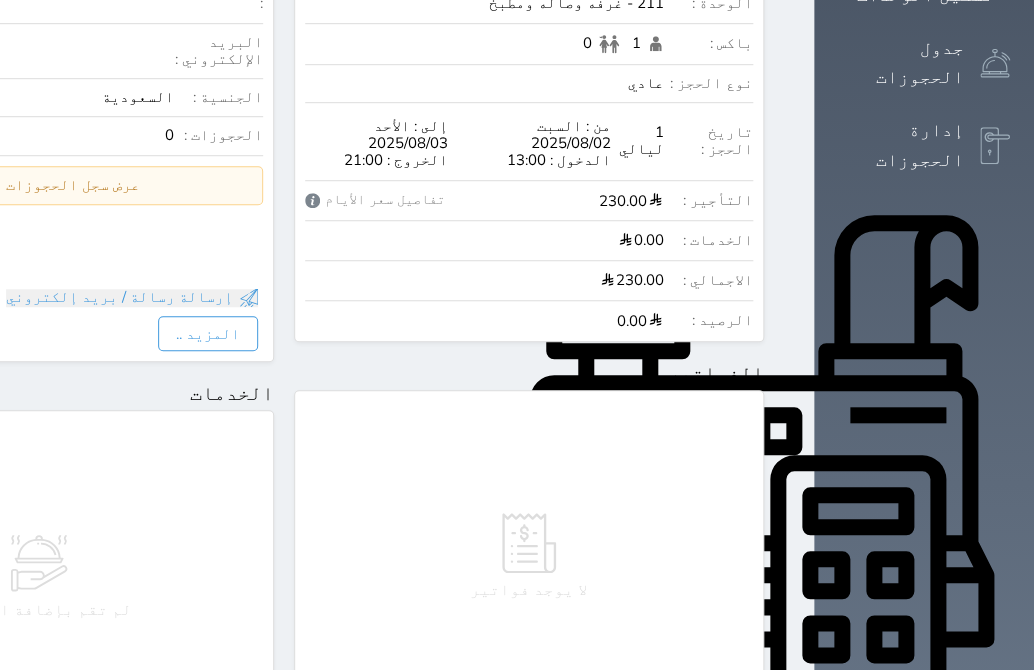 scroll, scrollTop: 0, scrollLeft: 0, axis: both 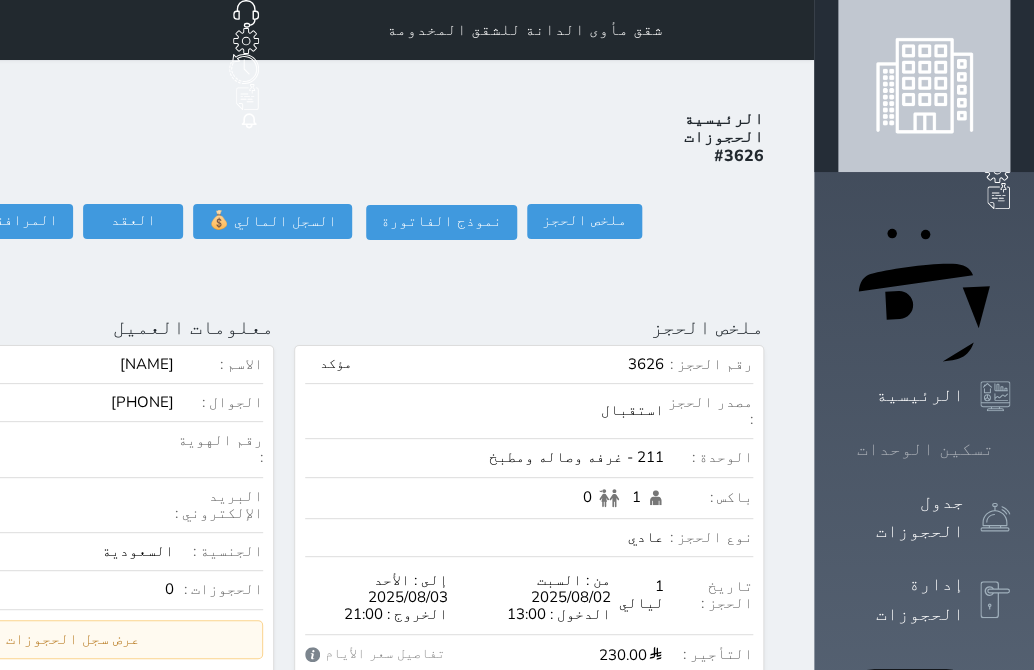 click on "تسكين الوحدات" at bounding box center [924, 449] 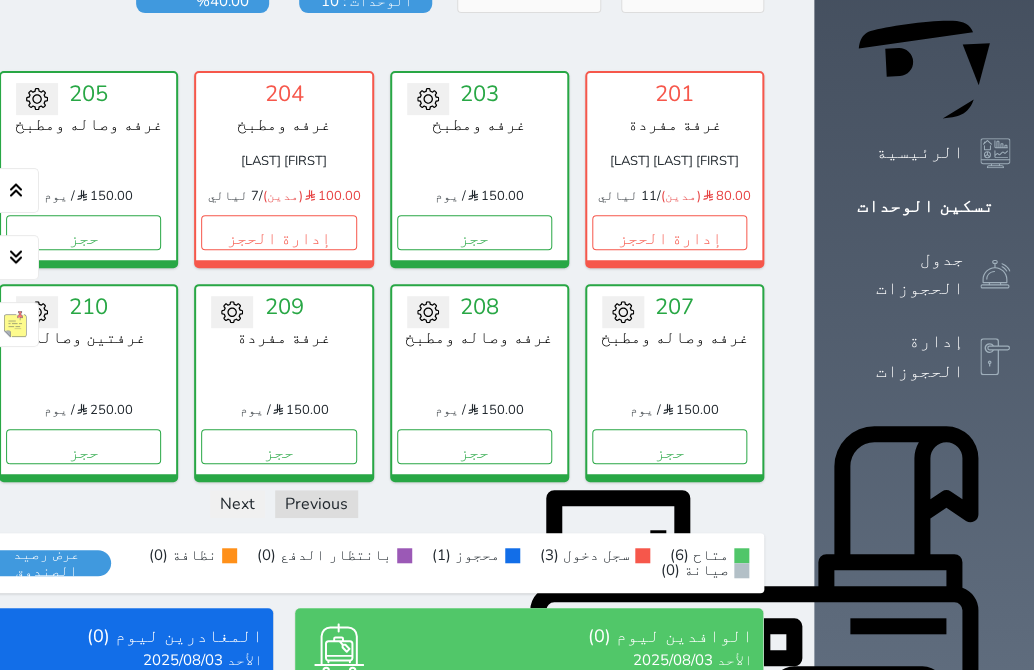 scroll, scrollTop: 260, scrollLeft: 0, axis: vertical 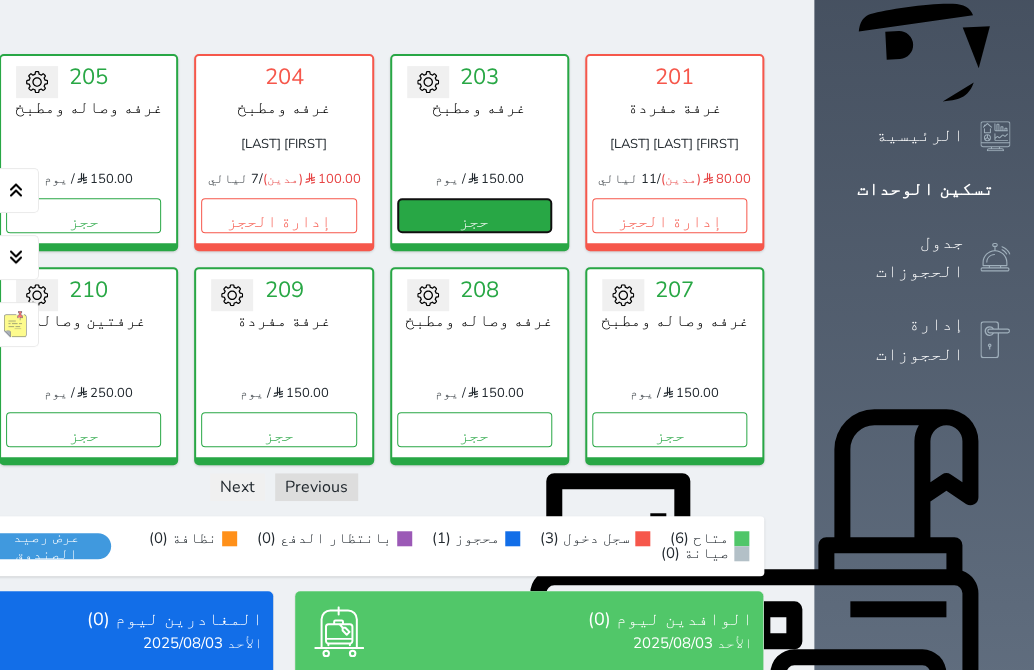 click on "حجز" at bounding box center [474, 215] 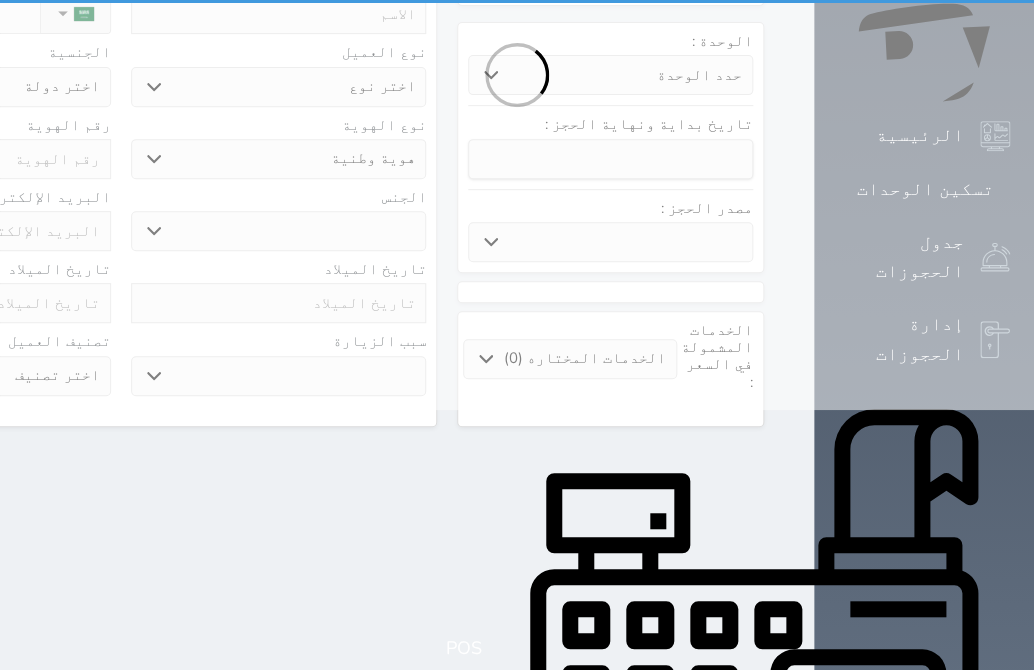 scroll, scrollTop: 0, scrollLeft: 0, axis: both 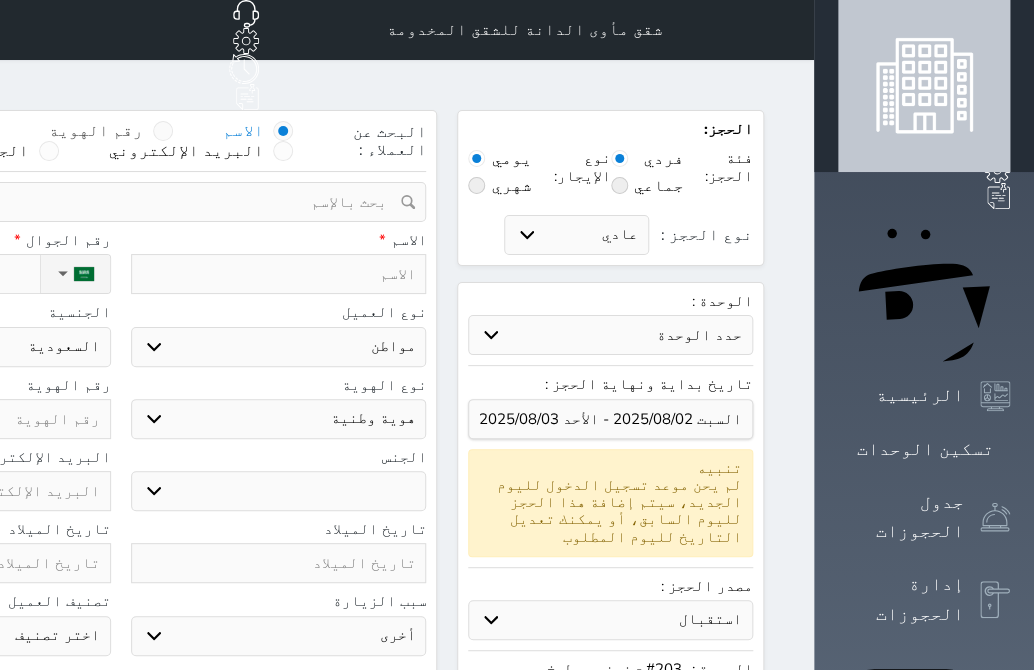 click on "رقم الهوية" at bounding box center [111, 131] 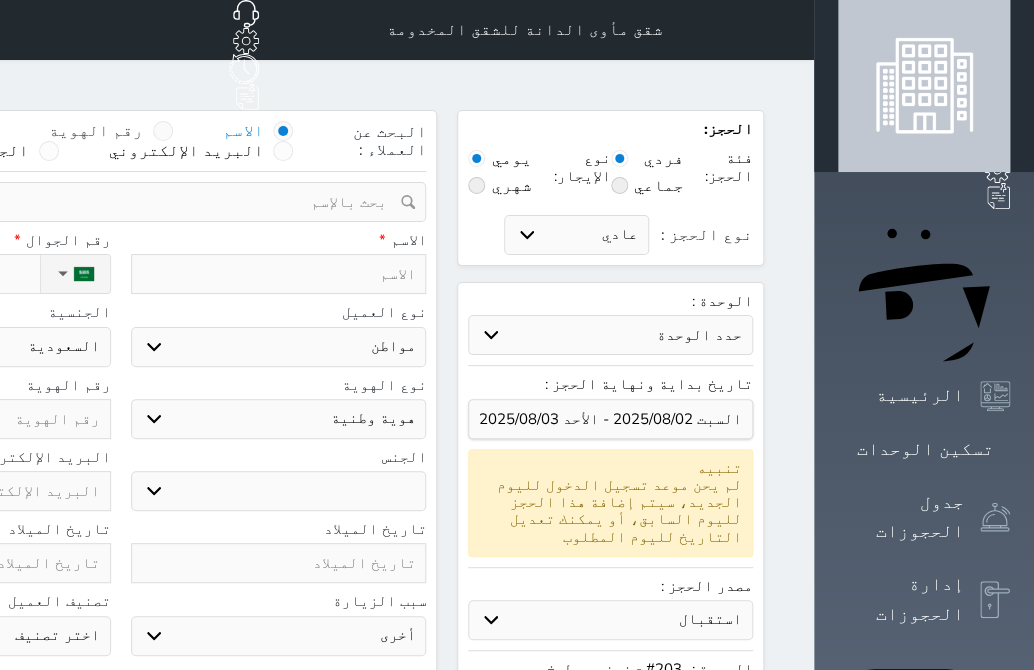 click on "رقم الهوية" at bounding box center [143, 141] 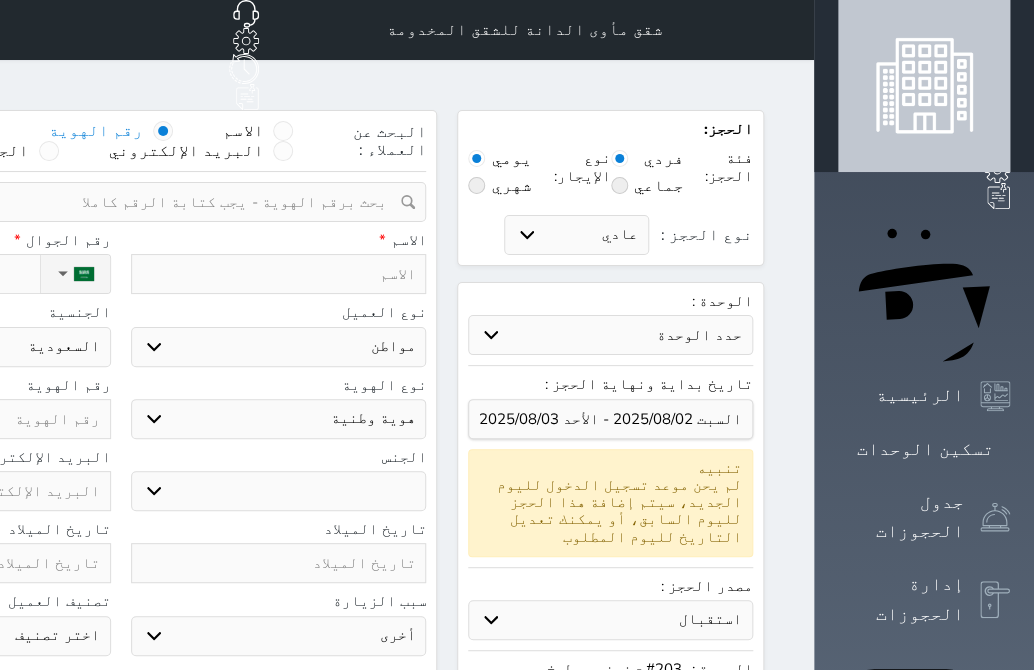 click at bounding box center [113, 202] 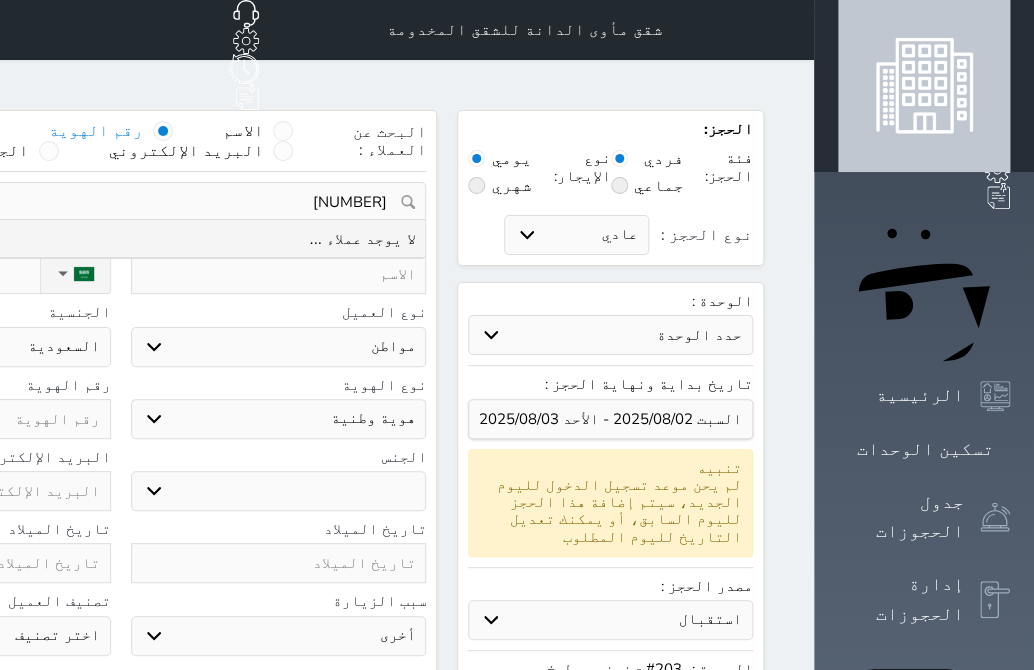click on "[NUMBER]" at bounding box center [120, 202] 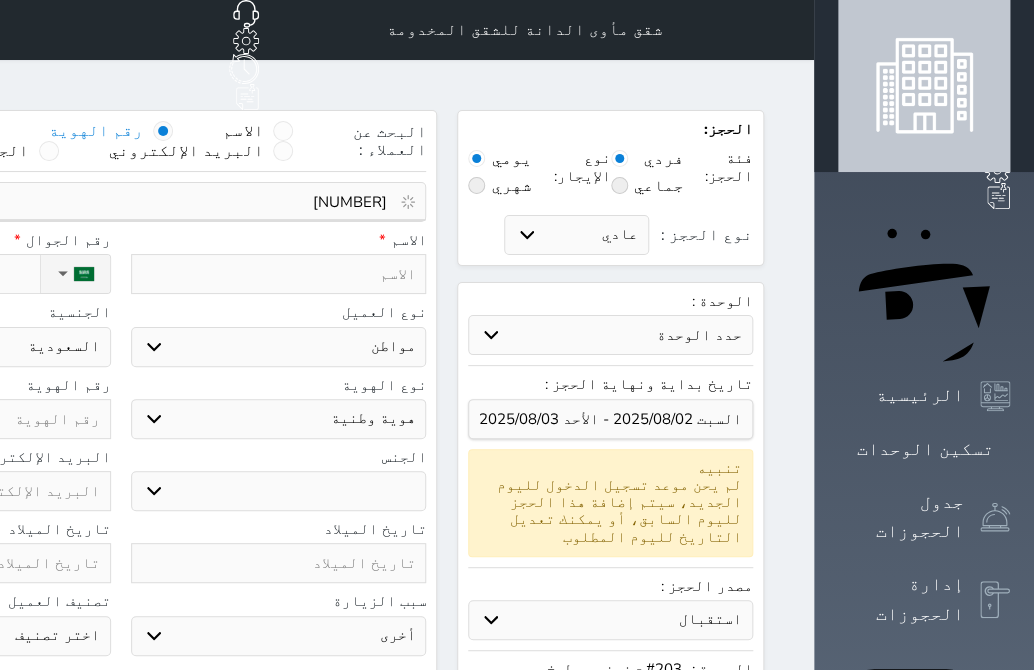 drag, startPoint x: 521, startPoint y: 163, endPoint x: 550, endPoint y: 167, distance: 29.274563 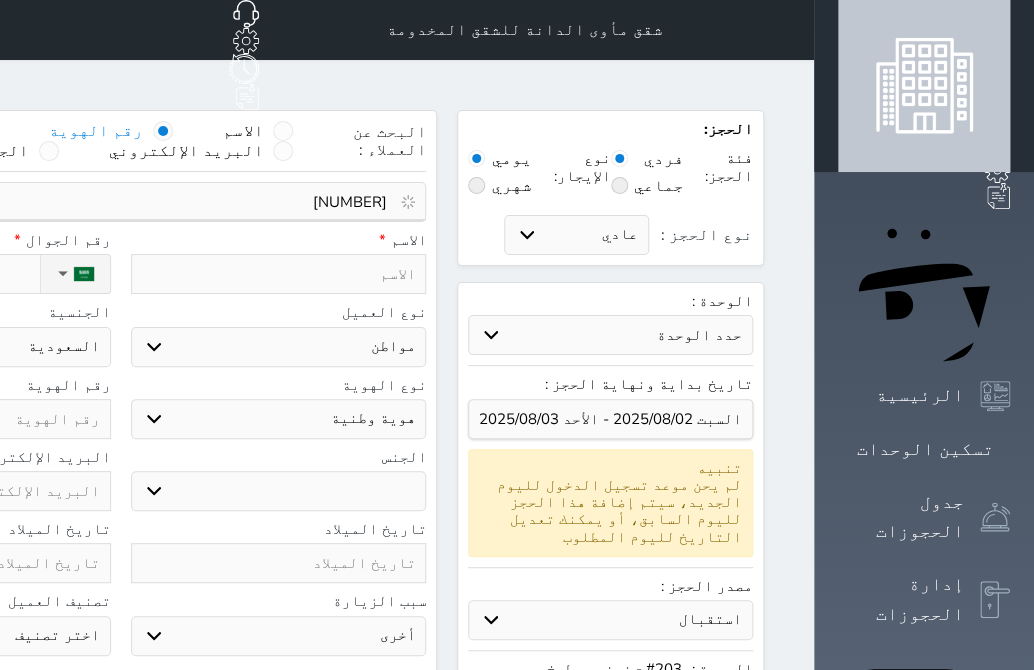 click on "[NUMBER]" at bounding box center [113, 202] 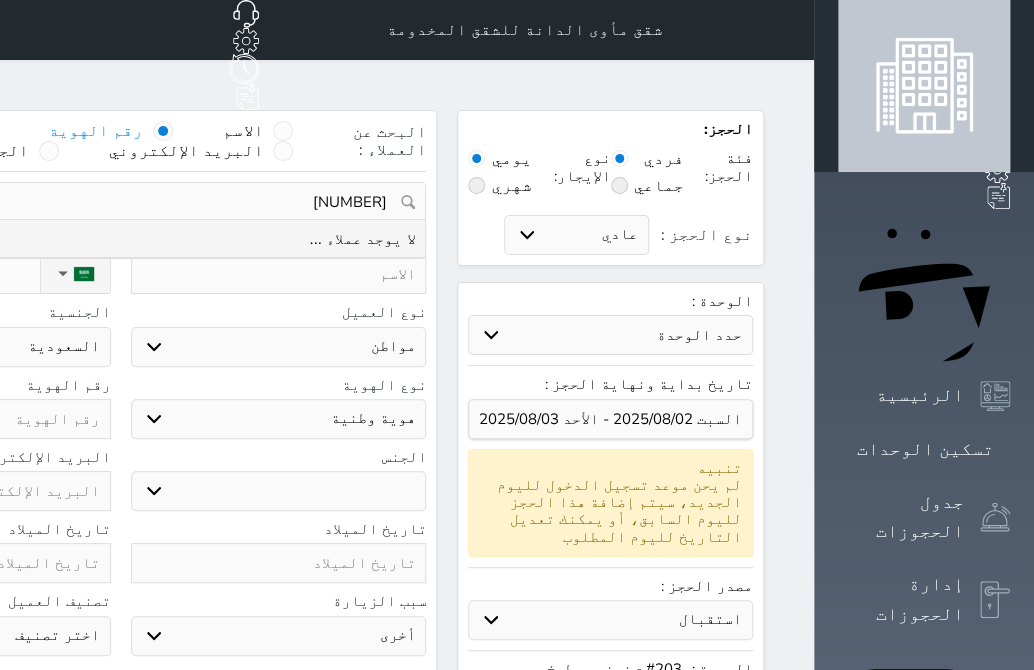 click on "[NUMBER]" at bounding box center (120, 202) 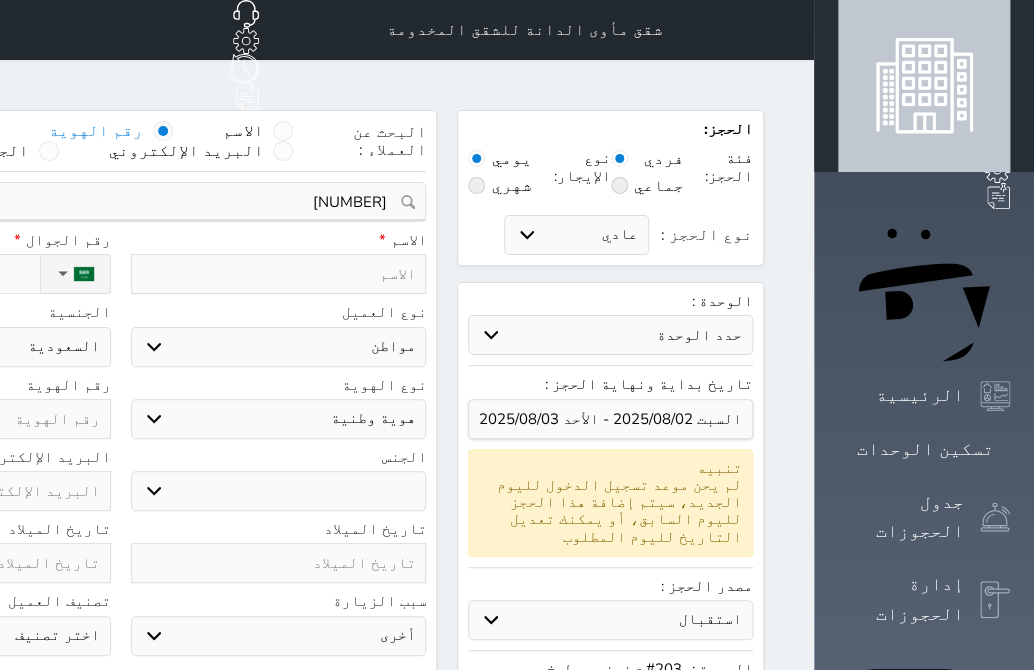 click at bounding box center (279, 274) 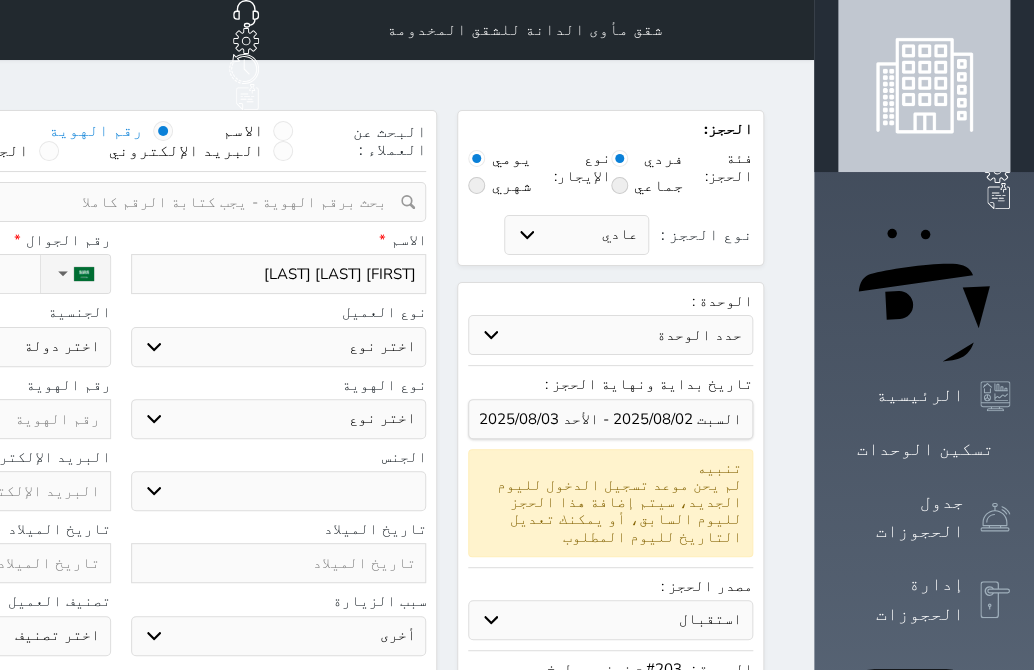 click on "اختر نوع   مواطن مواطن خليجي زائر مقيم" at bounding box center [279, 347] 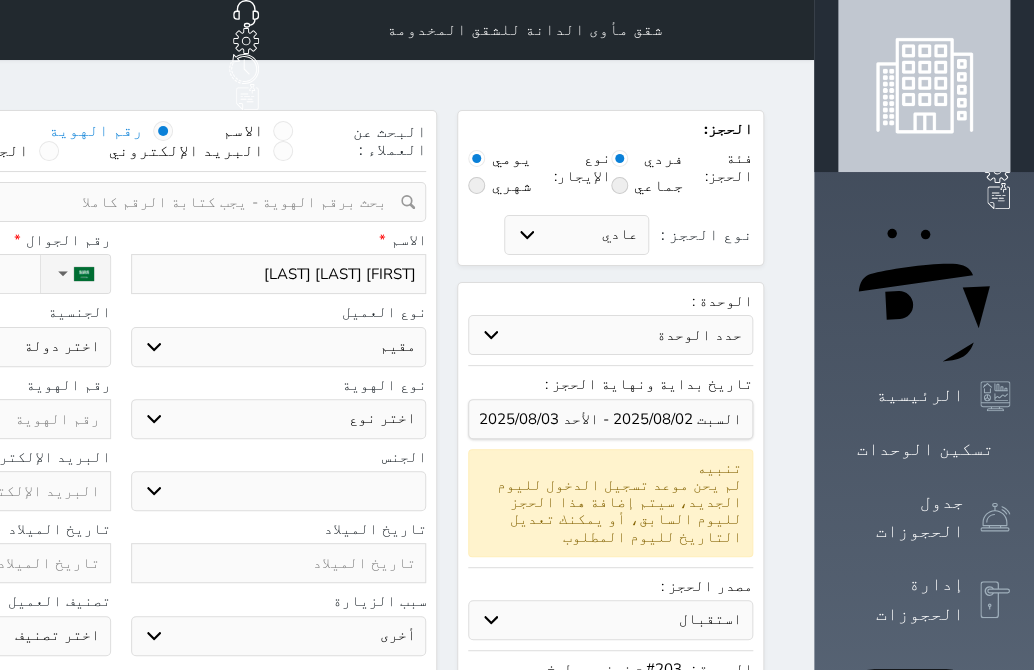 click on "اختر نوع   مواطن مواطن خليجي زائر مقيم" at bounding box center (279, 347) 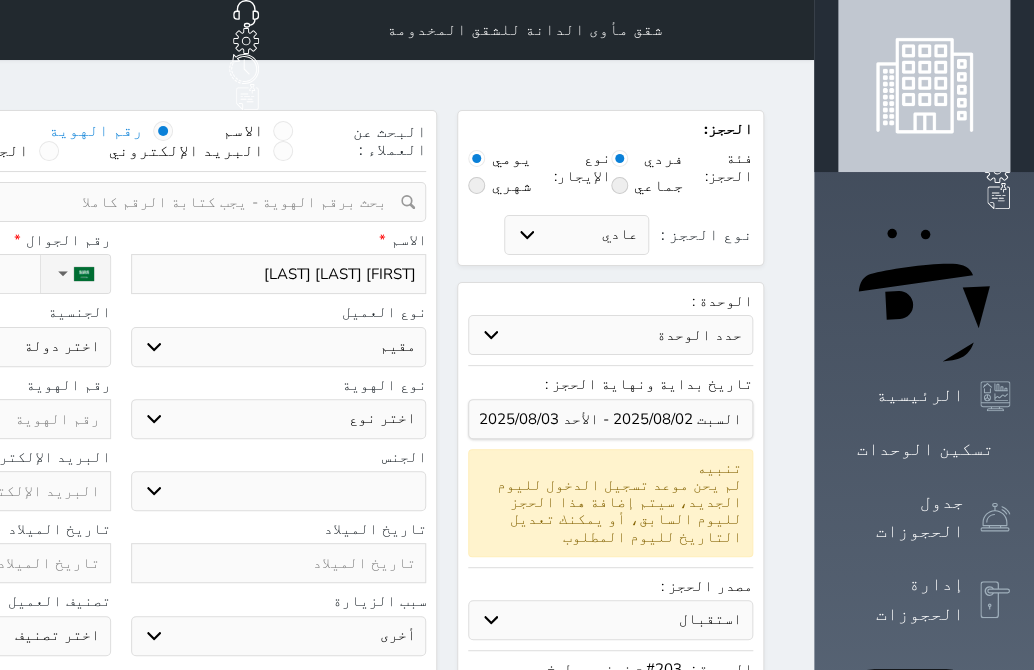 click on "اختر نوع   مقيم جواز السفر" at bounding box center (279, 419) 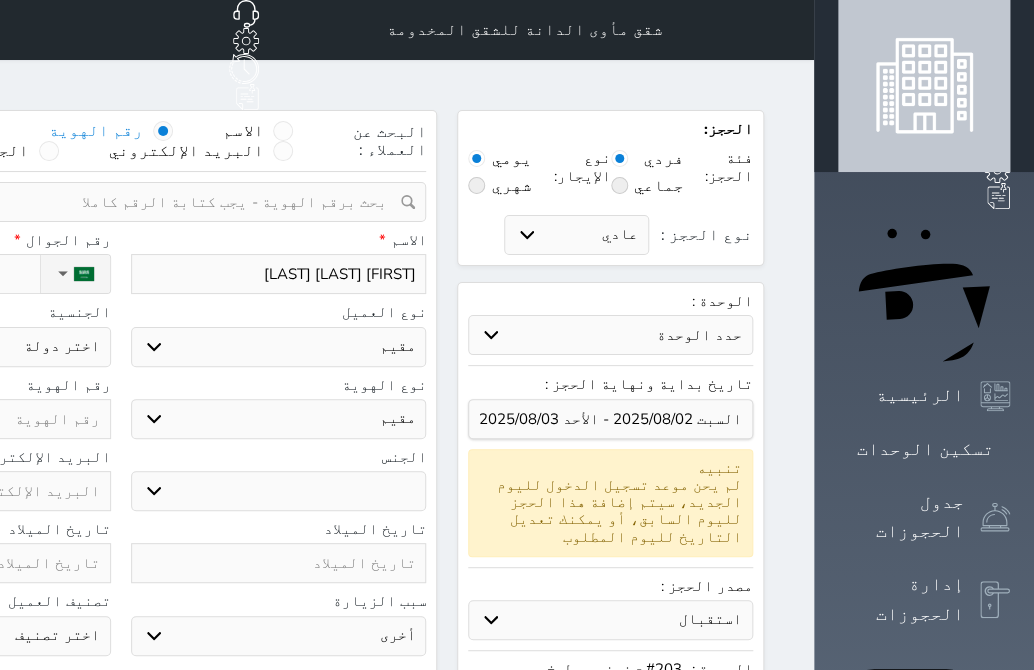 click on "اختر نوع   مقيم جواز السفر" at bounding box center [279, 419] 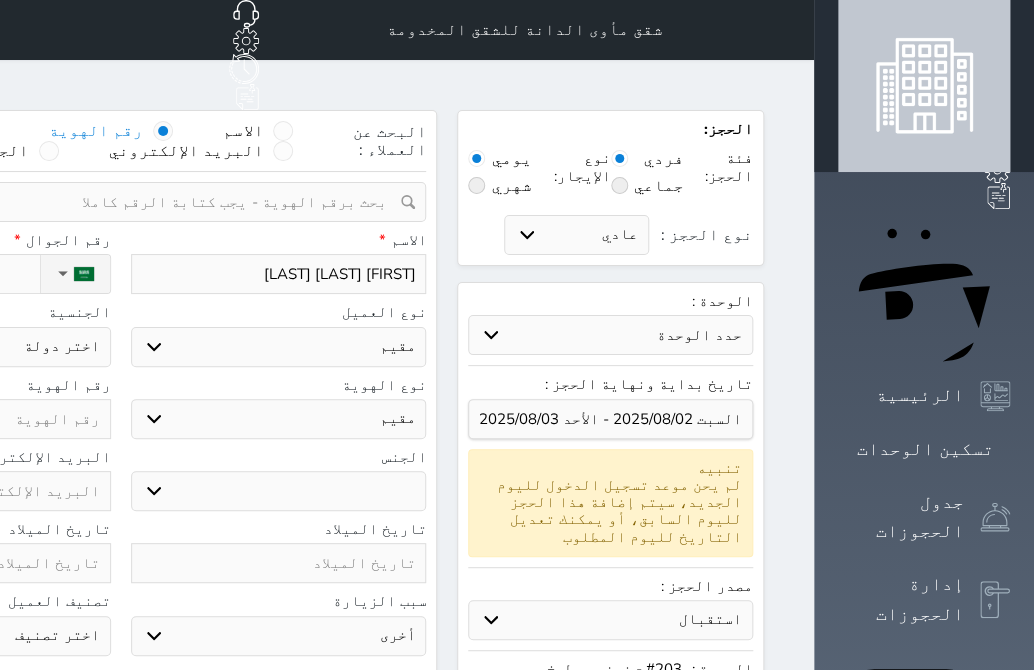 drag, startPoint x: 577, startPoint y: 451, endPoint x: 570, endPoint y: 466, distance: 16.552946 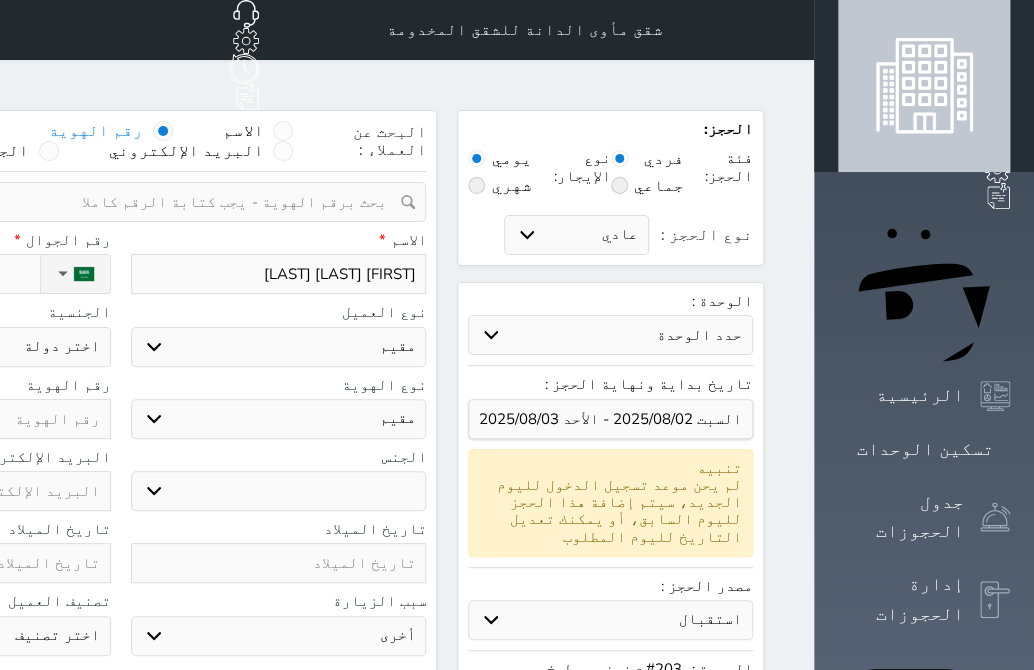 click on "ذكر   انثى" at bounding box center (279, 491) 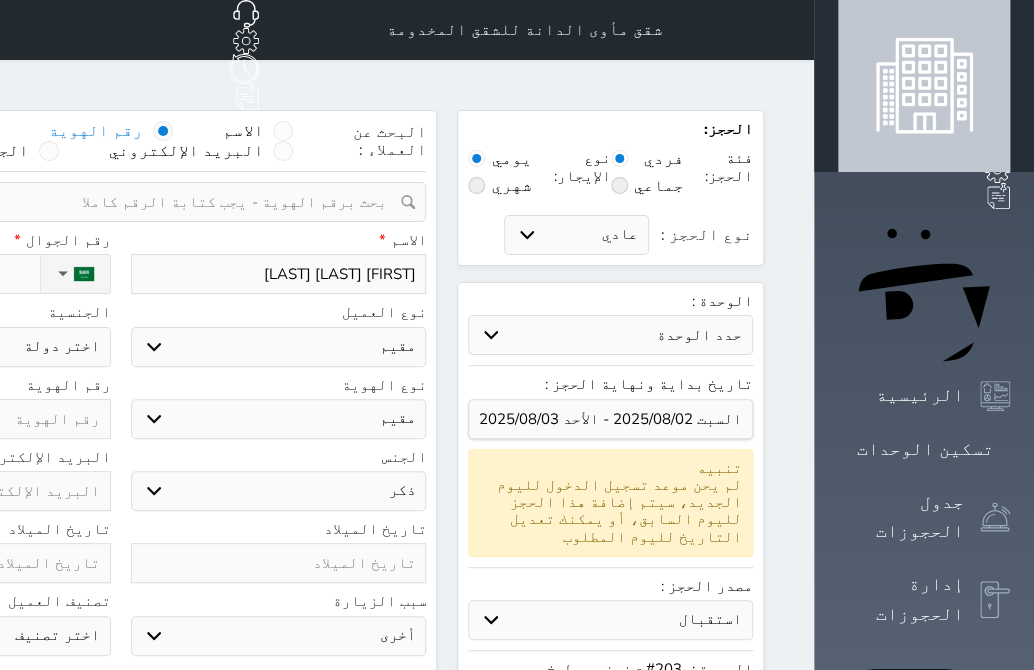 click on "ذكر   انثى" at bounding box center (279, 491) 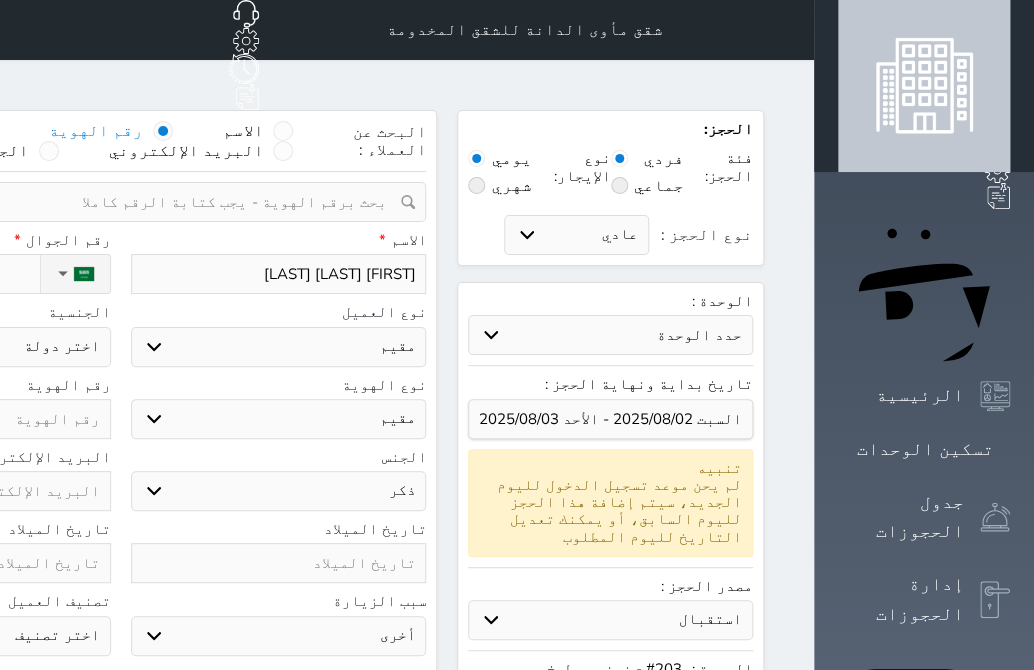 click on "نوع الحجز :" at bounding box center [-73, 274] 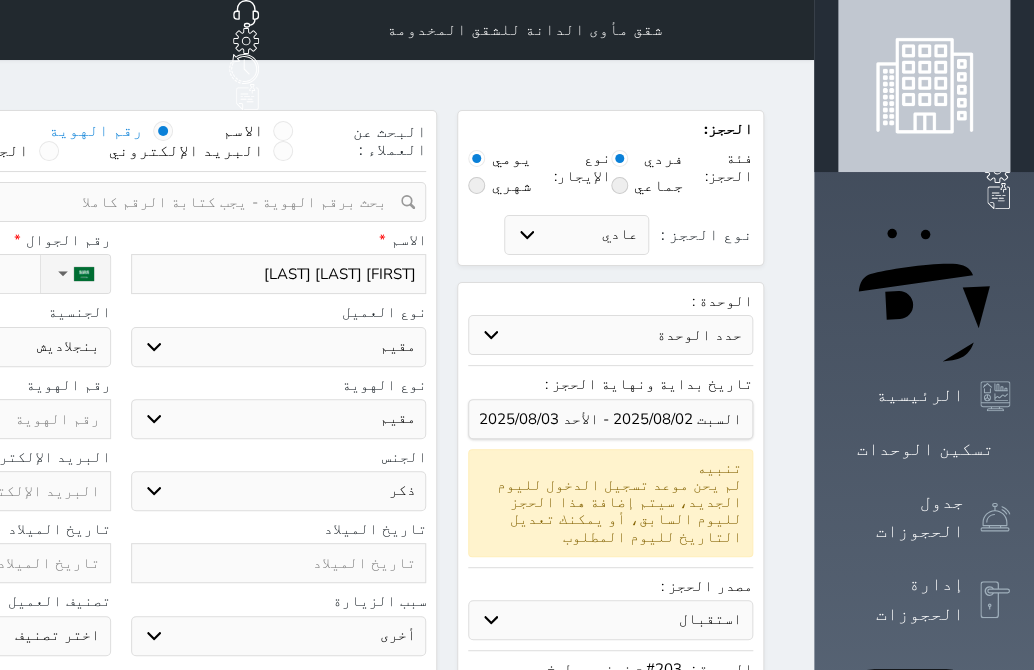 click on "اختر دولة
اثيوبيا
اجنبي بجواز سعودي
اخرى
اذربيجان
ارتيريا
ارمينيا
ازبكستان
اسبانيا
استراليا
استونيا" at bounding box center (-37, 347) 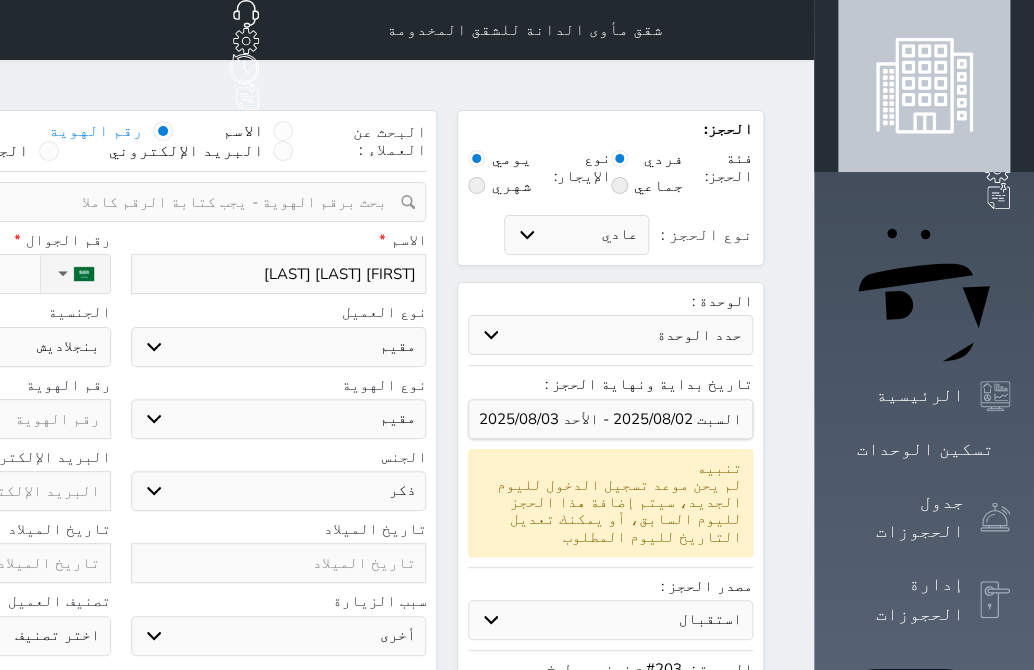 click at bounding box center (-37, 419) 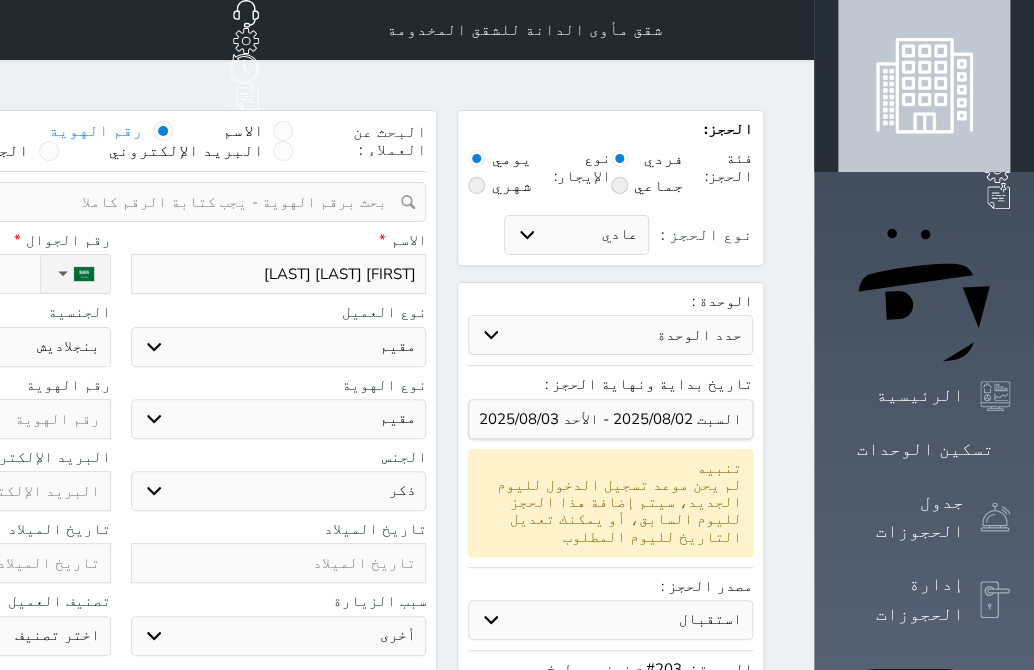paste on "[NUMBER]" 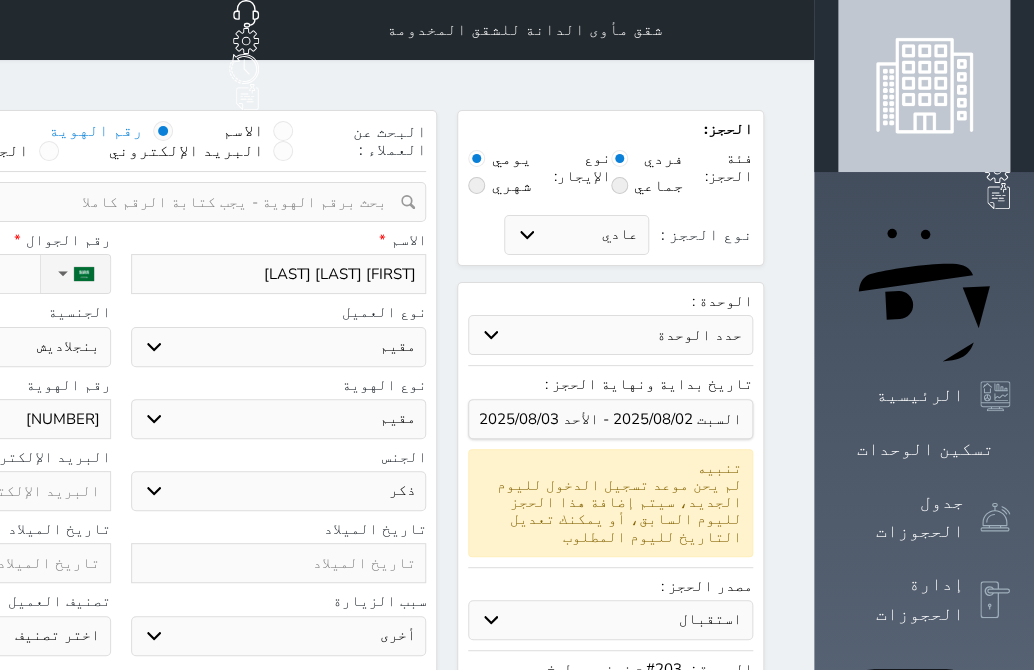 click on "نوع الحجز :" at bounding box center (-73, 274) 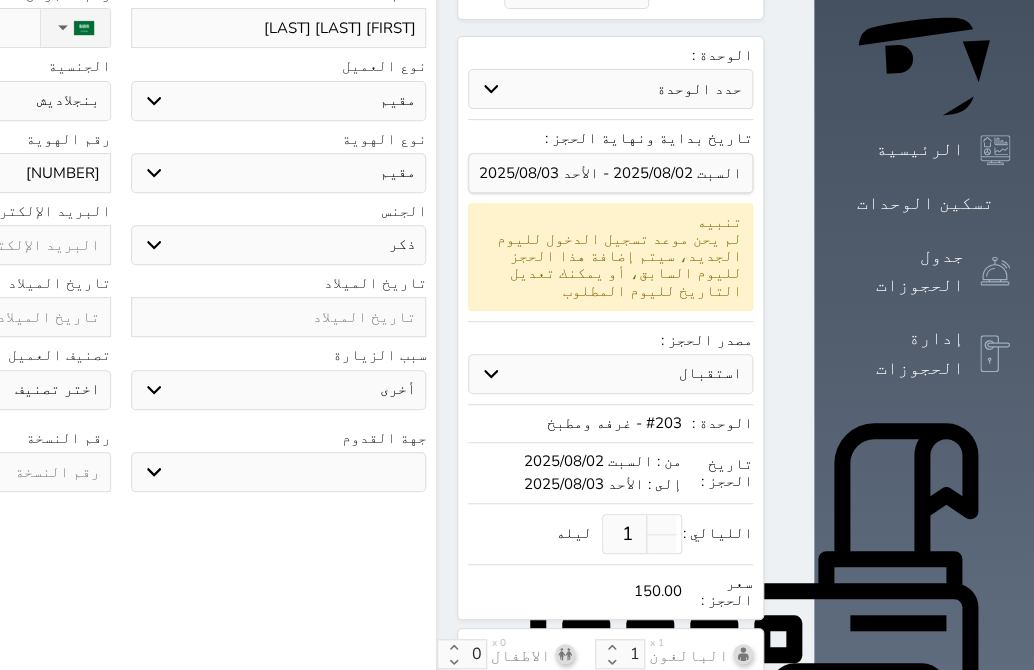 scroll, scrollTop: 272, scrollLeft: 0, axis: vertical 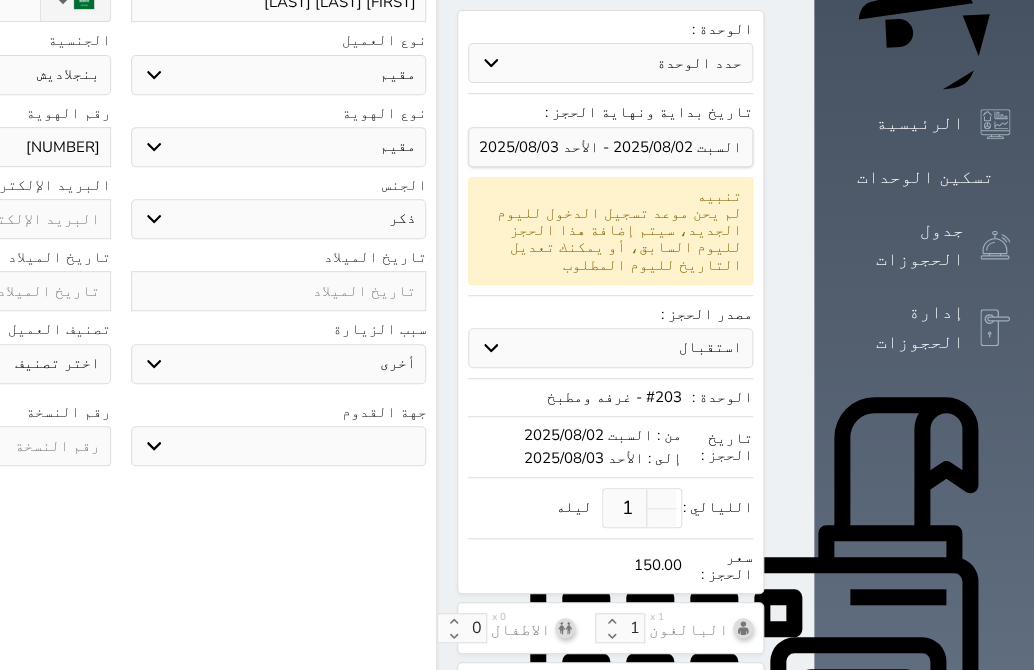 click at bounding box center (-37, 446) 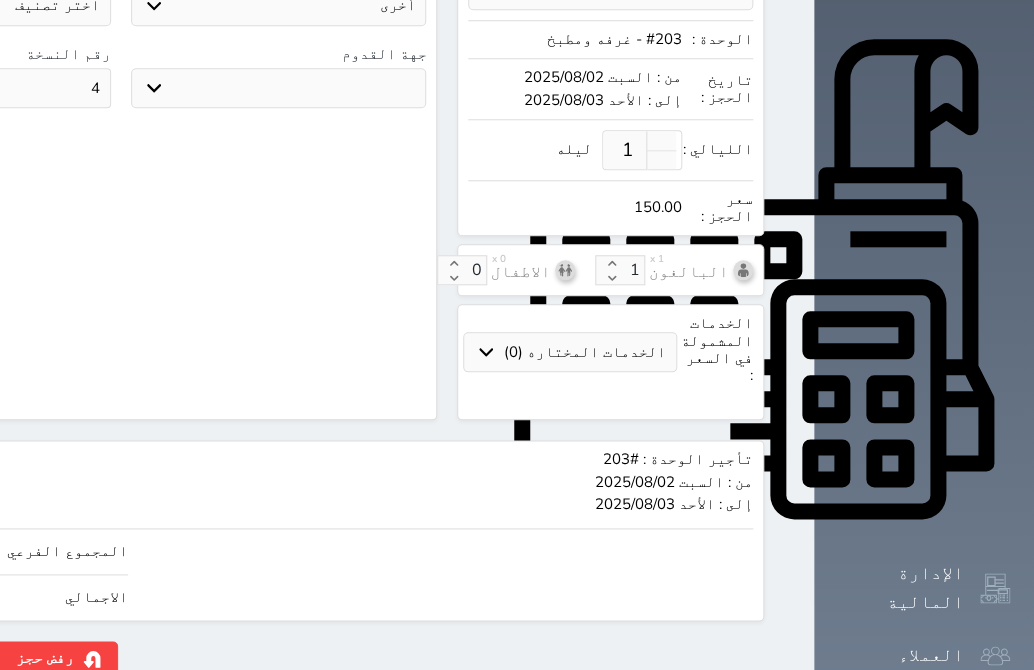 scroll, scrollTop: 711, scrollLeft: 0, axis: vertical 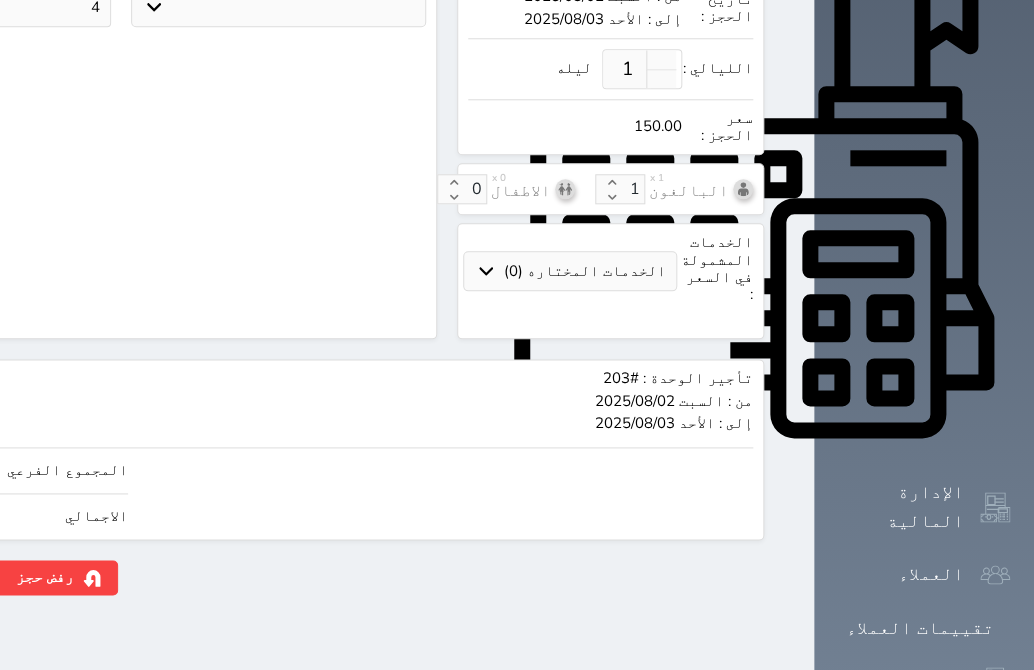 click on "حجز" at bounding box center [-103, 577] 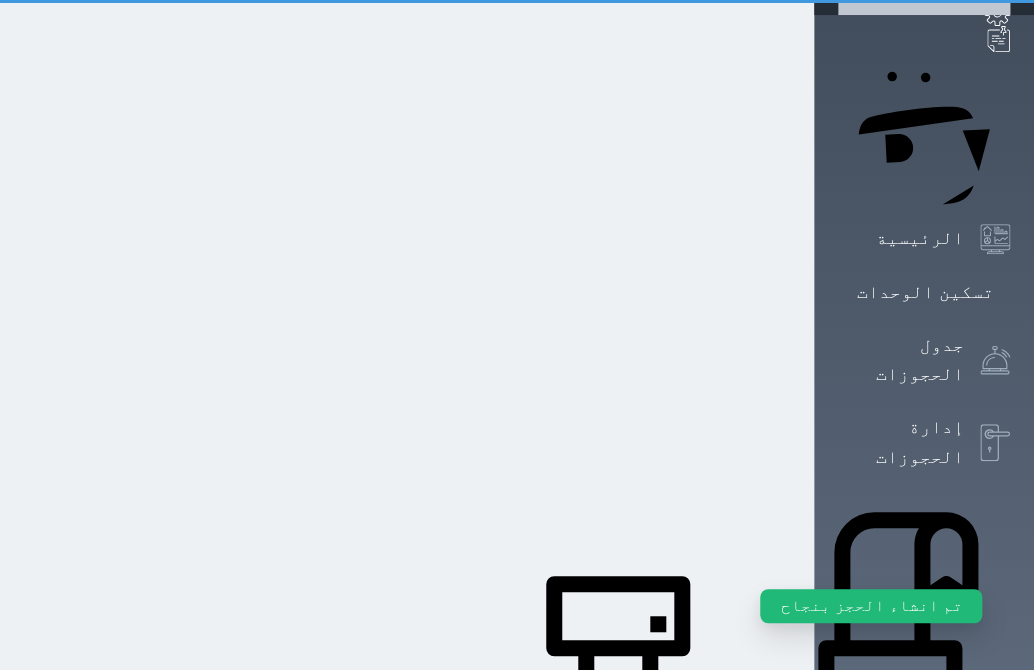 scroll, scrollTop: 0, scrollLeft: 0, axis: both 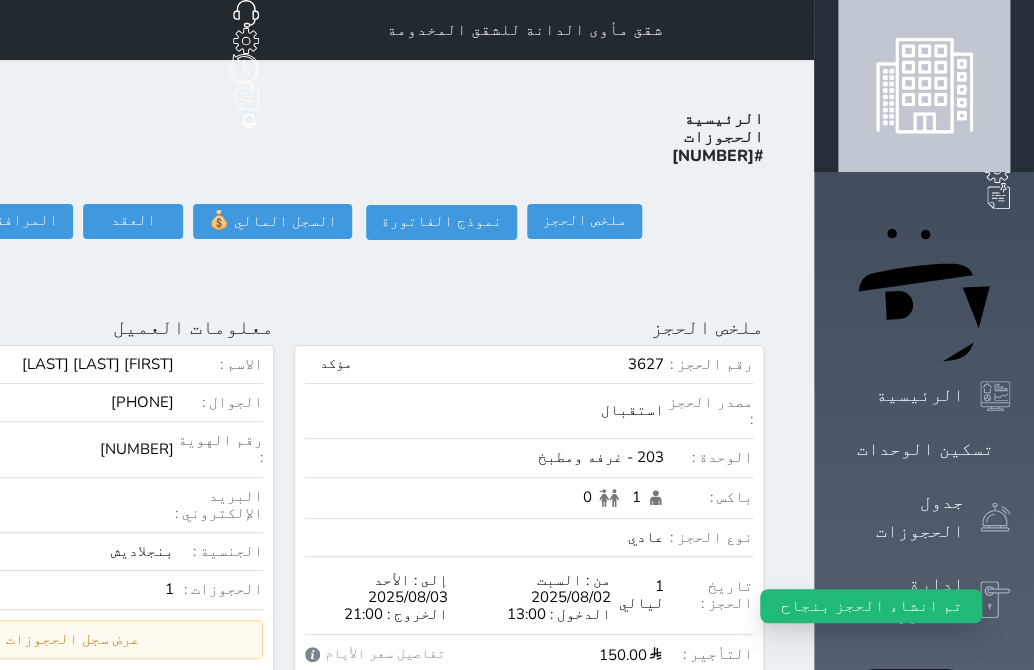 click on "تسجيل دخول" at bounding box center [-129, 221] 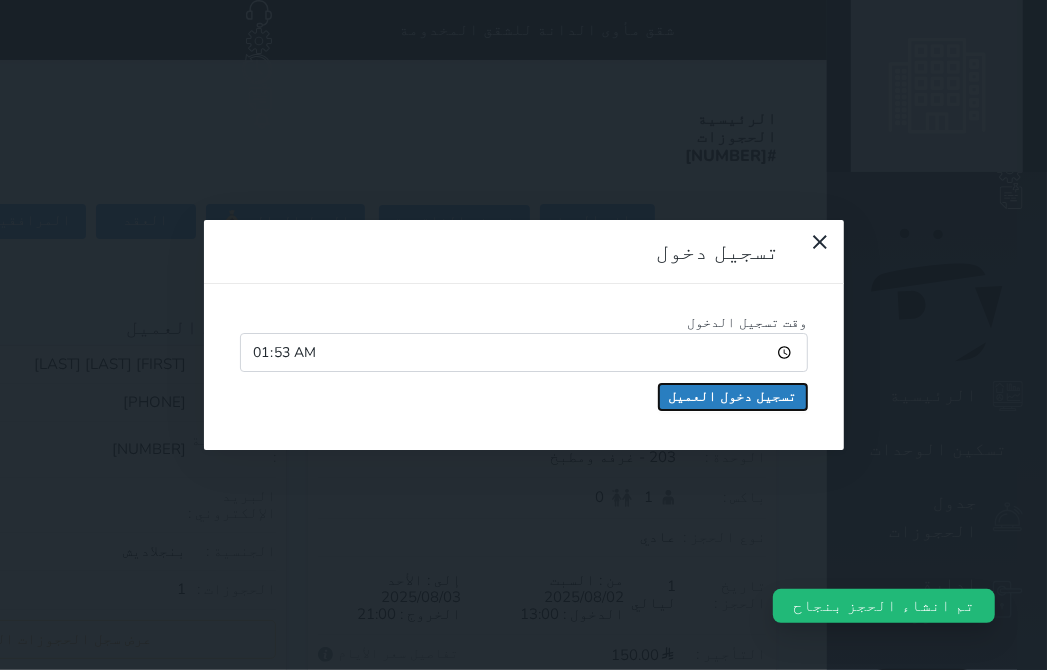click on "تسجيل دخول العميل" at bounding box center (733, 397) 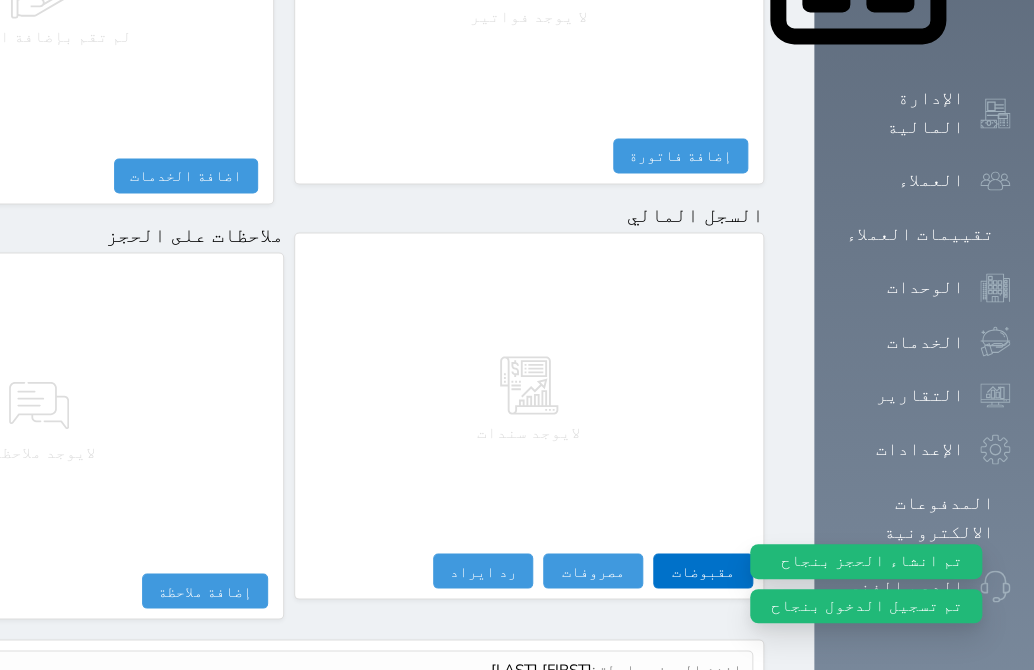 scroll, scrollTop: 1109, scrollLeft: 0, axis: vertical 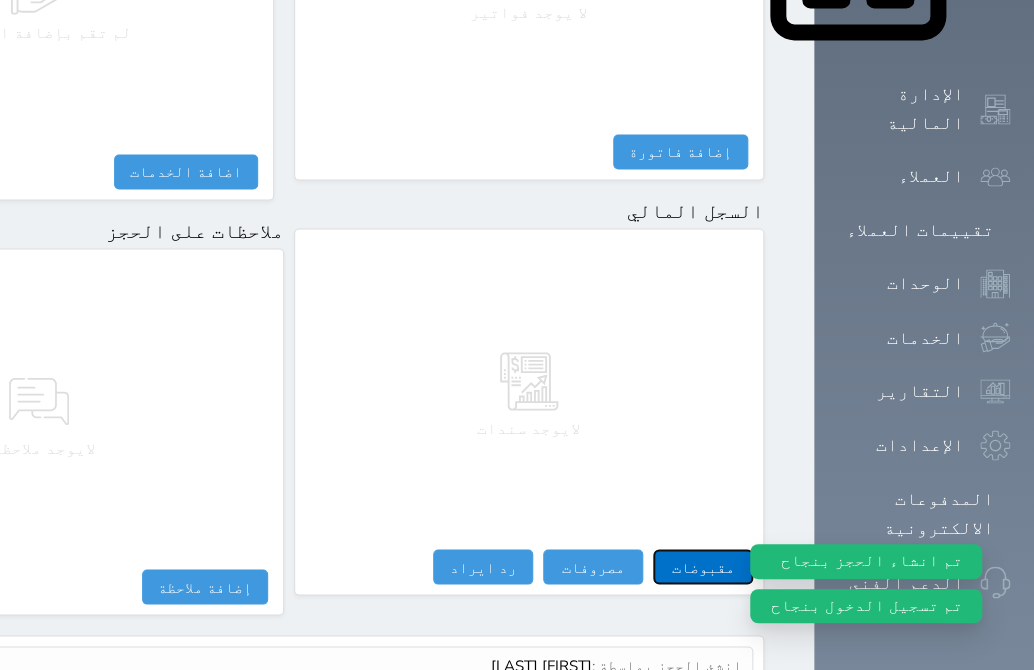 click on "مقبوضات" at bounding box center (703, 566) 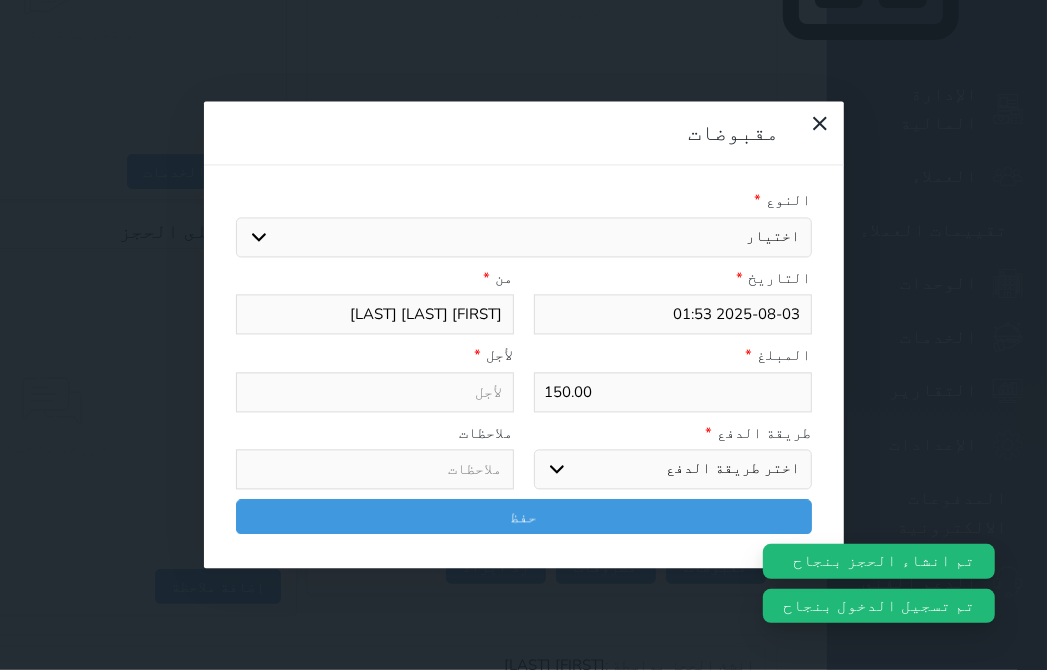drag, startPoint x: 793, startPoint y: 132, endPoint x: 791, endPoint y: 146, distance: 14.142136 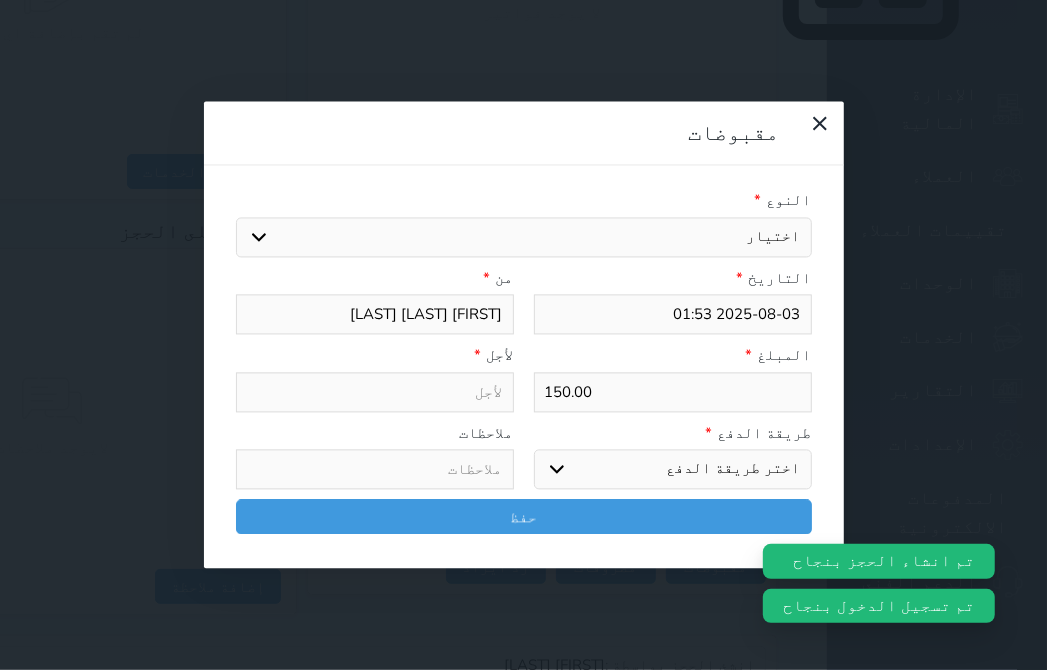 click on "اختيار   مقبوضات عامة قيمة إيجار فواتير تامين عربون لا ينطبق آخر مغسلة واي فاي - الإنترنت مواقف السيارات طعام الأغذية والمشروبات مشروبات المشروبات الباردة المشروبات الساخنة الإفطار غداء عشاء مخبز و كعك حمام سباحة الصالة الرياضية سبا و خدمات الجمال اختيار وإسقاط (خدمات النقل) ميني بار كابل - تلفزيون سرير إضافي تصفيف الشعر التسوق خدمات الجولات السياحية المنظمة خدمات الدليل السياحي" at bounding box center (524, 237) 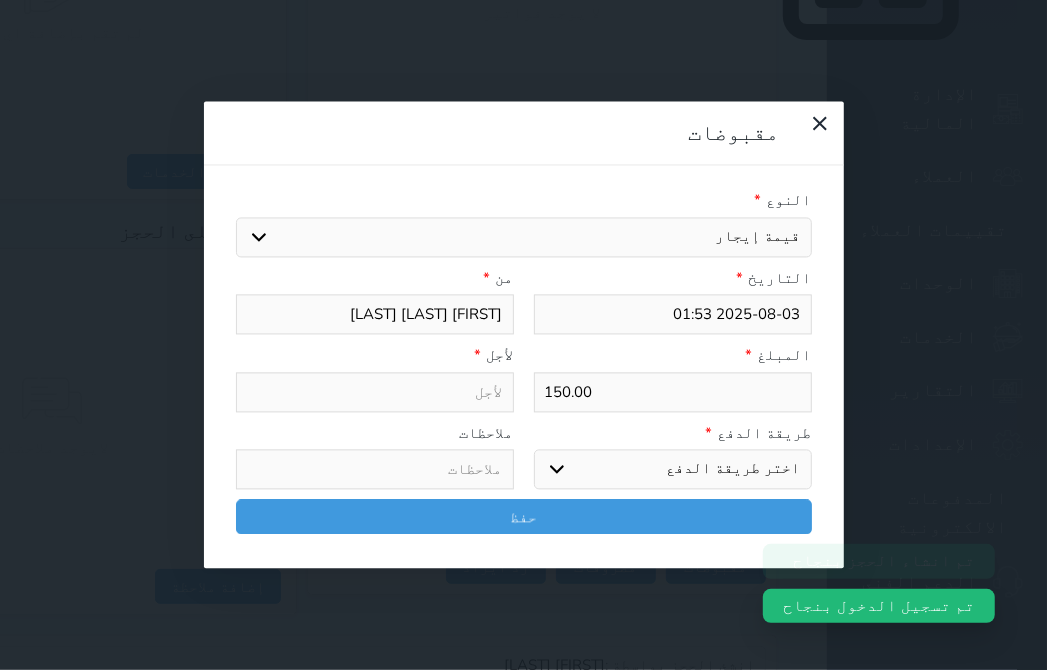click on "اختيار   مقبوضات عامة قيمة إيجار فواتير تامين عربون لا ينطبق آخر مغسلة واي فاي - الإنترنت مواقف السيارات طعام الأغذية والمشروبات مشروبات المشروبات الباردة المشروبات الساخنة الإفطار غداء عشاء مخبز و كعك حمام سباحة الصالة الرياضية سبا و خدمات الجمال اختيار وإسقاط (خدمات النقل) ميني بار كابل - تلفزيون سرير إضافي تصفيف الشعر التسوق خدمات الجولات السياحية المنظمة خدمات الدليل السياحي" at bounding box center [524, 237] 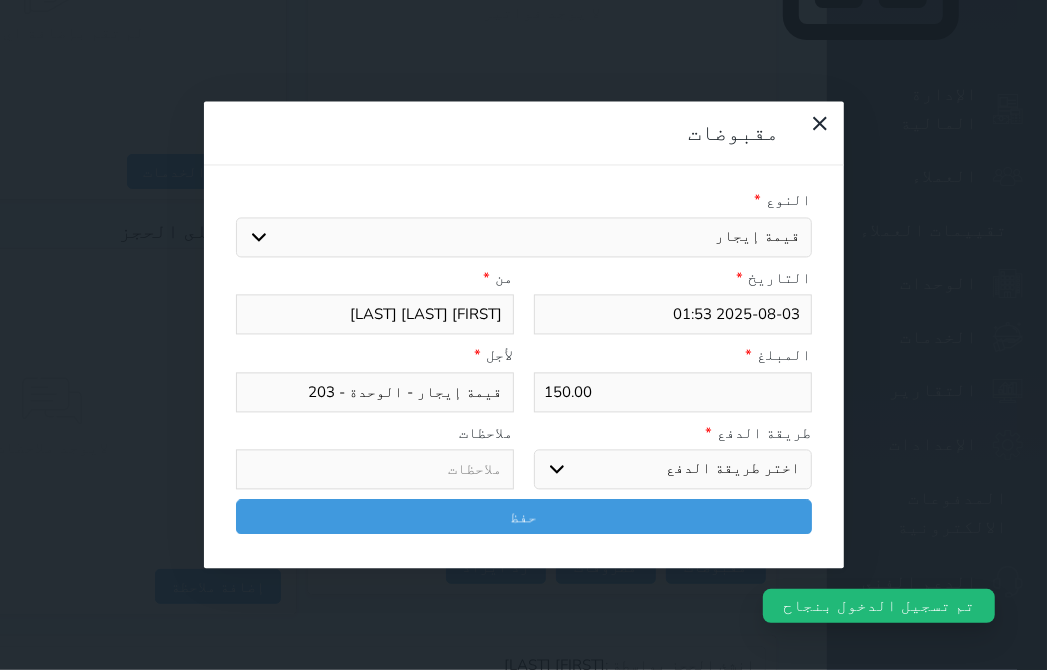 drag, startPoint x: 794, startPoint y: 353, endPoint x: 794, endPoint y: 382, distance: 29 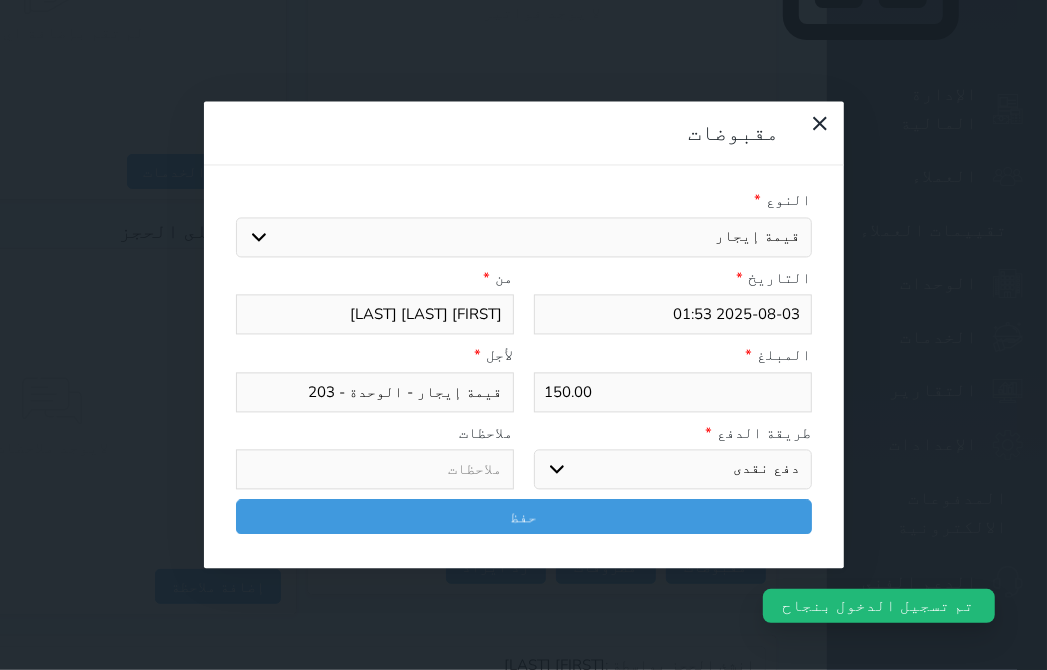 click on "اختر طريقة الدفع   دفع نقدى   تحويل بنكى   مدى   بطاقة ائتمان   آجل" at bounding box center (673, 470) 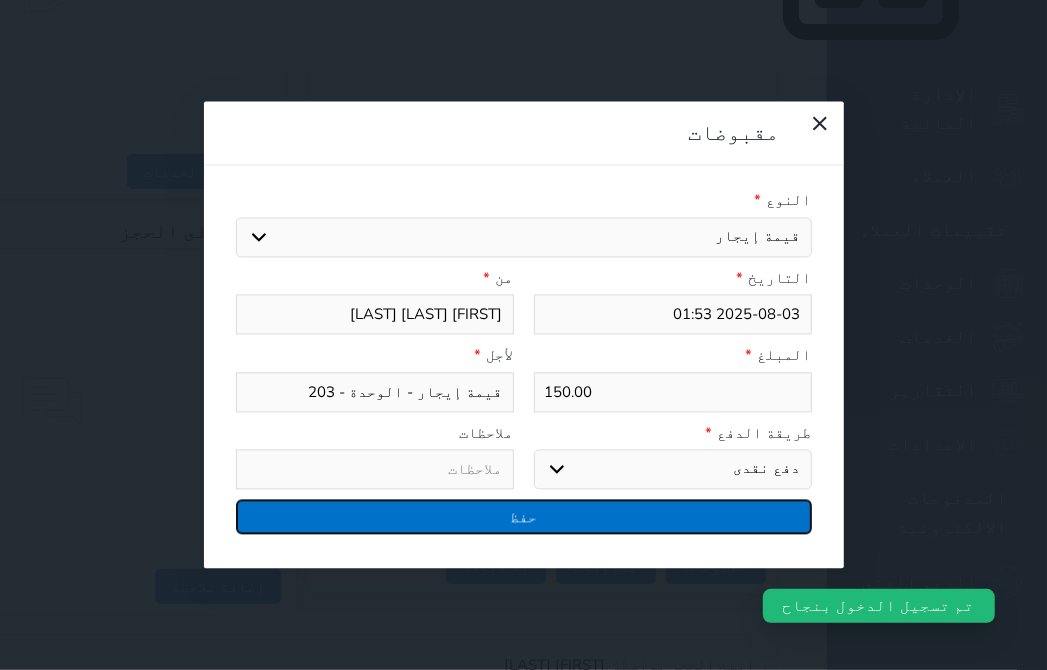 click on "حفظ" at bounding box center [524, 517] 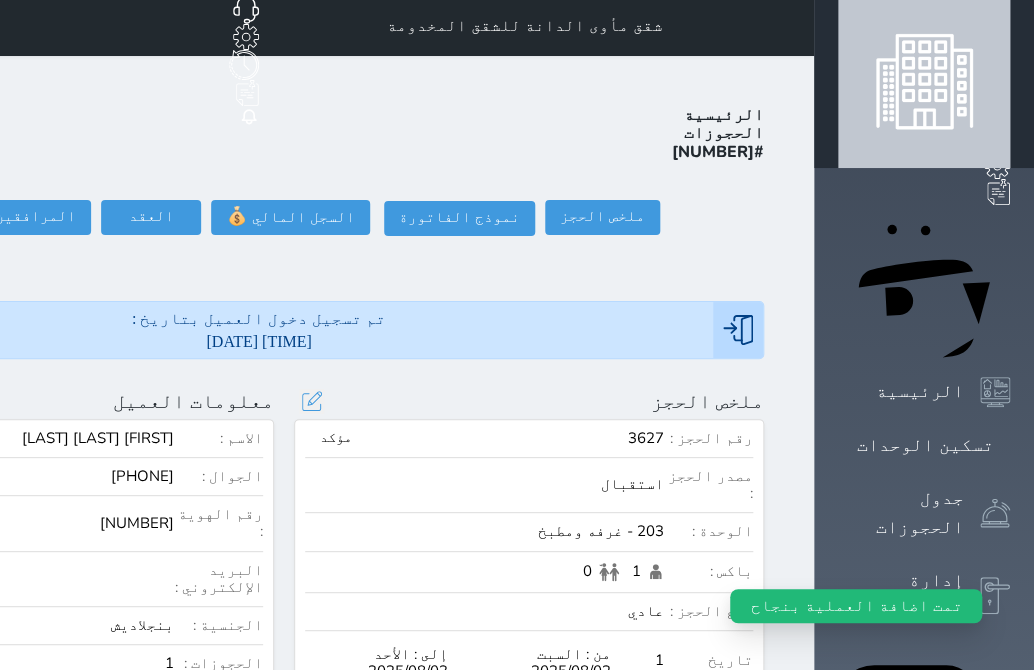 scroll, scrollTop: 0, scrollLeft: 0, axis: both 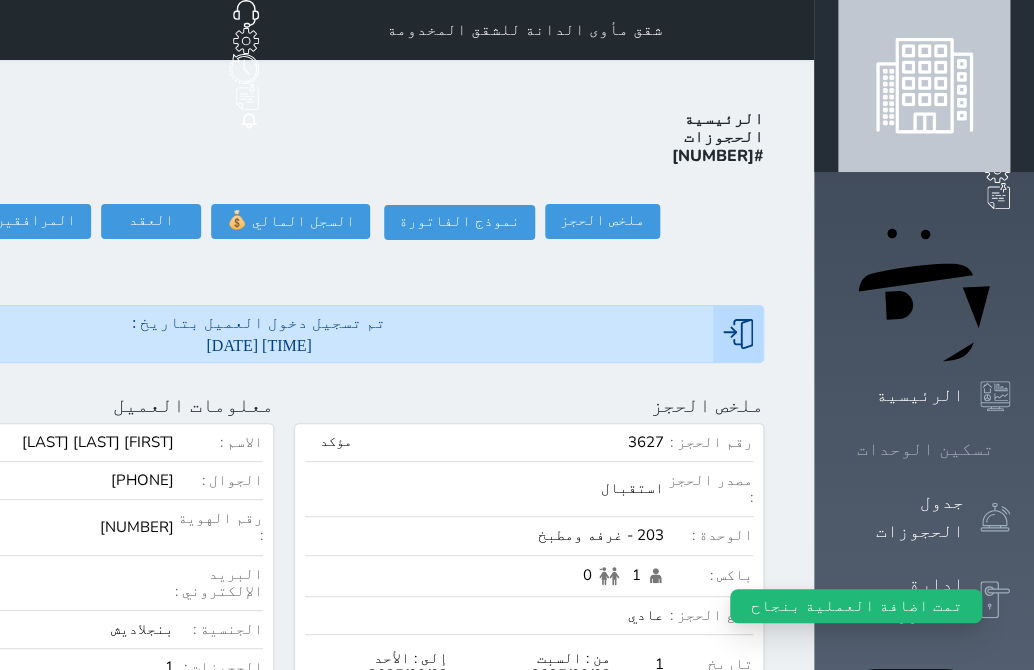 click 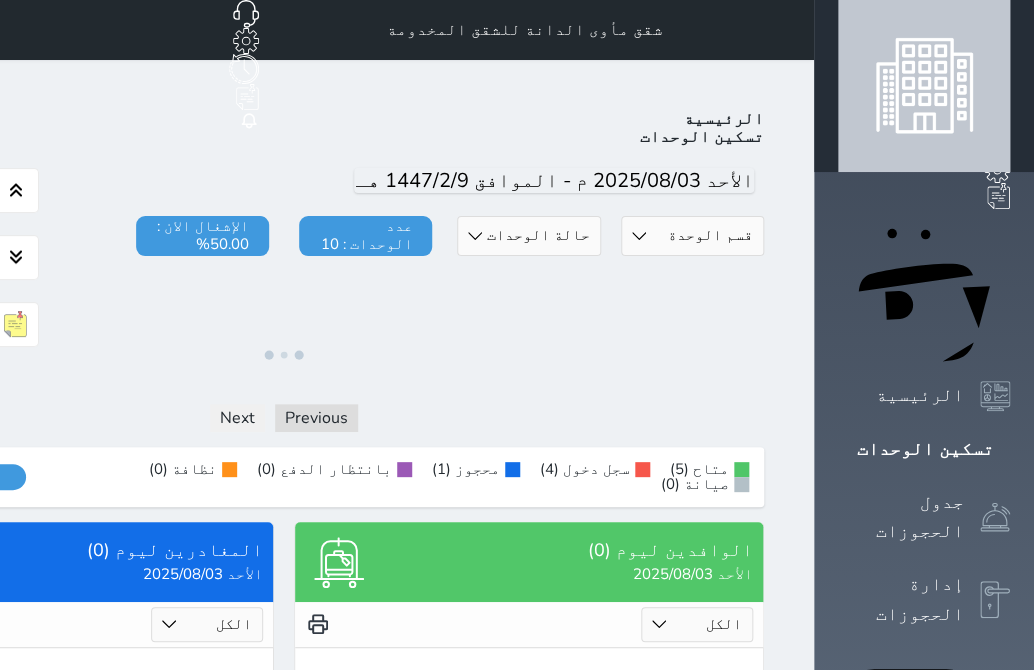 click on "حجز جماعي جديد   حجز جديد             الرئيسية     تسكين الوحدات     جدول الحجوزات     إدارة الحجوزات     POS     الإدارة المالية     العملاء     تقييمات العملاء     الوحدات     الخدمات     التقارير     الإعدادات                                 المدفوعات الالكترونية     الدعم الفني" at bounding box center (924, 865) 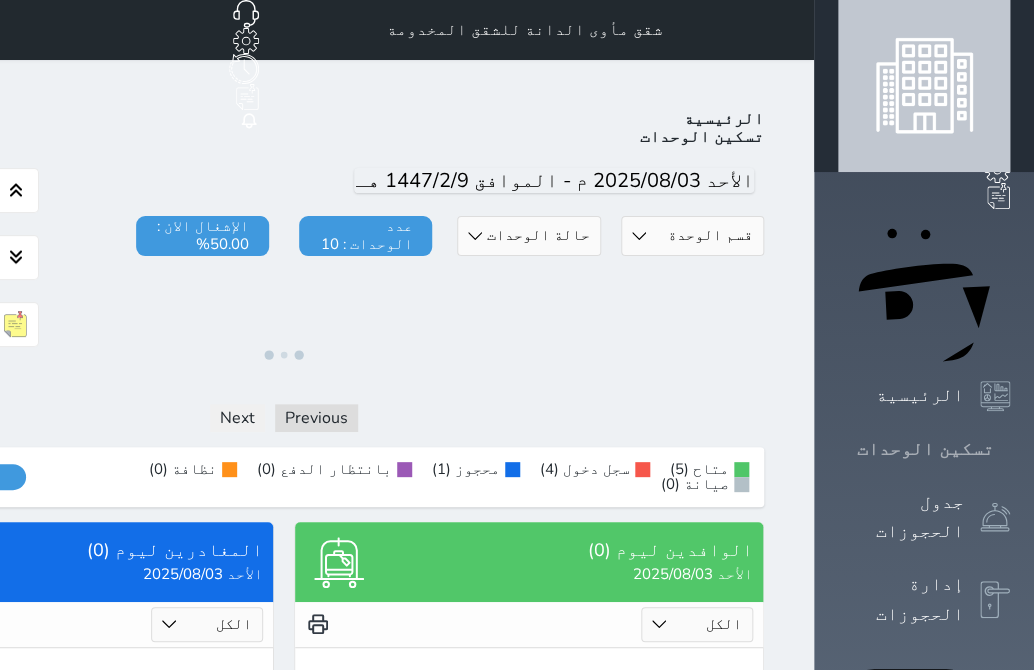 click 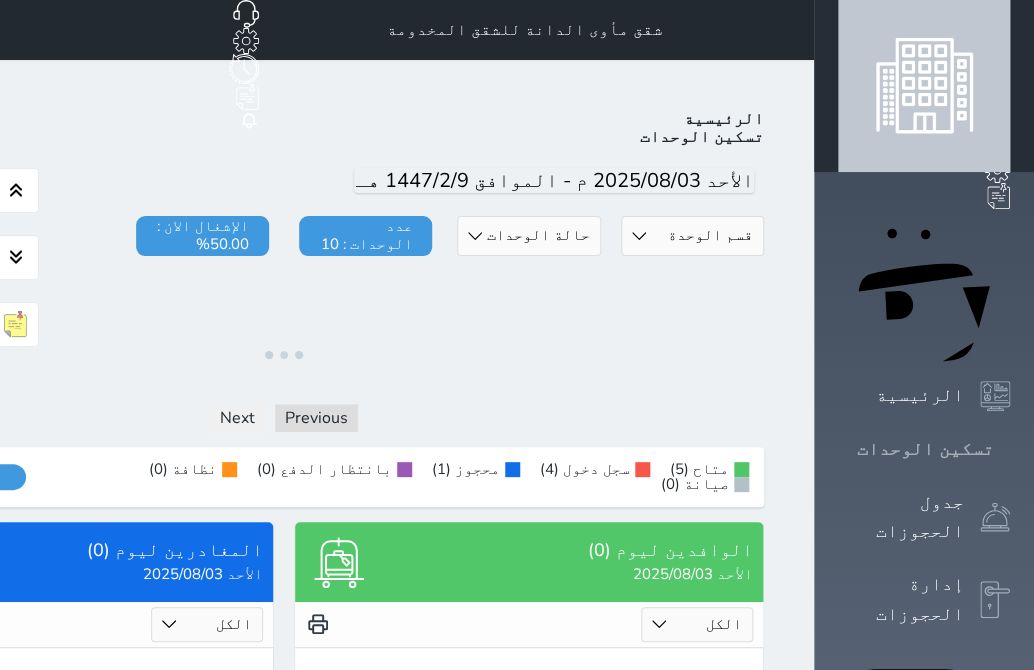click on "تسكين الوحدات" at bounding box center [925, 449] 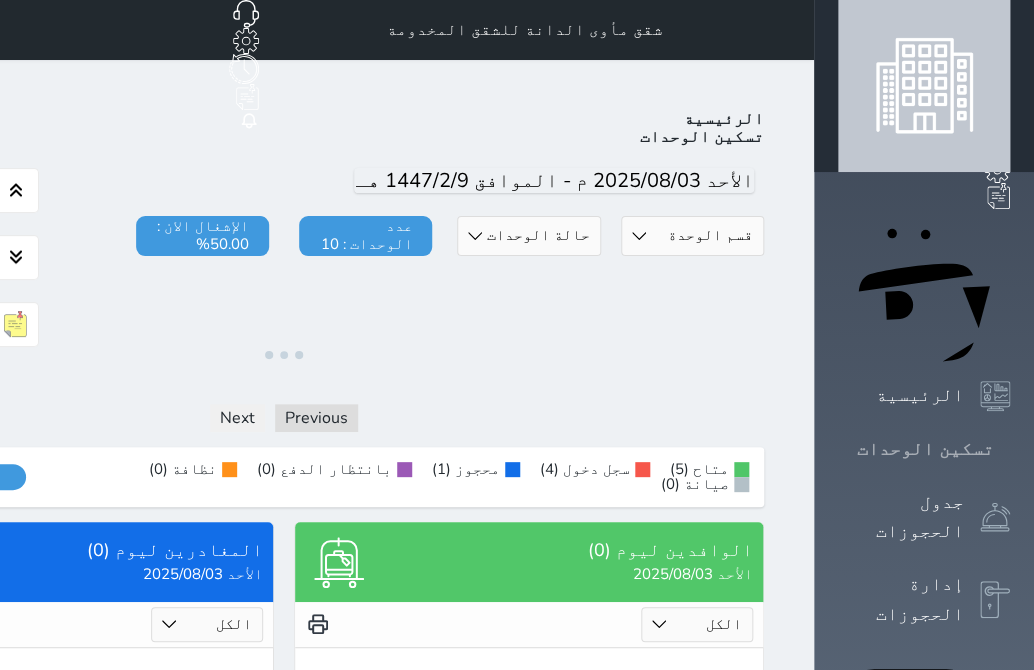 click on "تسكين الوحدات" at bounding box center [925, 449] 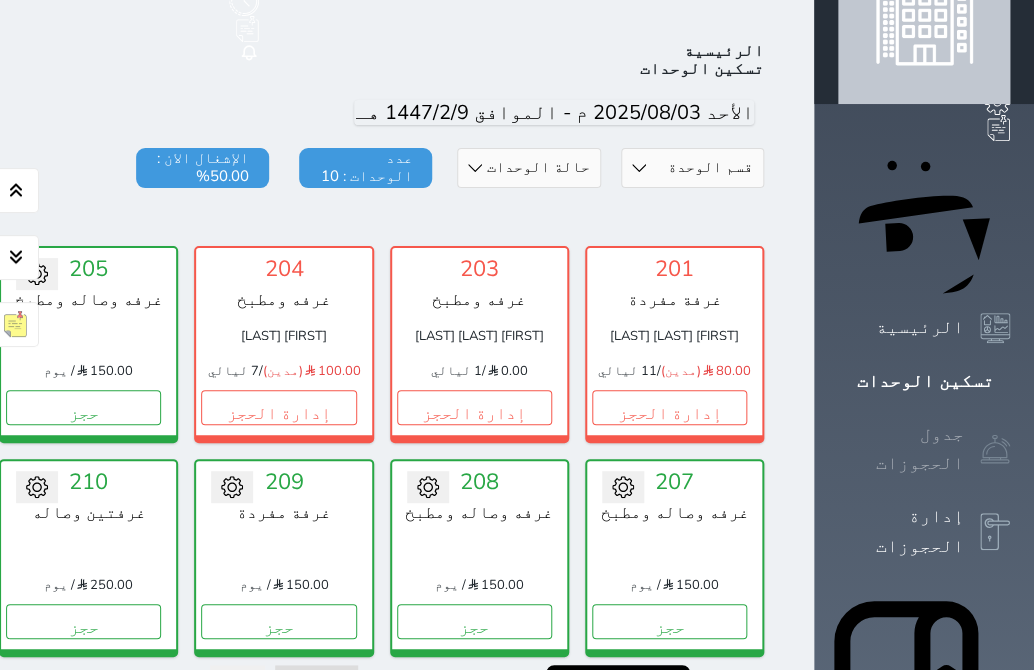 scroll, scrollTop: 78, scrollLeft: 0, axis: vertical 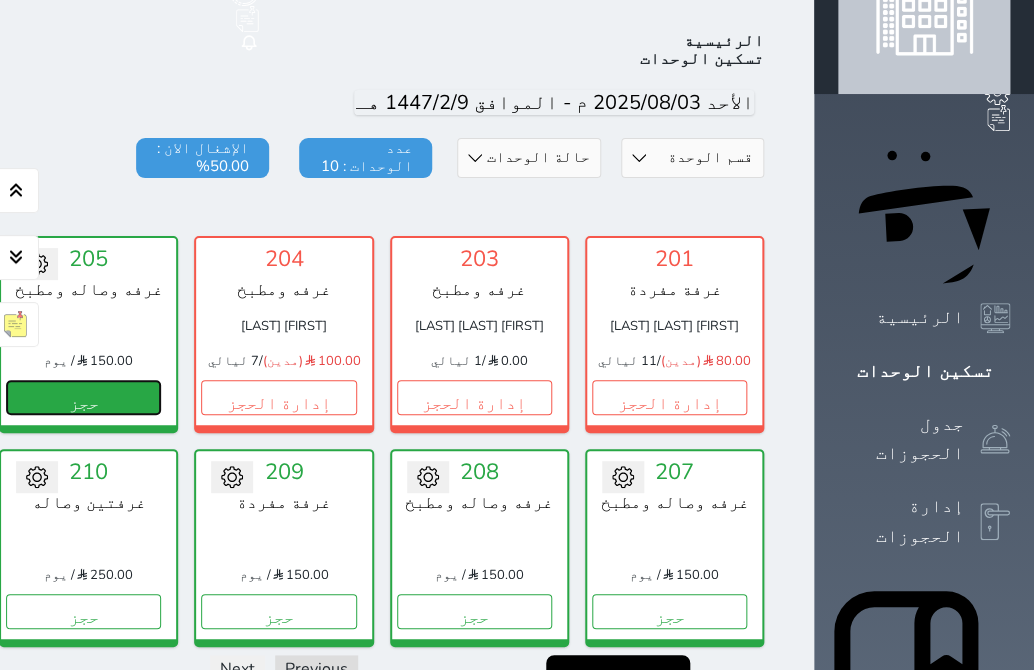 click on "حجز" at bounding box center (83, 397) 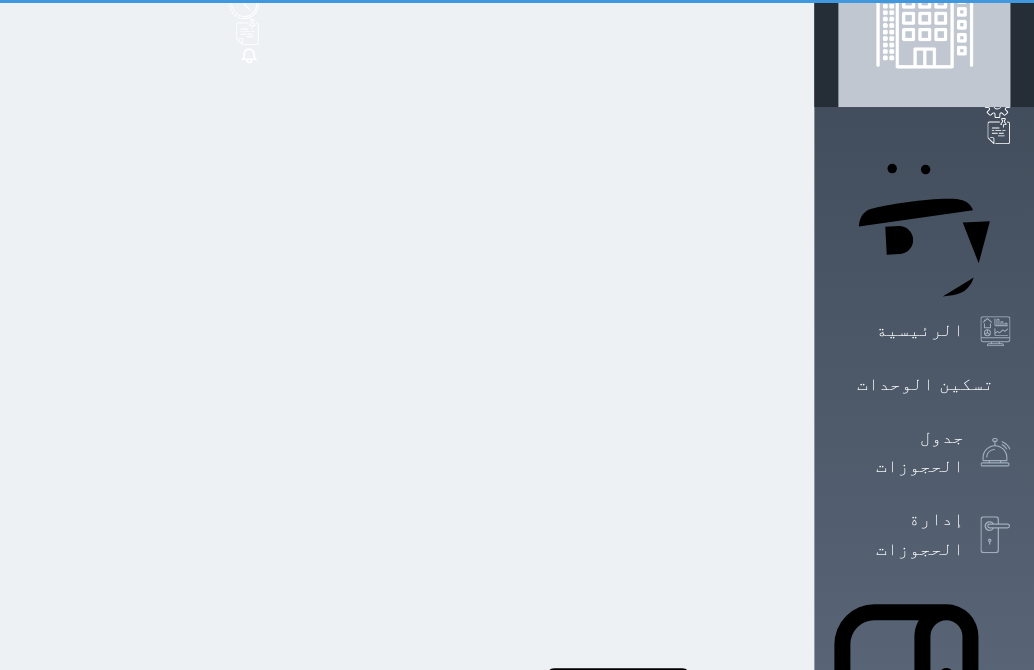 scroll, scrollTop: 0, scrollLeft: 0, axis: both 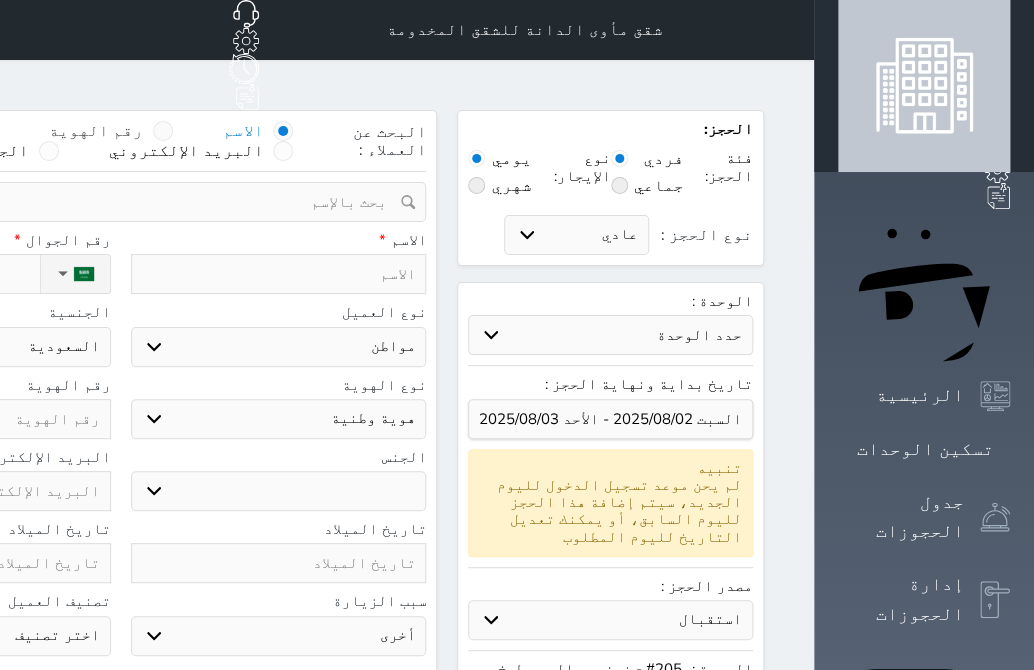 click on "رقم الهوية" at bounding box center [96, 131] 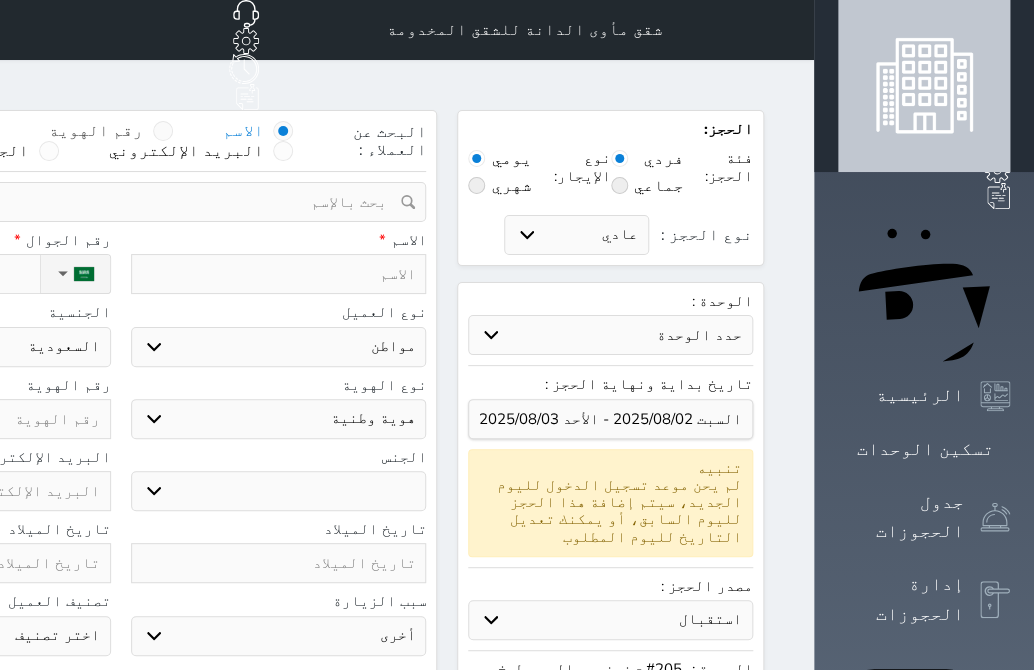 click on "رقم الهوية" at bounding box center [143, 141] 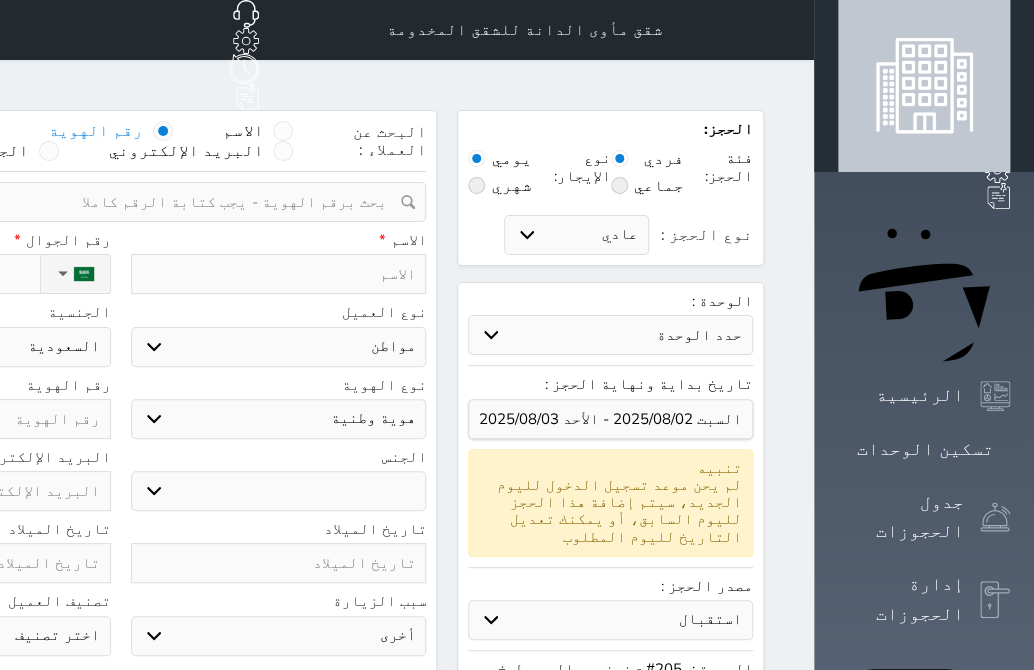 click at bounding box center (113, 202) 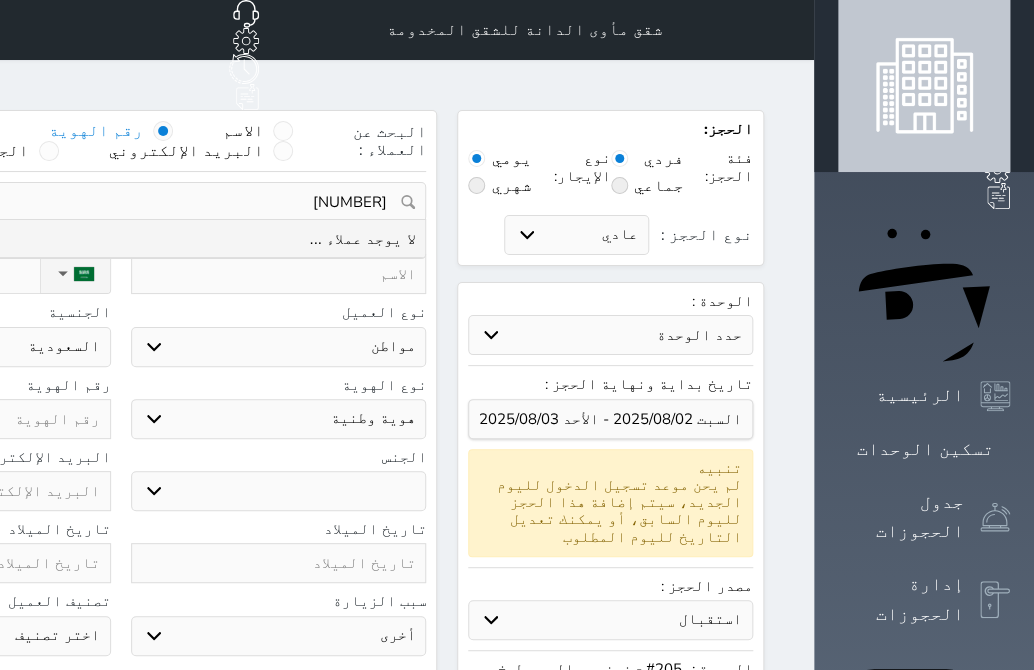 click on "[NUMBER]" at bounding box center [120, 202] 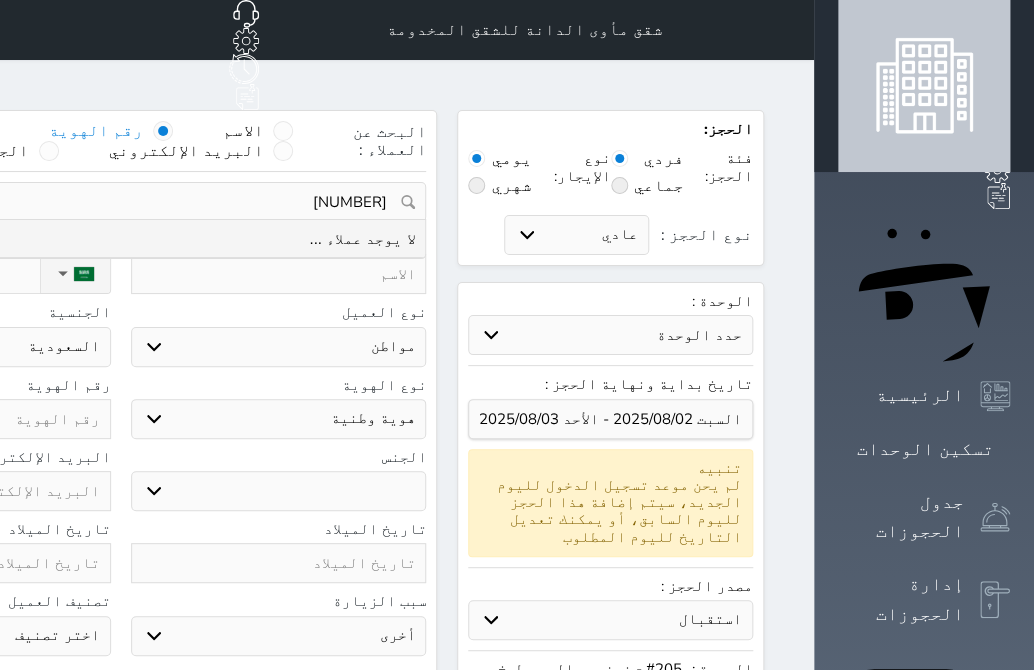 click on "[NUMBER]" at bounding box center [120, 202] 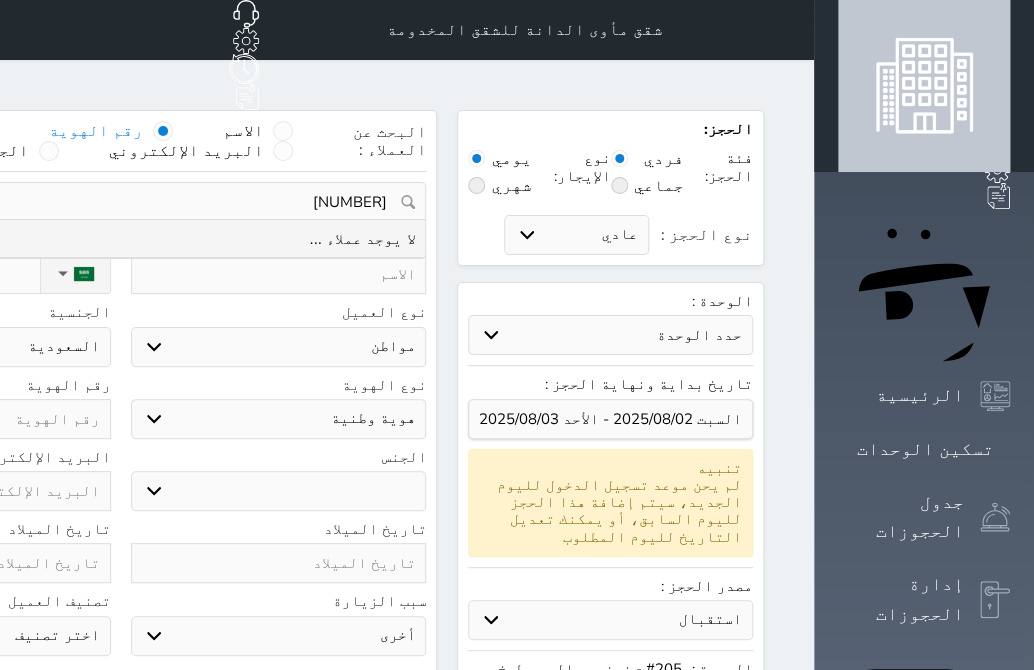 drag, startPoint x: 561, startPoint y: 249, endPoint x: 653, endPoint y: 293, distance: 101.98039 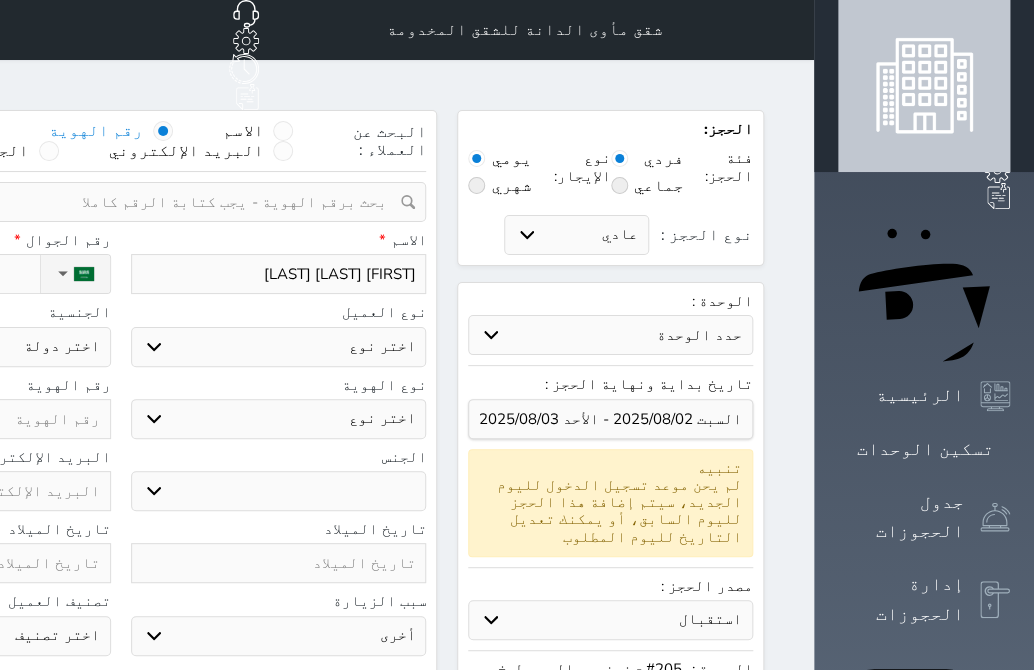 click on "اختر نوع   مواطن مواطن خليجي زائر مقيم" at bounding box center [279, 347] 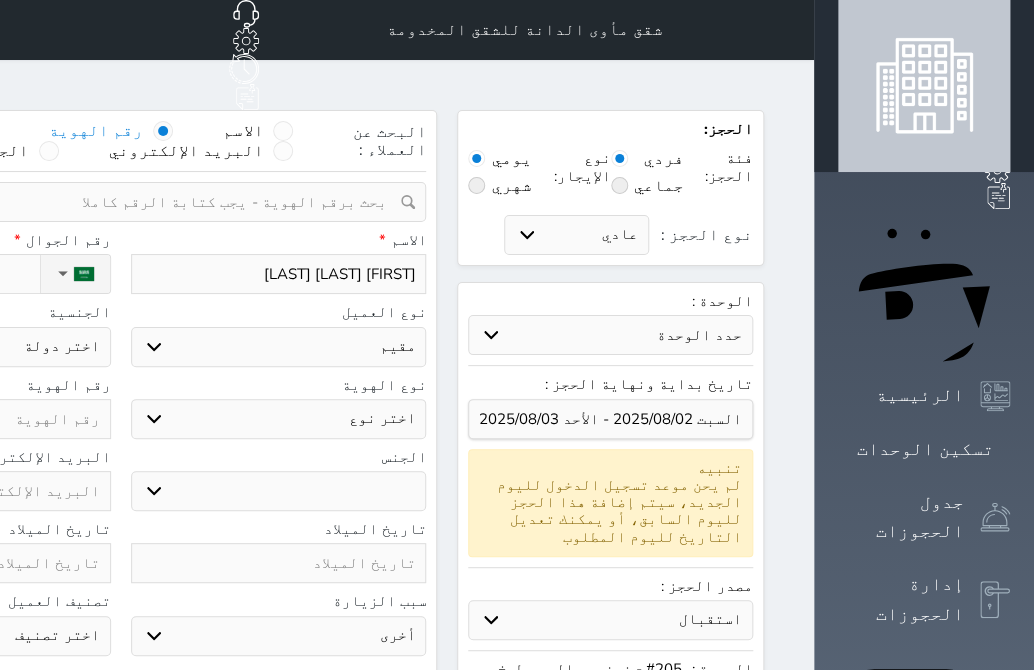 click on "اختر نوع   مواطن مواطن خليجي زائر مقيم" at bounding box center [279, 347] 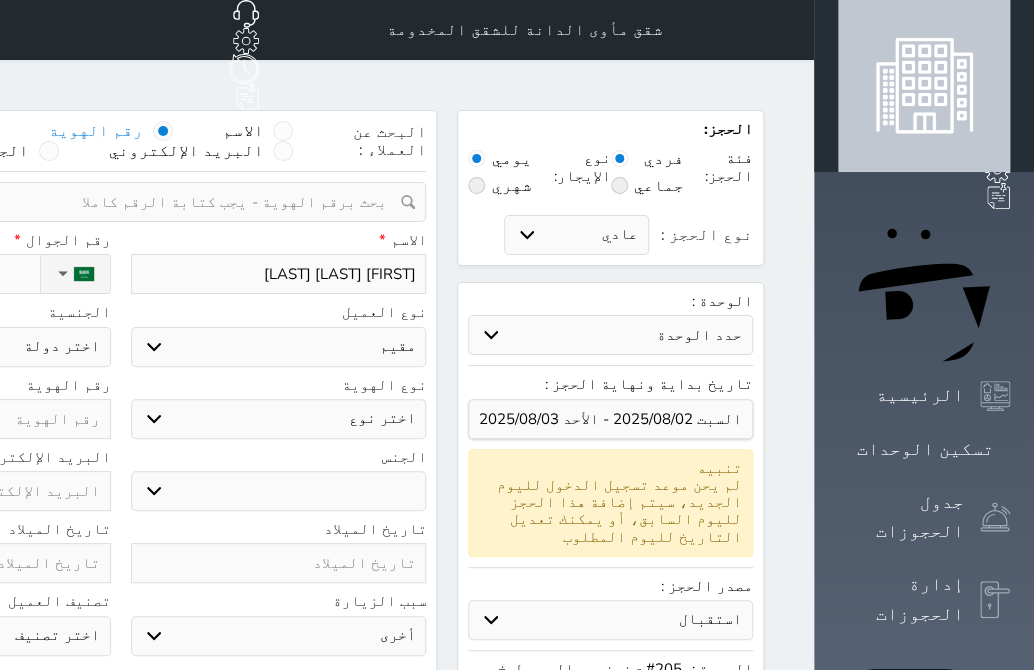 click on "اختر نوع   مقيم جواز السفر" at bounding box center (279, 419) 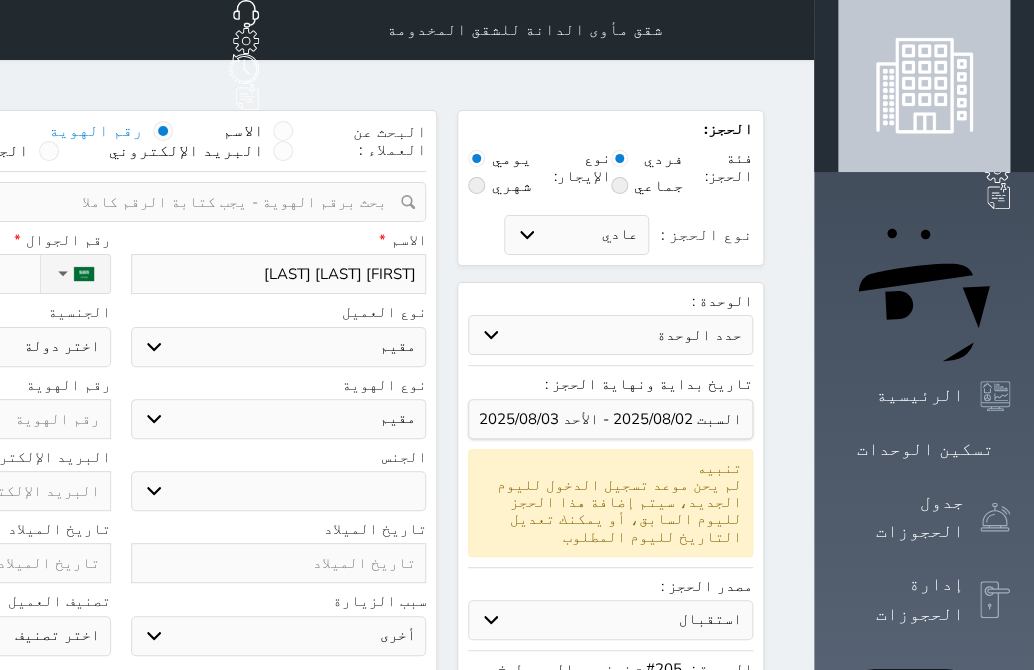 click on "اختر نوع   مقيم جواز السفر" at bounding box center [279, 419] 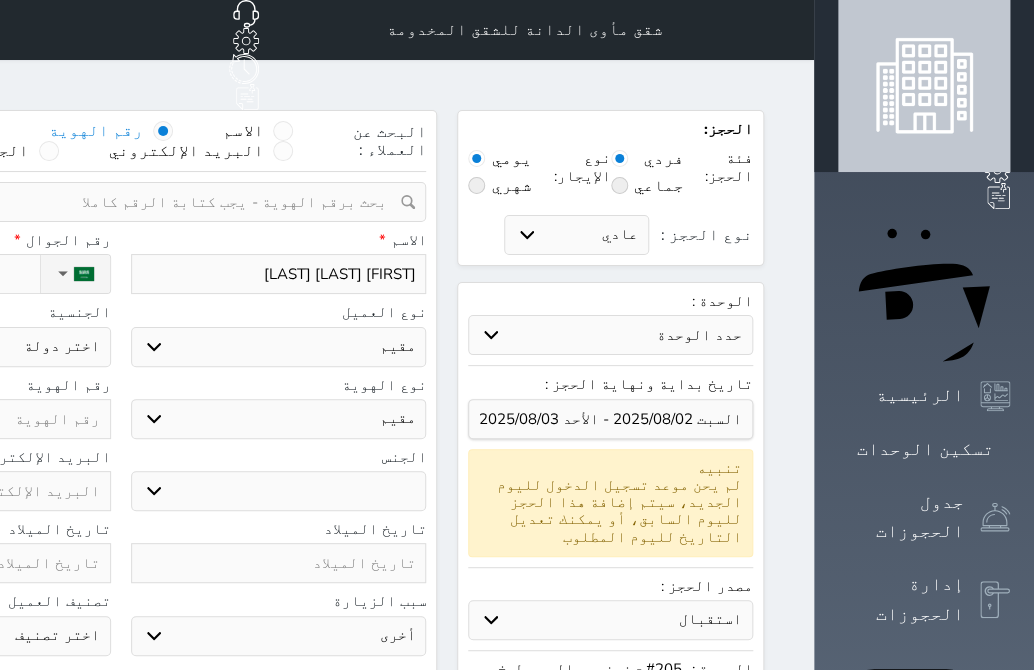 click on "ذكر   انثى" at bounding box center (279, 491) 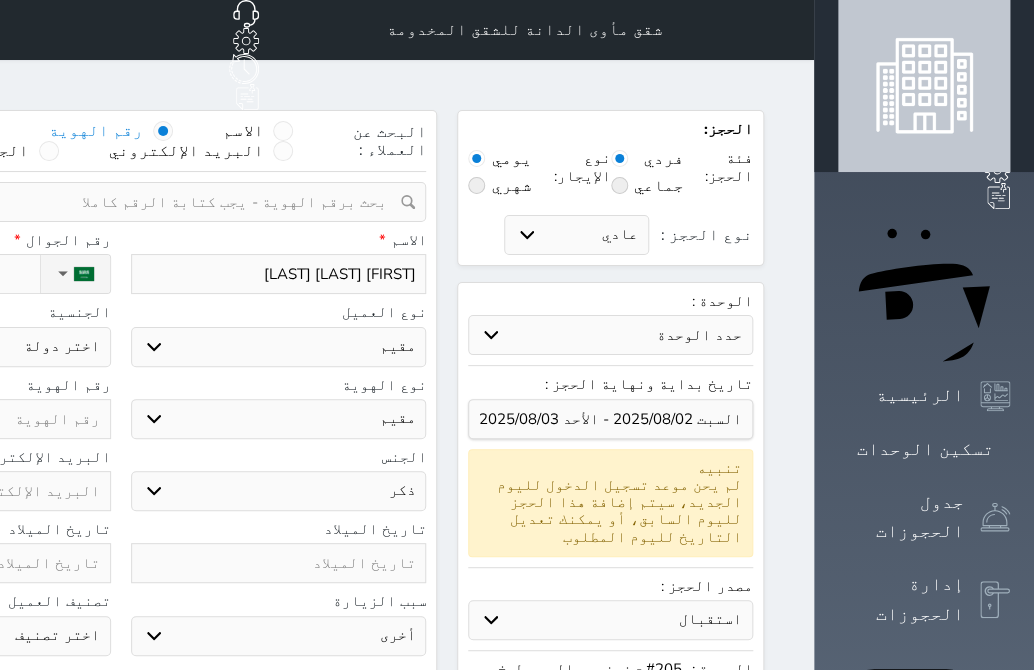 click on "ذكر   انثى" at bounding box center [279, 491] 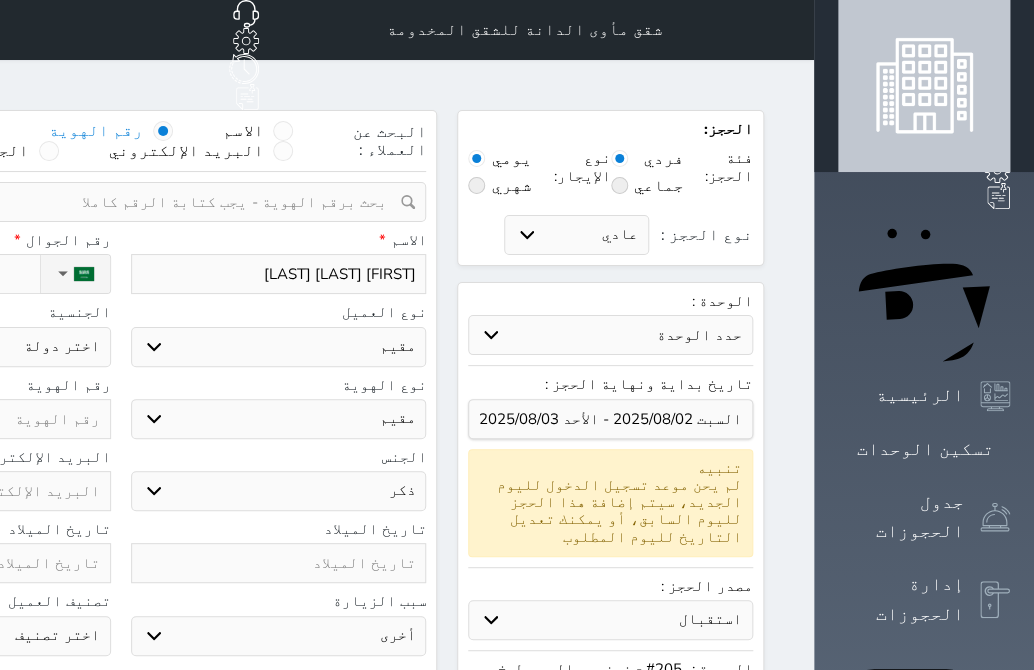 click on "رقم الجوال *       ▼     Afghanistan (‫افغانستان‬‎)   +93   Albania (Shqipëri)   +355   Algeria (‫الجزائر‬‎)   +213   American Samoa   +1684   Andorra   +376   Angola   +244   Anguilla   +1264   Antigua and Barbuda   +1268   Argentina   +54   Armenia (Հայաստան)   +374   Aruba   +297   Australia   +61   Austria (Österreich)   +43   Azerbaijan (Azərbaycan)   +994   Bahamas   +1242   Bahrain (‫البحرين‬‎)   +973   Bangladesh (বাংলাদেশ)   +880   Barbados   +1246   Belarus (Беларусь)   +375   Belgium (België)   +32   Belize   +501   Benin (Bénin)   +229   Bermuda   +1441   Bhutan (འབྲུག)   +975   Bolivia   +591   Bosnia and Herzegovina (Босна и Херцеговина)   +387   Botswana   +267   Brazil (Brasil)   +55   British Indian Ocean Territory   +246   British Virgin Islands   +1284   Brunei   +673   Bulgaria (България)   +359   Burkina Faso   +226   Burundi (Uburundi)   +257     +855     +237" at bounding box center (-37, 263) 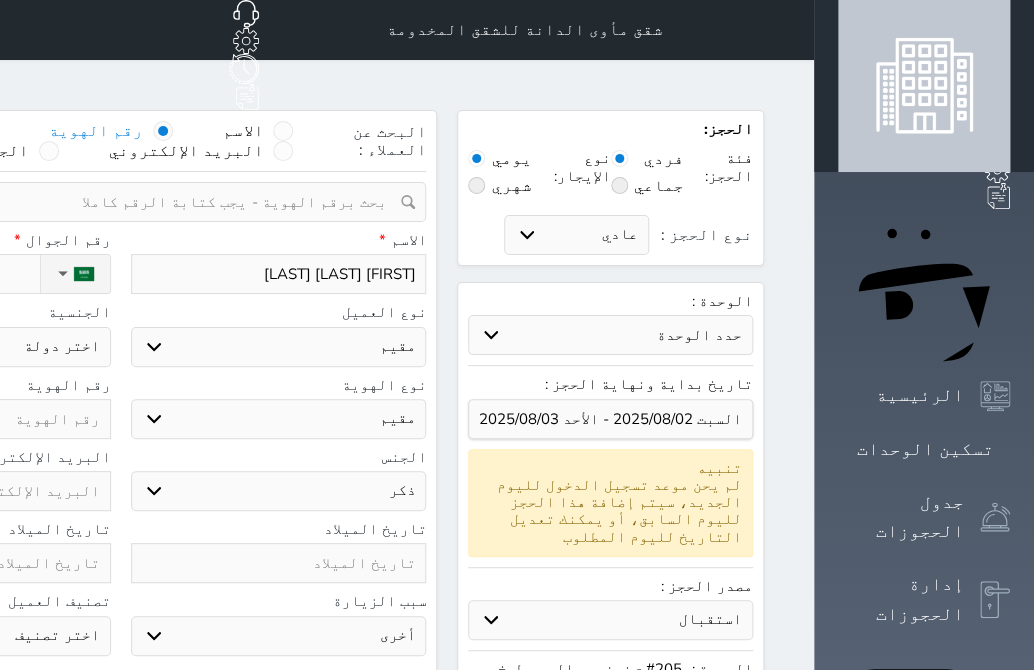 click on "نوع الحجز :" at bounding box center [-73, 274] 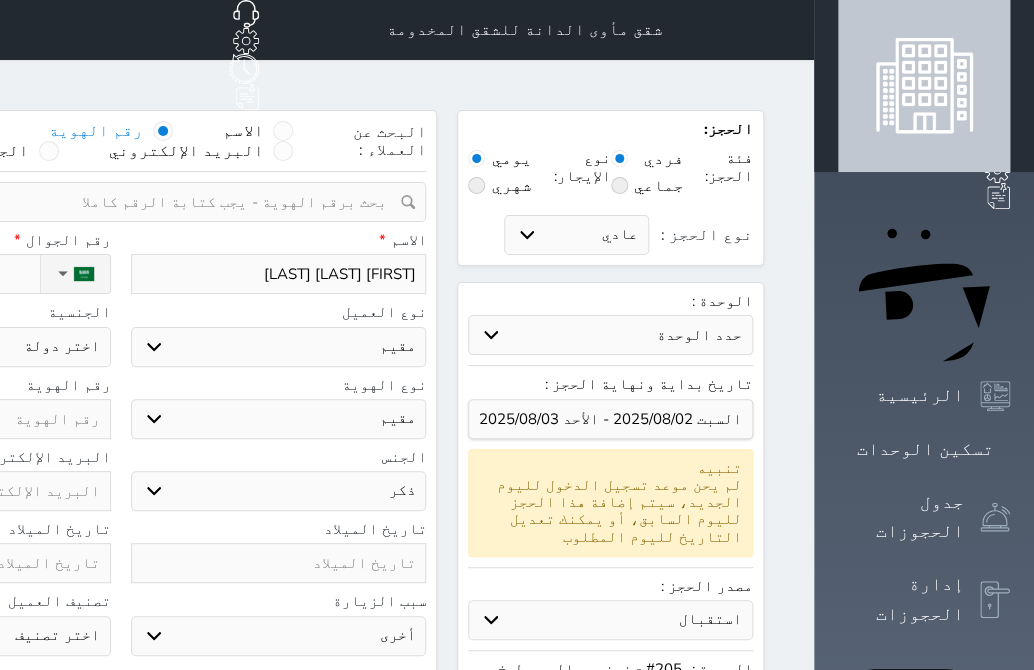click on "اختر دولة
اثيوبيا
اجنبي بجواز سعودي
اخرى
اذربيجان
ارتيريا
ارمينيا
ازبكستان
اسبانيا
استراليا
استونيا" at bounding box center [-37, 347] 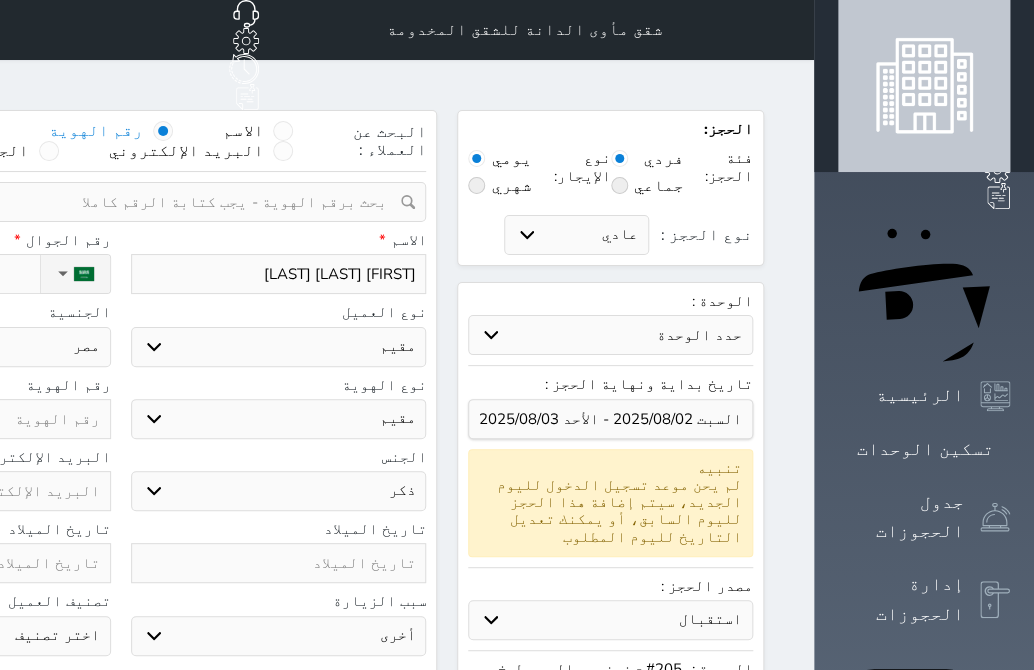 click on "اختر دولة
اثيوبيا
اجنبي بجواز سعودي
اخرى
اذربيجان
ارتيريا
ارمينيا
ازبكستان
اسبانيا
استراليا
استونيا" at bounding box center (-37, 347) 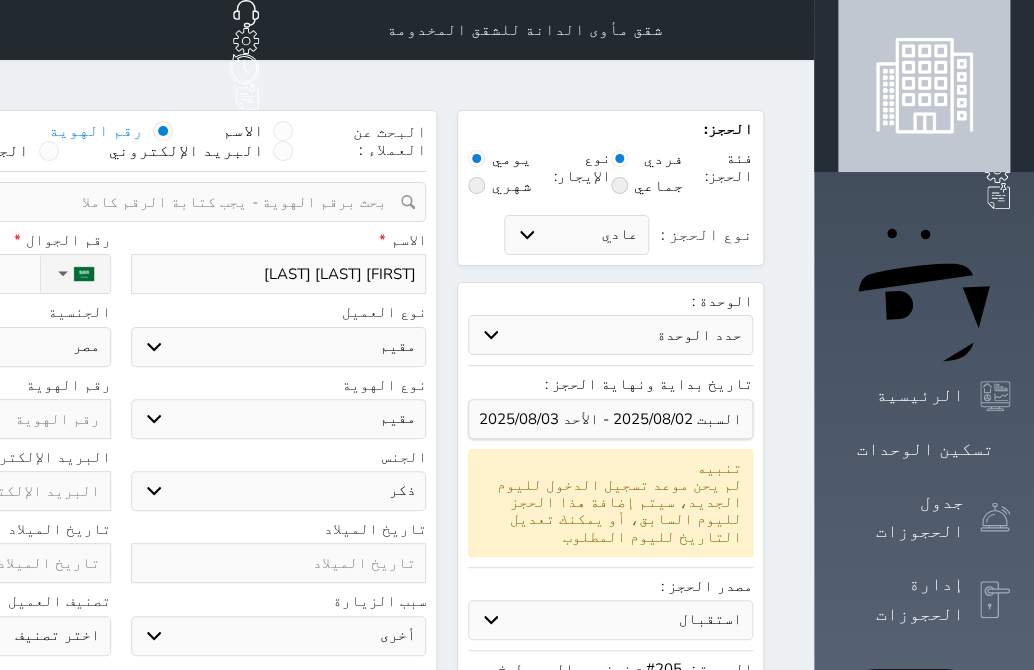 click at bounding box center [-37, 419] 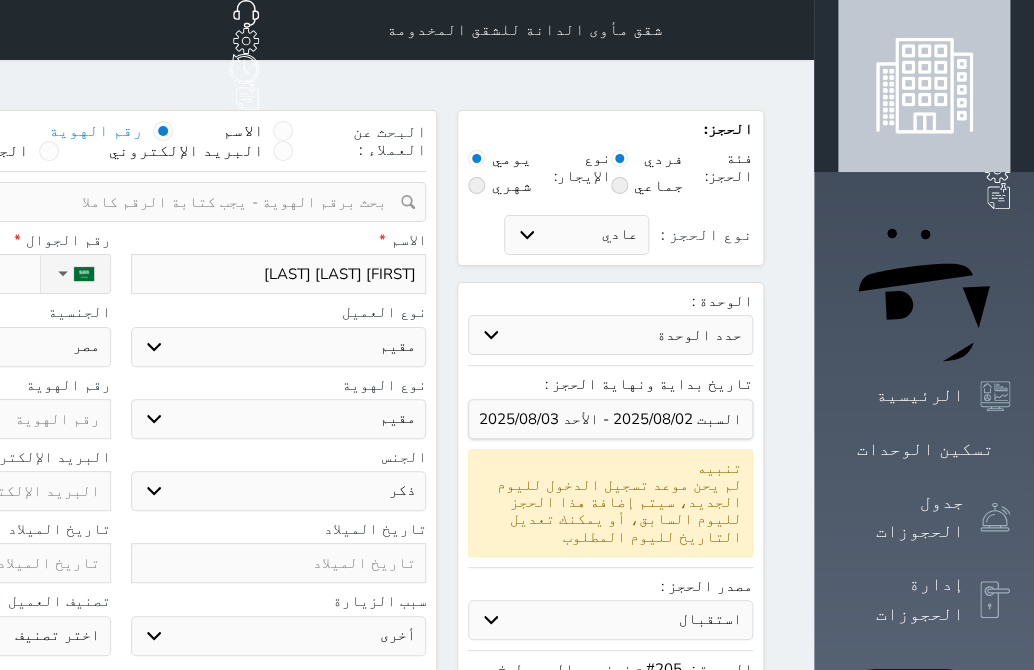 paste on "[NUMBER]" 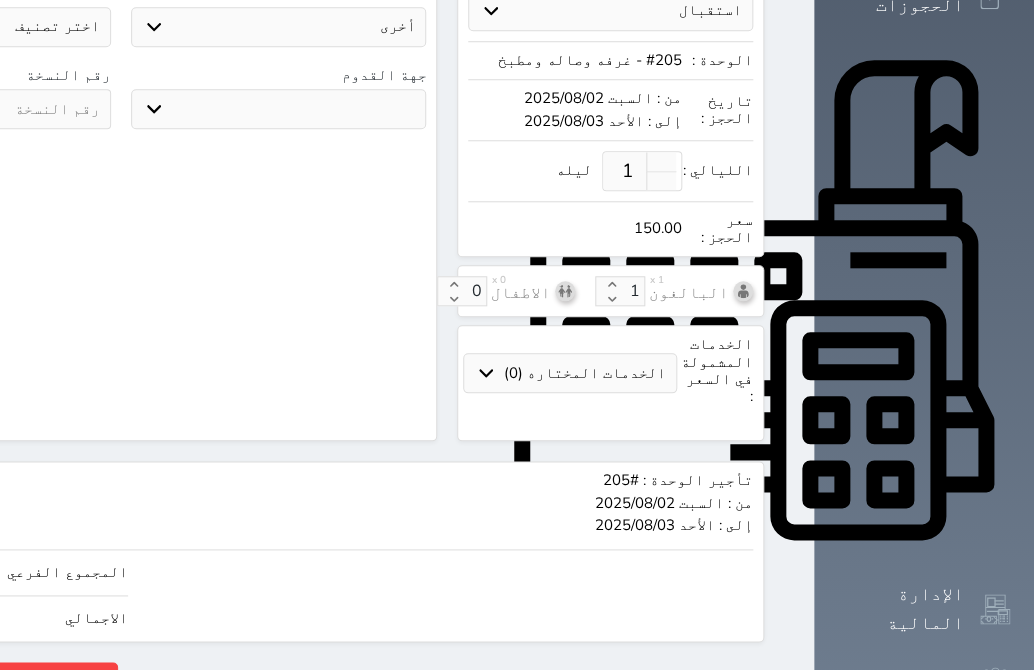 scroll, scrollTop: 636, scrollLeft: 0, axis: vertical 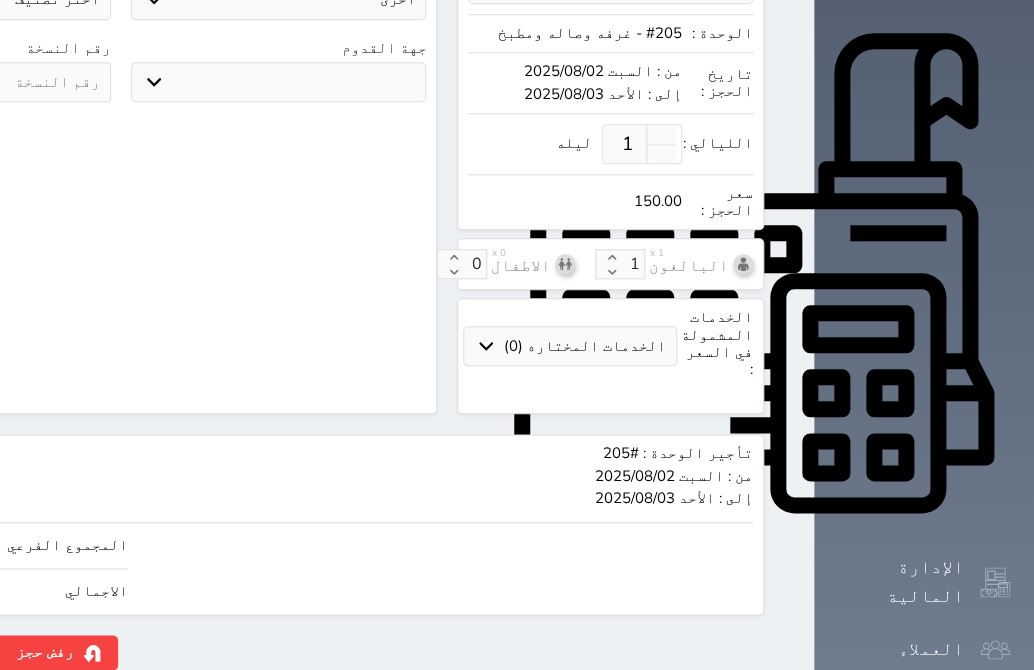 click on "حجز" at bounding box center (-103, 652) 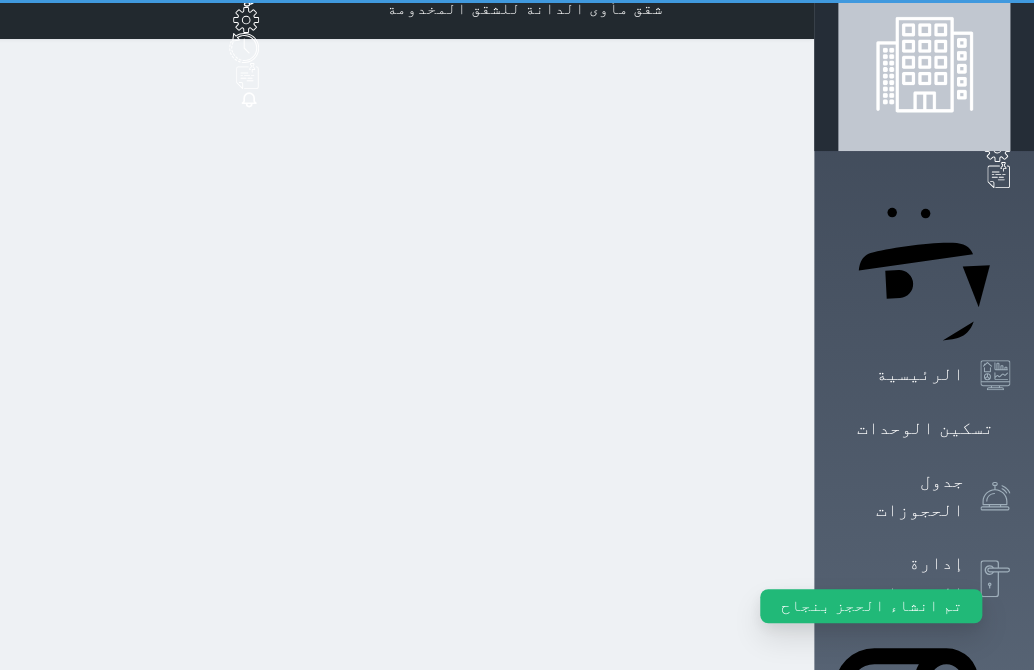 scroll, scrollTop: 0, scrollLeft: 0, axis: both 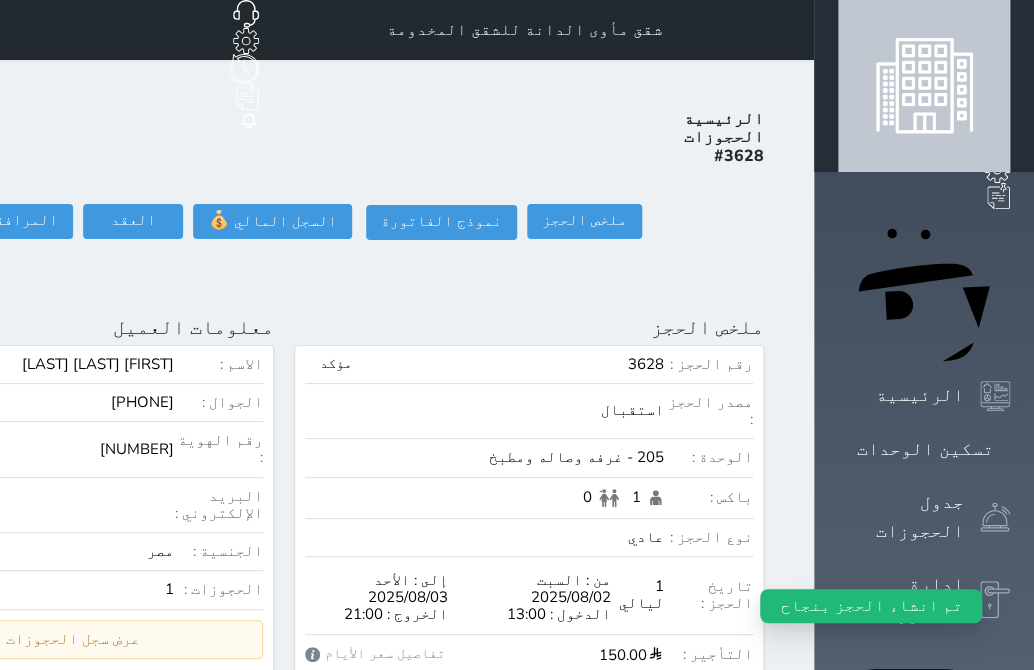 click on "تسجيل دخول" at bounding box center (-129, 221) 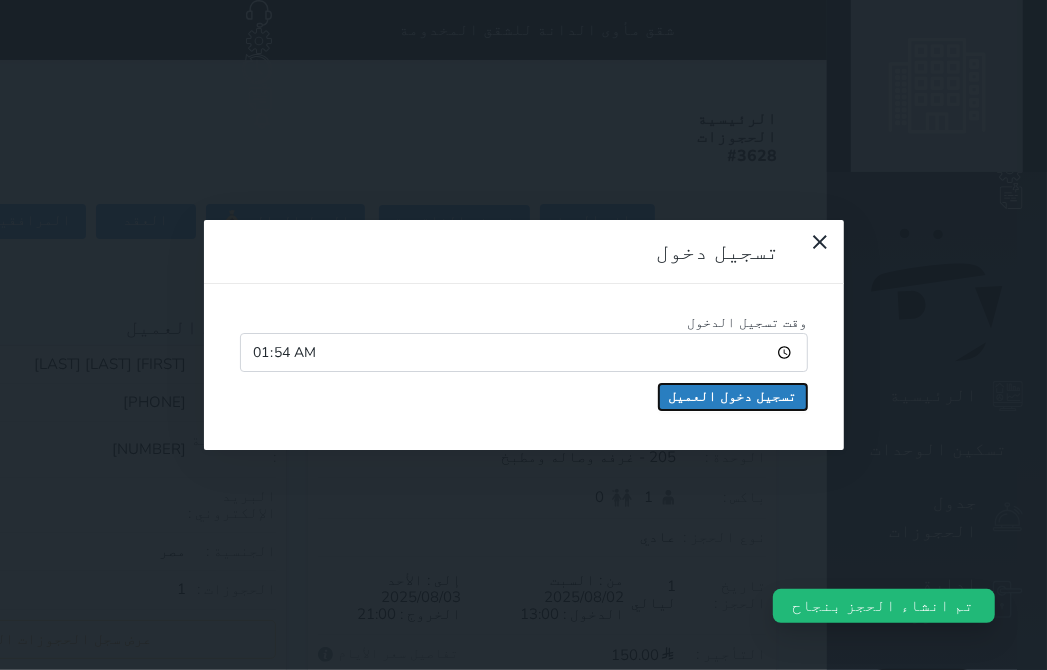 click on "تسجيل دخول العميل" at bounding box center [733, 397] 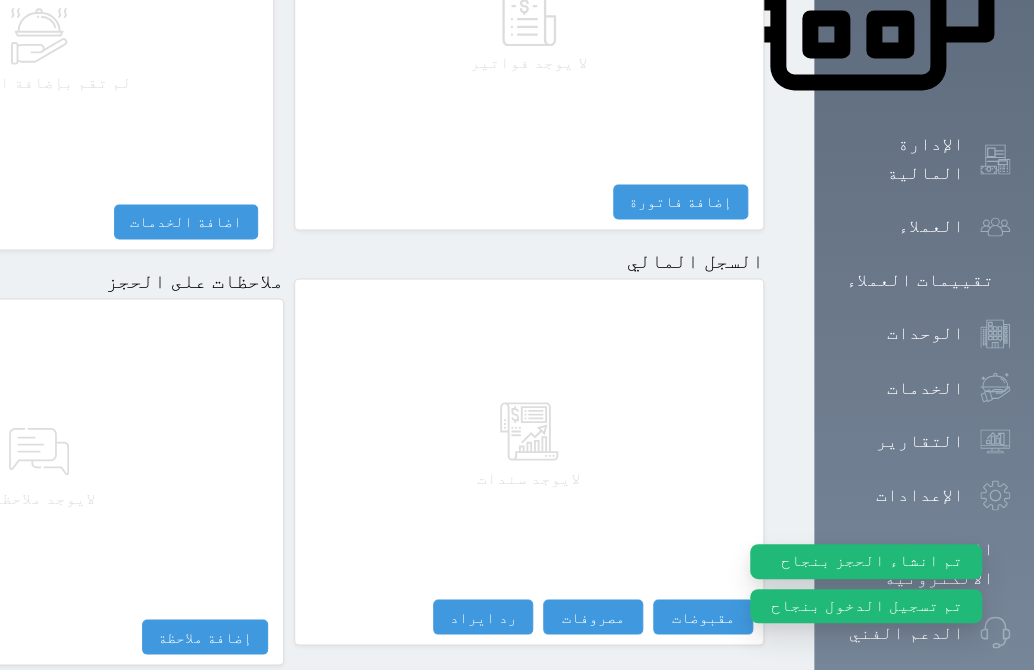 scroll, scrollTop: 1090, scrollLeft: 0, axis: vertical 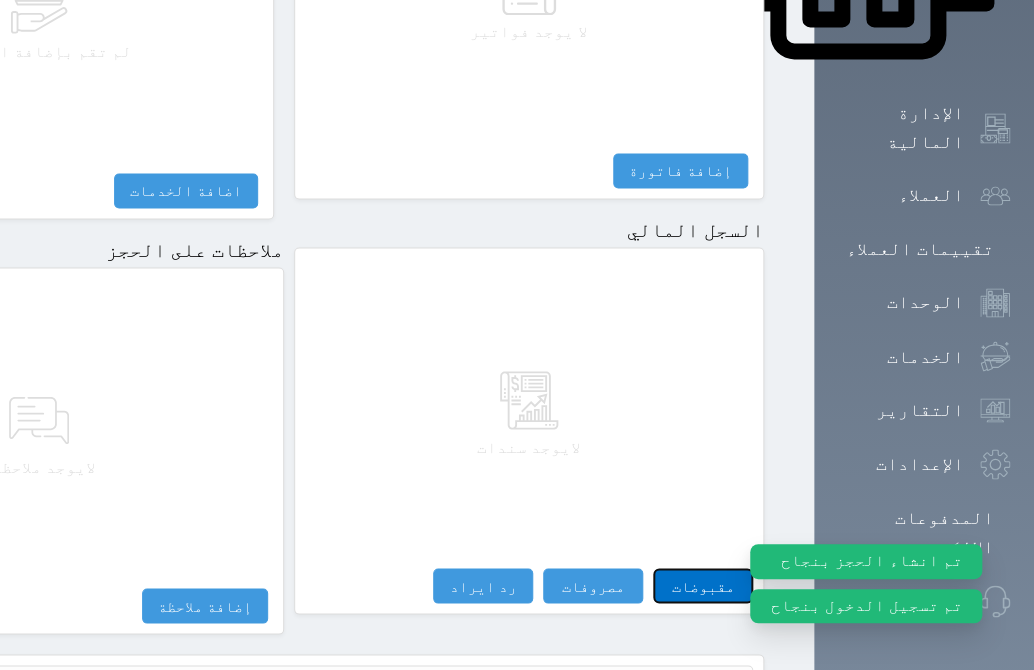 click on "مقبوضات" at bounding box center (703, 585) 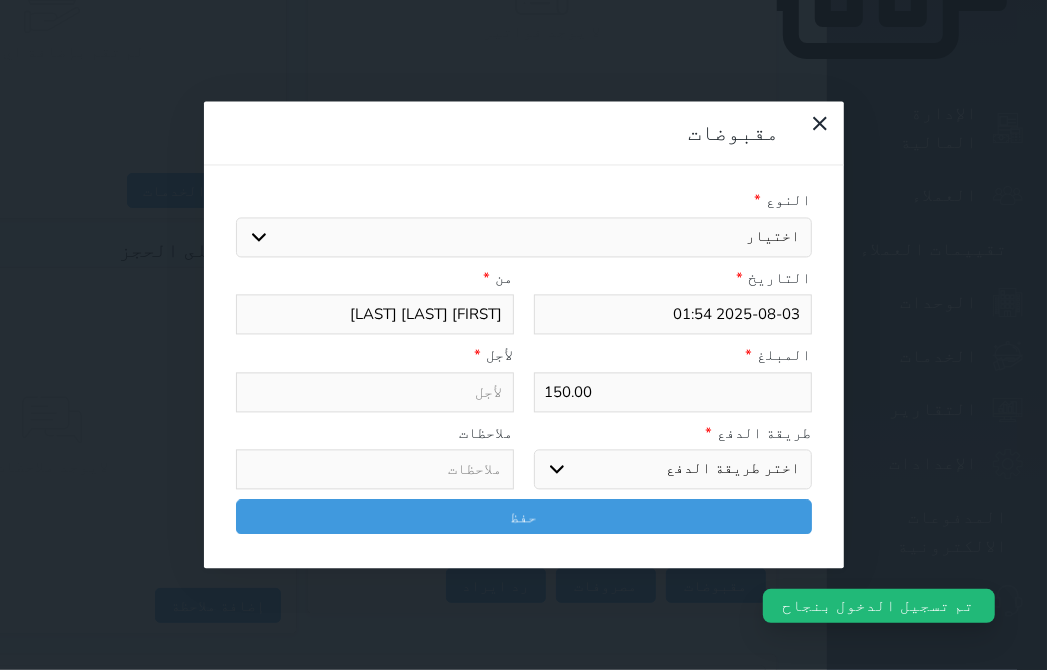 click on "اختيار   مقبوضات عامة قيمة إيجار فواتير تامين عربون لا ينطبق آخر مغسلة واي فاي - الإنترنت مواقف السيارات طعام الأغذية والمشروبات مشروبات المشروبات الباردة المشروبات الساخنة الإفطار غداء عشاء مخبز و كعك حمام سباحة الصالة الرياضية سبا و خدمات الجمال اختيار وإسقاط (خدمات النقل) ميني بار كابل - تلفزيون سرير إضافي تصفيف الشعر التسوق خدمات الجولات السياحية المنظمة خدمات الدليل السياحي" at bounding box center (524, 237) 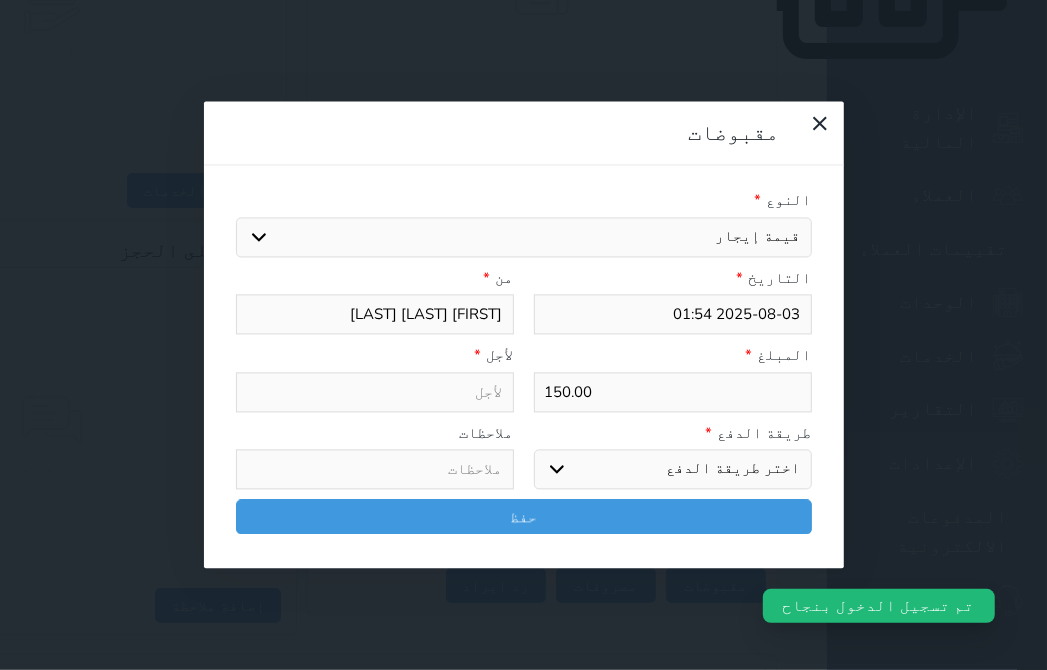 click on "اختيار   مقبوضات عامة قيمة إيجار فواتير تامين عربون لا ينطبق آخر مغسلة واي فاي - الإنترنت مواقف السيارات طعام الأغذية والمشروبات مشروبات المشروبات الباردة المشروبات الساخنة الإفطار غداء عشاء مخبز و كعك حمام سباحة الصالة الرياضية سبا و خدمات الجمال اختيار وإسقاط (خدمات النقل) ميني بار كابل - تلفزيون سرير إضافي تصفيف الشعر التسوق خدمات الجولات السياحية المنظمة خدمات الدليل السياحي" at bounding box center (524, 237) 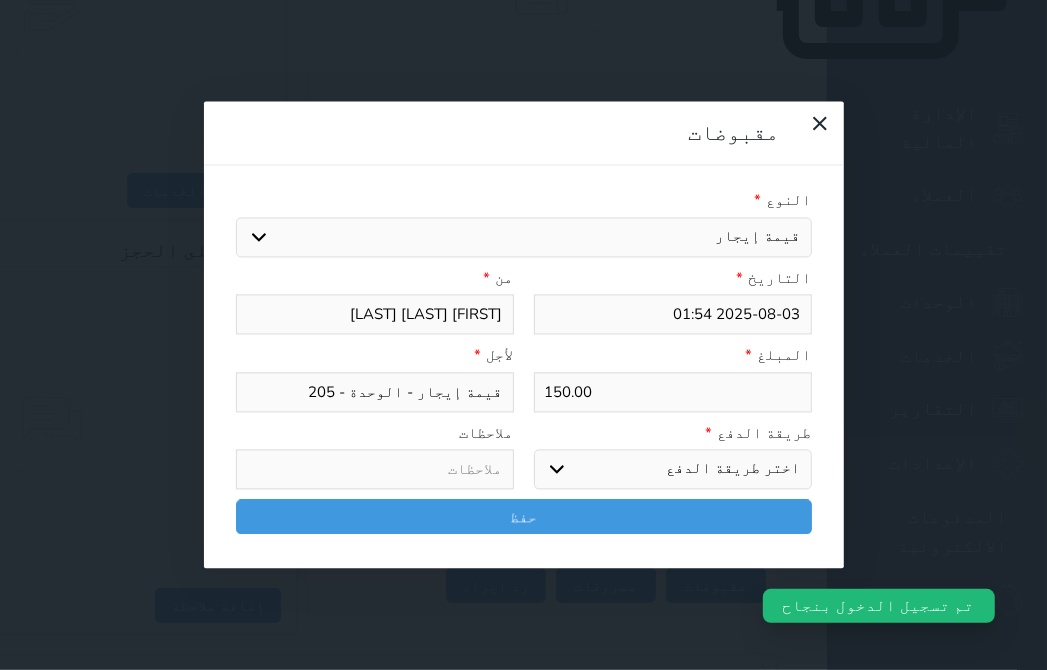 drag, startPoint x: 774, startPoint y: 362, endPoint x: 773, endPoint y: 386, distance: 24.020824 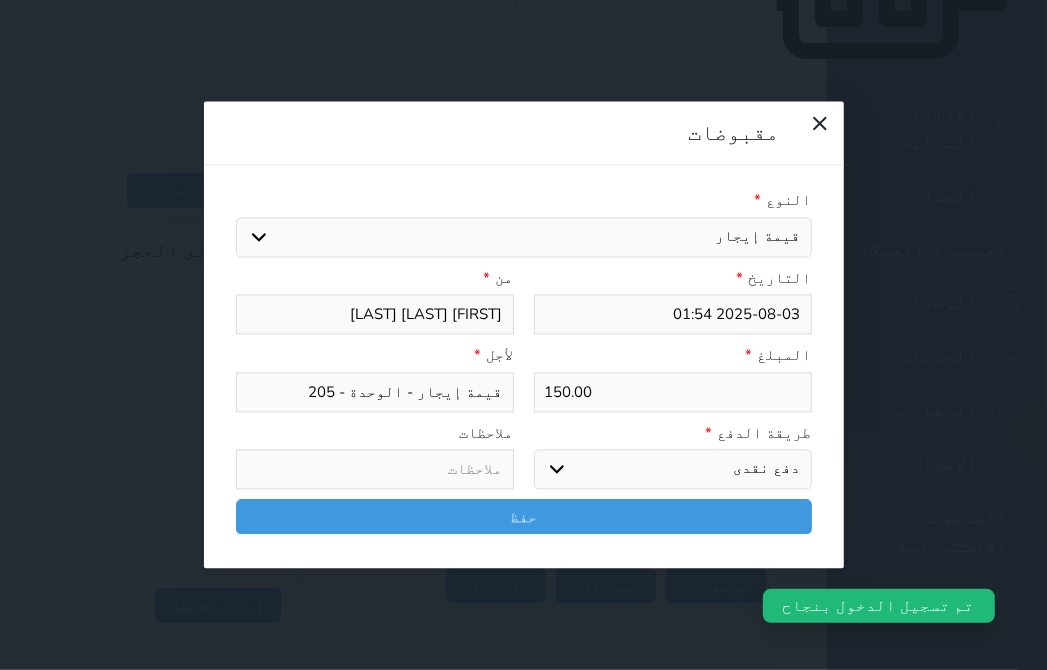 click on "اختر طريقة الدفع   دفع نقدى   تحويل بنكى   مدى   بطاقة ائتمان   آجل" at bounding box center (673, 470) 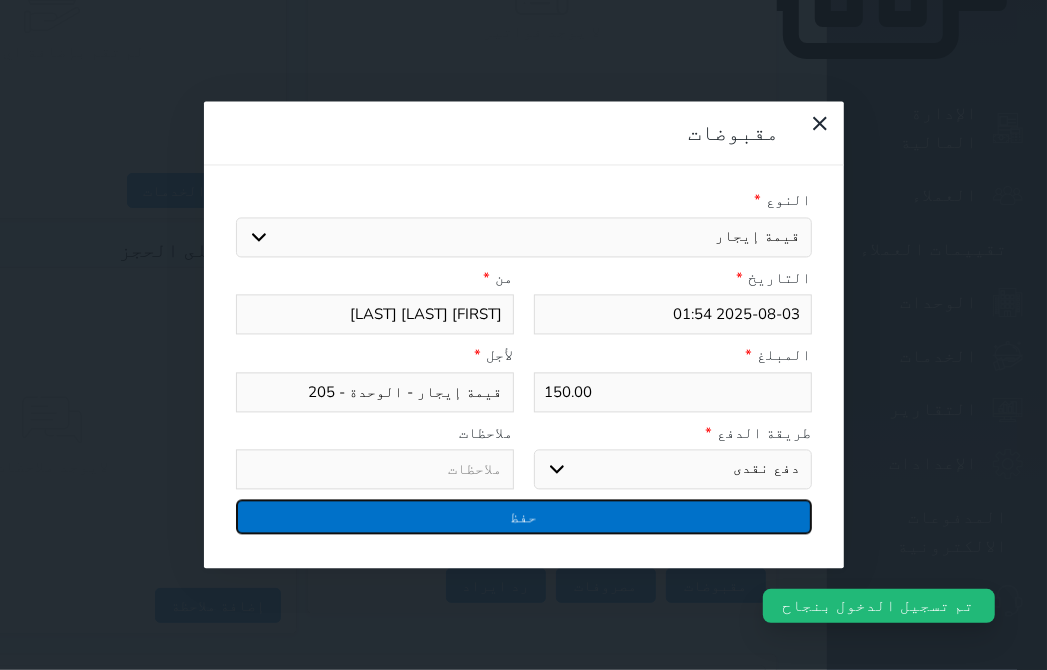 click on "حفظ" at bounding box center (524, 517) 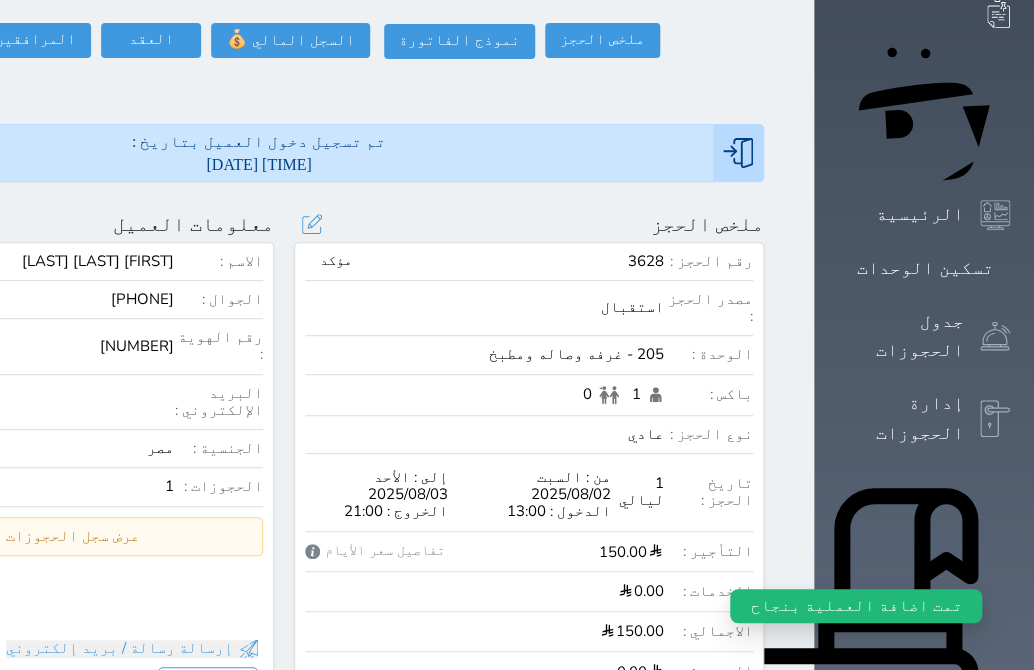 scroll, scrollTop: 0, scrollLeft: 0, axis: both 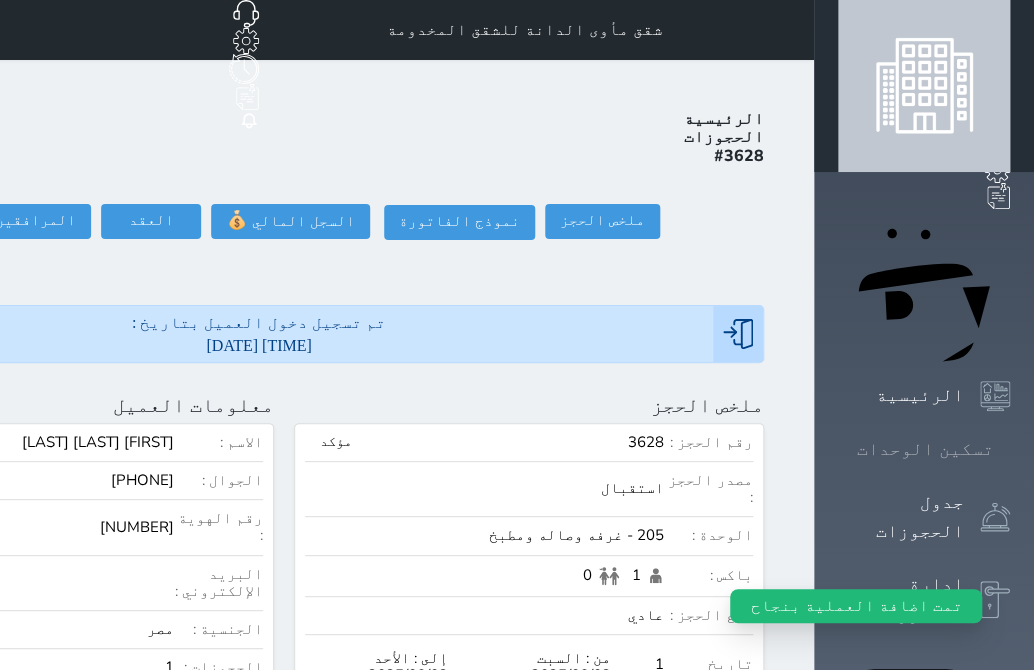 click on "تسكين الوحدات" at bounding box center [925, 449] 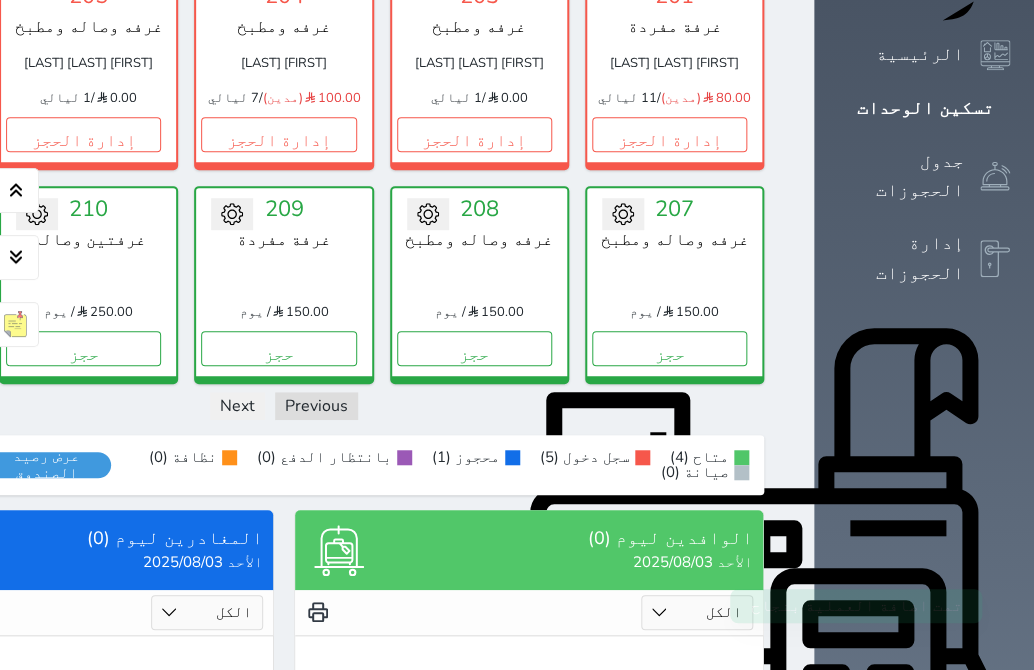 scroll, scrollTop: 350, scrollLeft: 0, axis: vertical 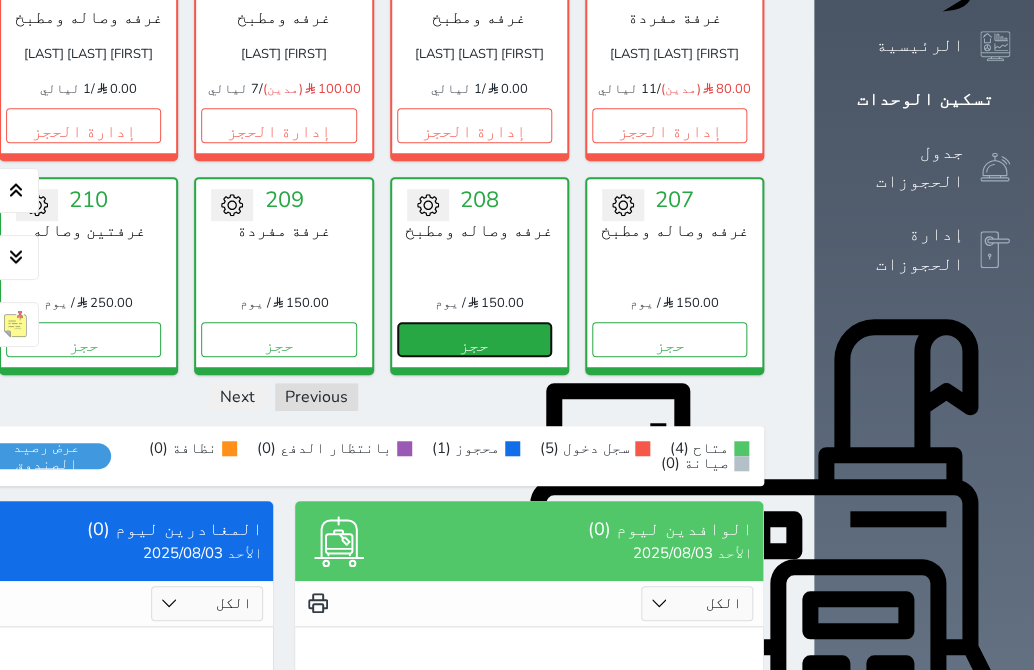 click on "حجز" at bounding box center [474, 339] 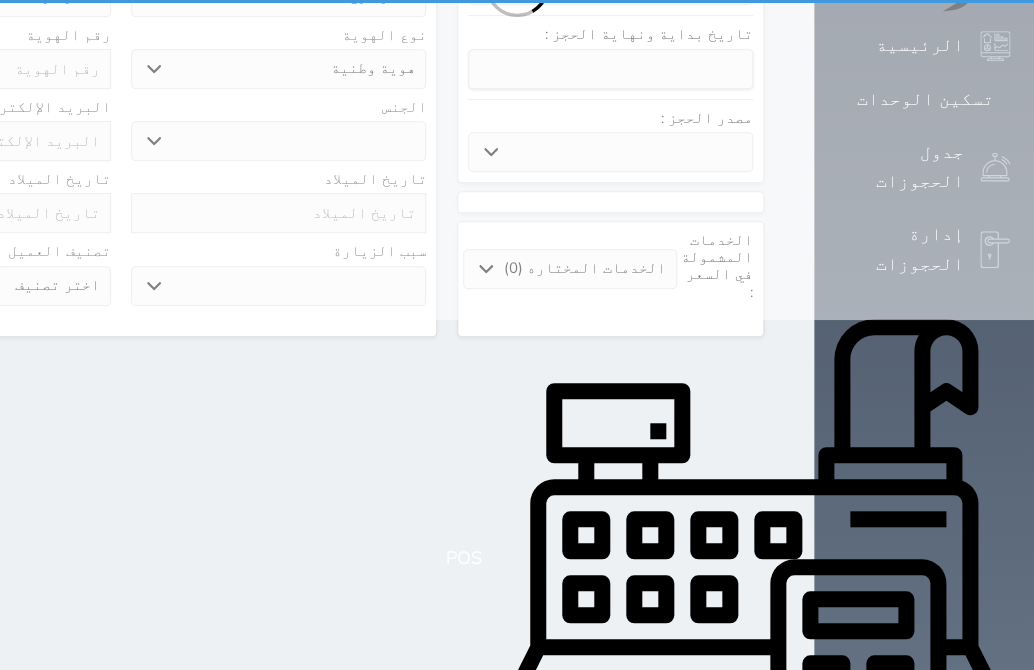 scroll, scrollTop: 0, scrollLeft: 0, axis: both 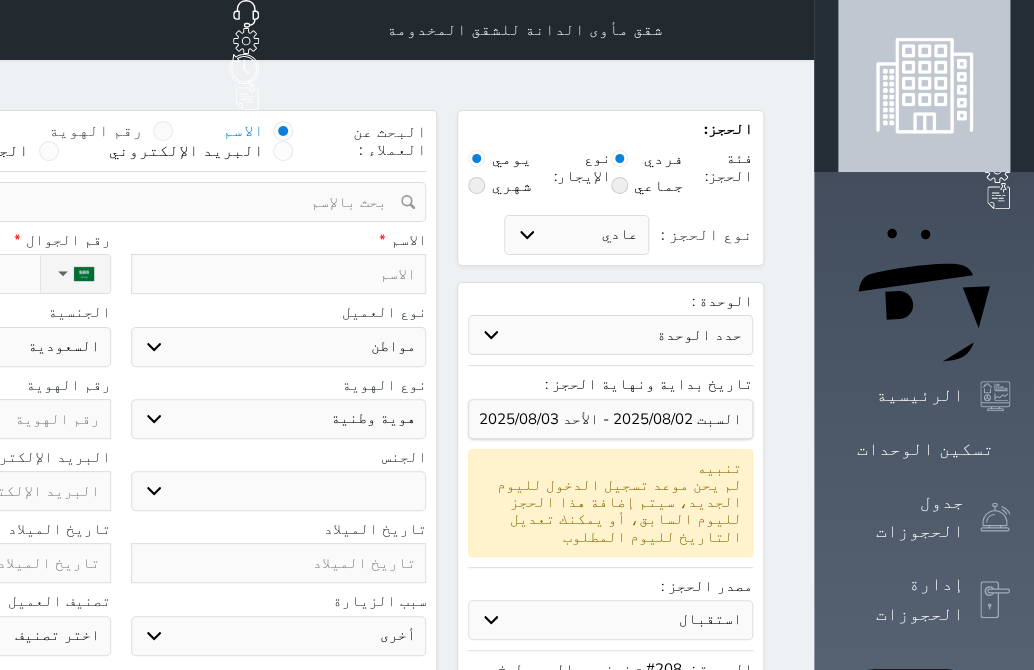 click on "رقم الهوية" at bounding box center (96, 131) 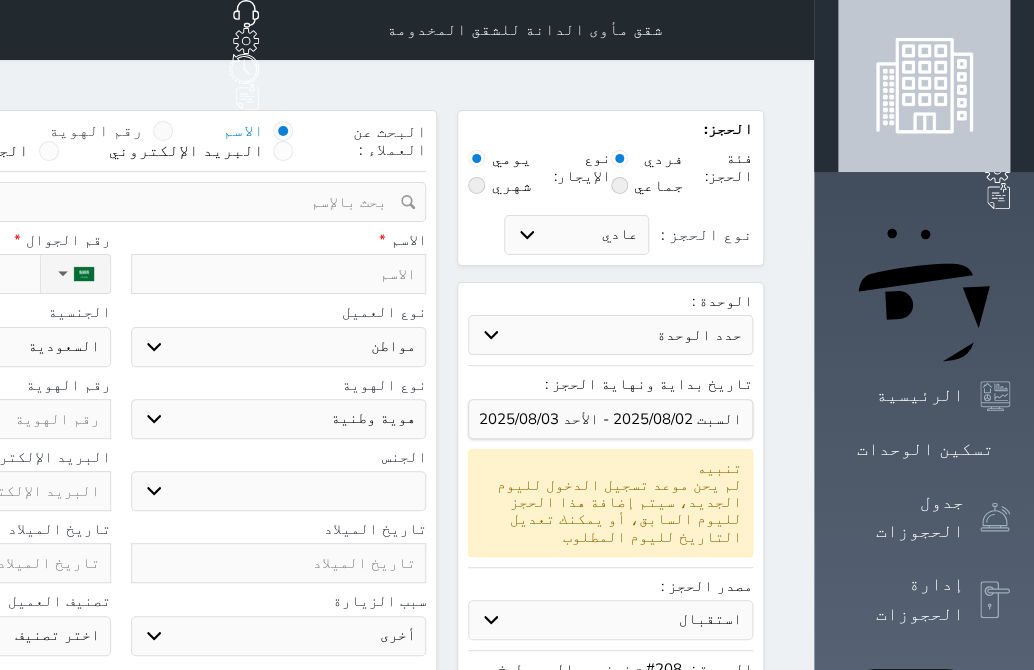 click on "رقم الهوية" at bounding box center [143, 141] 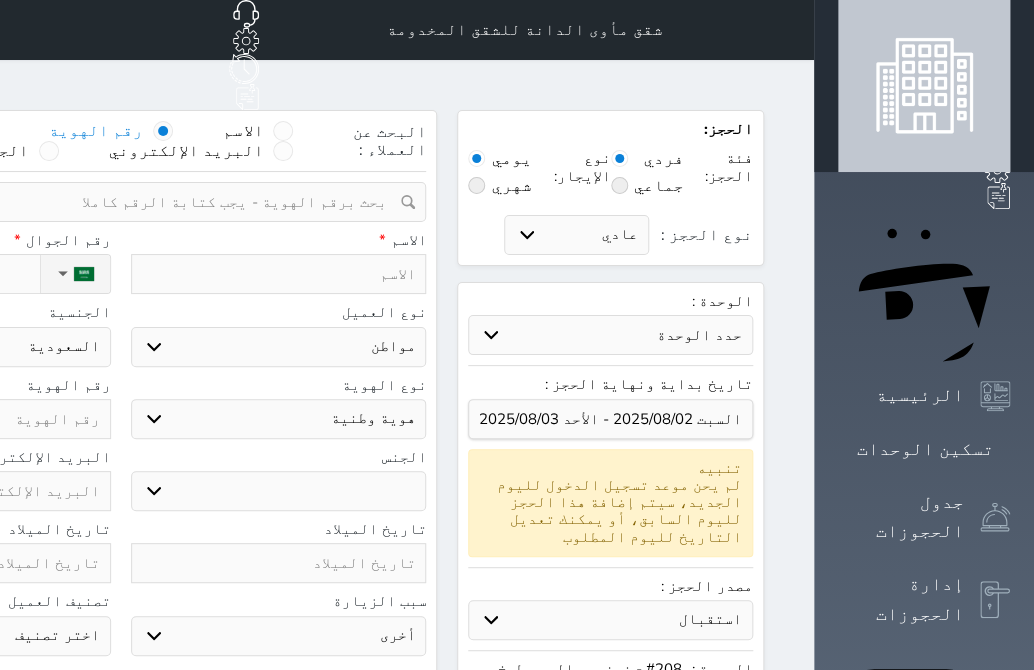 click at bounding box center (113, 202) 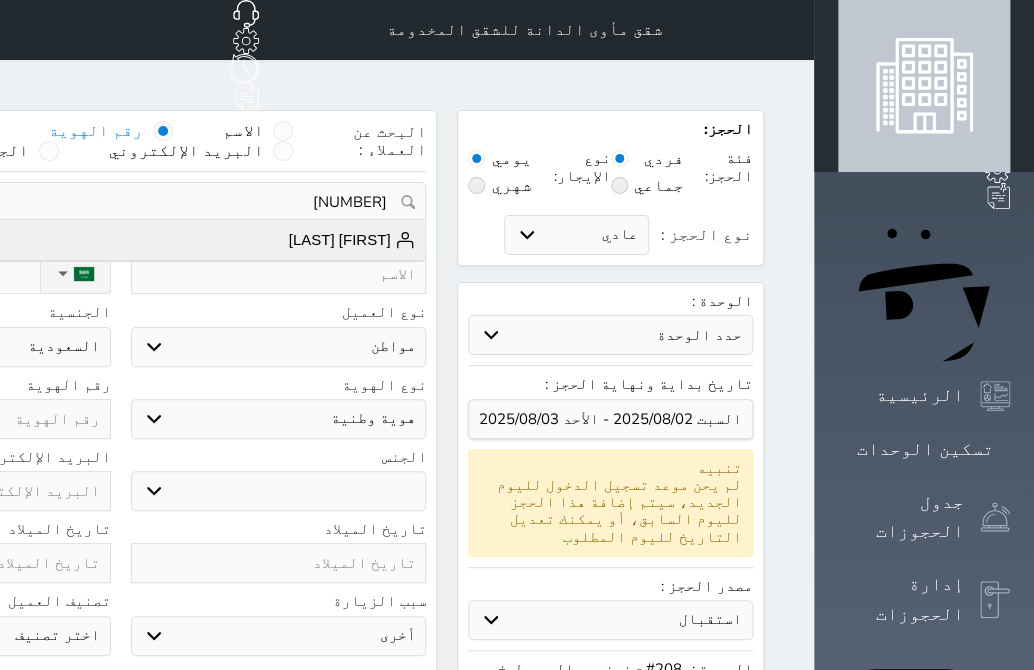 click on "[FIRST] [LAST]" at bounding box center (352, 240) 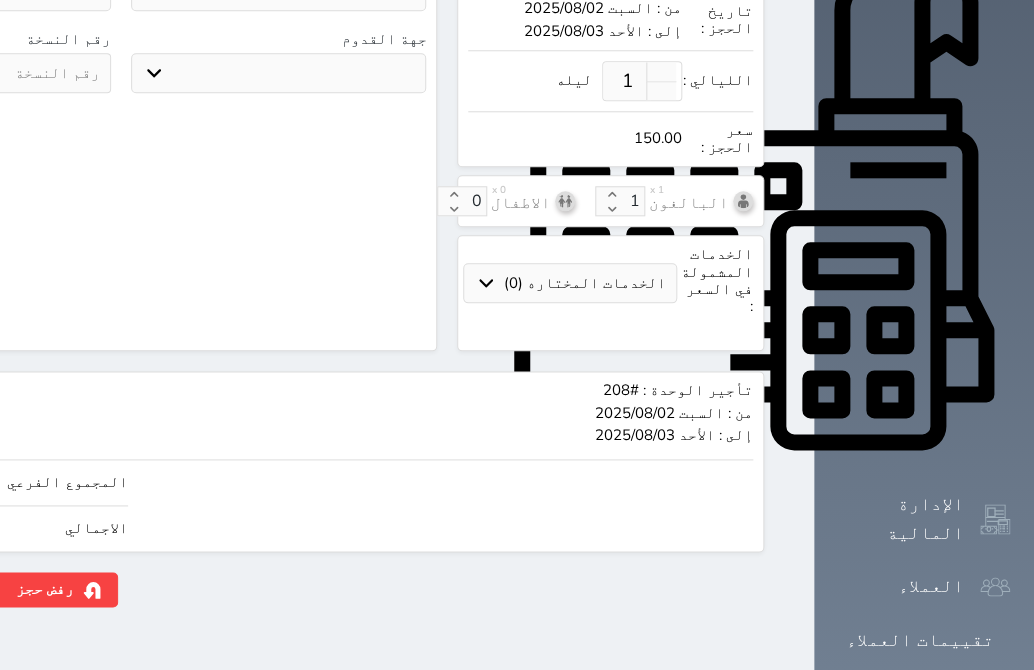 scroll, scrollTop: 711, scrollLeft: 0, axis: vertical 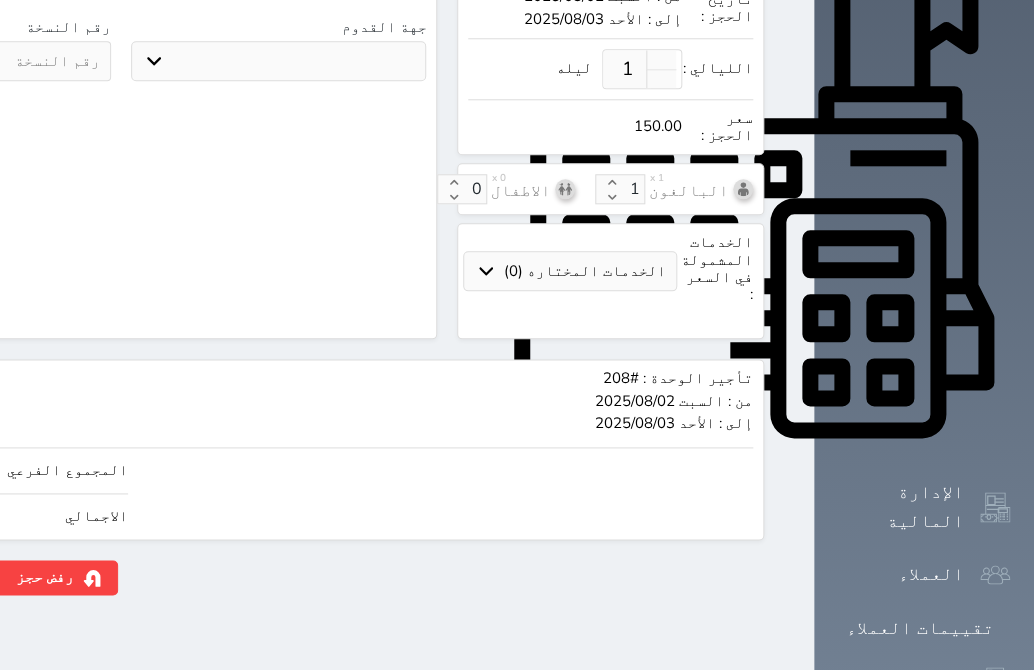 click on "حجز" at bounding box center [-103, 577] 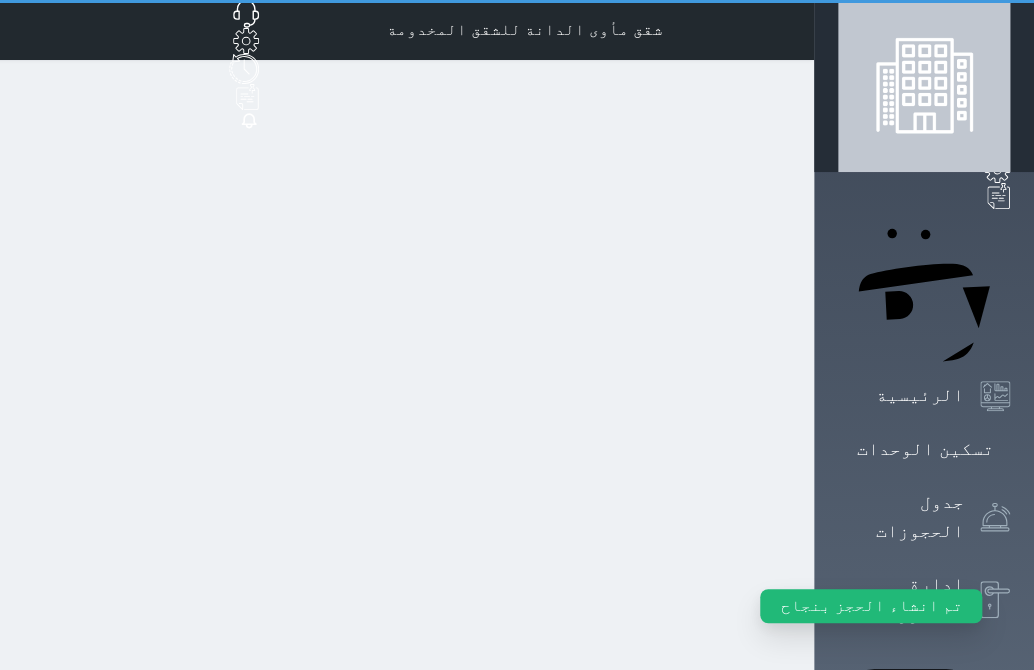 scroll, scrollTop: 0, scrollLeft: 0, axis: both 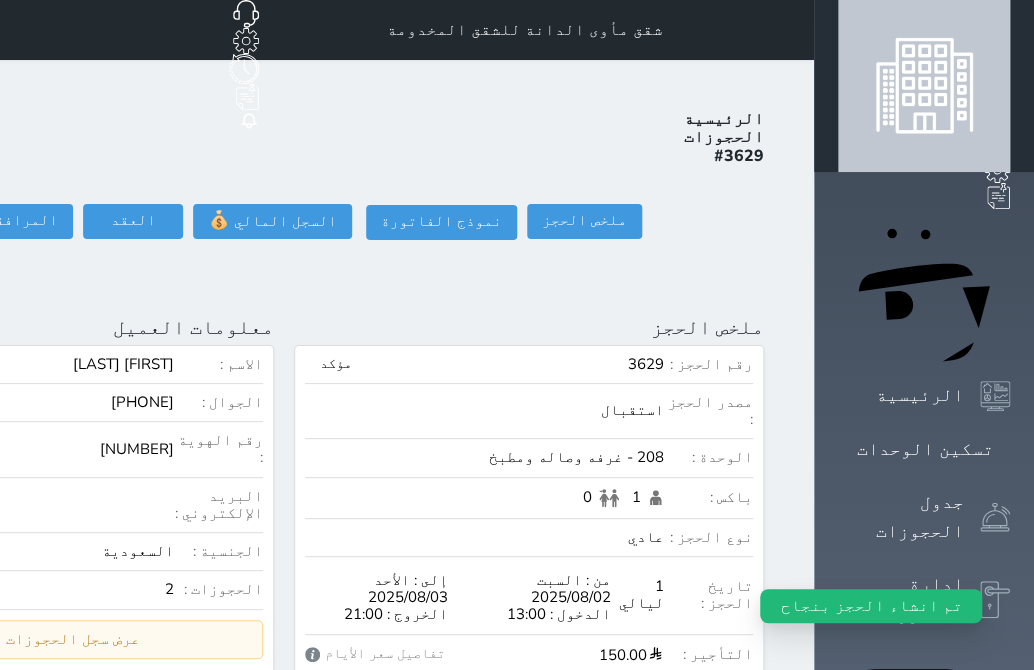 click on "تسجيل دخول" at bounding box center (-129, 221) 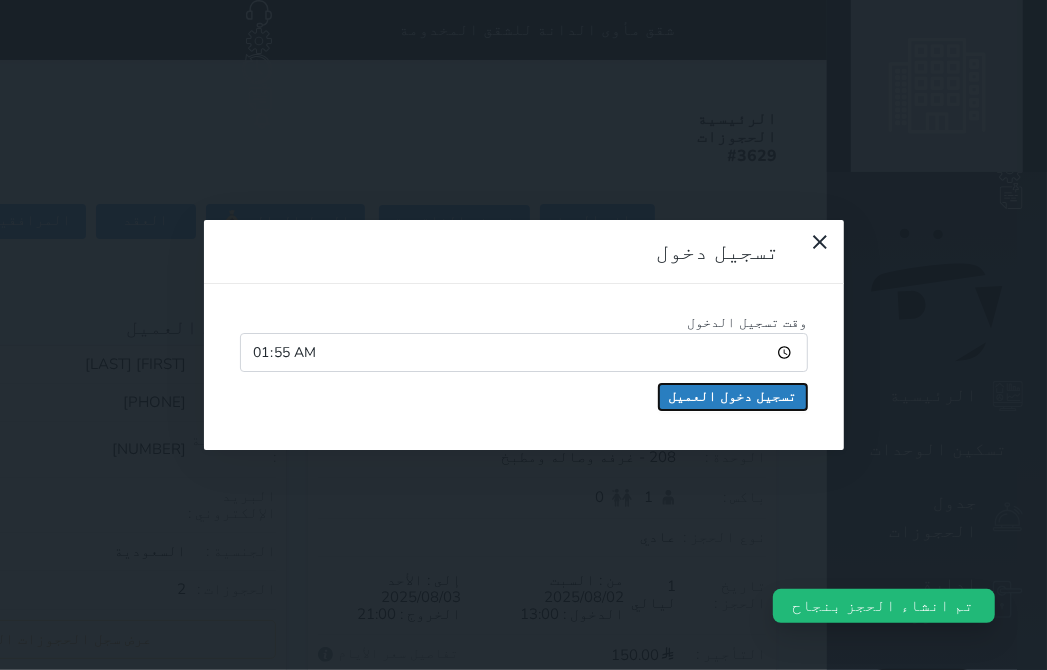 click on "تسجيل دخول العميل" at bounding box center [733, 397] 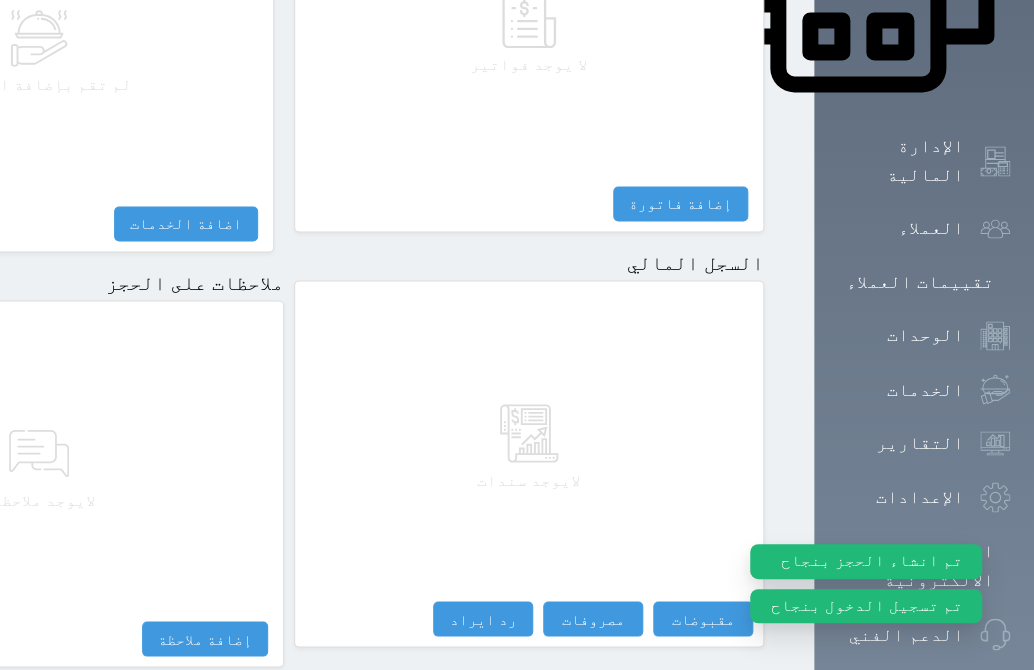 scroll, scrollTop: 1109, scrollLeft: 0, axis: vertical 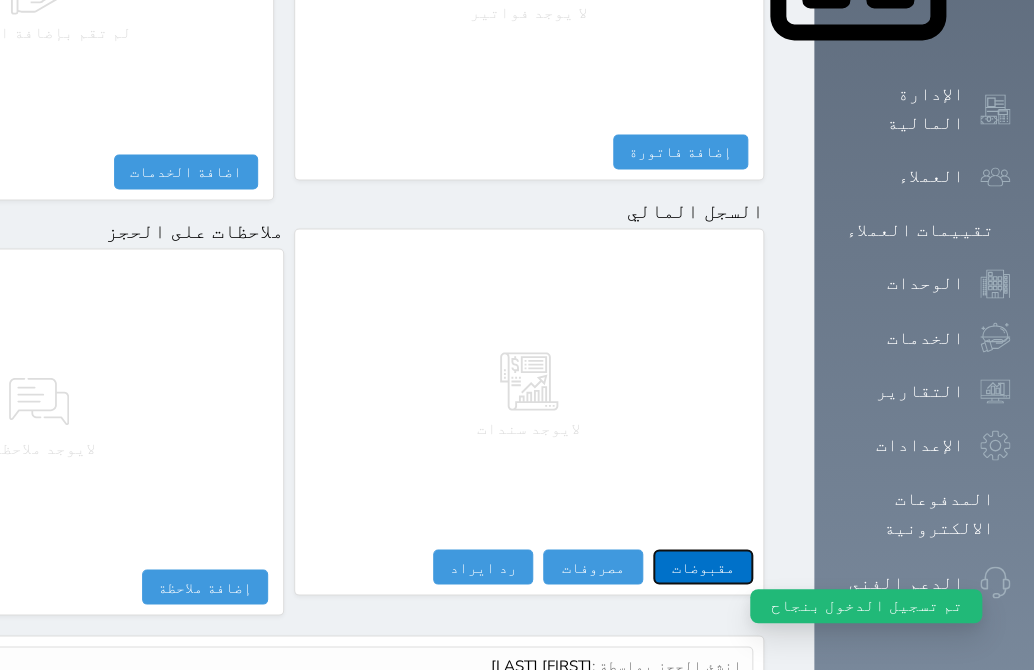 click on "مقبوضات" at bounding box center (703, 566) 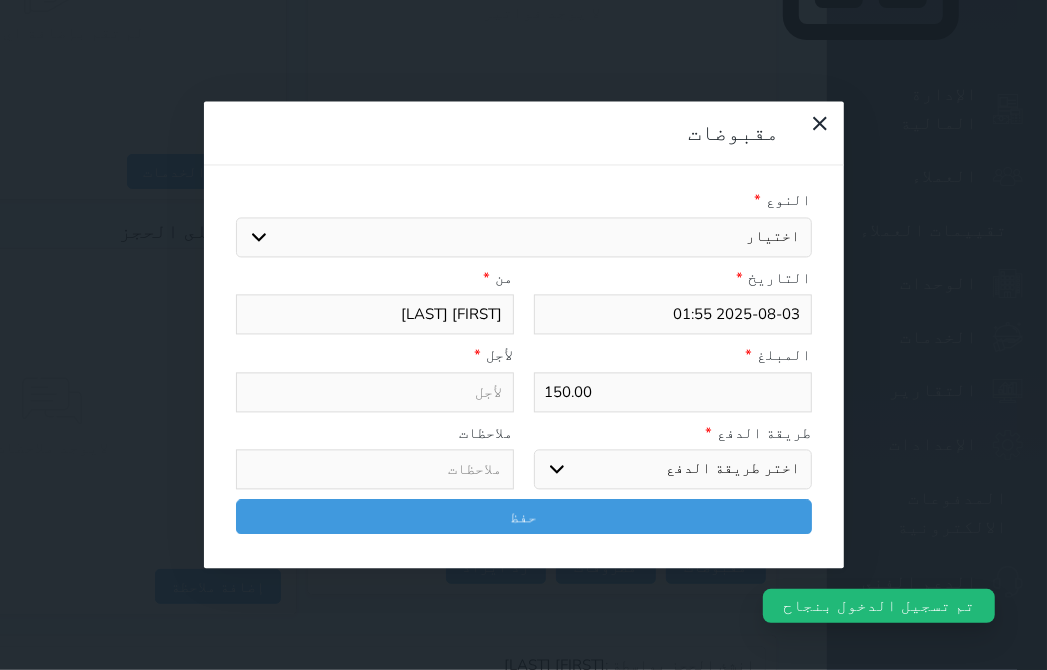 click on "اختيار   مقبوضات عامة قيمة إيجار فواتير تامين عربون لا ينطبق آخر مغسلة واي فاي - الإنترنت مواقف السيارات طعام الأغذية والمشروبات مشروبات المشروبات الباردة المشروبات الساخنة الإفطار غداء عشاء مخبز و كعك حمام سباحة الصالة الرياضية سبا و خدمات الجمال اختيار وإسقاط (خدمات النقل) ميني بار كابل - تلفزيون سرير إضافي تصفيف الشعر التسوق خدمات الجولات السياحية المنظمة خدمات الدليل السياحي" at bounding box center (524, 237) 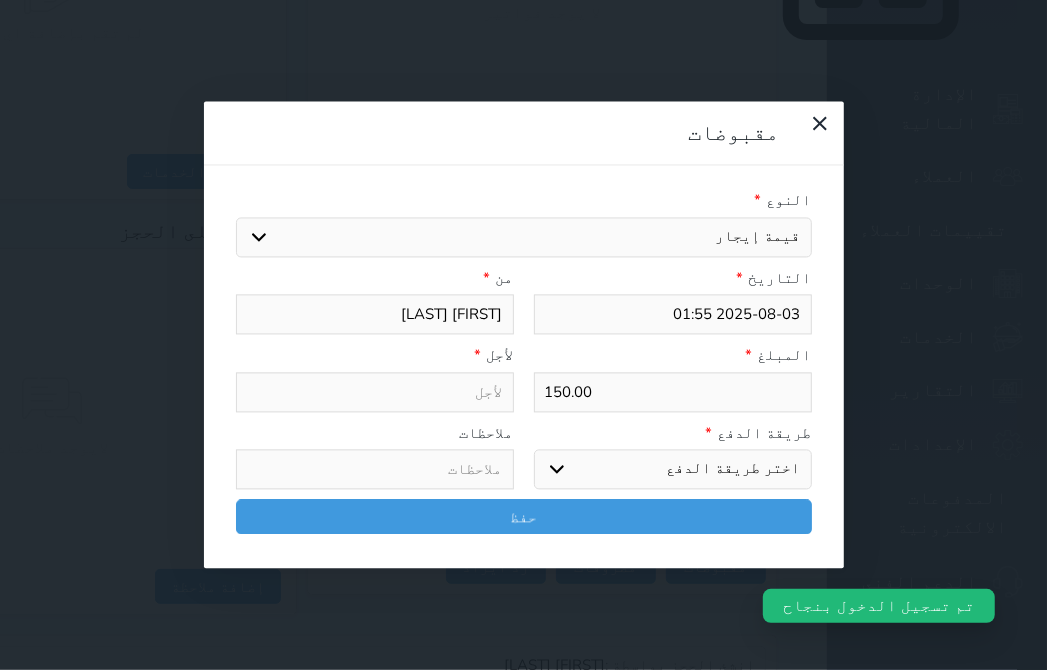 click on "اختيار   مقبوضات عامة قيمة إيجار فواتير تامين عربون لا ينطبق آخر مغسلة واي فاي - الإنترنت مواقف السيارات طعام الأغذية والمشروبات مشروبات المشروبات الباردة المشروبات الساخنة الإفطار غداء عشاء مخبز و كعك حمام سباحة الصالة الرياضية سبا و خدمات الجمال اختيار وإسقاط (خدمات النقل) ميني بار كابل - تلفزيون سرير إضافي تصفيف الشعر التسوق خدمات الجولات السياحية المنظمة خدمات الدليل السياحي" at bounding box center (524, 237) 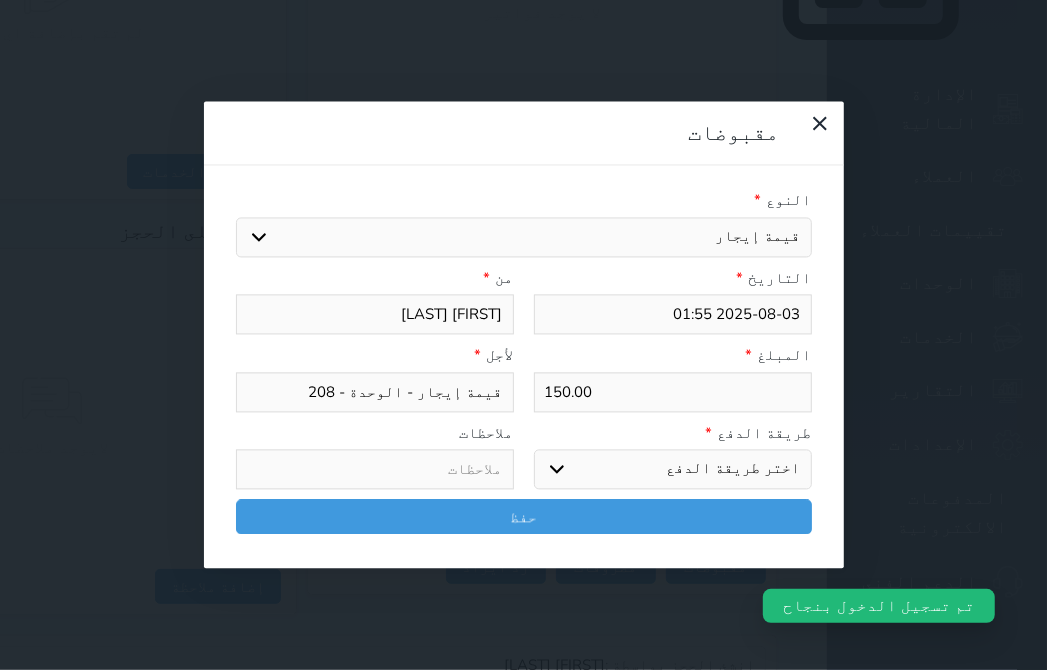 click on "اختر طريقة الدفع   دفع نقدى   تحويل بنكى   مدى   بطاقة ائتمان   آجل" at bounding box center (673, 470) 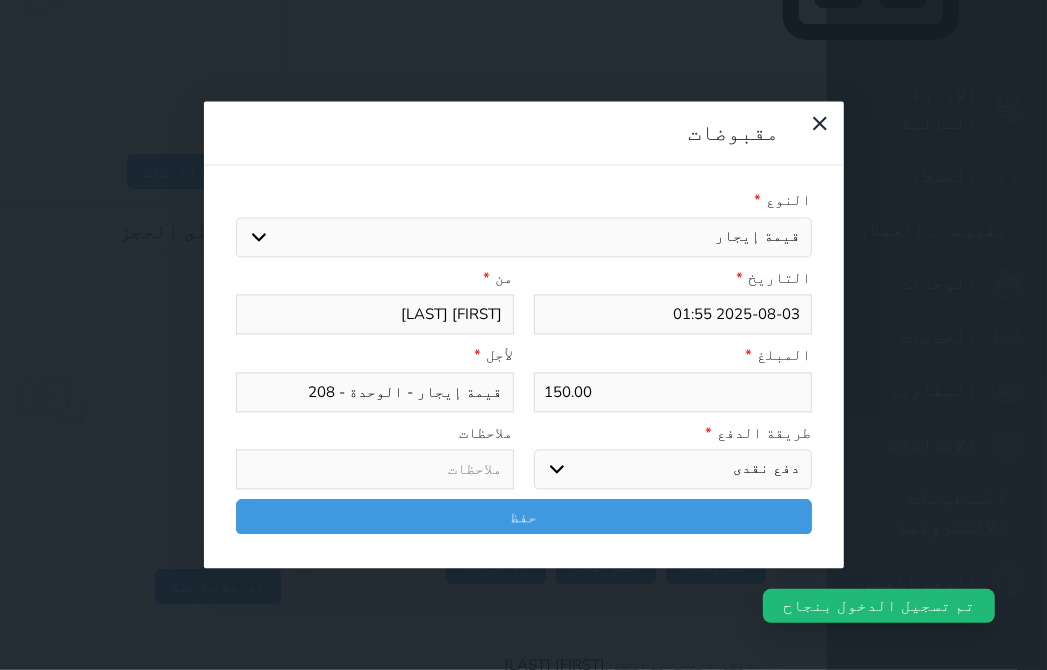 click on "اختر طريقة الدفع   دفع نقدى   تحويل بنكى   مدى   بطاقة ائتمان   آجل" at bounding box center [673, 470] 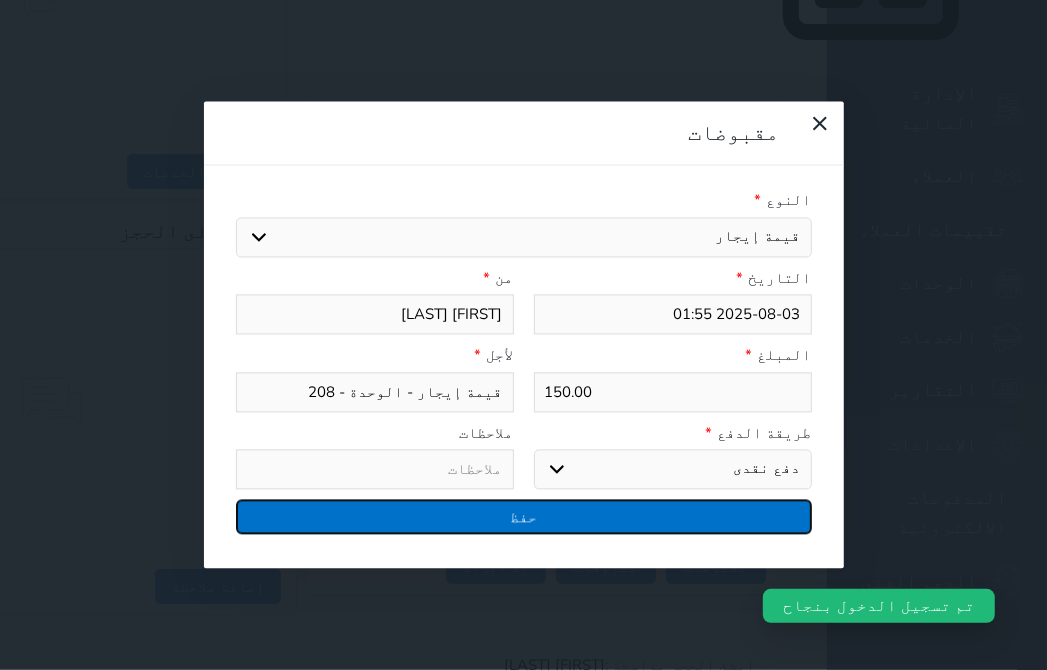 click on "حفظ" at bounding box center (524, 517) 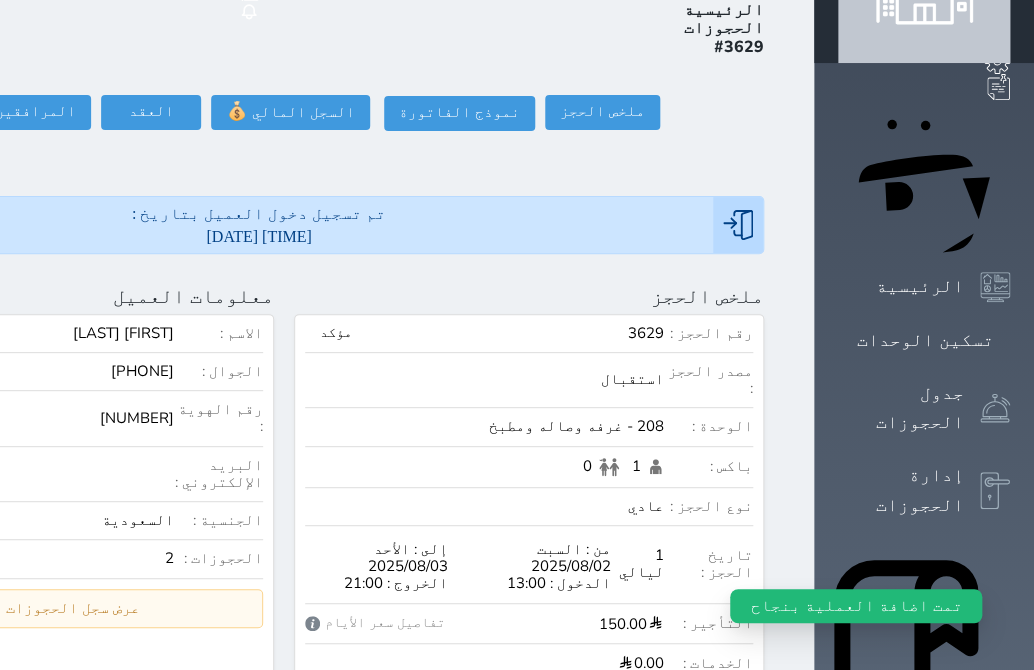scroll, scrollTop: 0, scrollLeft: 0, axis: both 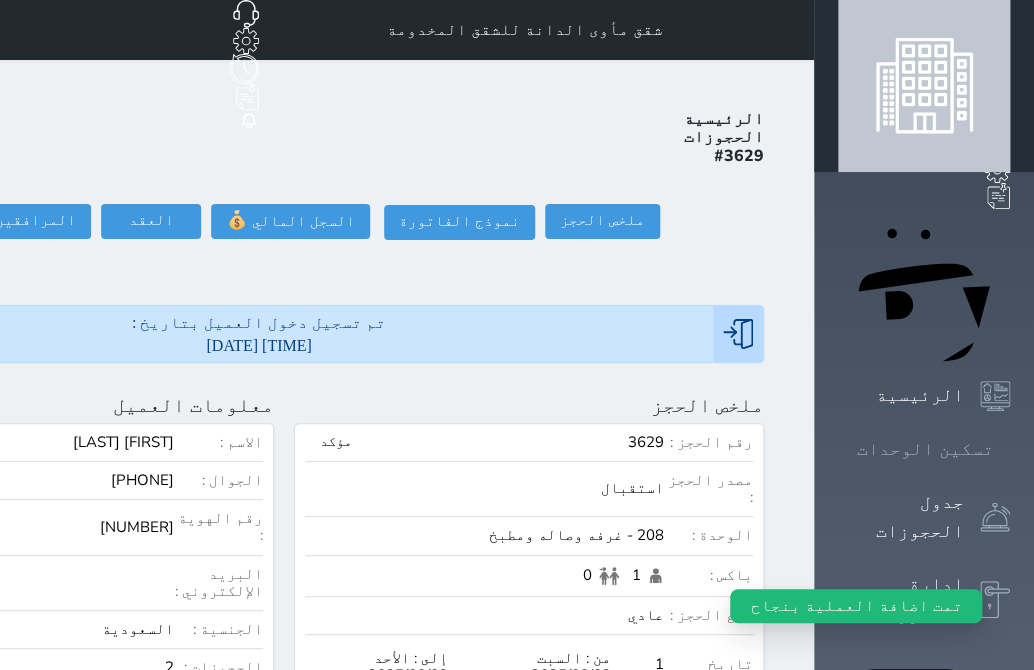 click 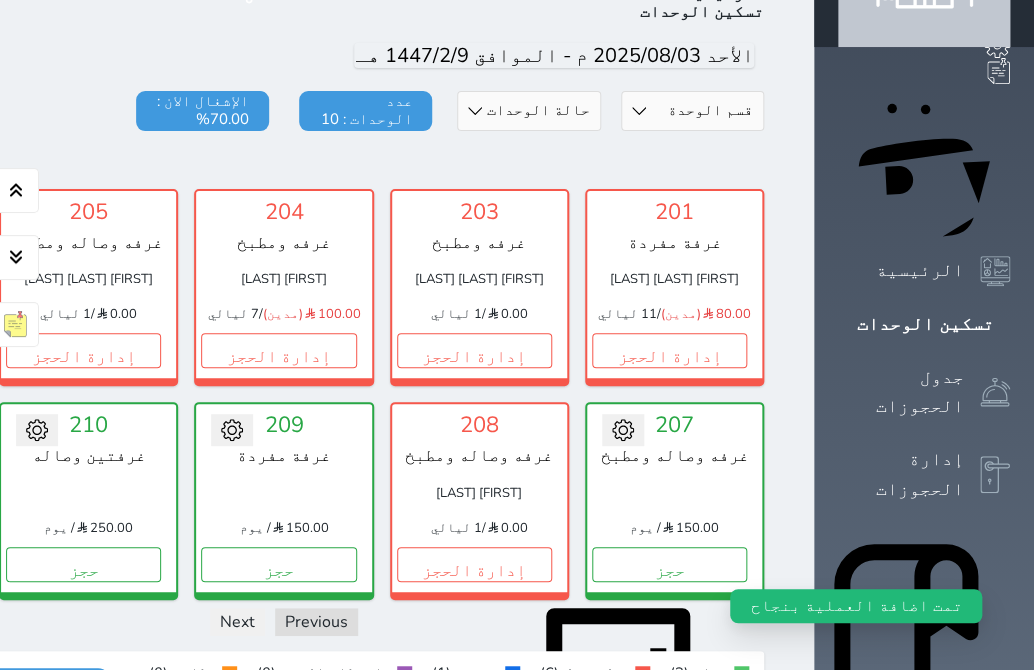 scroll, scrollTop: 169, scrollLeft: 0, axis: vertical 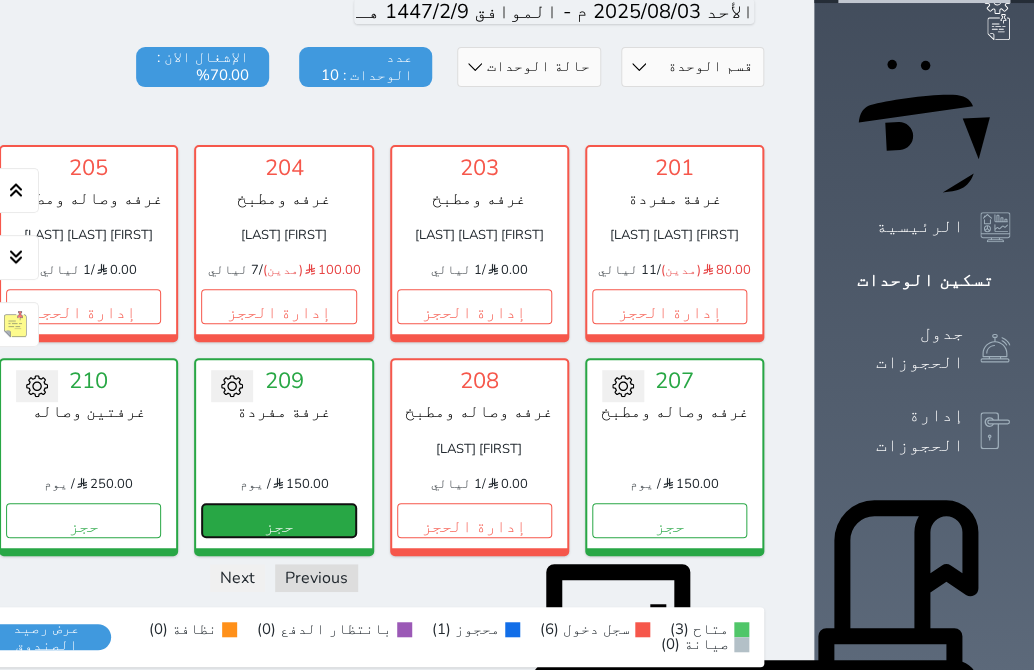 click on "حجز" at bounding box center [278, 520] 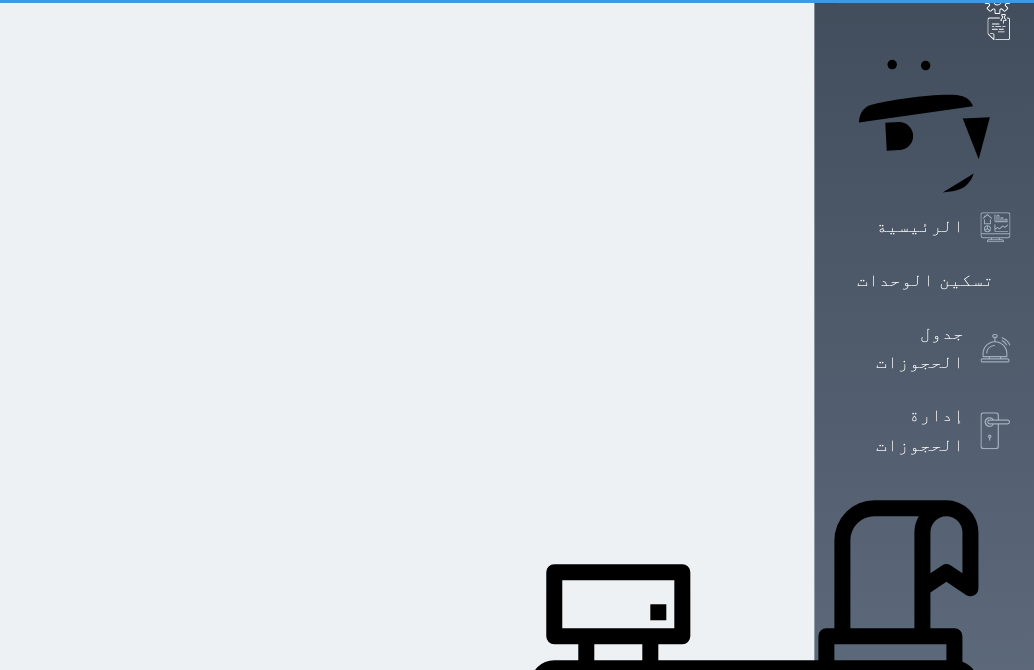scroll, scrollTop: 0, scrollLeft: 0, axis: both 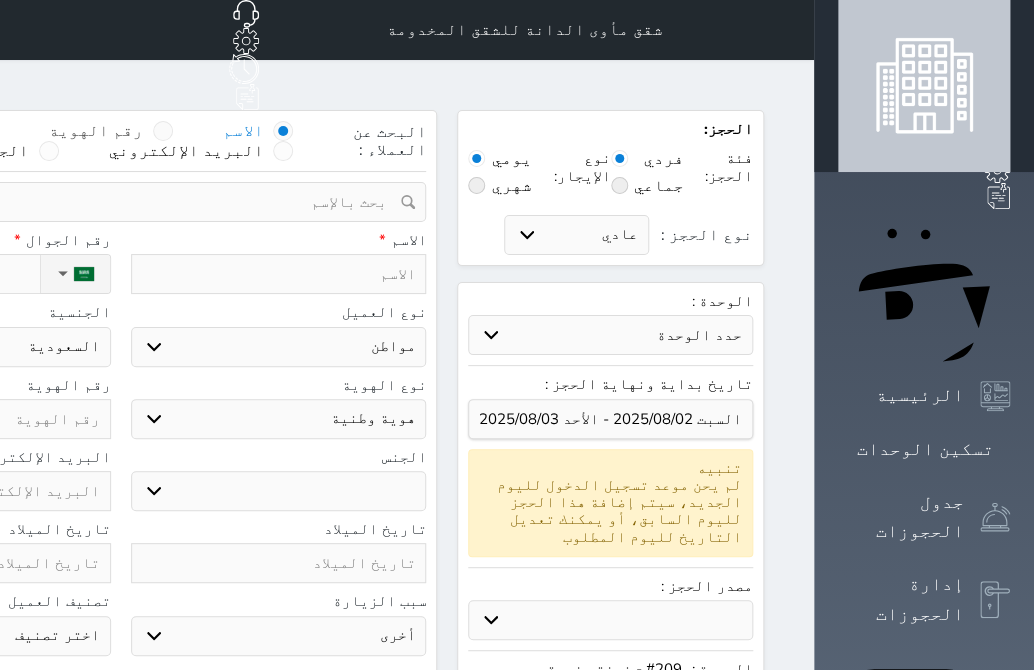 click on "رقم الهوية" at bounding box center [96, 131] 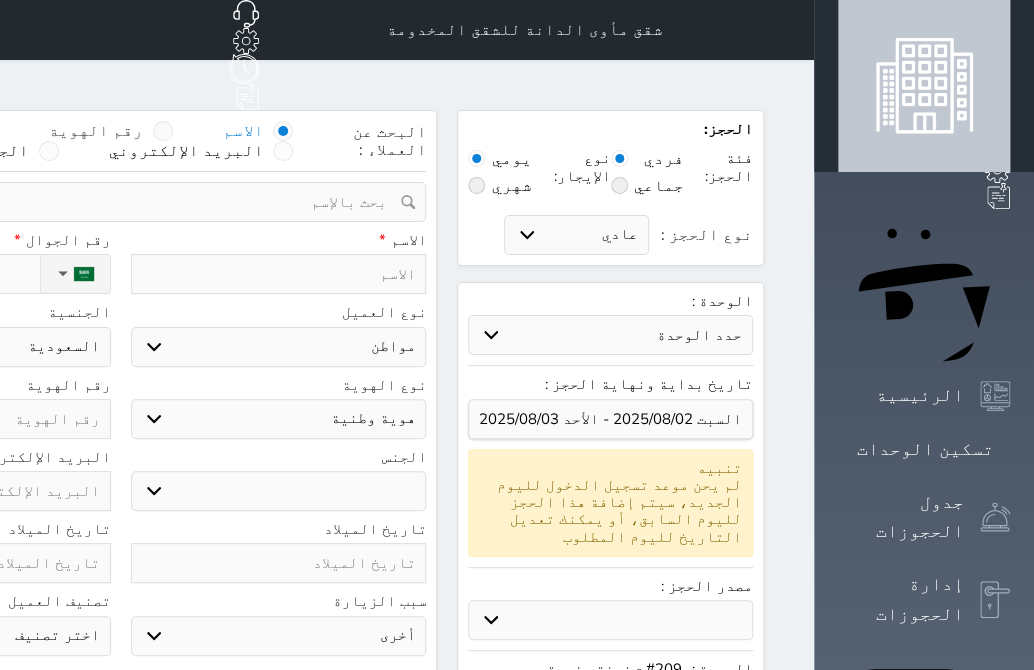 click on "رقم الهوية" at bounding box center (143, 141) 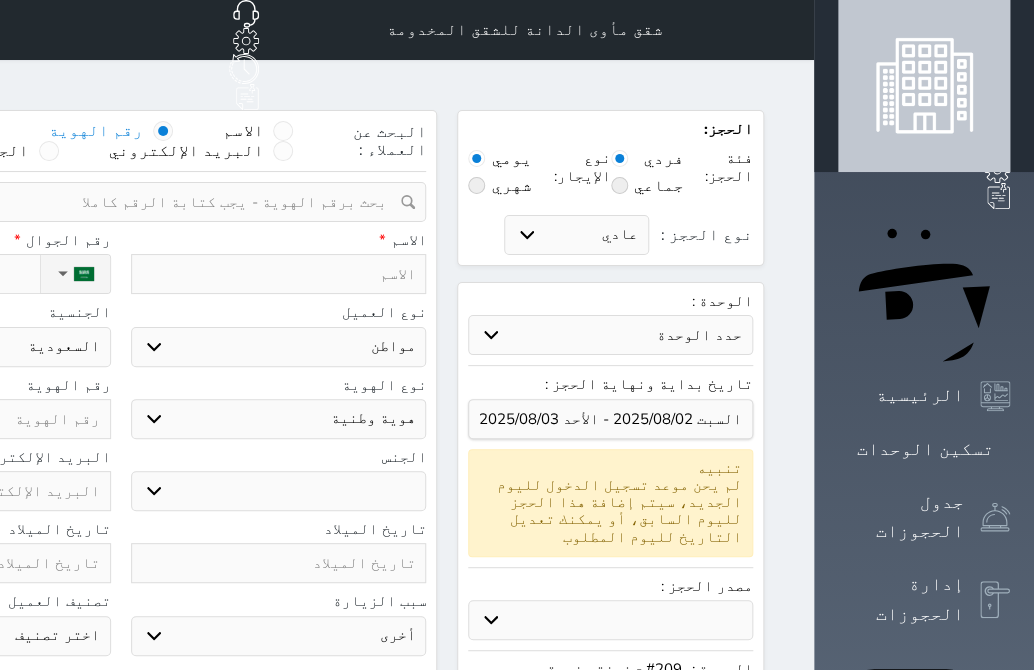 click at bounding box center (113, 202) 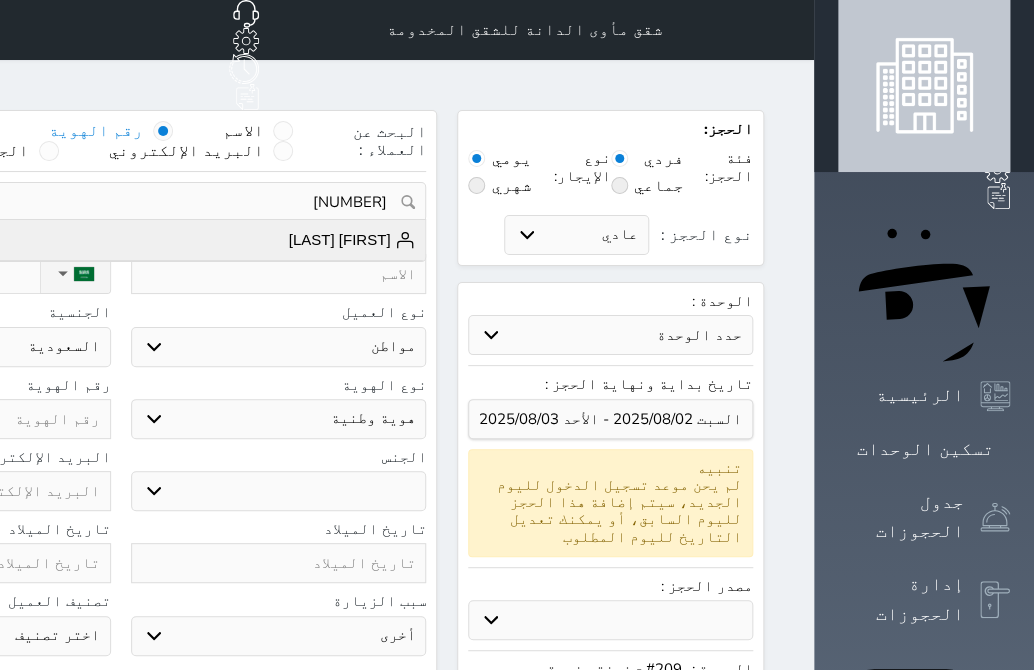click on "[FIRST] [LAST]" at bounding box center [352, 240] 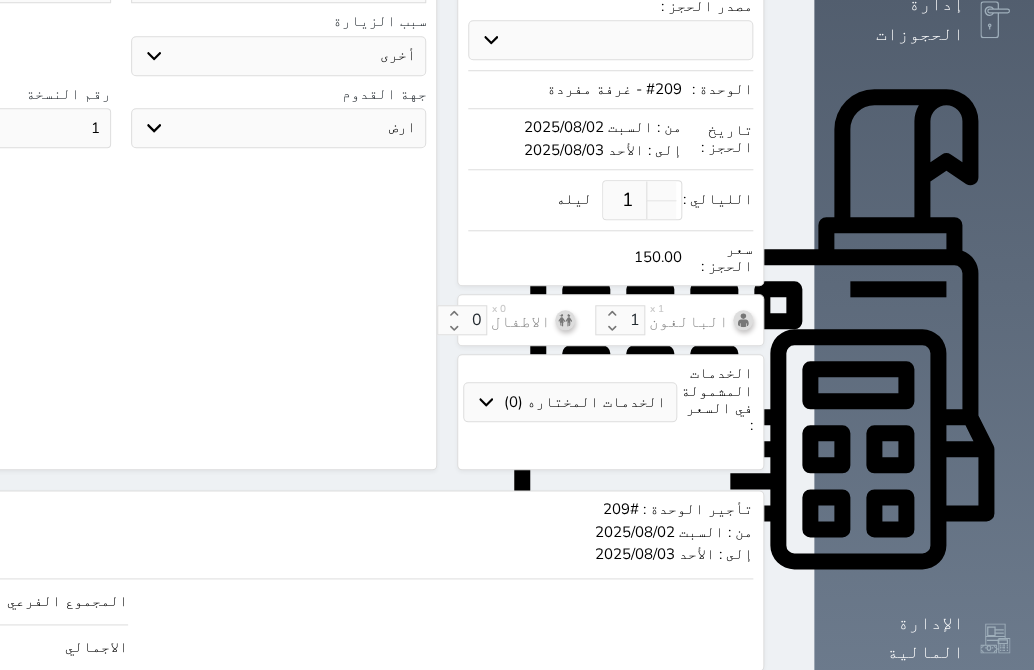 scroll, scrollTop: 711, scrollLeft: 0, axis: vertical 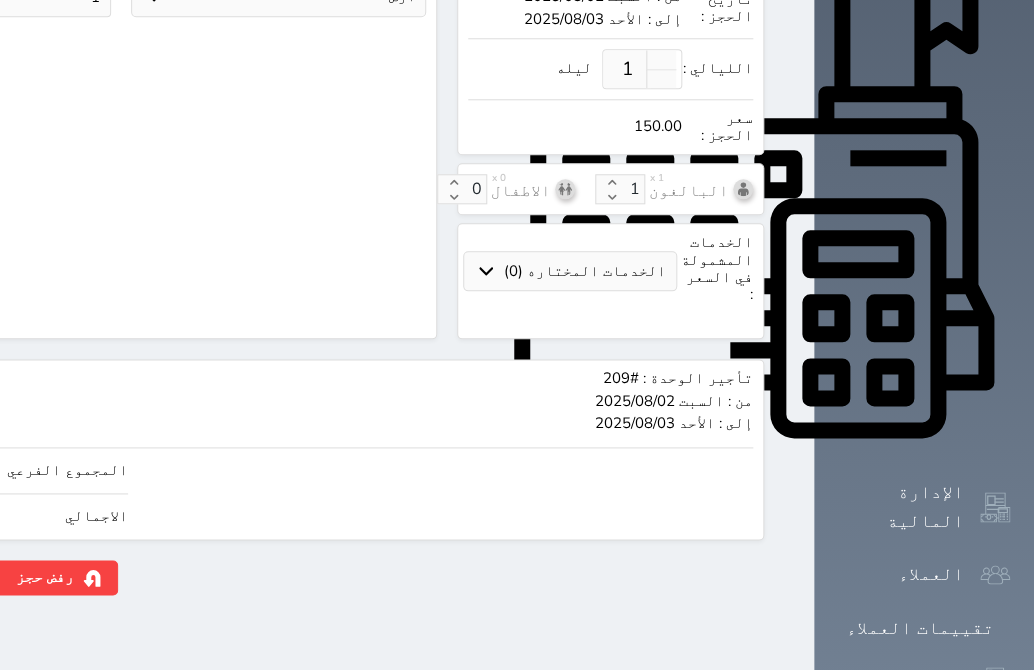 click on "150.00" at bounding box center [-120, 516] 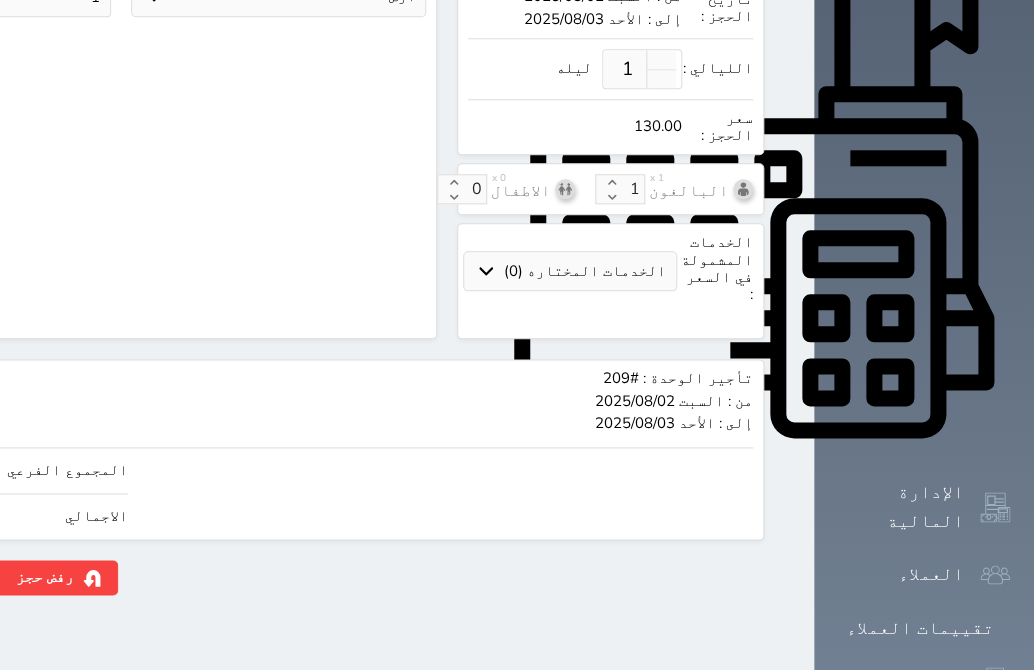 click on "حجز" at bounding box center [-103, 577] 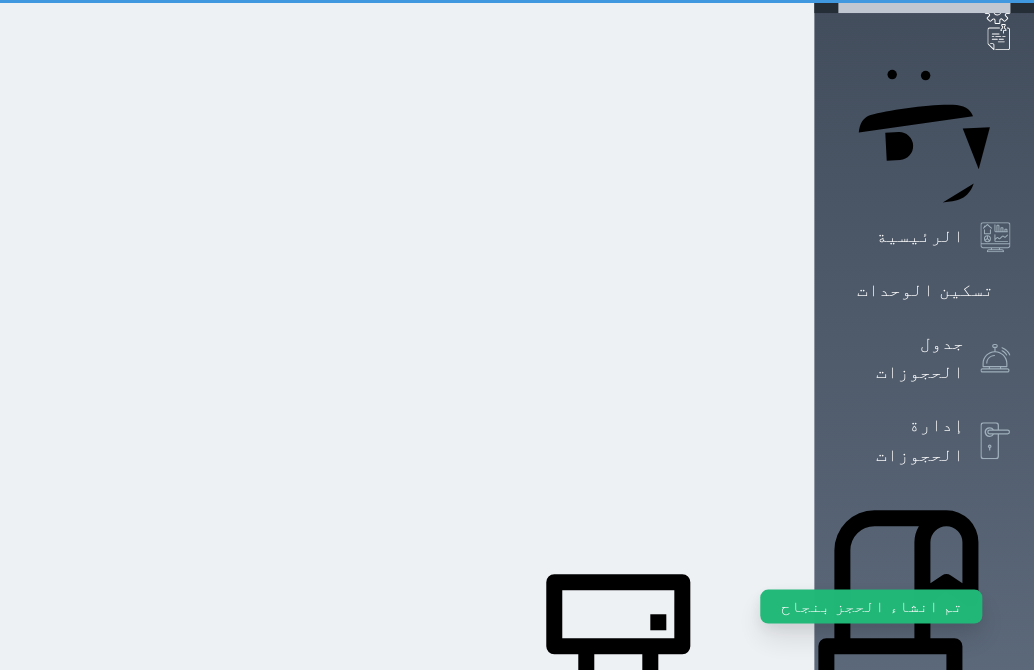 scroll, scrollTop: 0, scrollLeft: 0, axis: both 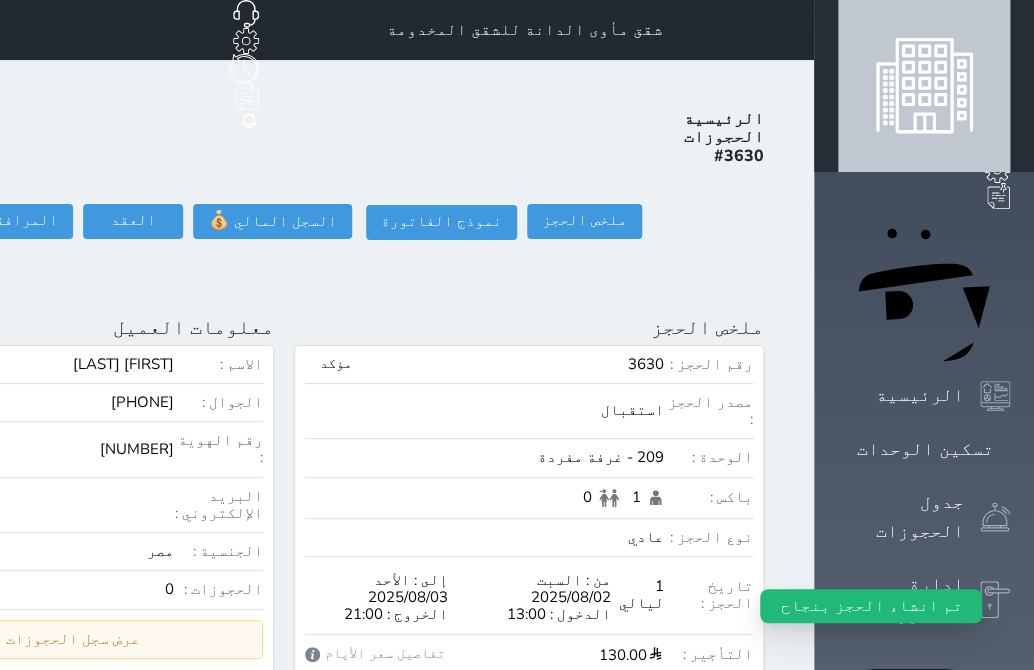 click on "تسجيل دخول" at bounding box center [-129, 221] 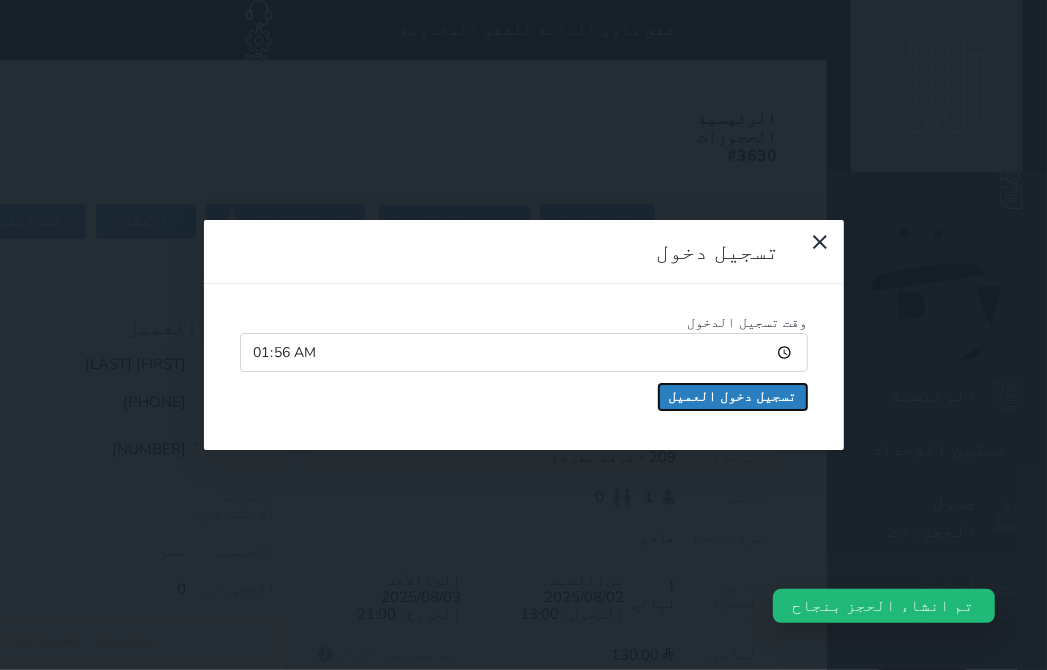 click on "تسجيل دخول العميل" at bounding box center (733, 397) 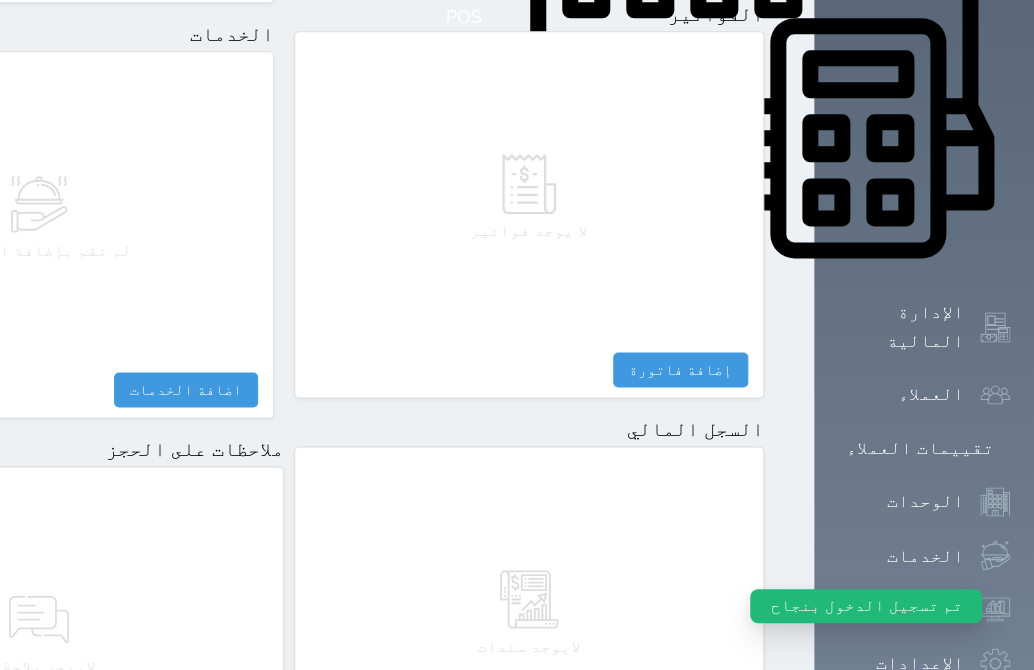 scroll, scrollTop: 1109, scrollLeft: 0, axis: vertical 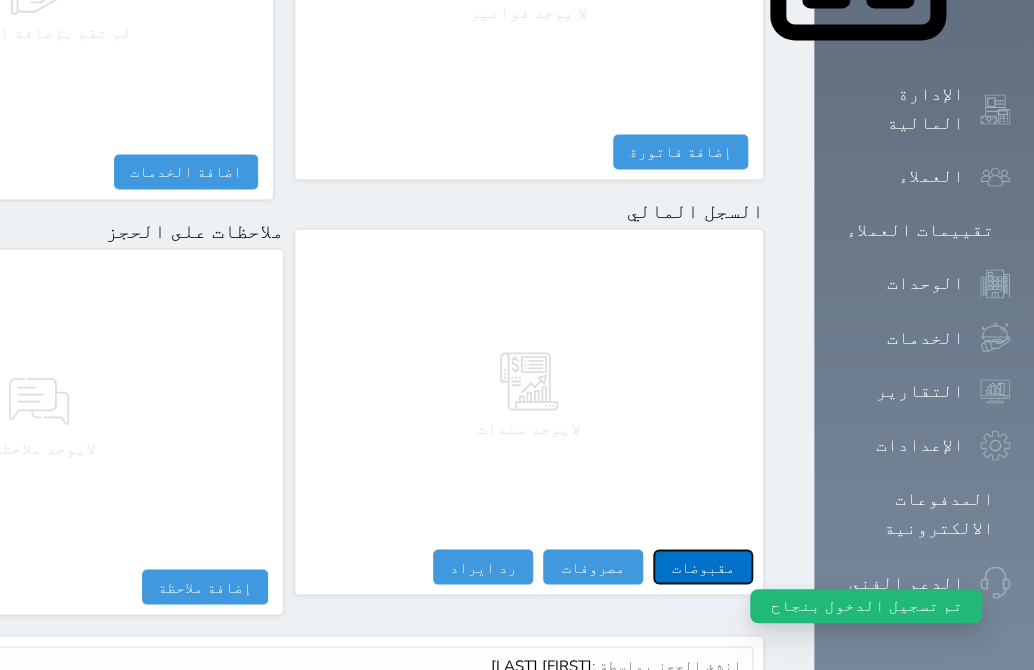 click on "مقبوضات" at bounding box center [703, 566] 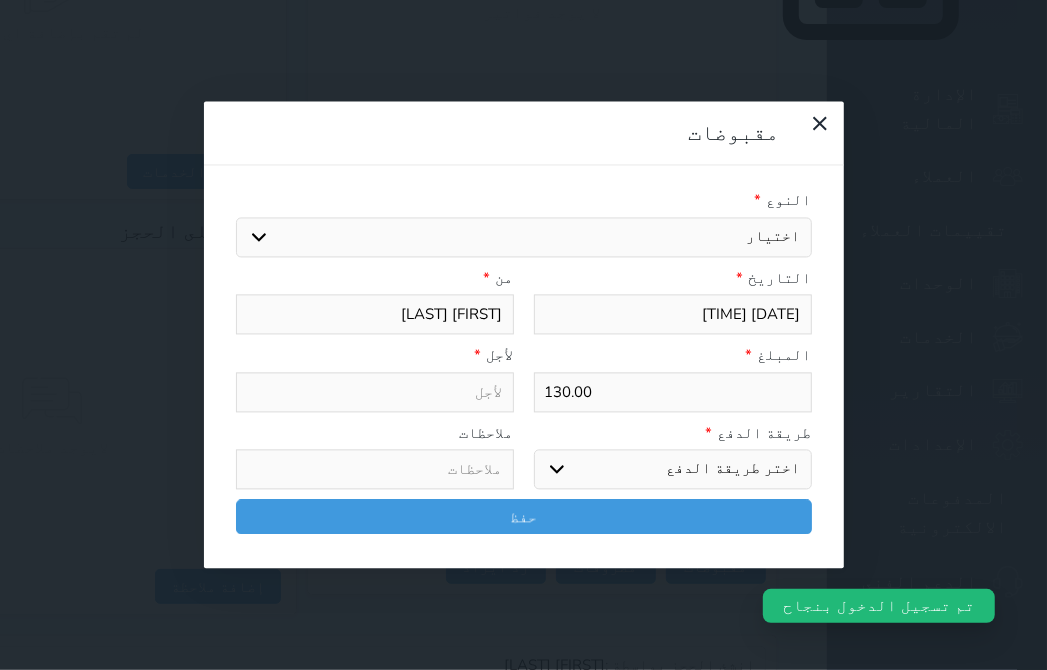 drag, startPoint x: 742, startPoint y: 124, endPoint x: 746, endPoint y: 144, distance: 20.396078 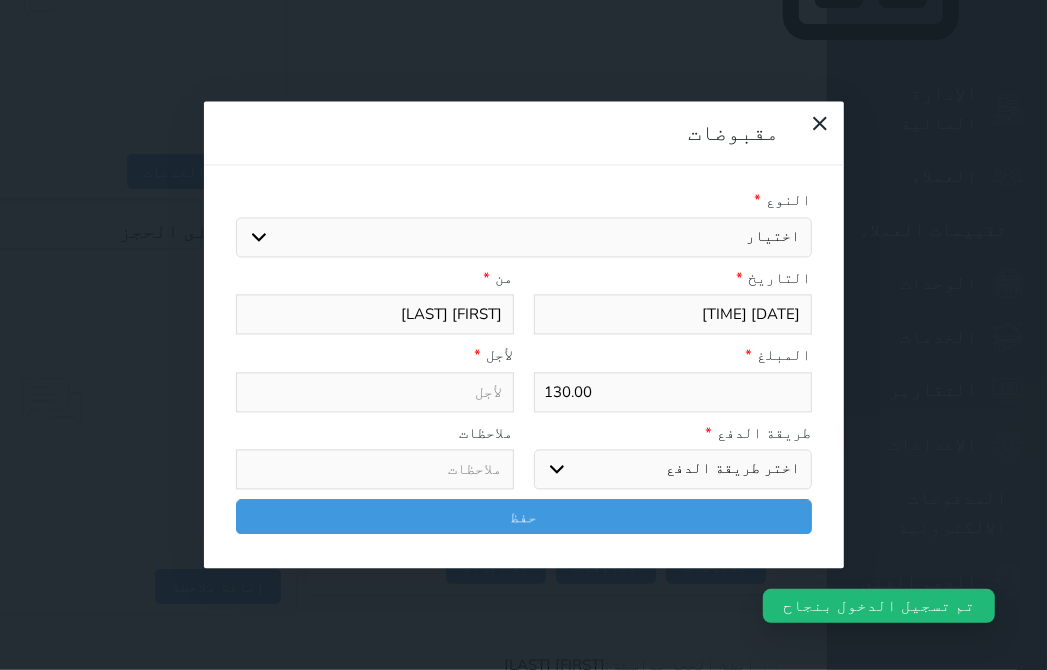 click on "اختيار" at bounding box center (524, 237) 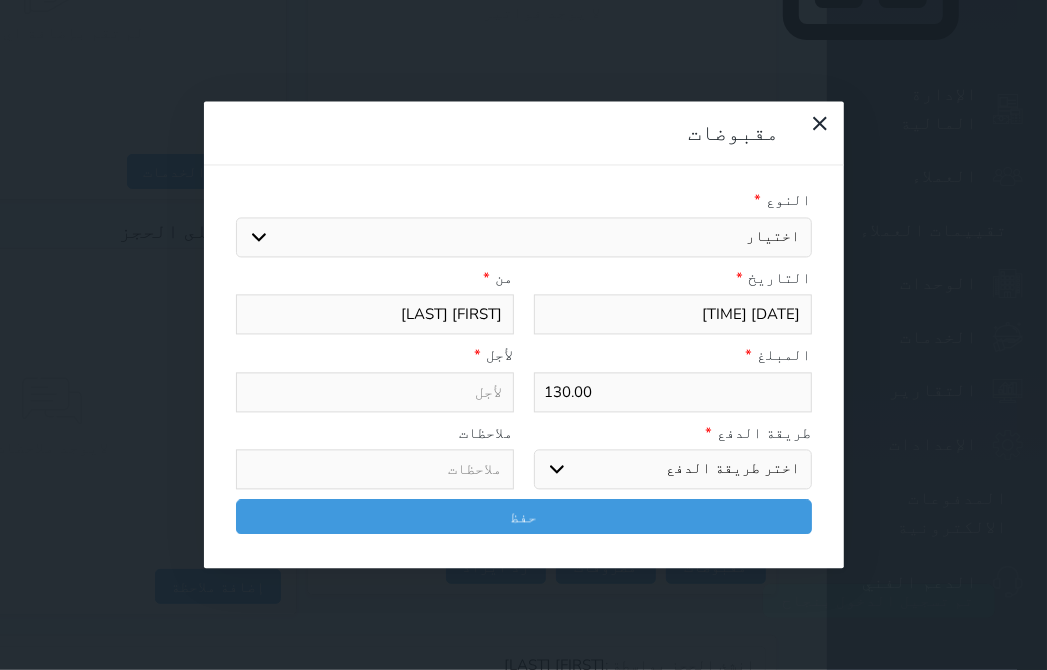 click on "اختيار" at bounding box center (524, 237) 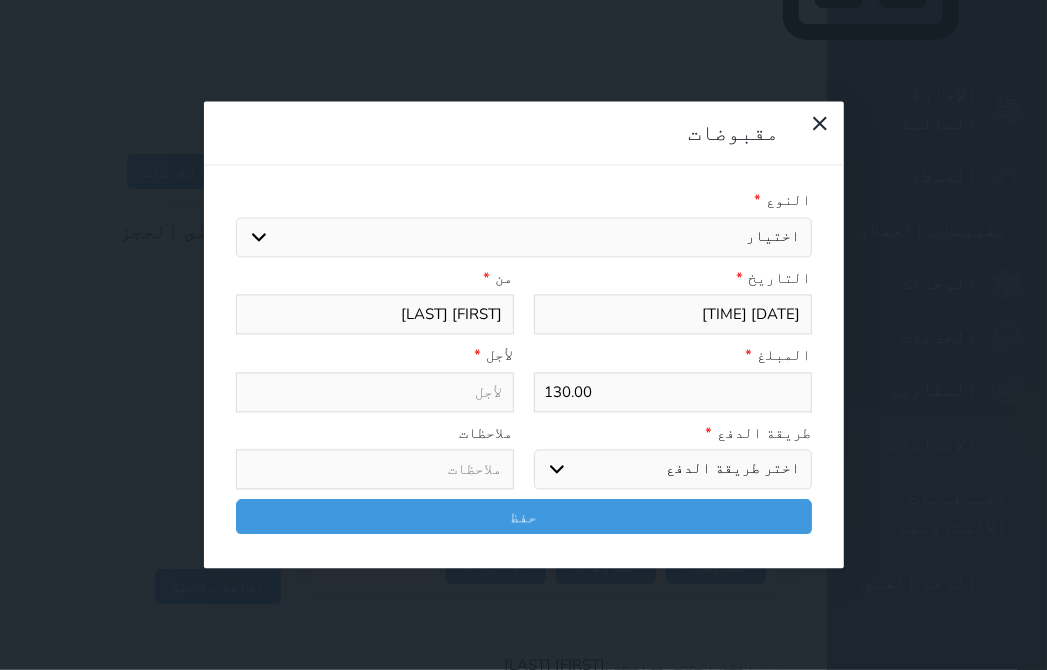 click on "اختيار" at bounding box center (524, 237) 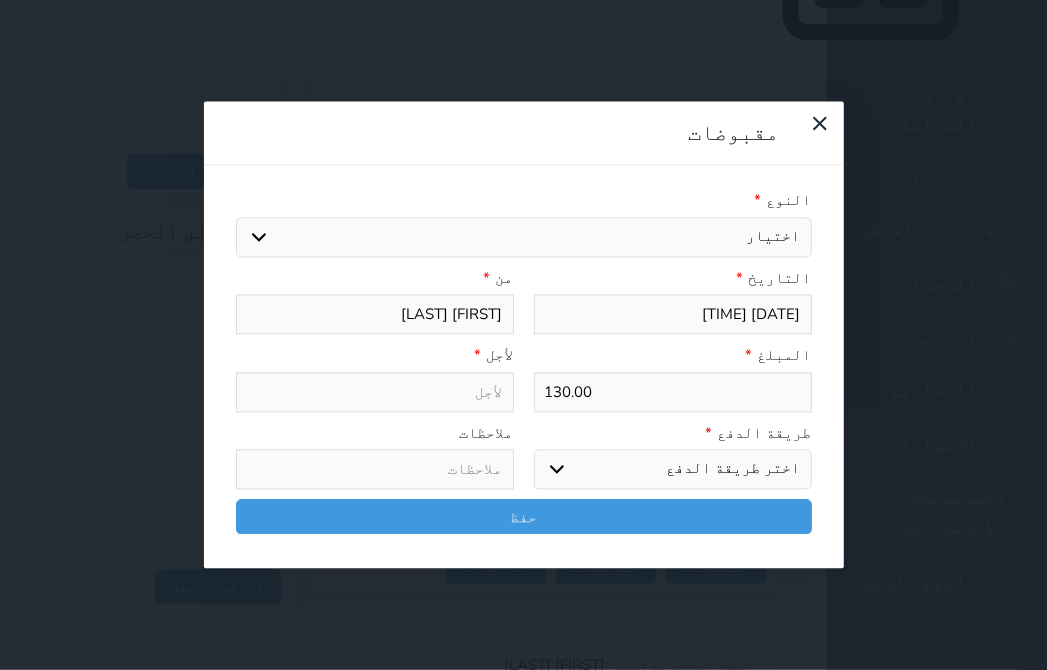 drag, startPoint x: 774, startPoint y: 370, endPoint x: 772, endPoint y: 387, distance: 17.117243 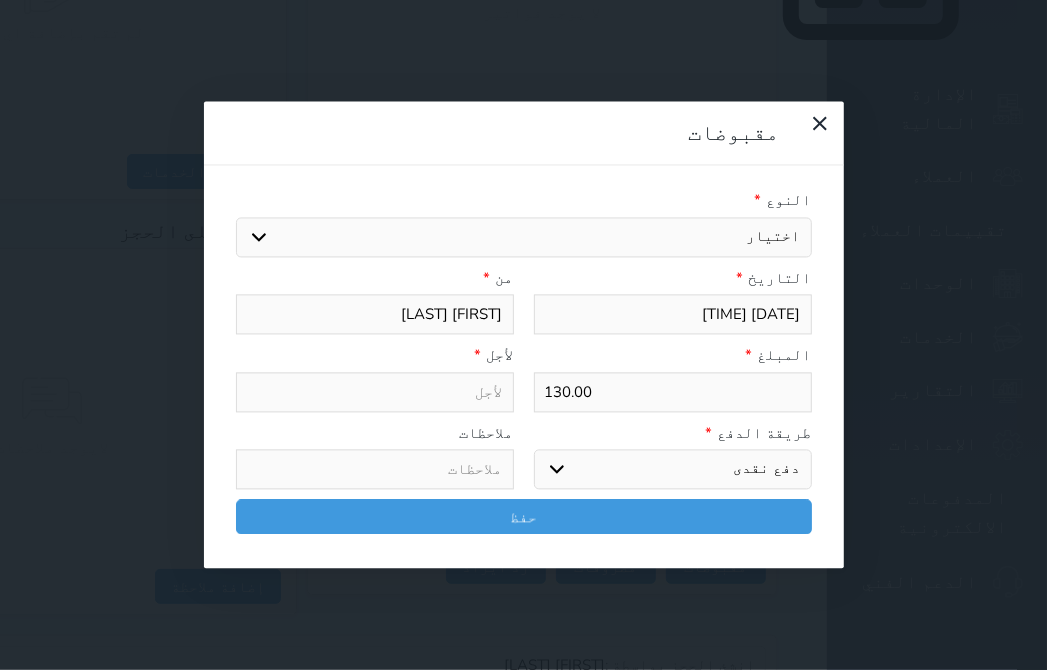 click on "اختر طريقة الدفع   دفع نقدى   تحويل بنكى   مدى   بطاقة ائتمان   آجل" at bounding box center (673, 470) 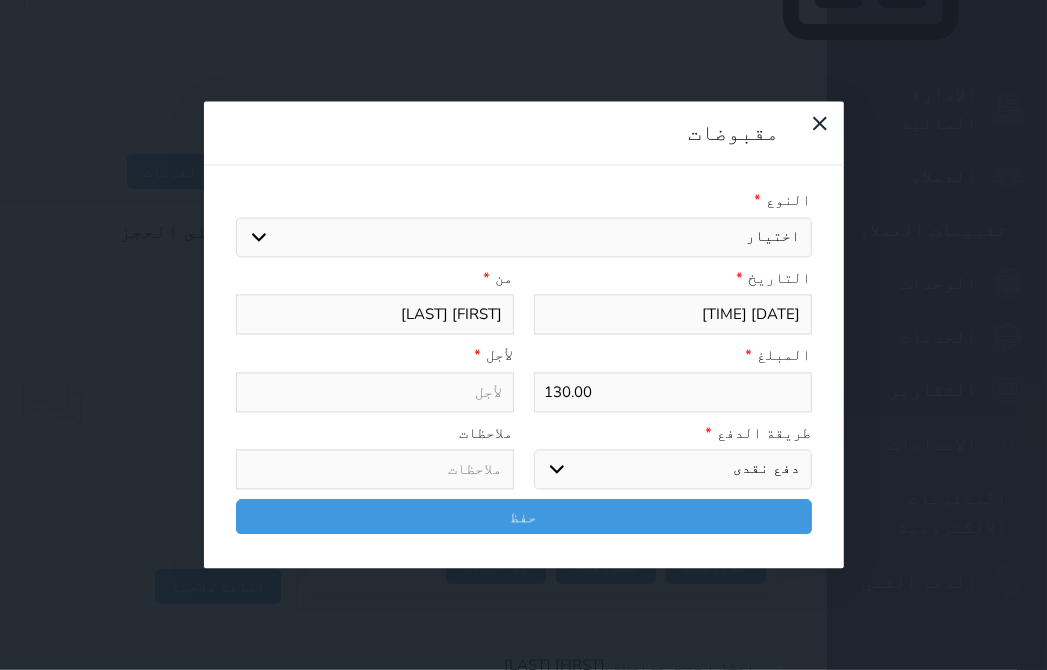 click on "اختيار" at bounding box center [524, 237] 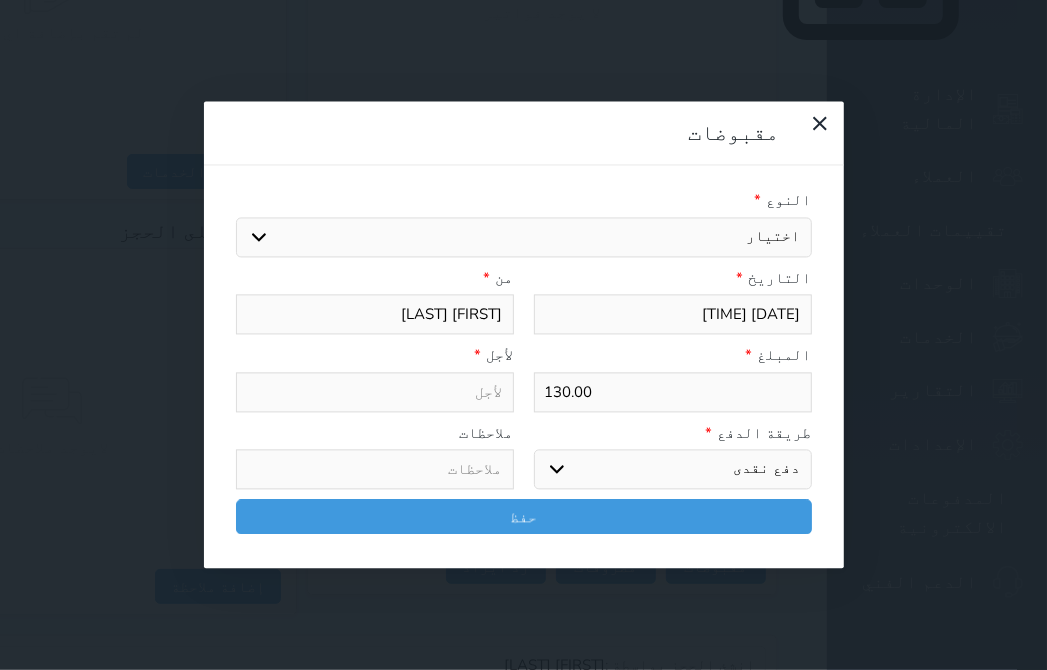 click on "اختيار   مقبوضات عامة قيمة إيجار فواتير تامين عربون لا ينطبق آخر مغسلة واي فاي - الإنترنت مواقف السيارات طعام الأغذية والمشروبات مشروبات المشروبات الباردة المشروبات الساخنة الإفطار غداء عشاء مخبز و كعك حمام سباحة الصالة الرياضية سبا و خدمات الجمال اختيار وإسقاط (خدمات النقل) ميني بار كابل - تلفزيون سرير إضافي تصفيف الشعر التسوق خدمات الجولات السياحية المنظمة خدمات الدليل السياحي" at bounding box center (524, 237) 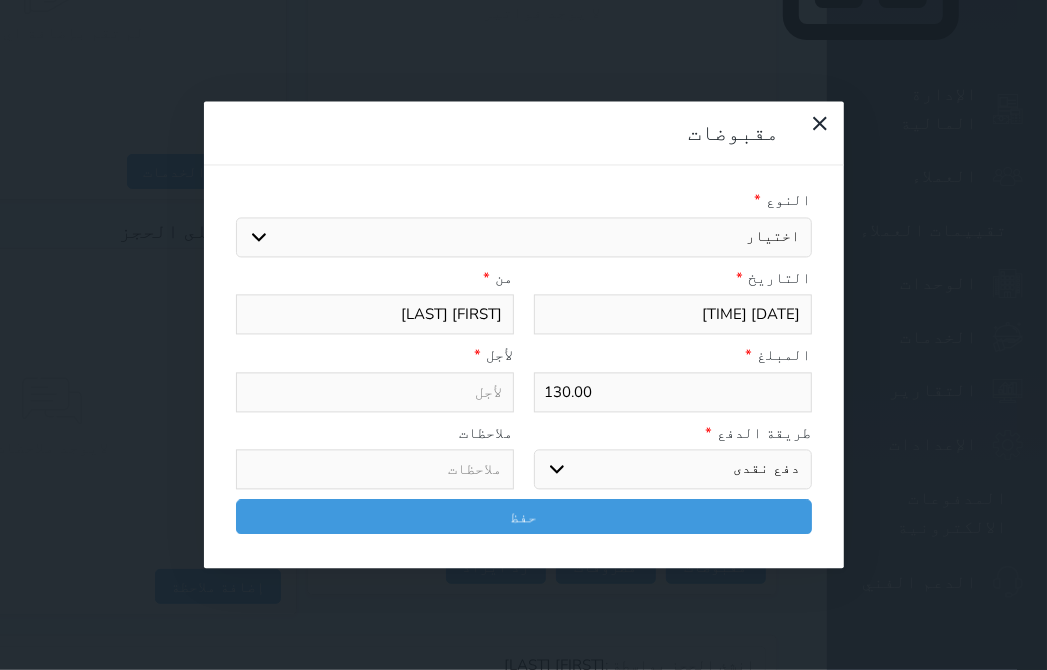 click on "اختيار   مقبوضات عامة قيمة إيجار فواتير تامين عربون لا ينطبق آخر مغسلة واي فاي - الإنترنت مواقف السيارات طعام الأغذية والمشروبات مشروبات المشروبات الباردة المشروبات الساخنة الإفطار غداء عشاء مخبز و كعك حمام سباحة الصالة الرياضية سبا و خدمات الجمال اختيار وإسقاط (خدمات النقل) ميني بار كابل - تلفزيون سرير إضافي تصفيف الشعر التسوق خدمات الجولات السياحية المنظمة خدمات الدليل السياحي" at bounding box center (524, 237) 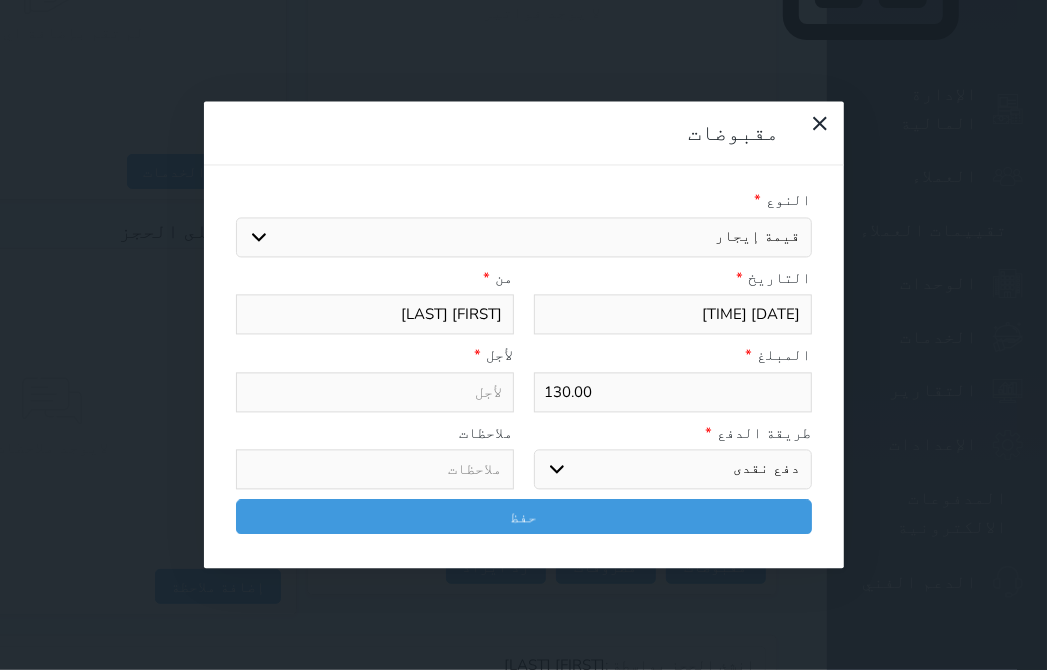 click on "اختيار   مقبوضات عامة قيمة إيجار فواتير تامين عربون لا ينطبق آخر مغسلة واي فاي - الإنترنت مواقف السيارات طعام الأغذية والمشروبات مشروبات المشروبات الباردة المشروبات الساخنة الإفطار غداء عشاء مخبز و كعك حمام سباحة الصالة الرياضية سبا و خدمات الجمال اختيار وإسقاط (خدمات النقل) ميني بار كابل - تلفزيون سرير إضافي تصفيف الشعر التسوق خدمات الجولات السياحية المنظمة خدمات الدليل السياحي" at bounding box center [524, 237] 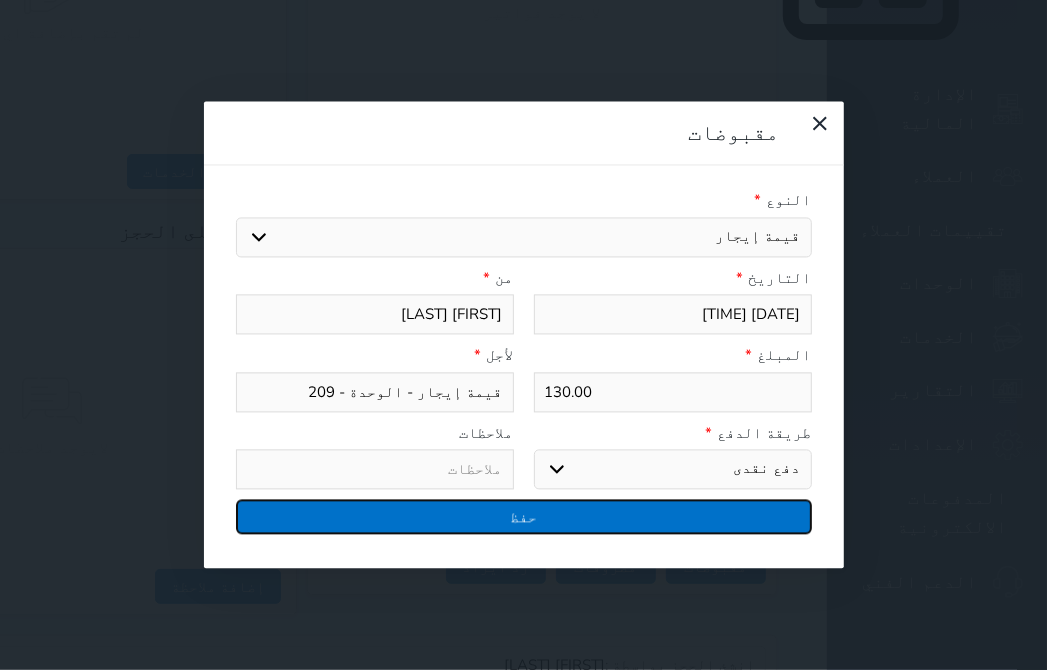 click on "حفظ" at bounding box center [524, 517] 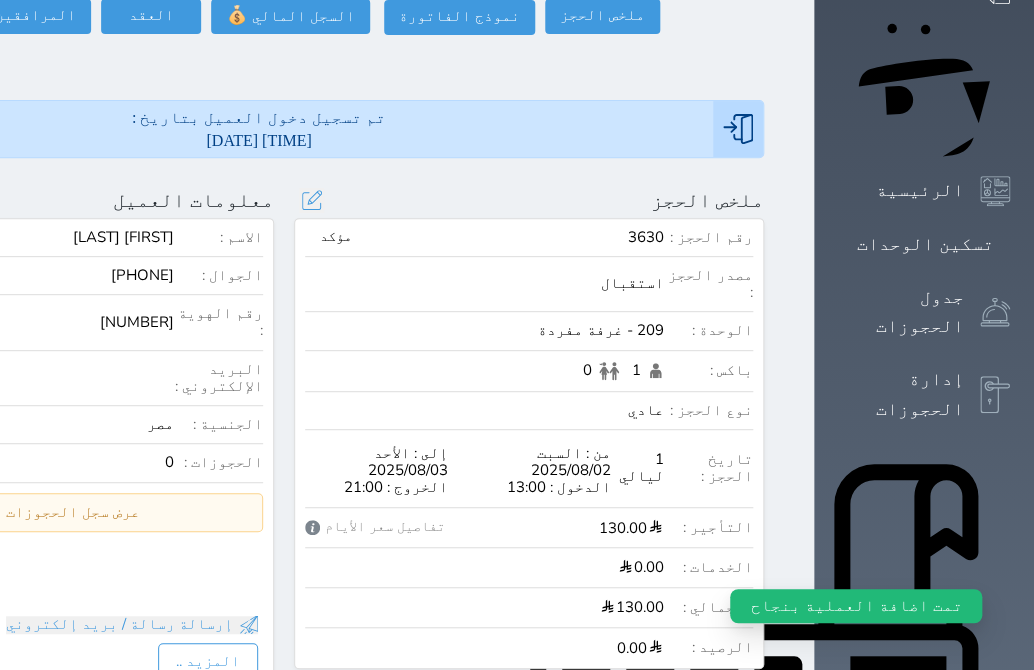 scroll, scrollTop: 18, scrollLeft: 0, axis: vertical 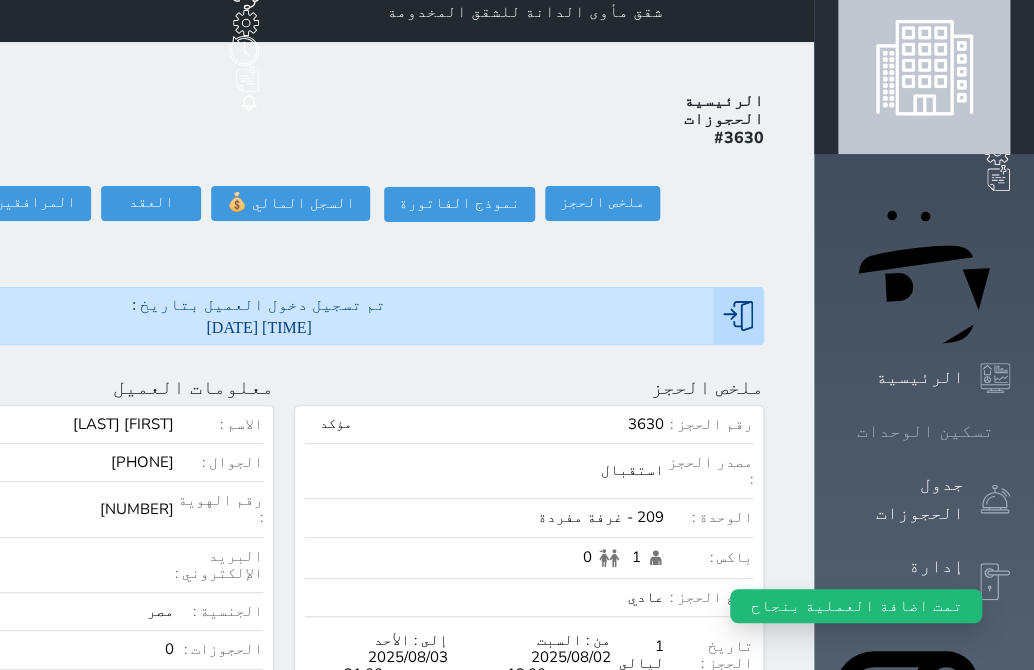 click on "تسكين الوحدات" at bounding box center (925, 431) 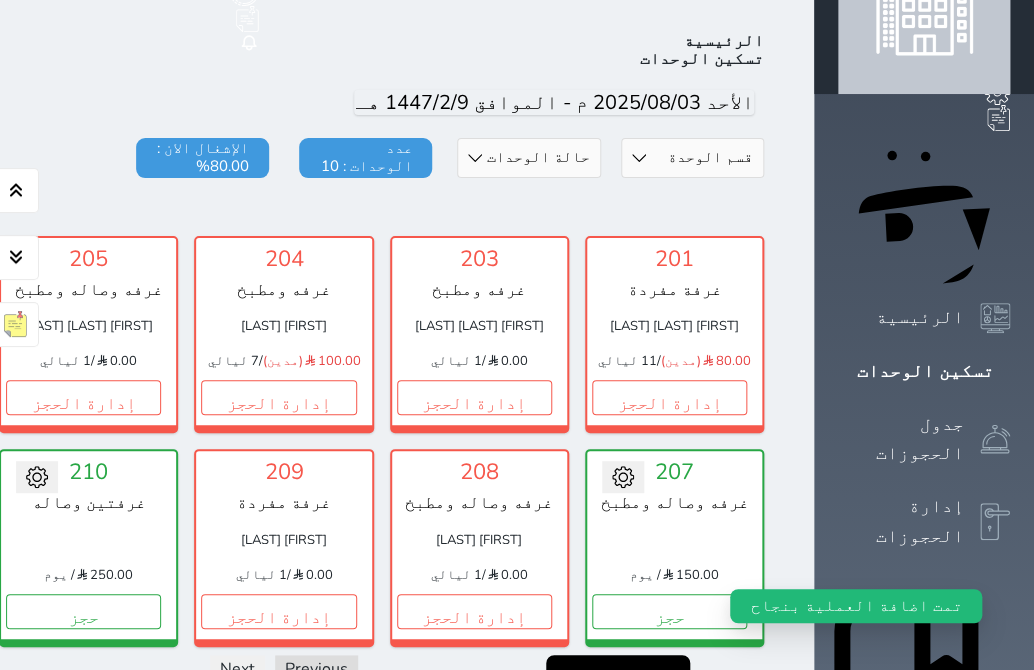 scroll, scrollTop: 169, scrollLeft: 0, axis: vertical 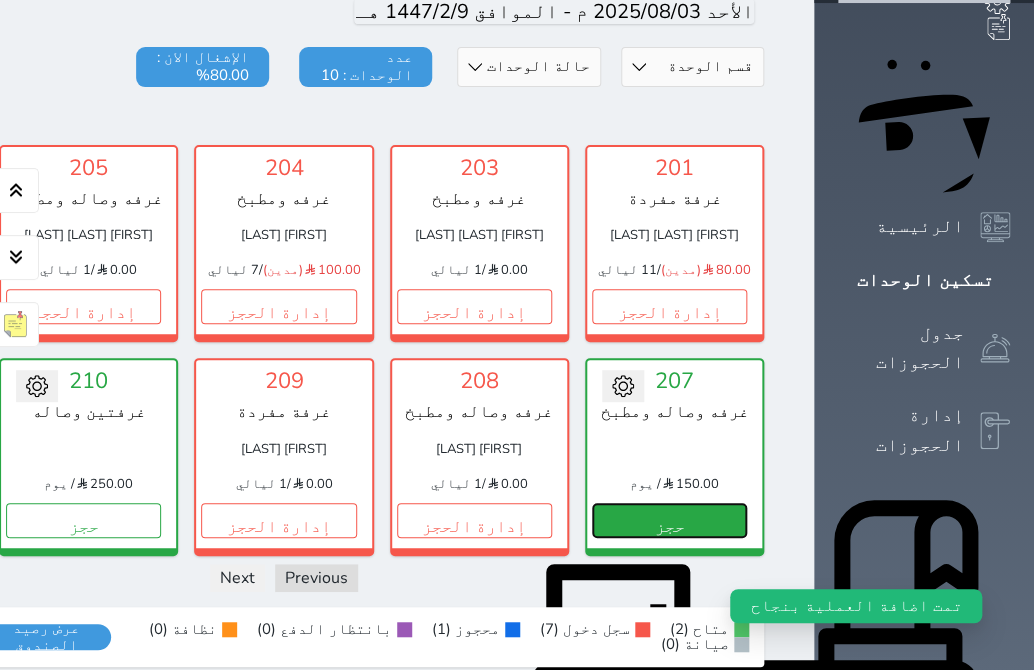 click on "حجز" at bounding box center (669, 520) 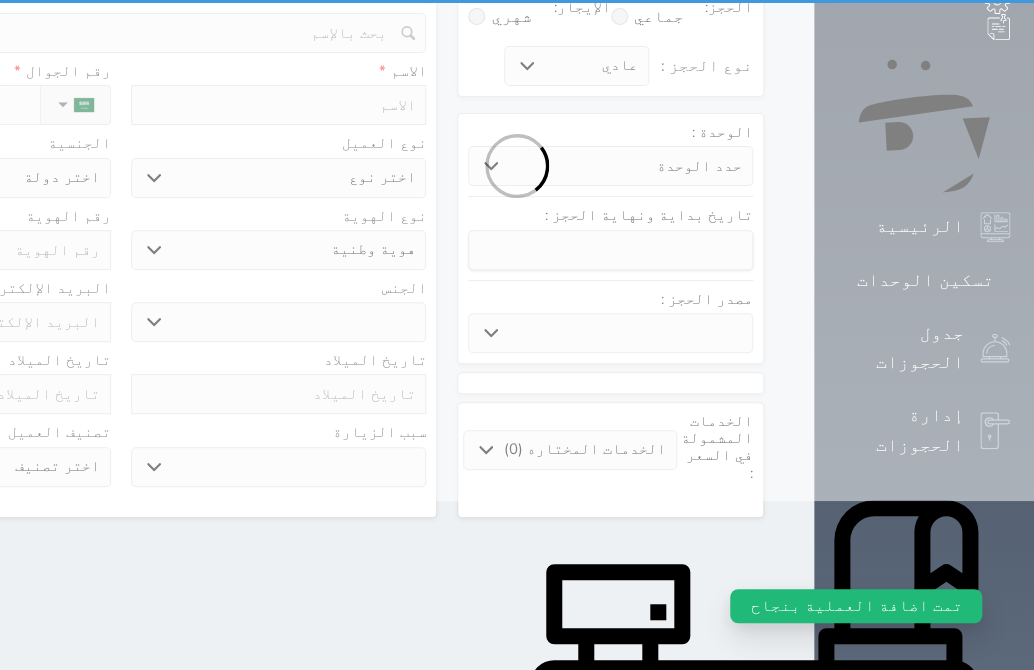 scroll, scrollTop: 0, scrollLeft: 0, axis: both 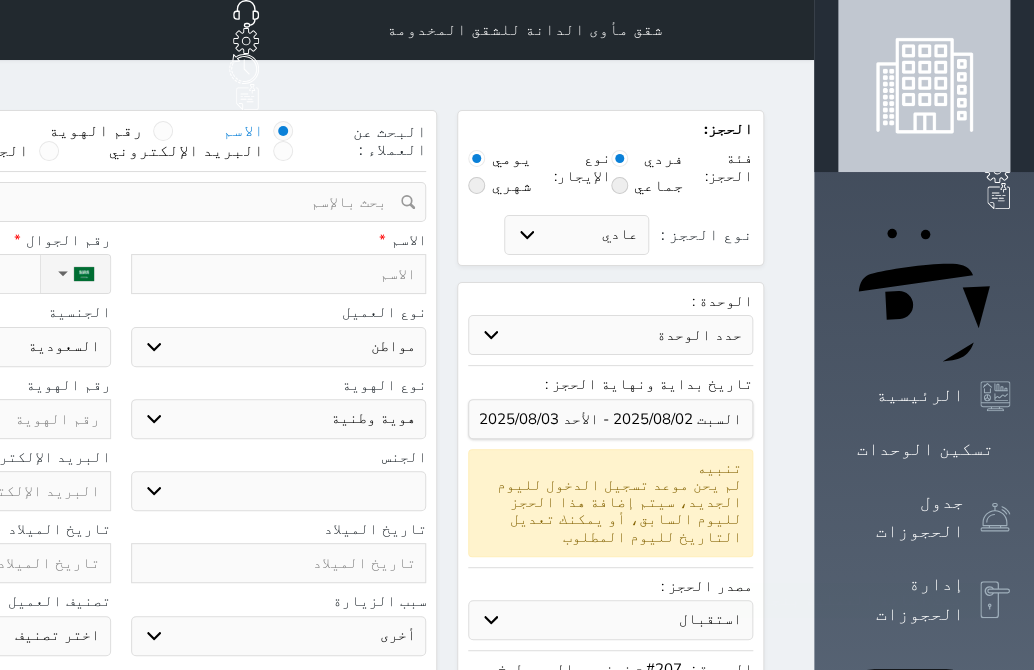 click at bounding box center [279, 274] 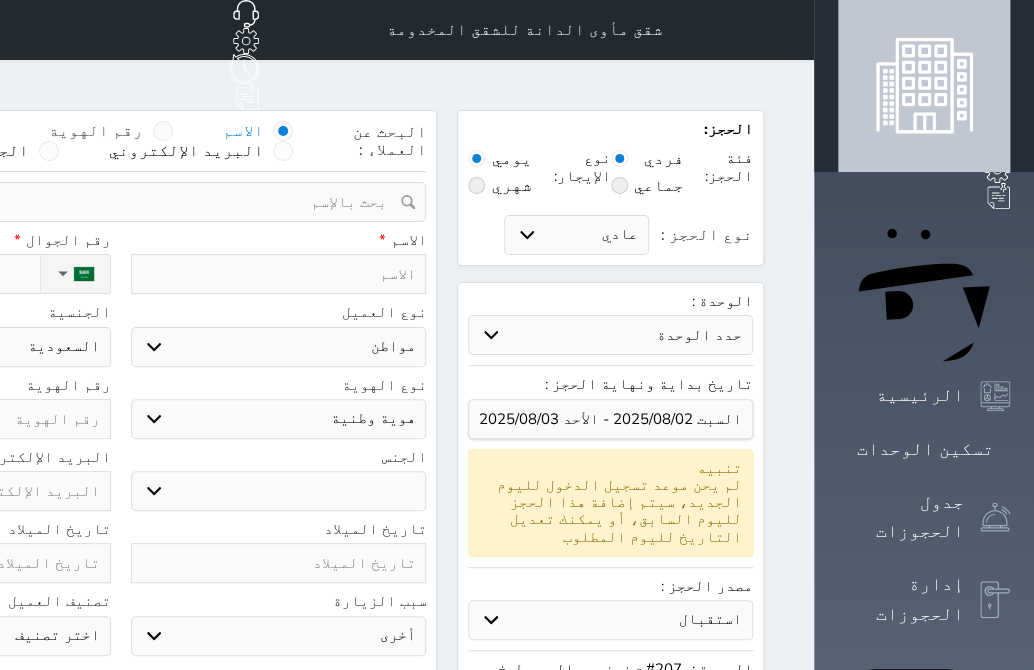 click on "رقم الهوية" at bounding box center (111, 131) 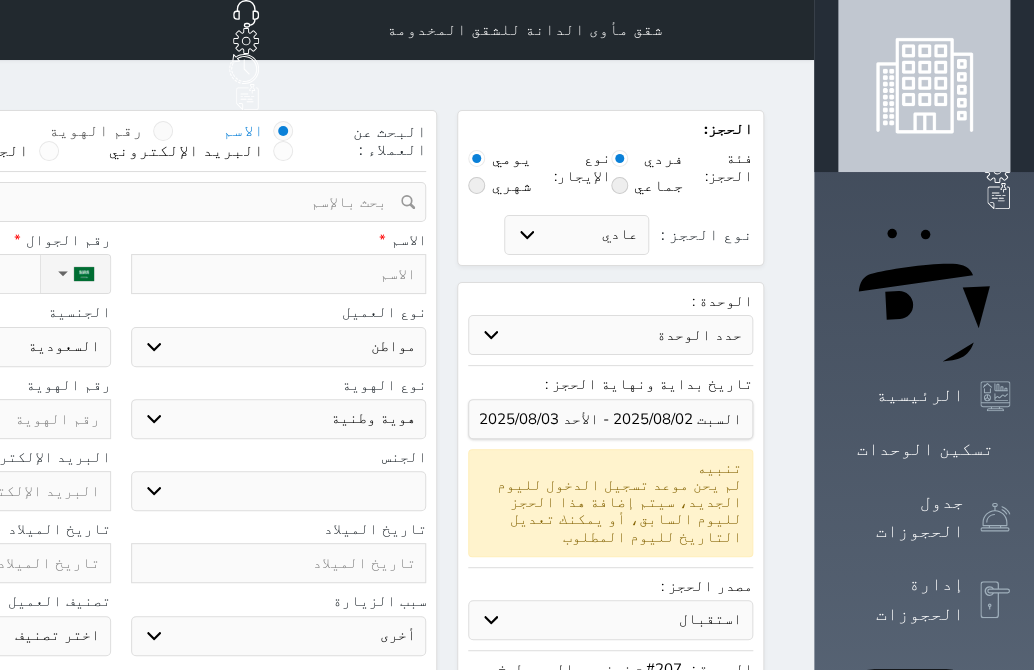 click on "رقم الهوية" at bounding box center (143, 141) 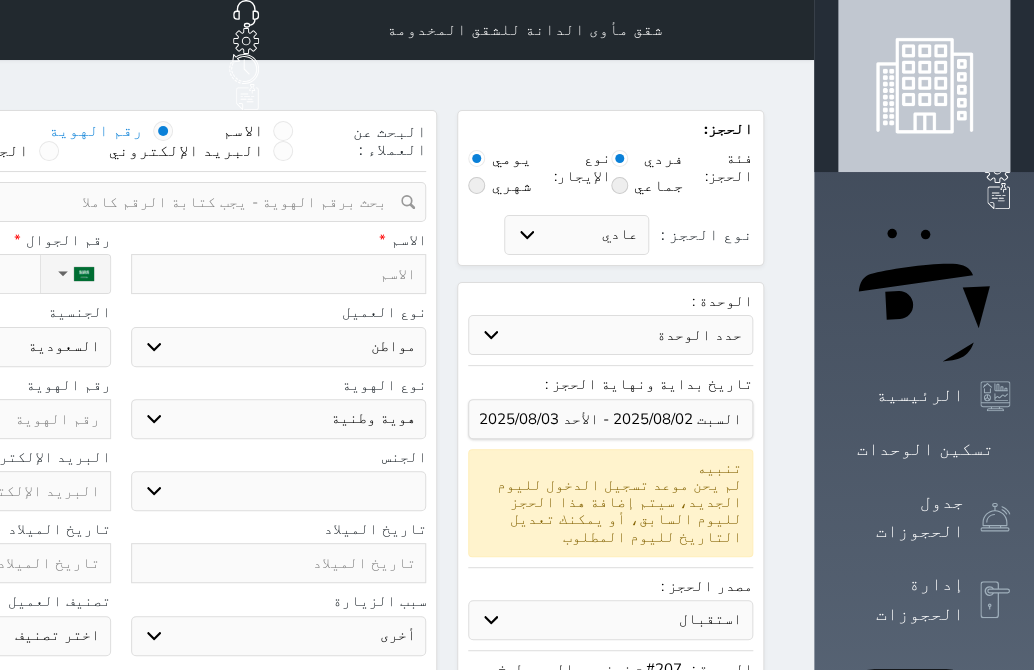 click at bounding box center [113, 202] 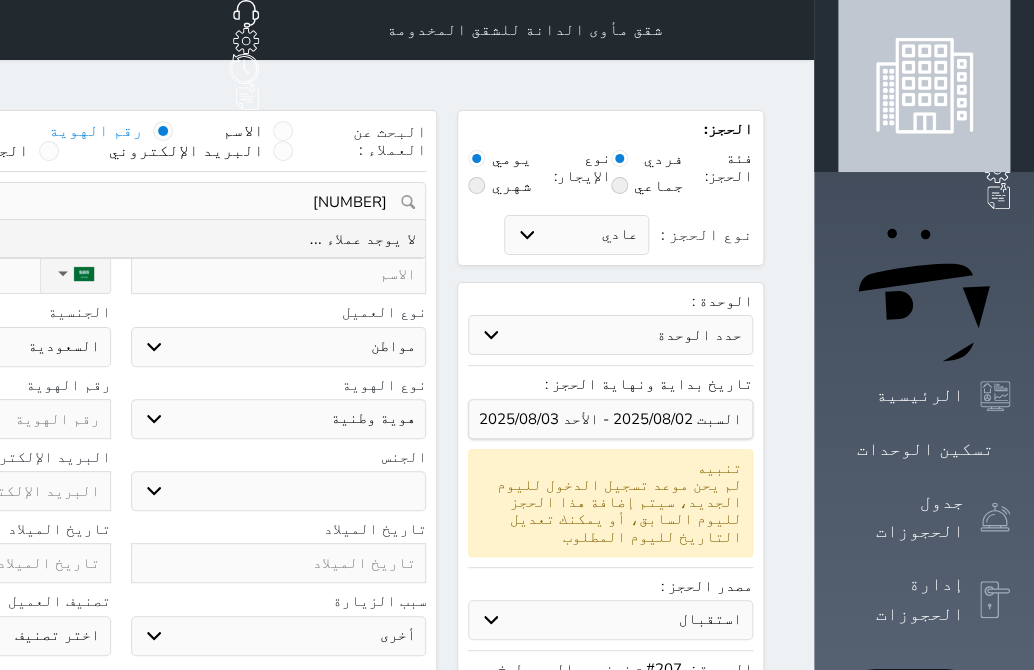 click on "[NUMBER]" at bounding box center [120, 202] 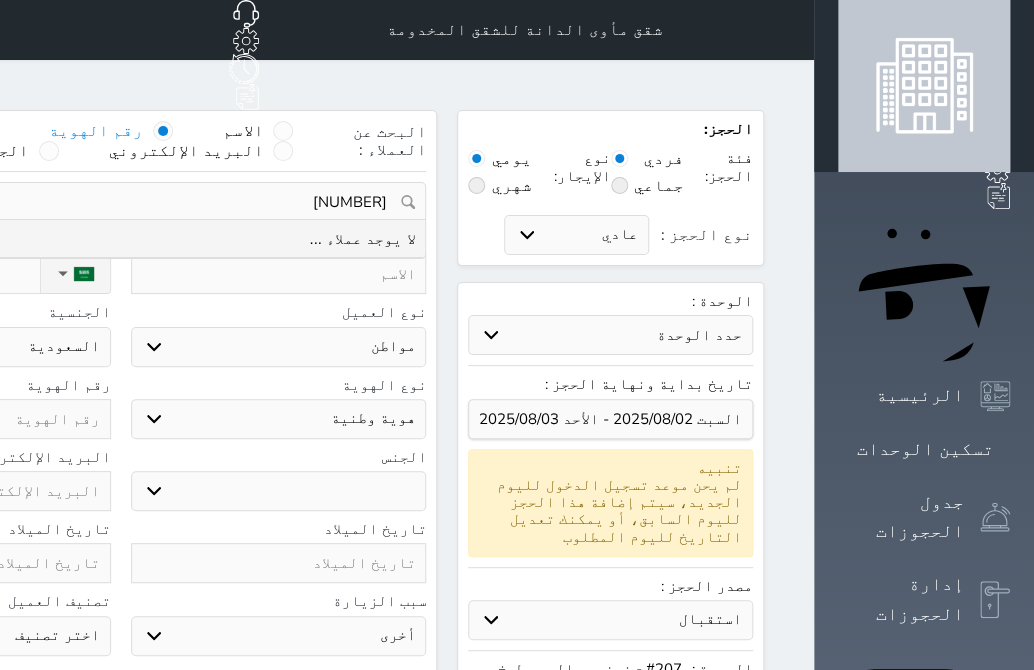 click on "[NUMBER]" at bounding box center [120, 202] 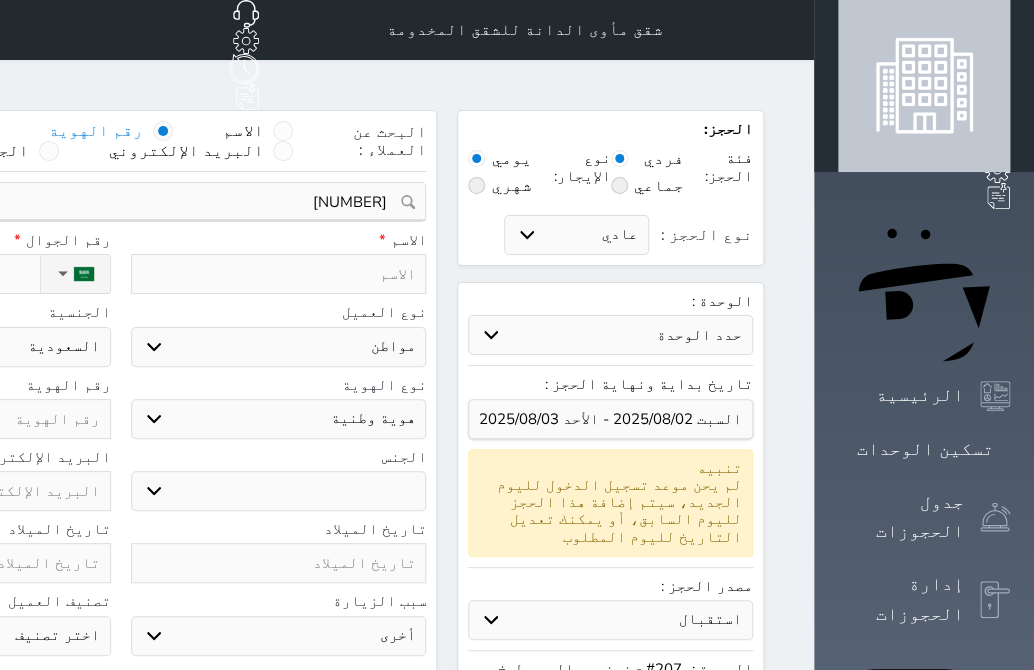 click on "الاسم *     رقم الجوال *       ▼     Afghanistan (‫افغانستان‬‎)   +93   Albania (Shqipëri)   +355   Algeria (‫الجزائر‬‎)   +213   American Samoa   +1684   Andorra   +376   Angola   +244   Anguilla   +1264   Antigua and Barbuda   +1268   Argentina   +54   Armenia (Հայաստան)   +374   Aruba   +297   Australia   +61   Austria (Österreich)   +43   Azerbaijan (Azərbaycan)   +994   Bahamas   +1242   Bahrain (‫البحرين‬‎)   +973   Bangladesh (বাংলাদেশ)   +880   Barbados   +1246   Belarus (Беларусь)   +375   Belgium (België)   +32   Belize   +501   Benin (Bénin)   +229   Bermuda   +1441   Bhutan (འབྲུག)   +975   Bolivia   +591   Bosnia and Herzegovina (Босна и Херцеговина)   +387   Botswana   +267   Brazil (Brasil)   +55   British Indian Ocean Territory   +246   British Virgin Islands   +1284   Brunei   +673   Bulgaria (България)   +359   Burkina Faso   +226   Burundi (Uburundi)   +257" at bounding box center (120, 268) 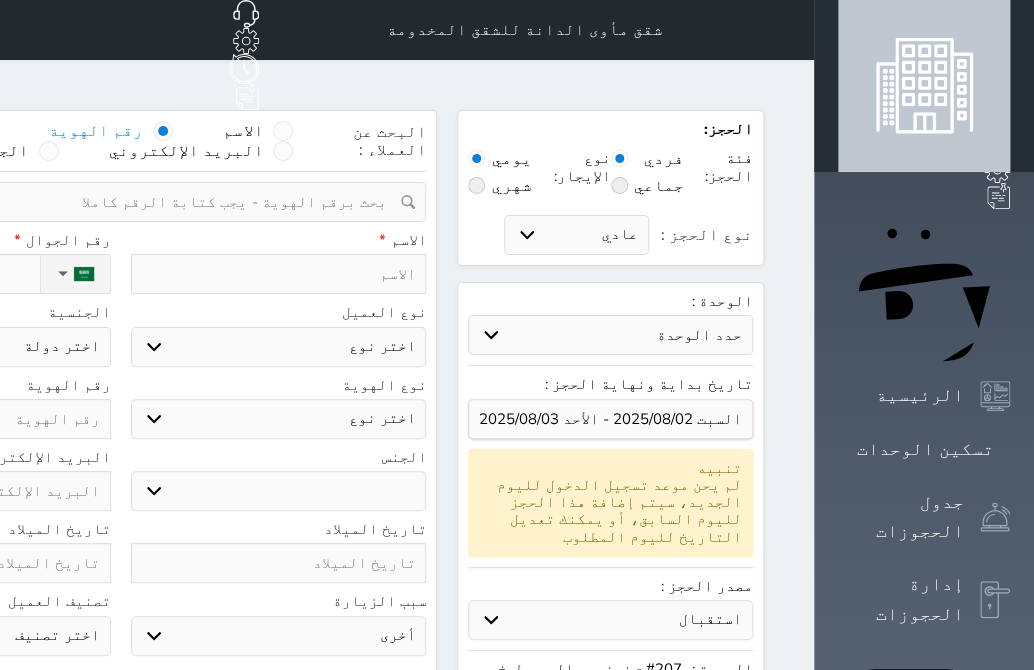 click at bounding box center (279, 274) 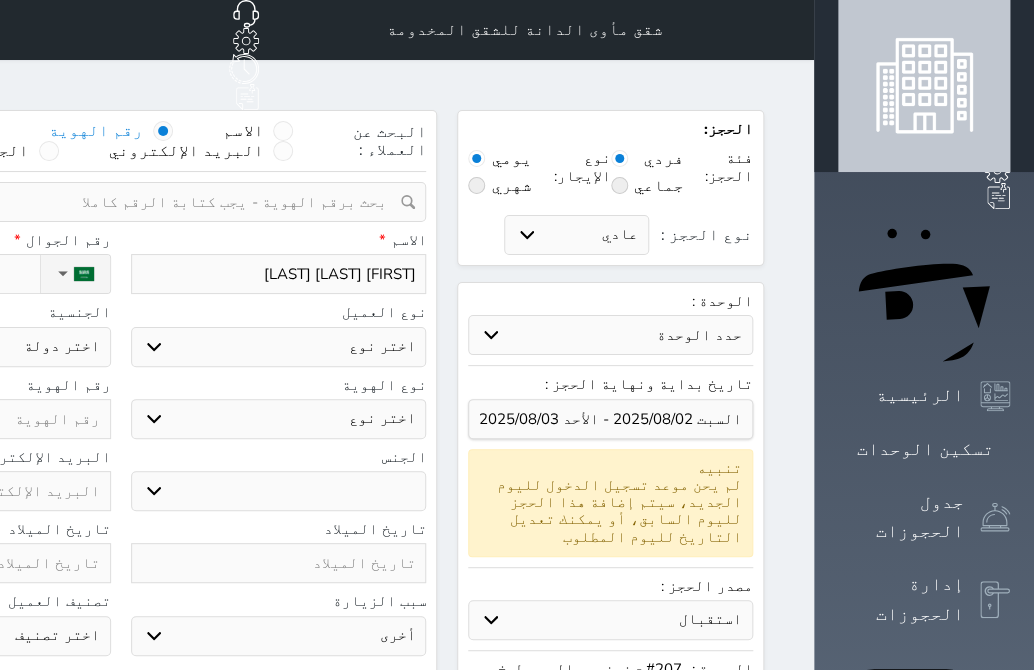 click on "اختر نوع   مواطن مواطن خليجي زائر مقيم" at bounding box center [279, 347] 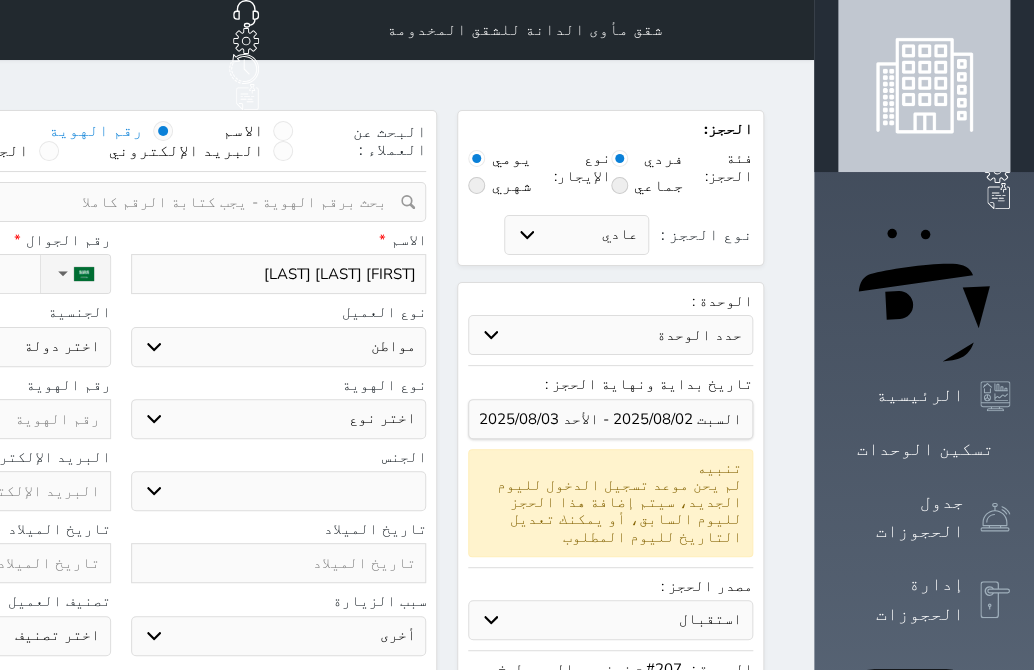 click on "اختر نوع   مواطن مواطن خليجي زائر مقيم" at bounding box center (279, 347) 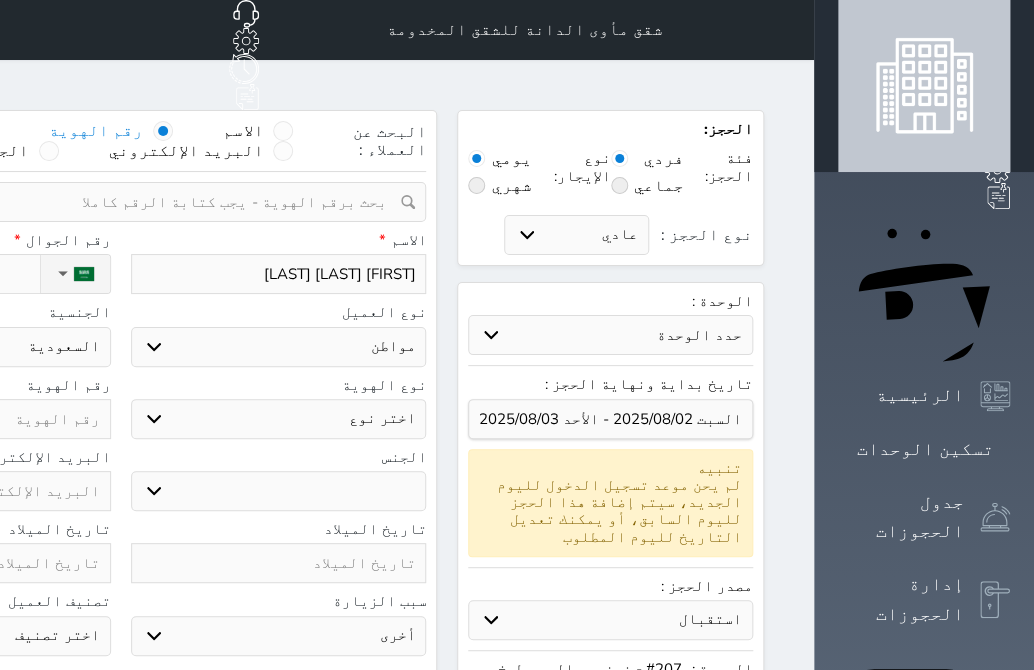 click on "اختر نوع   هوية وطنية هوية عائلية جواز السفر" at bounding box center (279, 419) 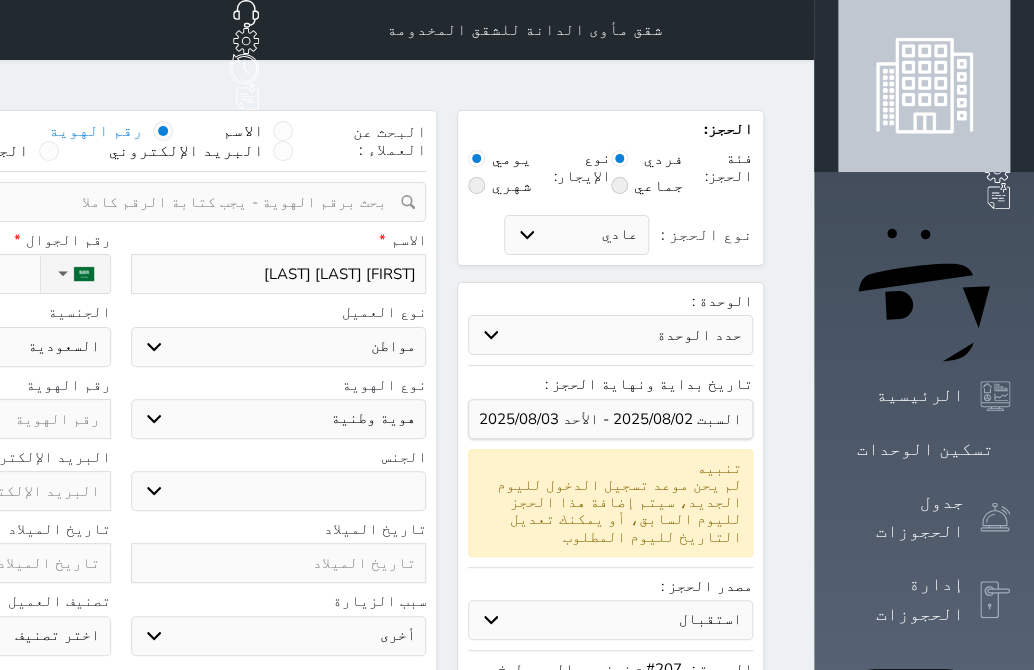 click on "اختر نوع   هوية وطنية هوية عائلية جواز السفر" at bounding box center (279, 419) 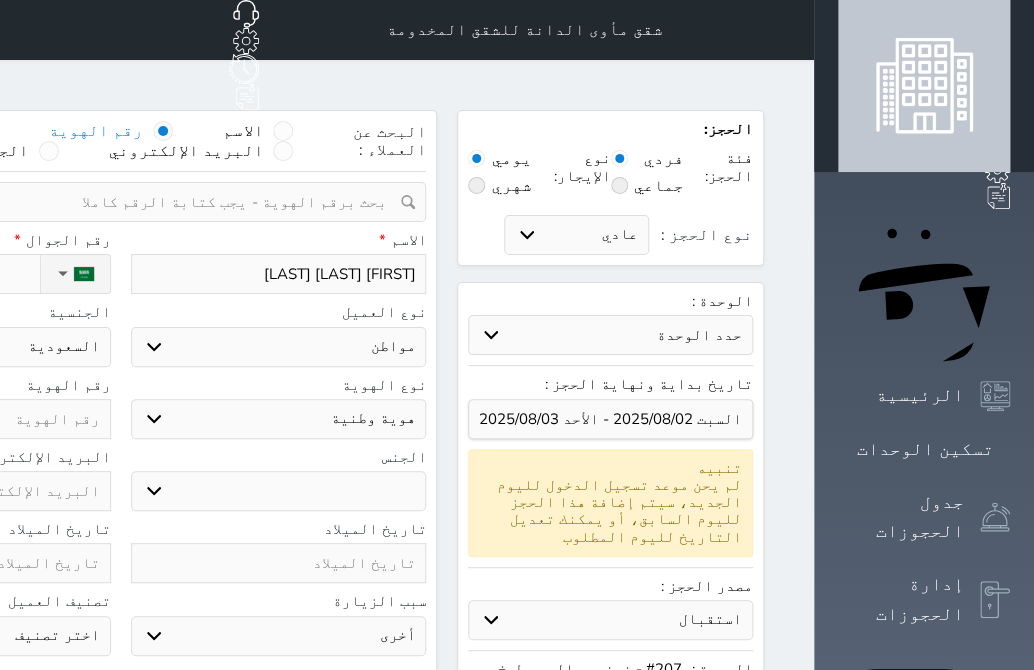 click on "ذكر   انثى" at bounding box center (279, 491) 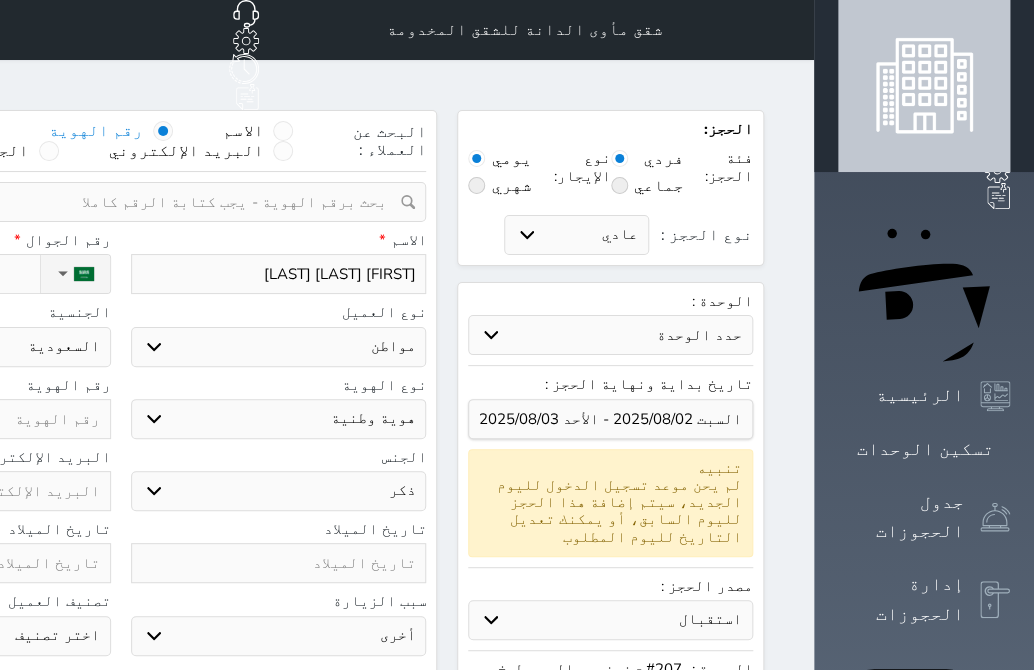 click on "ذكر   انثى" at bounding box center (279, 491) 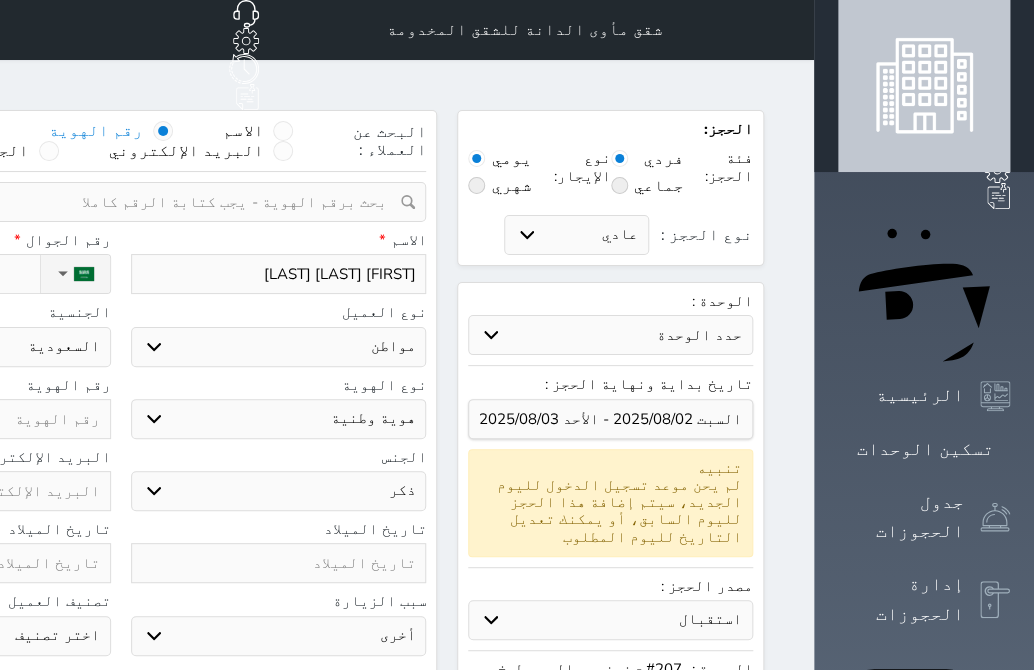 click at bounding box center [-37, 419] 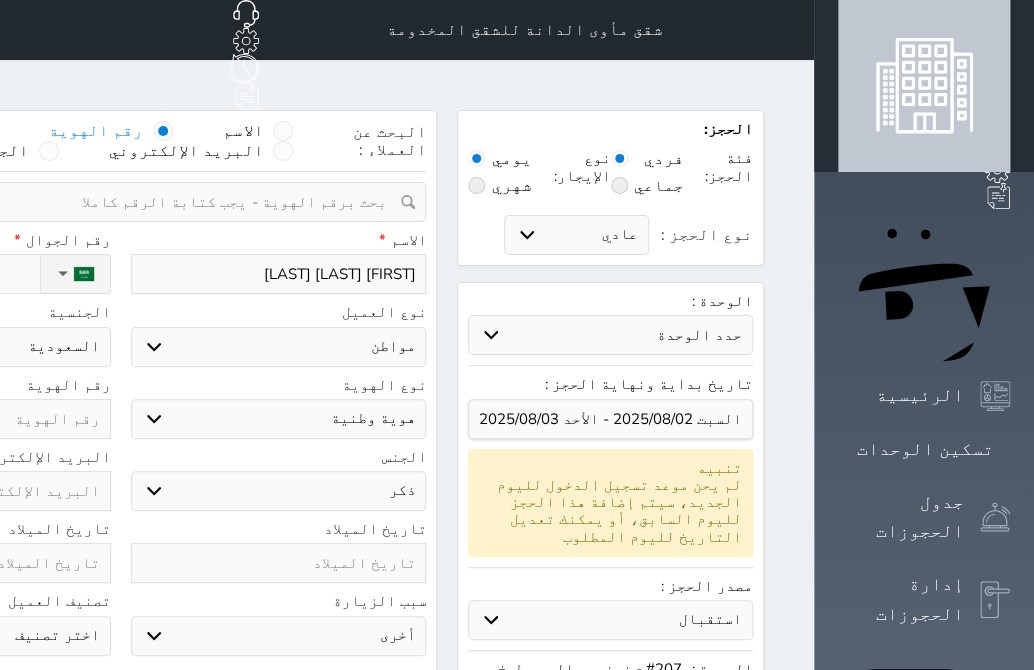 paste on "[NUMBER]" 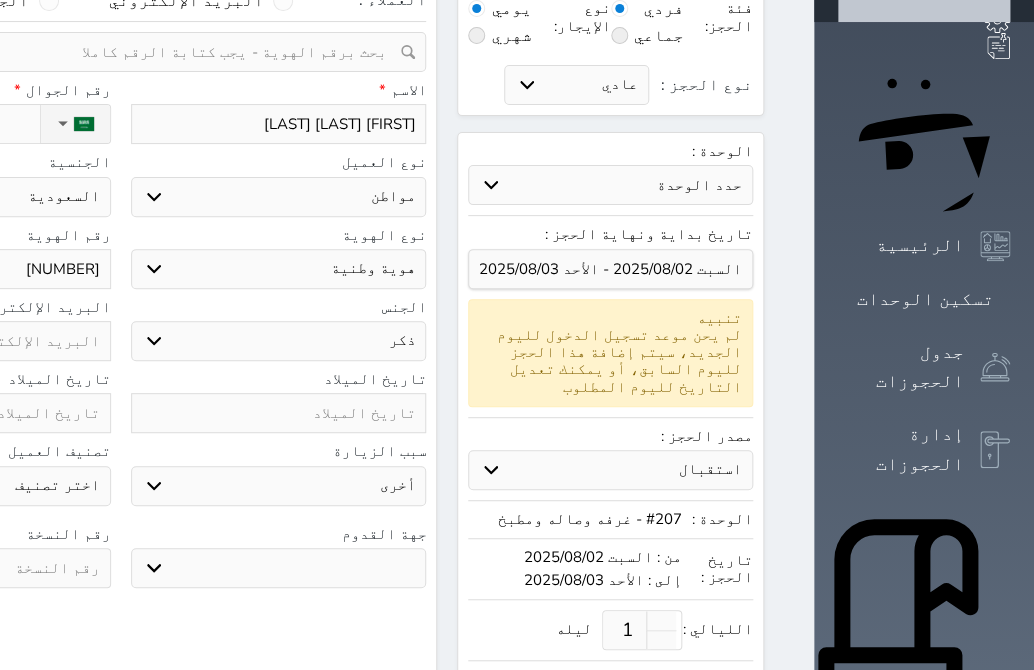 scroll, scrollTop: 90, scrollLeft: 0, axis: vertical 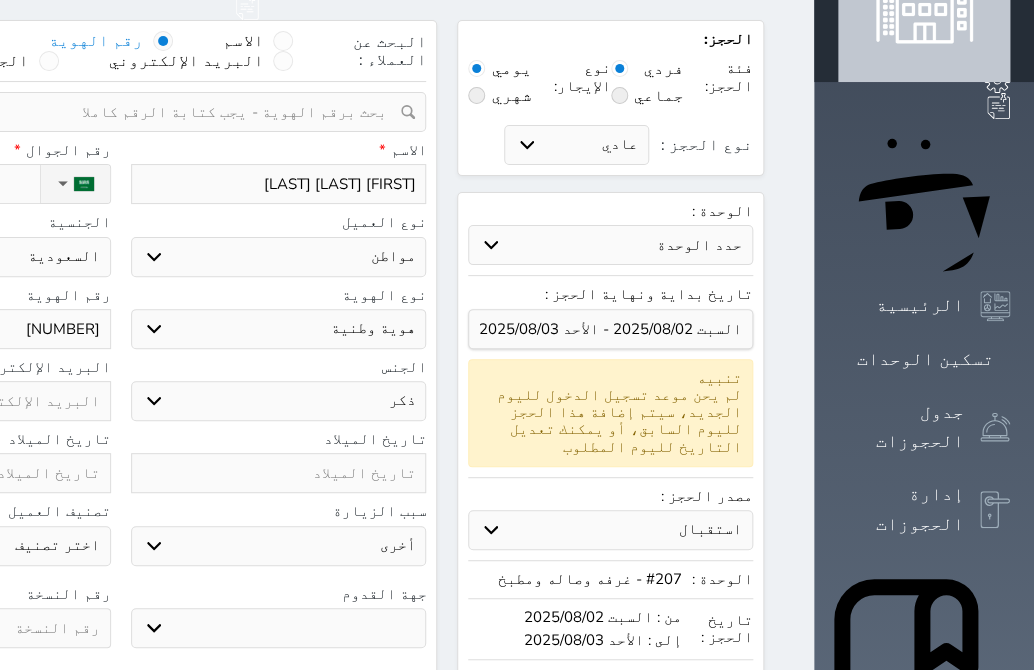 click at bounding box center [-37, 473] 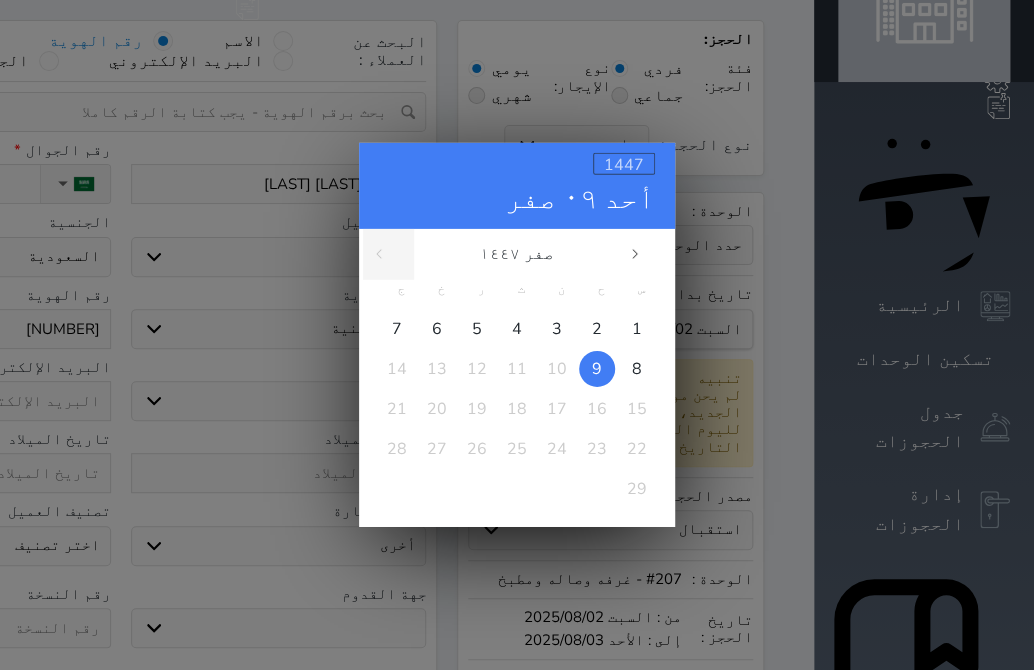 click on "1447" at bounding box center (624, 165) 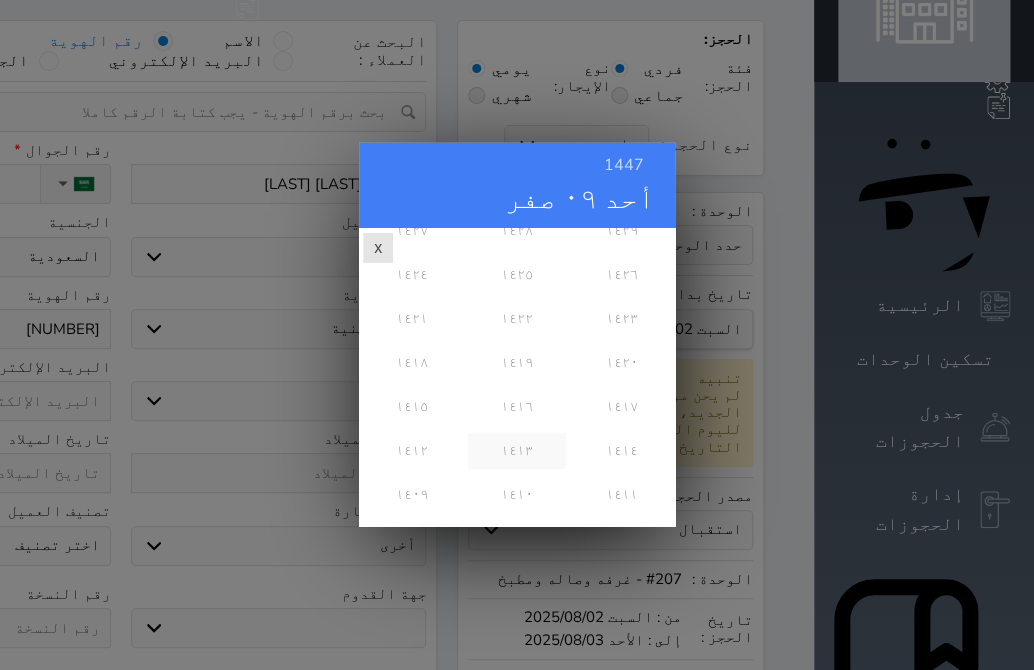 scroll, scrollTop: 272, scrollLeft: 0, axis: vertical 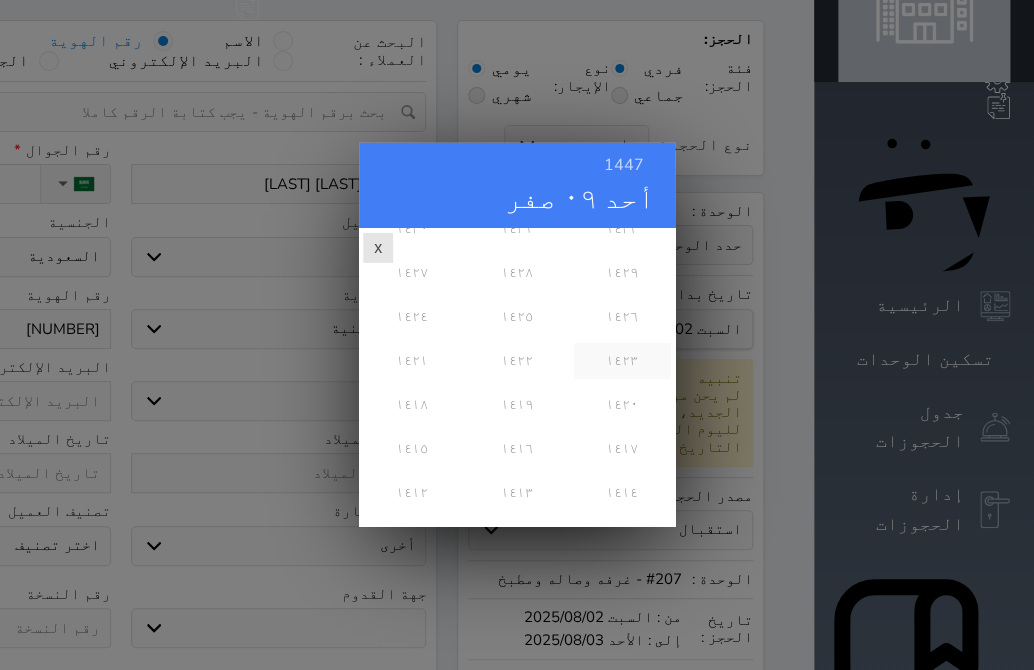 click on "١٤٢٣" at bounding box center (622, 361) 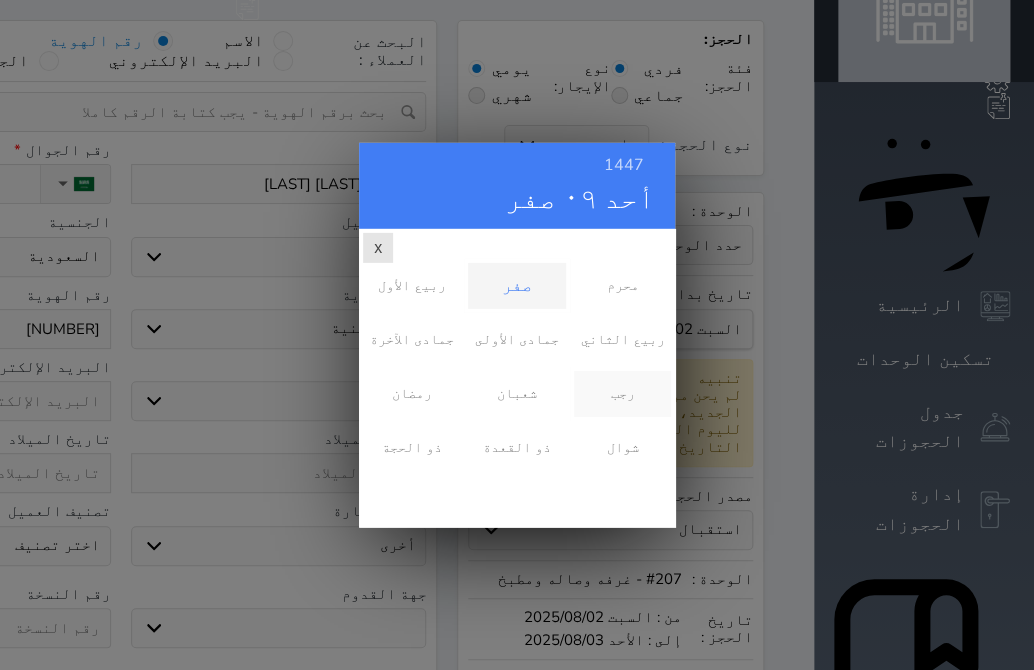 scroll, scrollTop: 0, scrollLeft: 0, axis: both 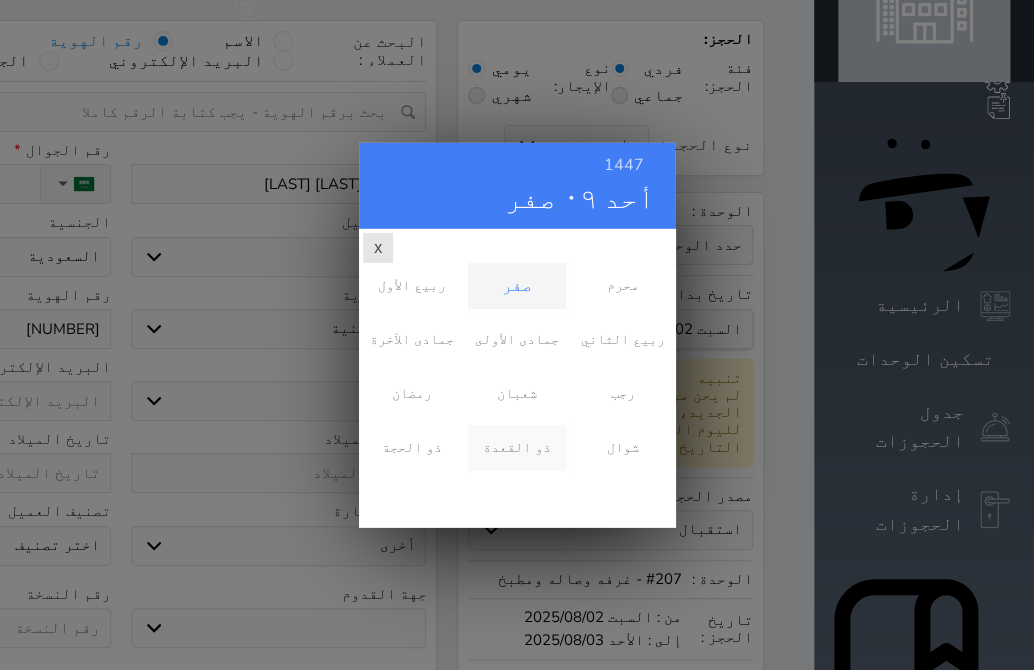 click on "ذو القعدة" at bounding box center (516, 448) 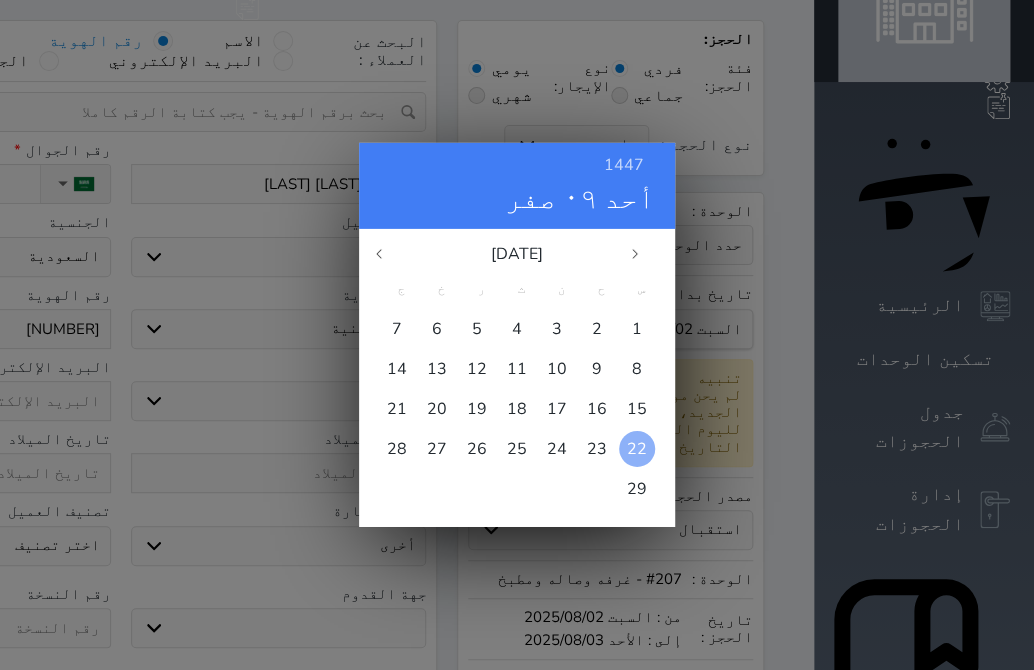 click on "22" at bounding box center (637, 449) 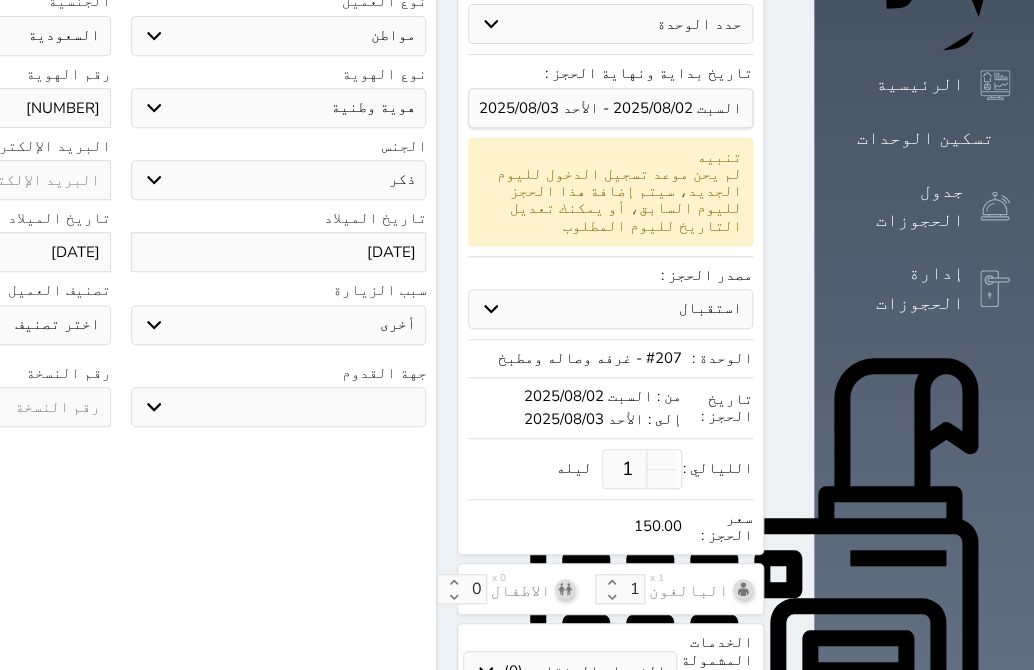 scroll, scrollTop: 363, scrollLeft: 0, axis: vertical 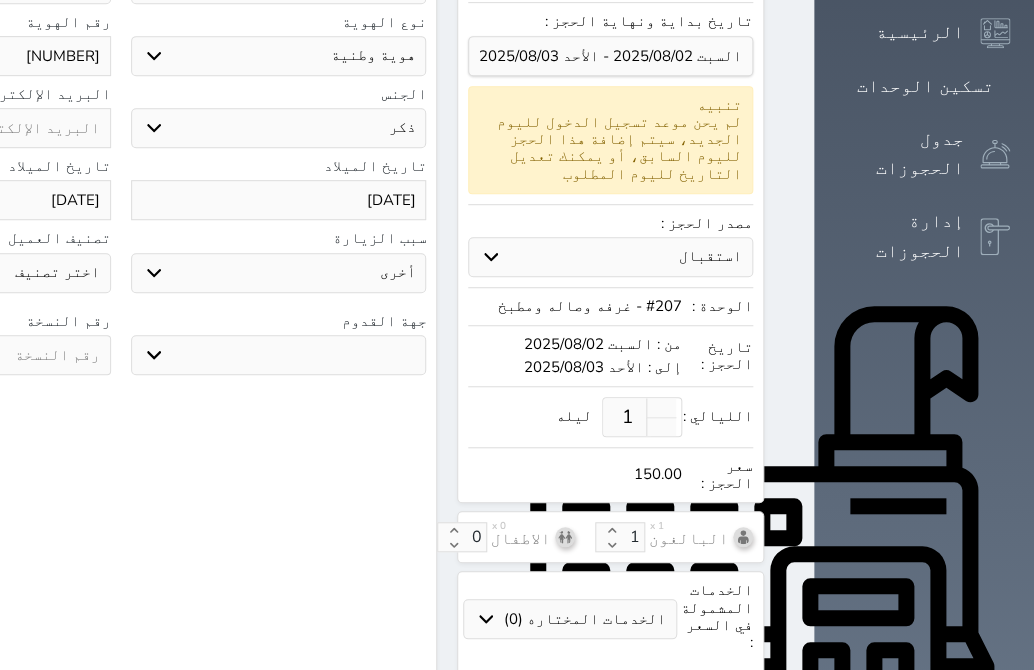 click at bounding box center [-37, 355] 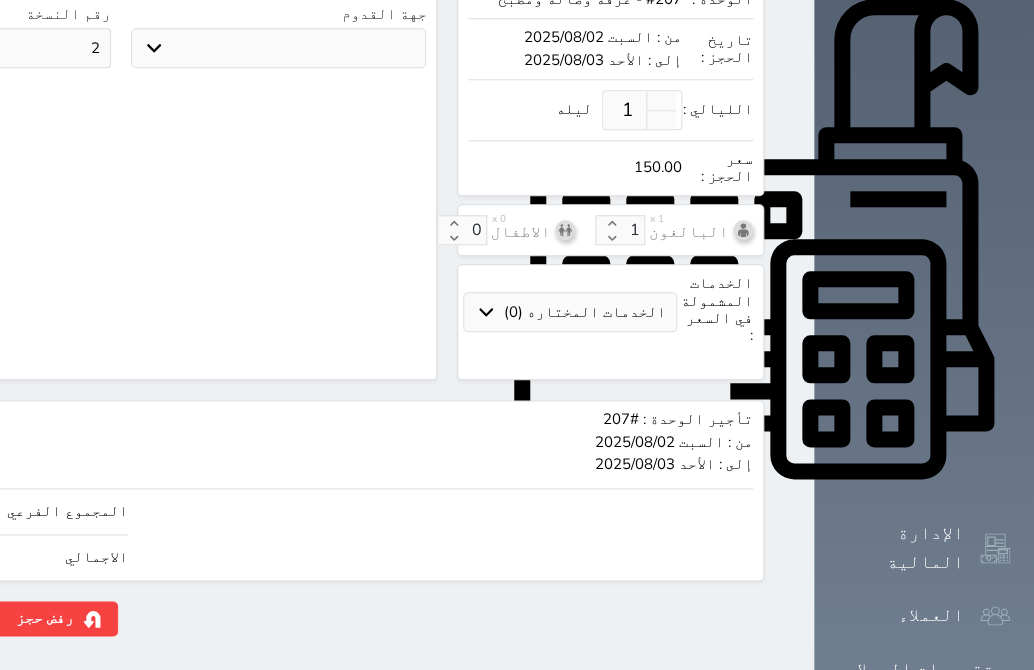 scroll, scrollTop: 711, scrollLeft: 0, axis: vertical 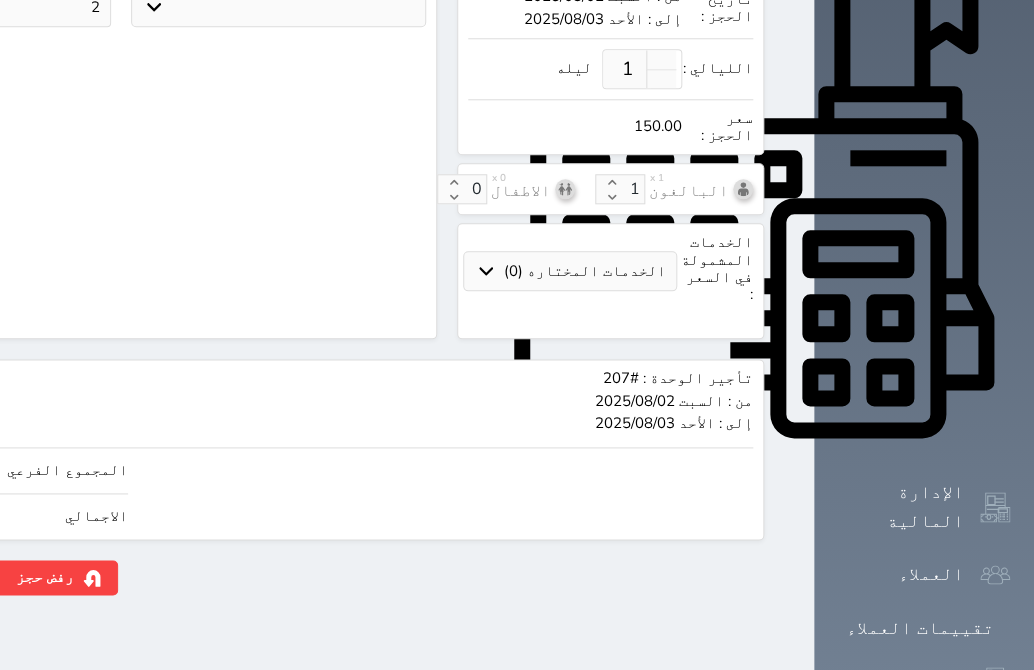 click on "حجز" at bounding box center (-103, 577) 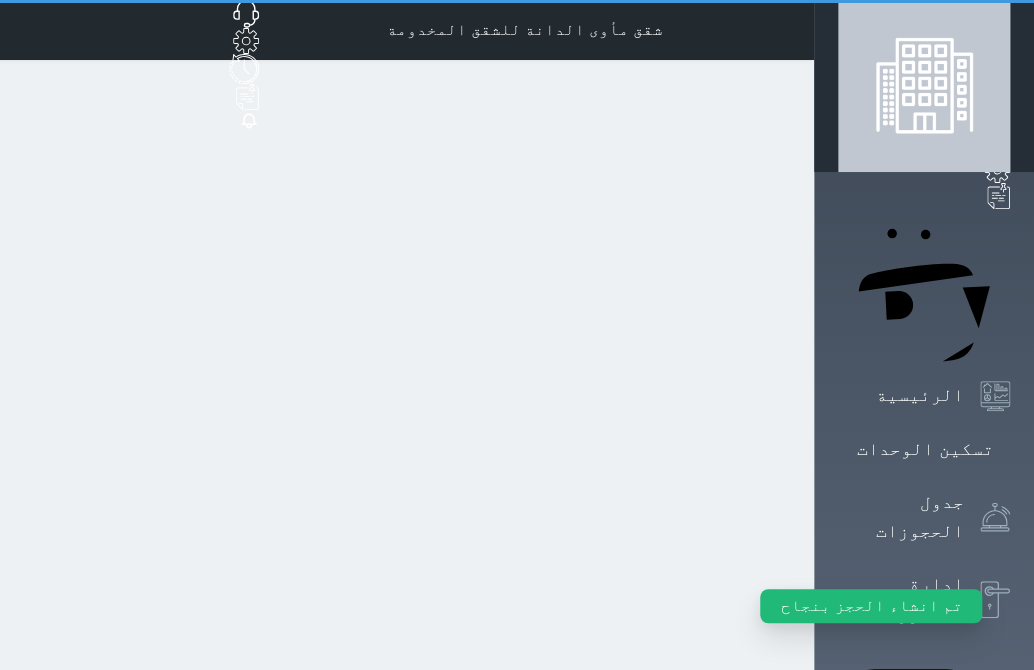 scroll, scrollTop: 0, scrollLeft: 0, axis: both 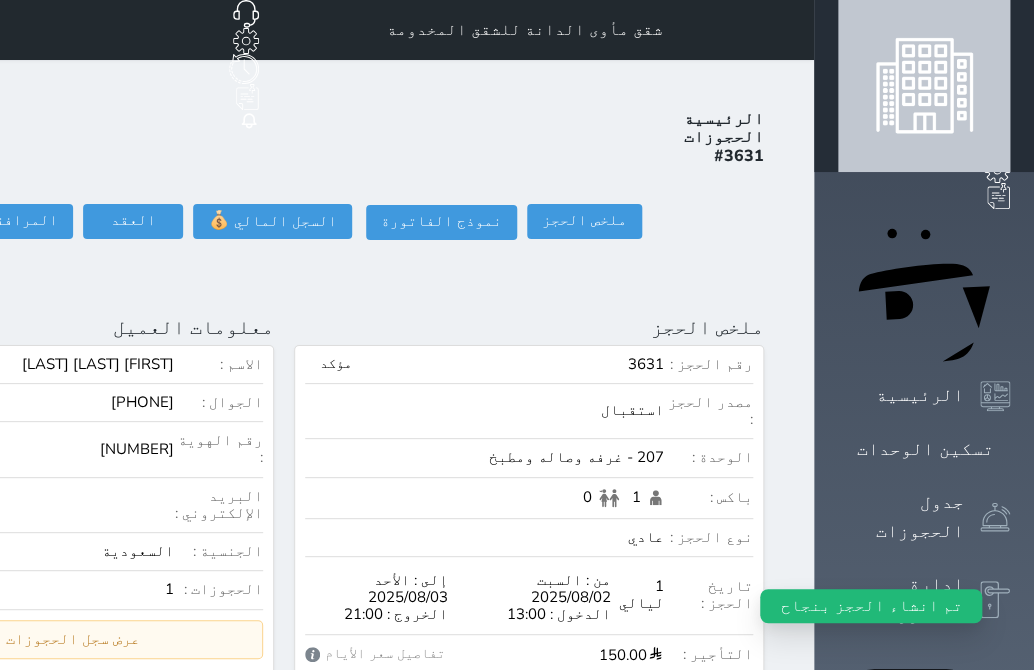 click on "تسجيل دخول" at bounding box center (-129, 221) 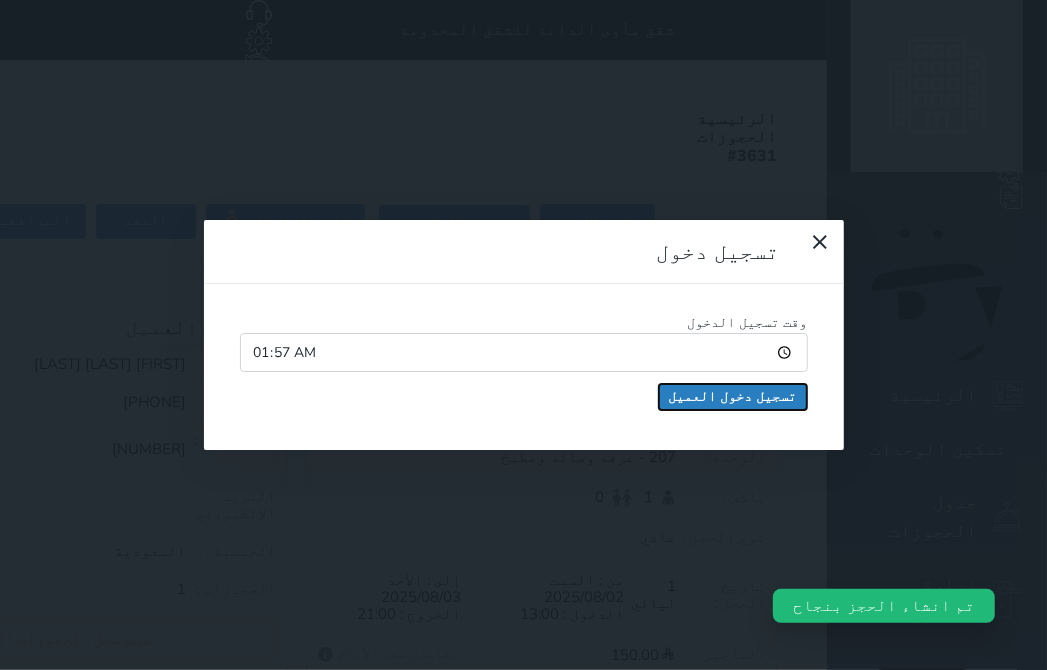 click on "تسجيل دخول العميل" at bounding box center (733, 397) 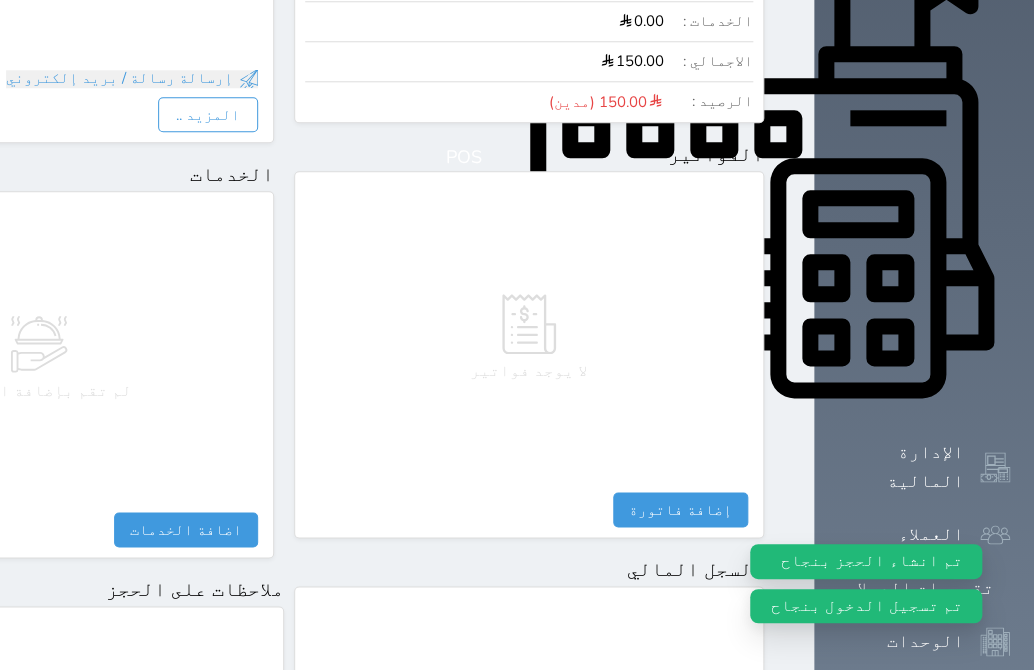 scroll, scrollTop: 1109, scrollLeft: 0, axis: vertical 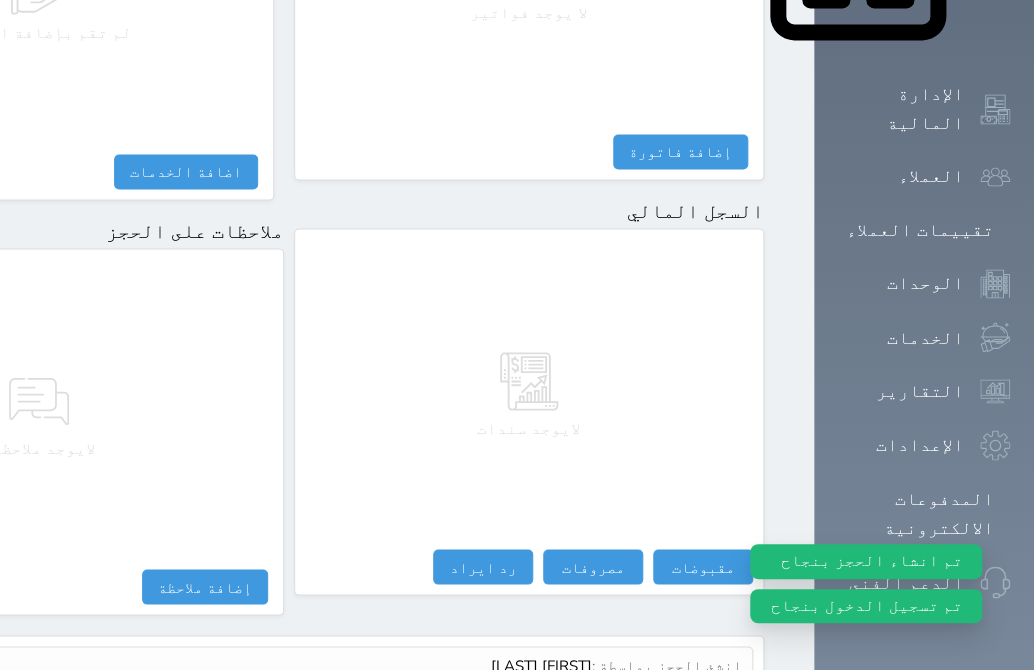 click on "عرض سجل شموس" at bounding box center [688, 712] 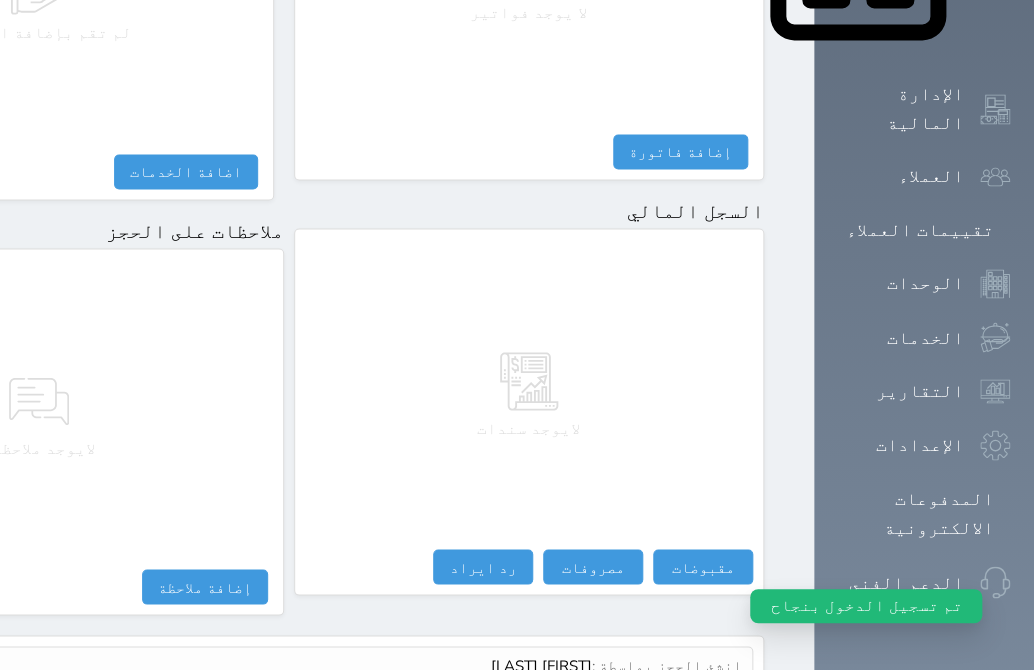 click on "عرض سجل شموس" at bounding box center (688, 712) 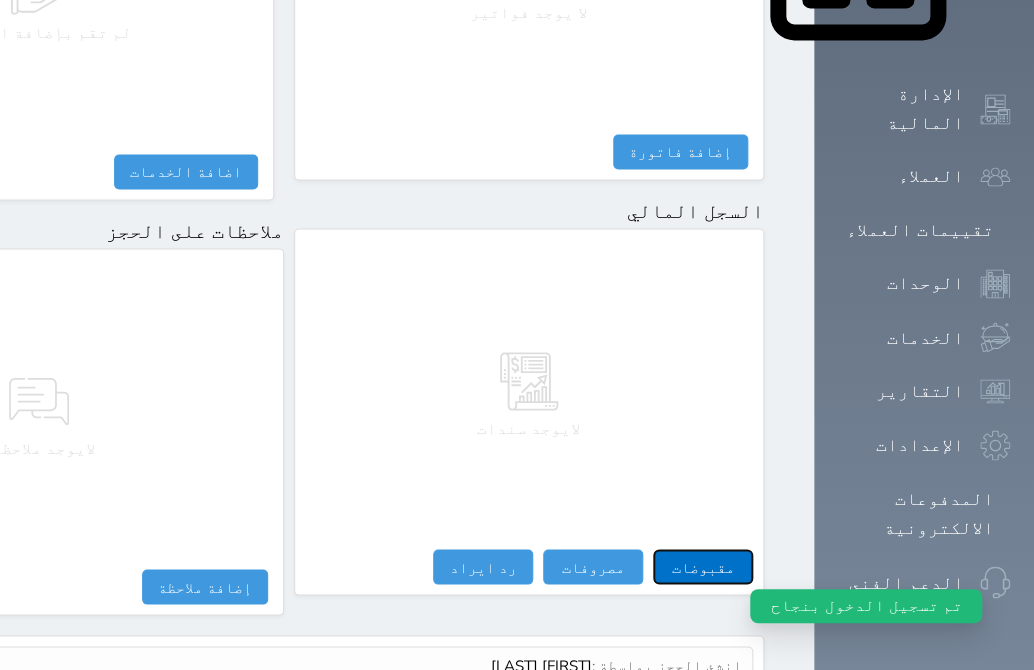 click on "مقبوضات" at bounding box center [703, 566] 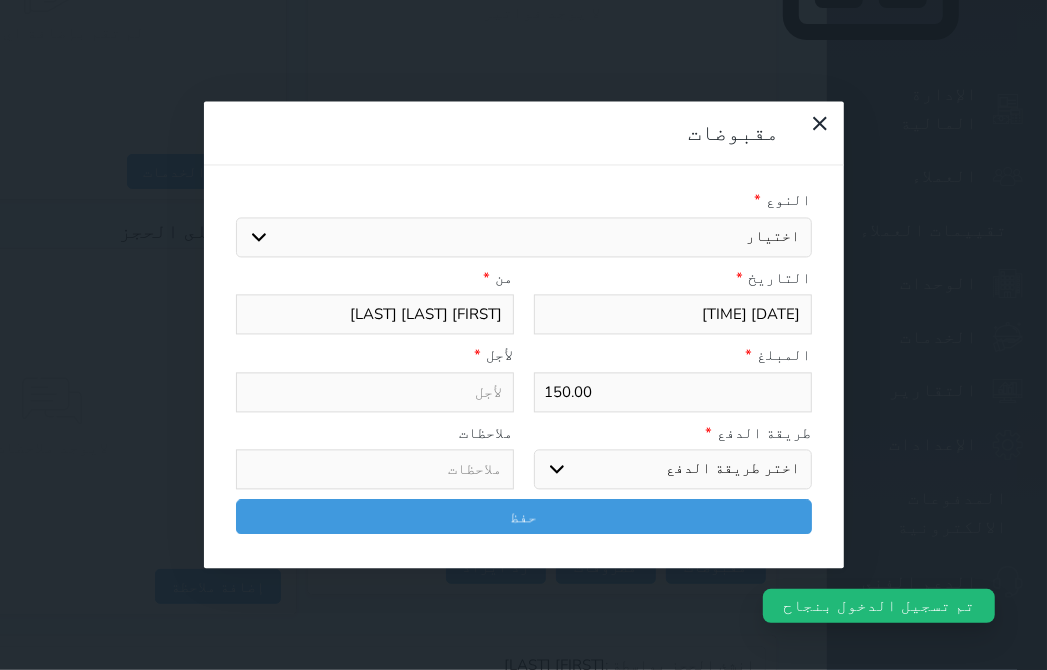 click on "اختيار   مقبوضات عامة قيمة إيجار فواتير تامين عربون لا ينطبق آخر مغسلة واي فاي - الإنترنت مواقف السيارات طعام الأغذية والمشروبات مشروبات المشروبات الباردة المشروبات الساخنة الإفطار غداء عشاء مخبز و كعك حمام سباحة الصالة الرياضية سبا و خدمات الجمال اختيار وإسقاط (خدمات النقل) ميني بار كابل - تلفزيون سرير إضافي تصفيف الشعر التسوق خدمات الجولات السياحية المنظمة خدمات الدليل السياحي" at bounding box center (524, 237) 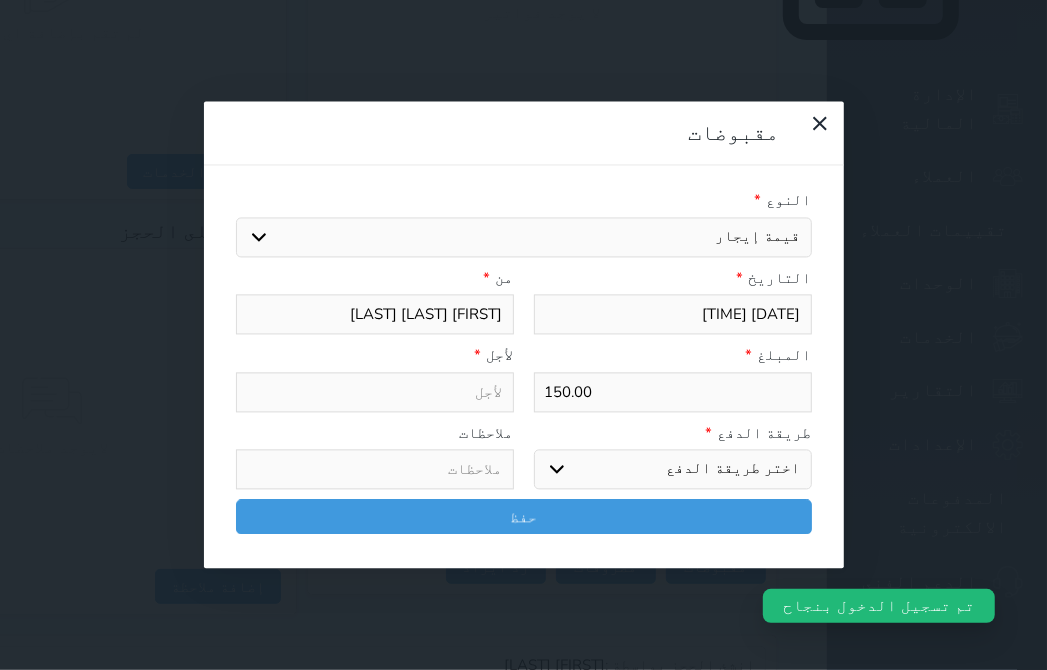 click on "اختيار   مقبوضات عامة قيمة إيجار فواتير تامين عربون لا ينطبق آخر مغسلة واي فاي - الإنترنت مواقف السيارات طعام الأغذية والمشروبات مشروبات المشروبات الباردة المشروبات الساخنة الإفطار غداء عشاء مخبز و كعك حمام سباحة الصالة الرياضية سبا و خدمات الجمال اختيار وإسقاط (خدمات النقل) ميني بار كابل - تلفزيون سرير إضافي تصفيف الشعر التسوق خدمات الجولات السياحية المنظمة خدمات الدليل السياحي" at bounding box center (524, 237) 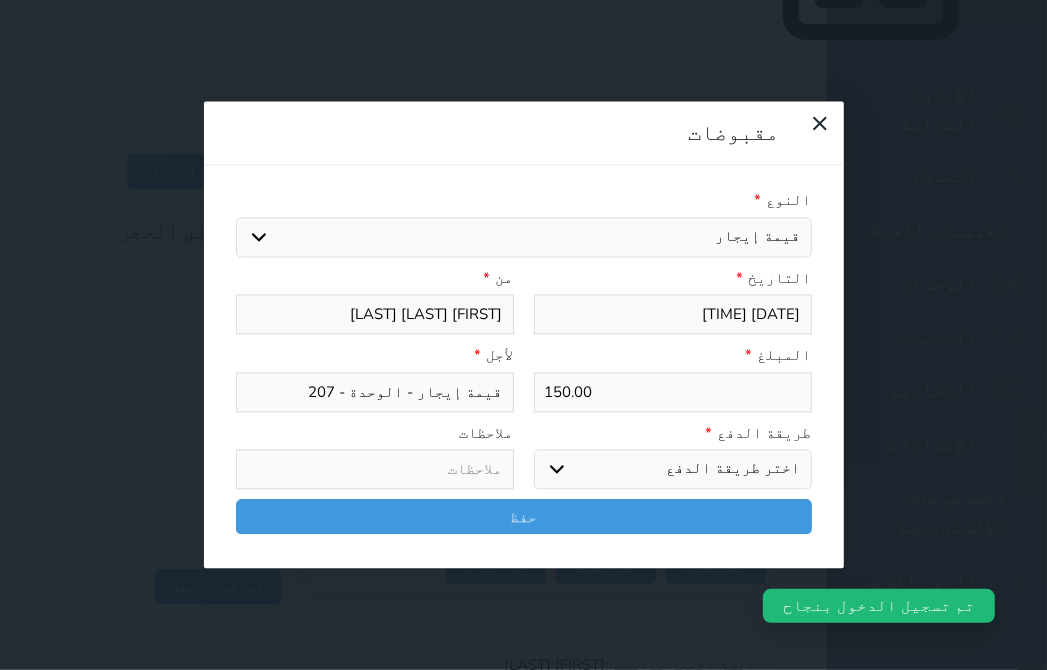 click on "اختر طريقة الدفع   دفع نقدى   تحويل بنكى   مدى   بطاقة ائتمان   آجل" at bounding box center (673, 470) 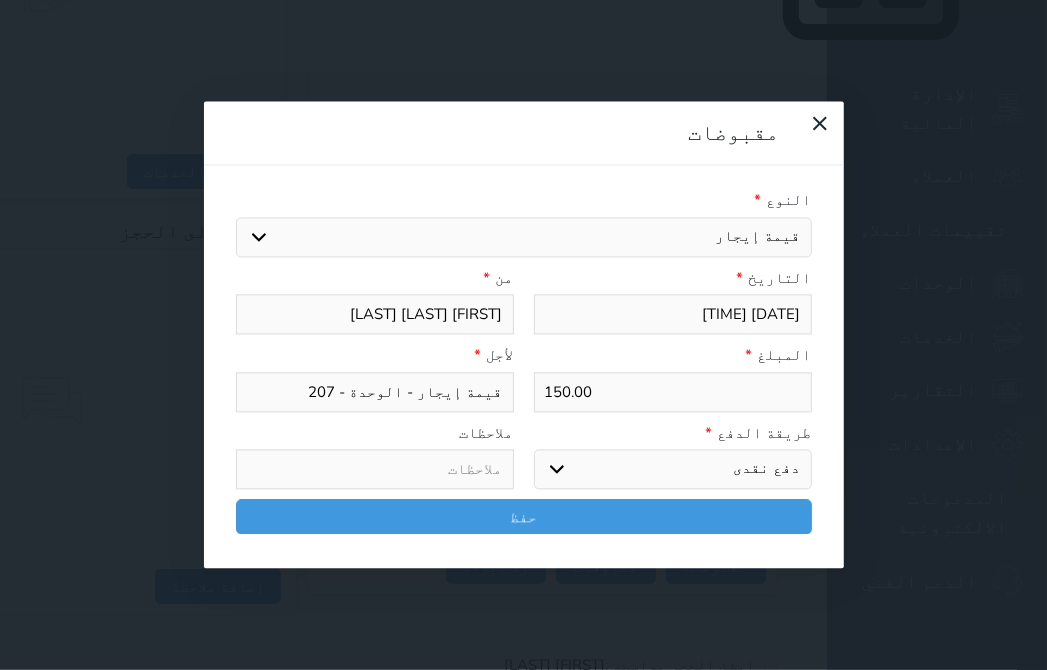click on "اختر طريقة الدفع   دفع نقدى   تحويل بنكى   مدى   بطاقة ائتمان   آجل" at bounding box center (673, 470) 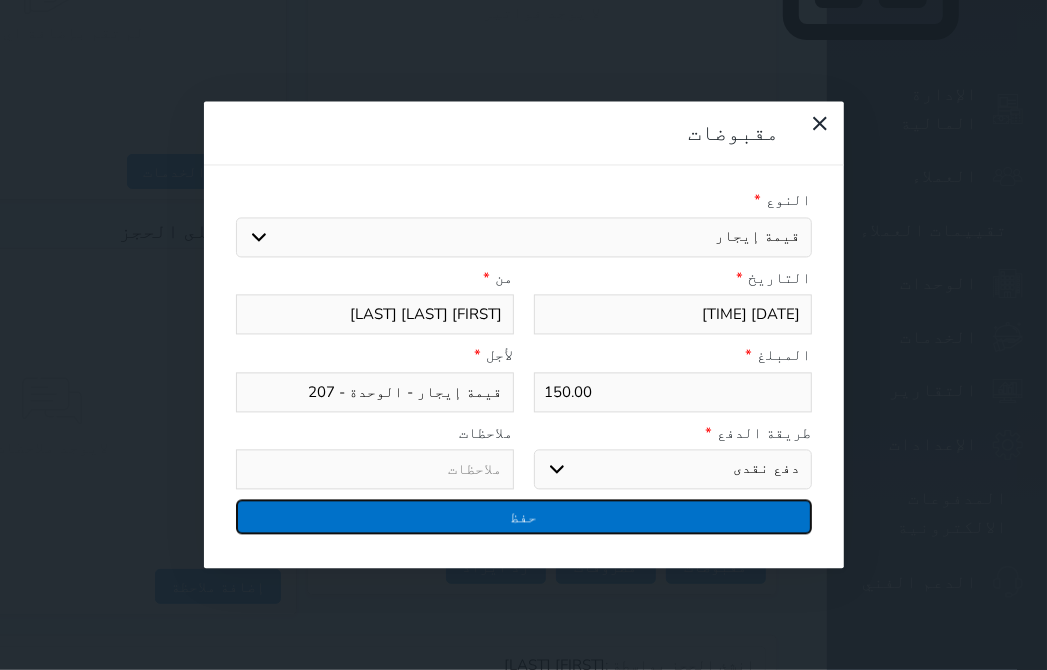 click on "حفظ" at bounding box center [524, 517] 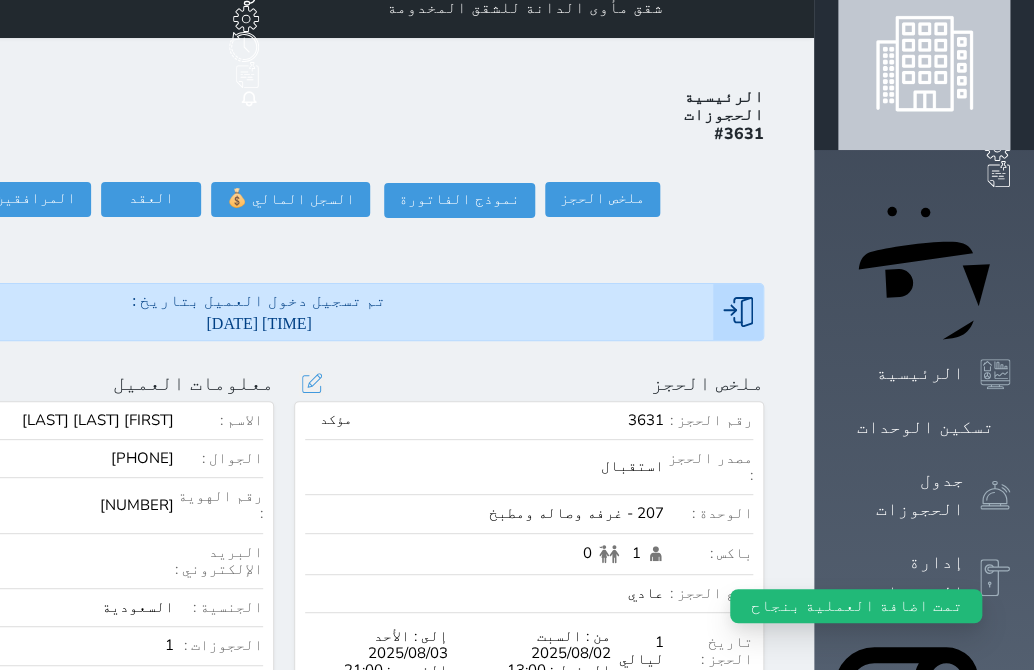 scroll, scrollTop: 0, scrollLeft: 0, axis: both 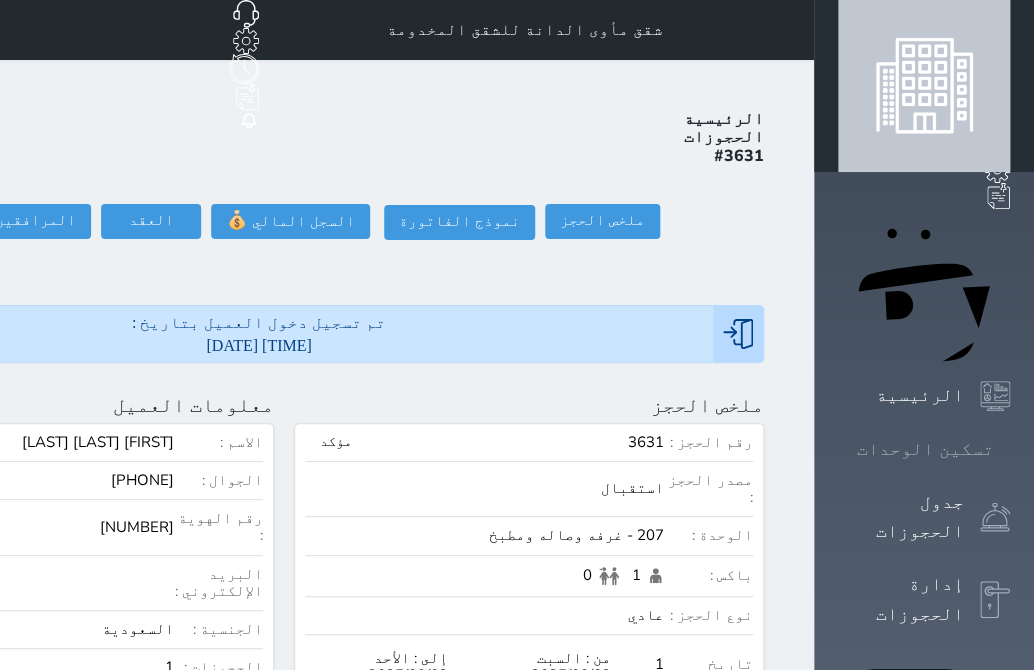 click at bounding box center (1010, 449) 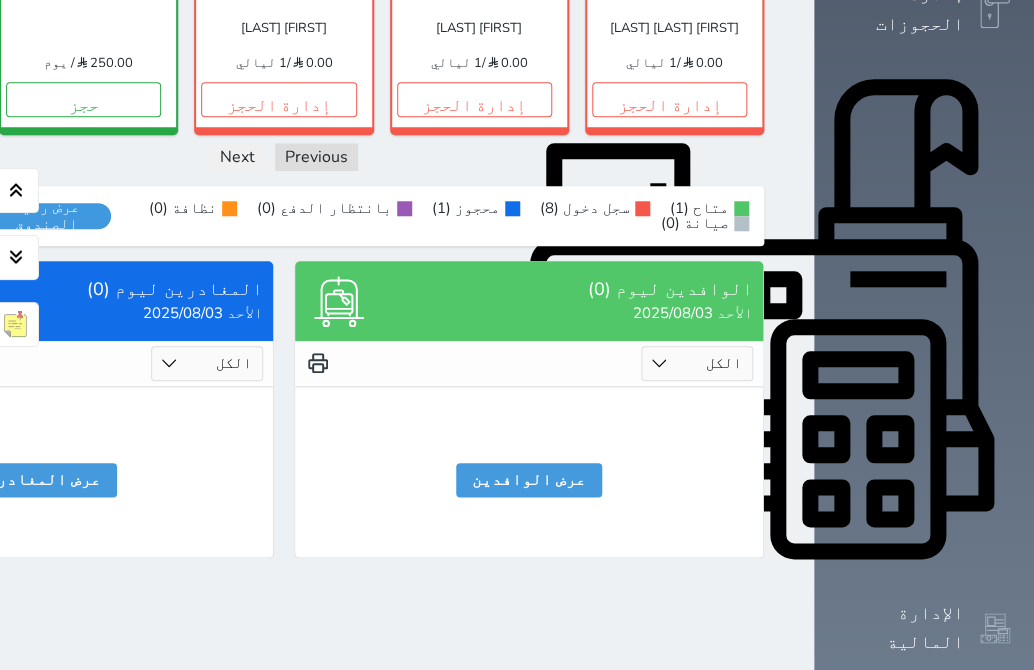 scroll, scrollTop: 623, scrollLeft: 0, axis: vertical 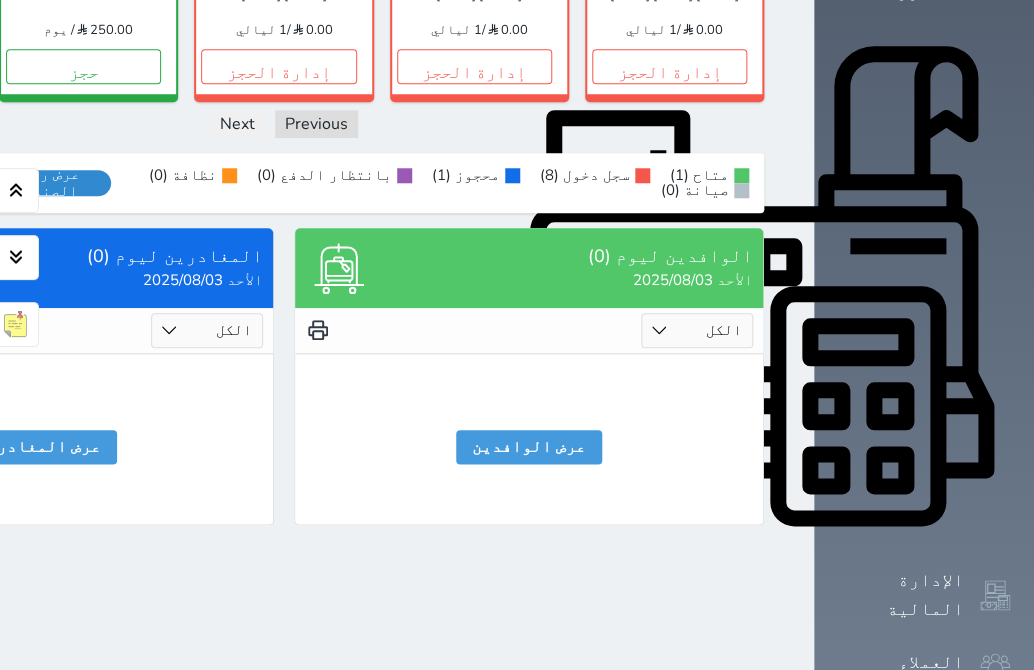 drag, startPoint x: 244, startPoint y: 334, endPoint x: 247, endPoint y: 348, distance: 14.3178215 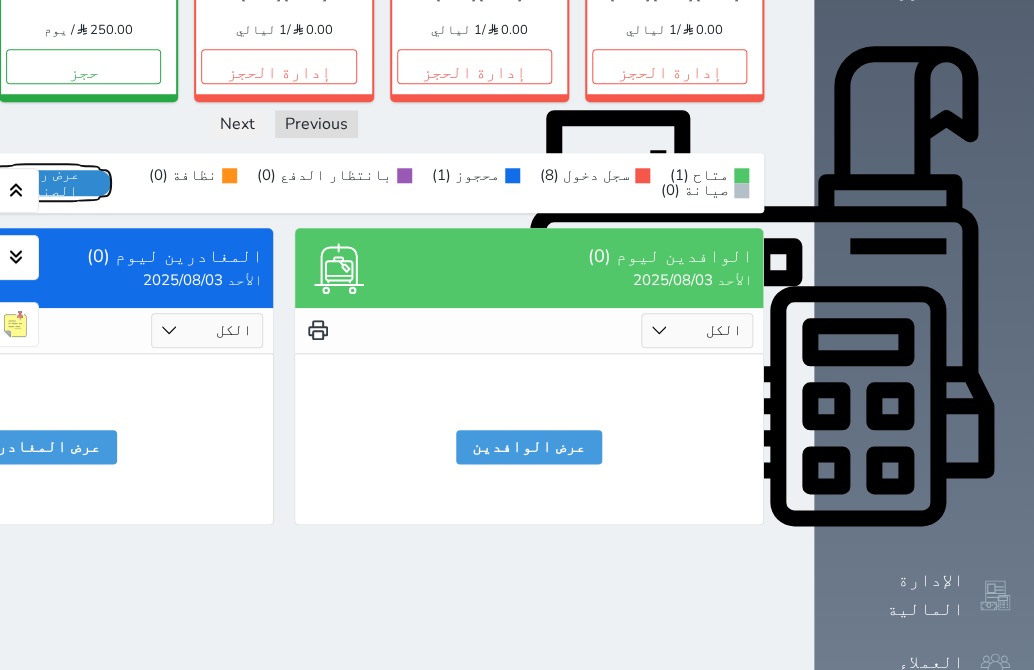 click on "عرض رصيد الصندوق" at bounding box center [46, 183] 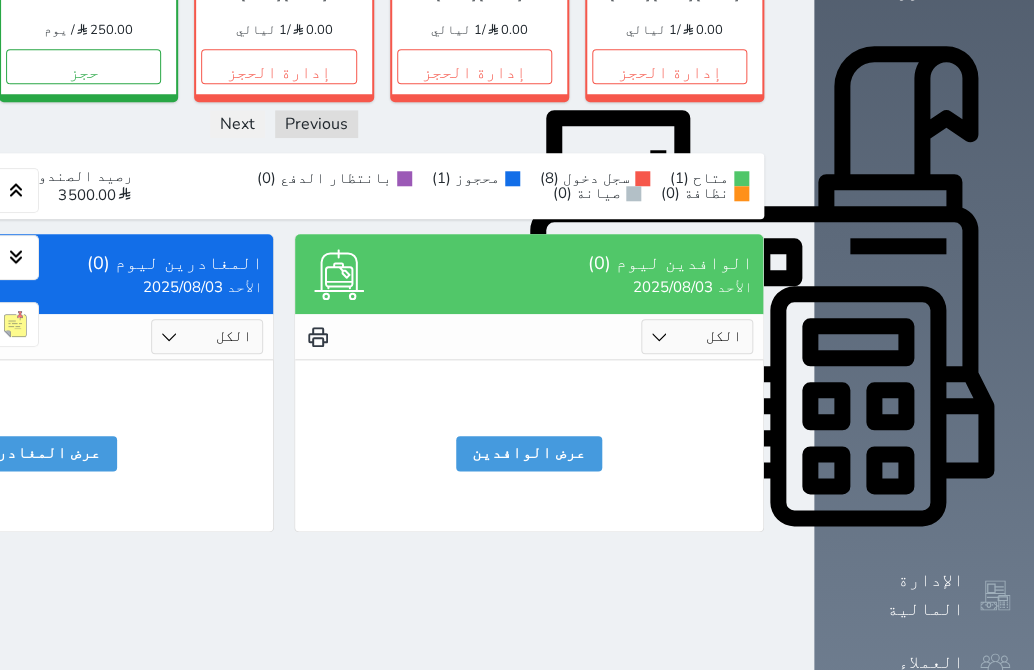 click on "201   غرفة مفردة
[FIRST] [LAST] [LAST]
80.00
(مدين)
/   11 ليالي           إدارة الحجز               تغيير الحالة الى صيانة                   التاريخ المتوقع للانتهاء       حفظ                   203   غرفه ومطبخ
[FIRST] [LAST] [LAST]
0.00
/   1 ليالي           إدارة الحجز               تغيير الحالة الى صيانة                   التاريخ المتوقع للانتهاء       حفظ                   204   غرفه ومطبخ
[FIRST] [LAST]
100.00
(مدين)
/   7 ليالي           إدارة الحجز               تغيير الحالة الى صيانة                   التاريخ المتوقع للانتهاء       حفظ" at bounding box center (284, -104) 